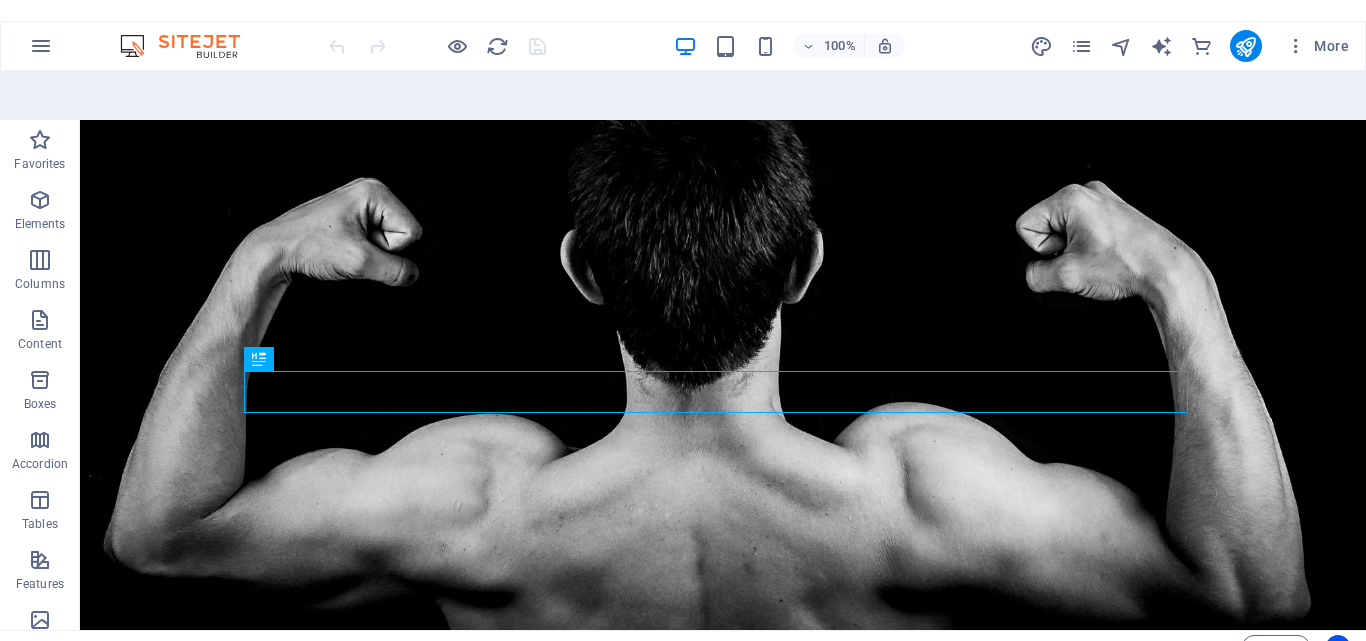 scroll, scrollTop: 0, scrollLeft: 0, axis: both 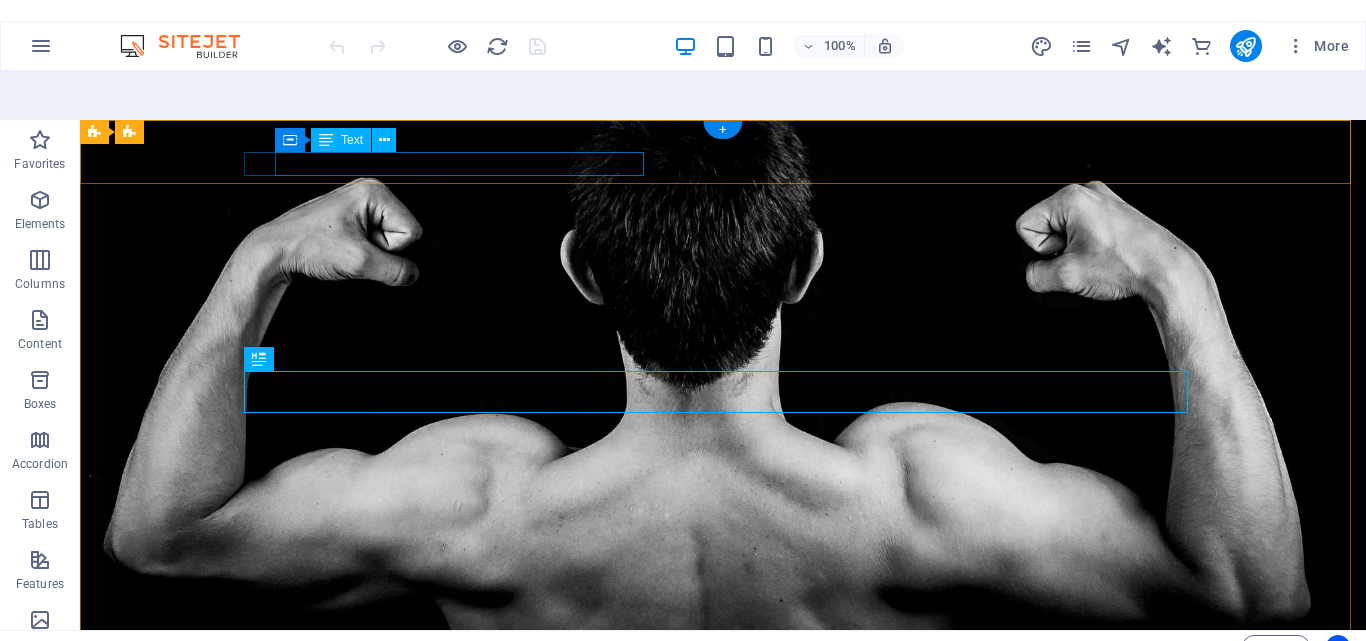 click on "[EMAIL]" at bounding box center (726, 833) 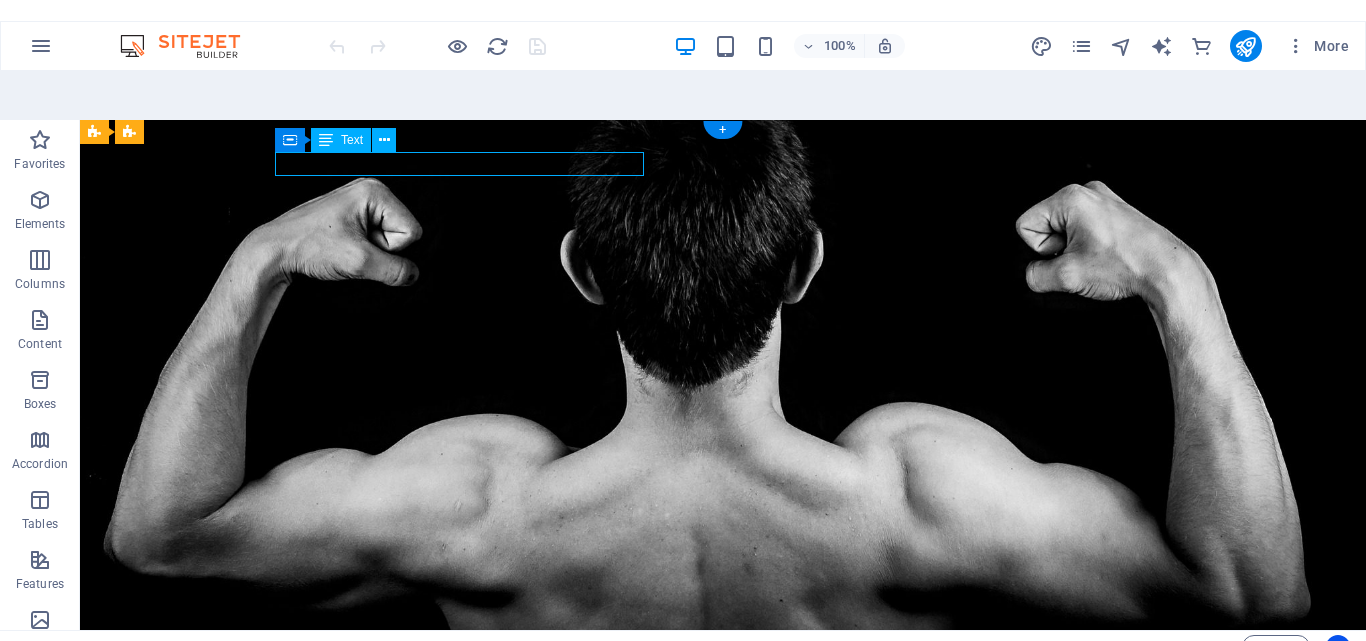 click on "[ID]@[DOMAIN].local" at bounding box center (726, 833) 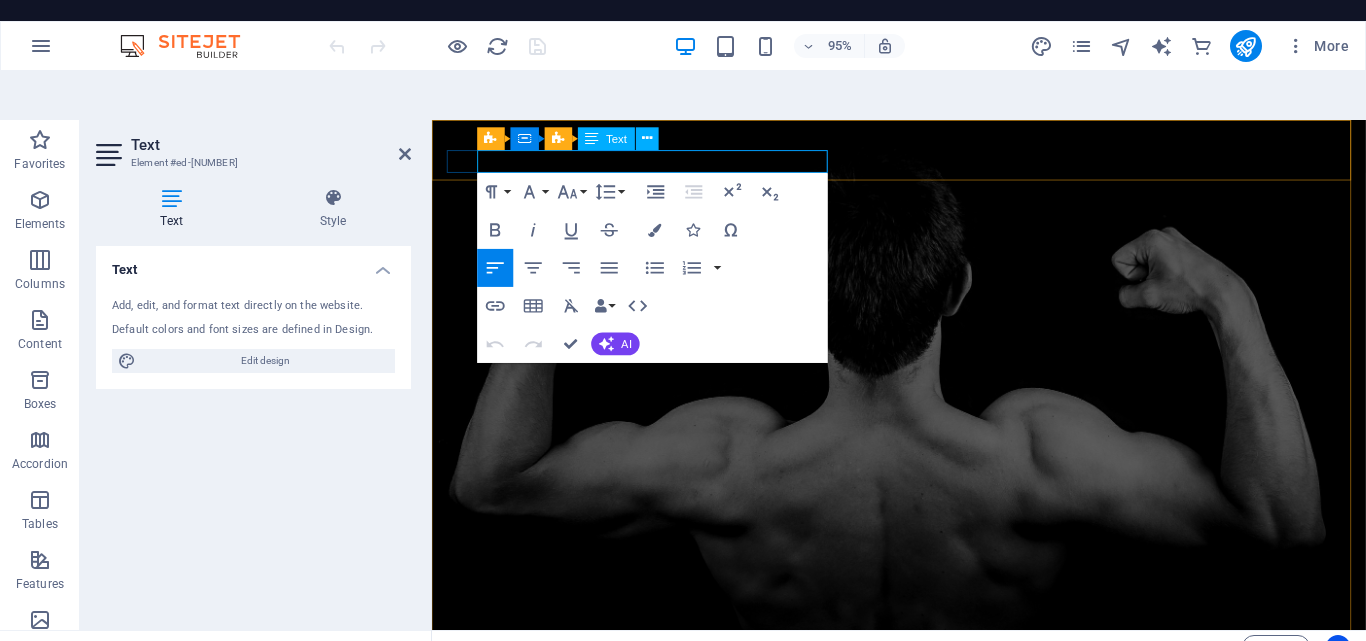 click on "[ID]@[DOMAIN].local" at bounding box center (485, 833) 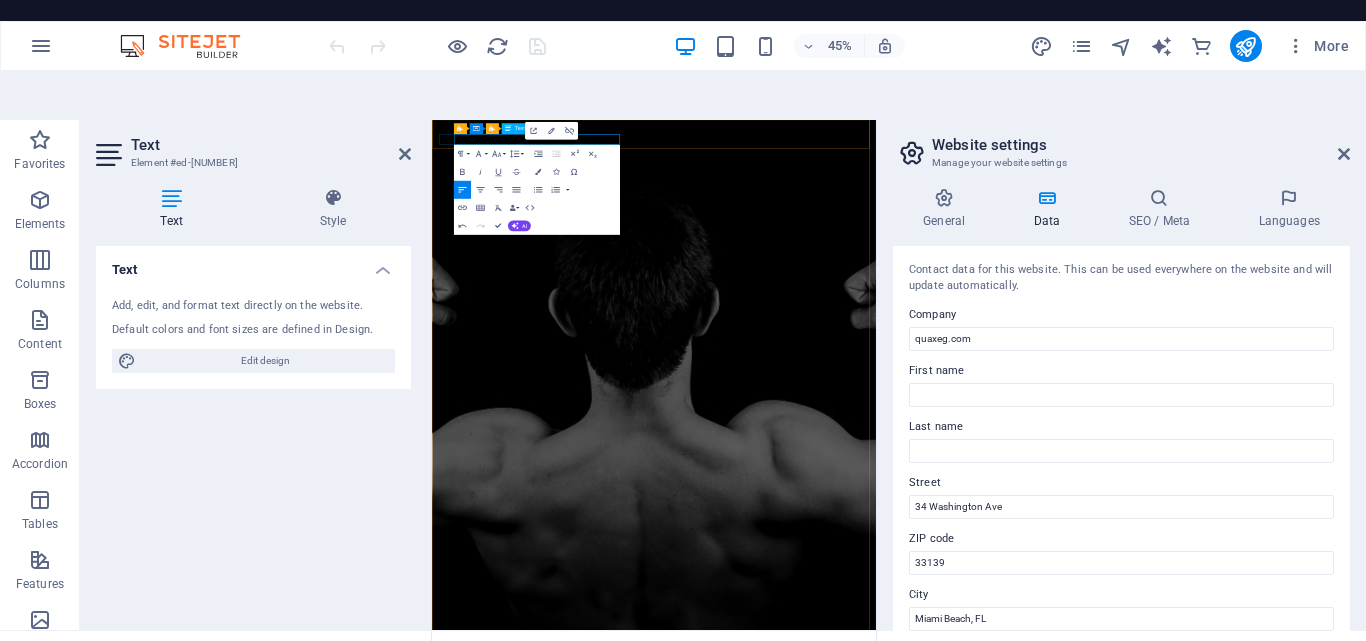click on "6c27de75c08ec8c​96ae6336e4d0c40@cpanel.local" at bounding box center [487, 1513] 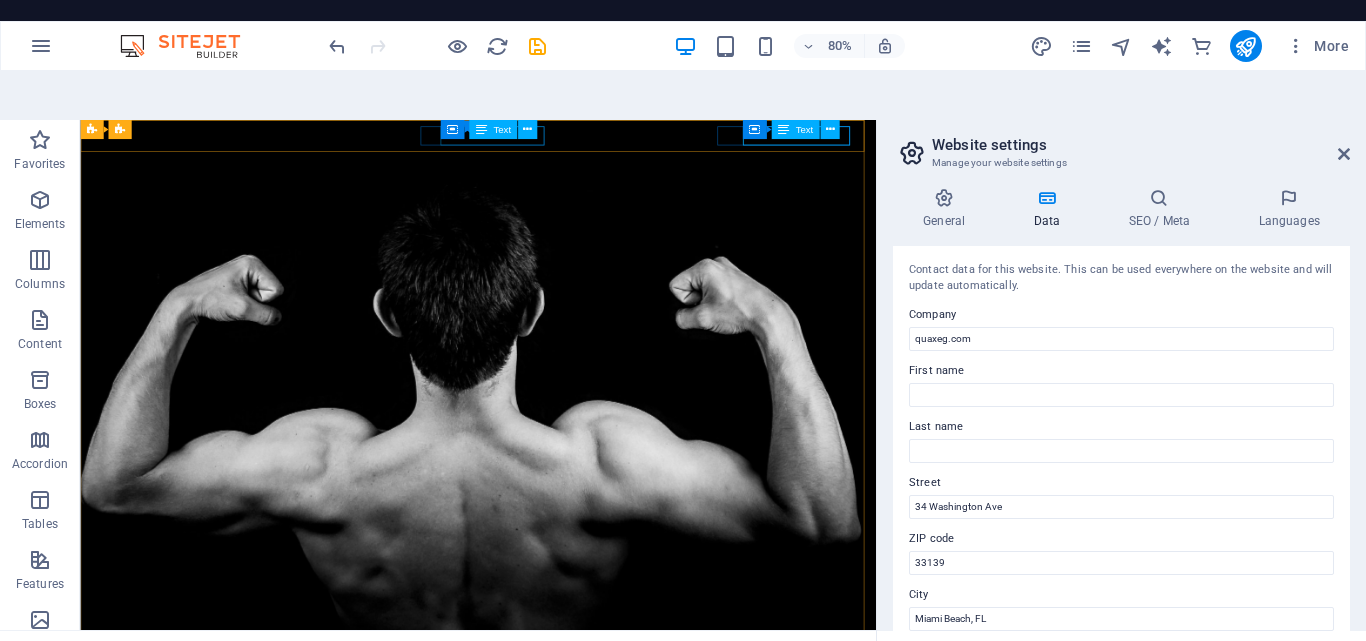 click on "+ 1-123-456-7890" at bounding box center [570, 895] 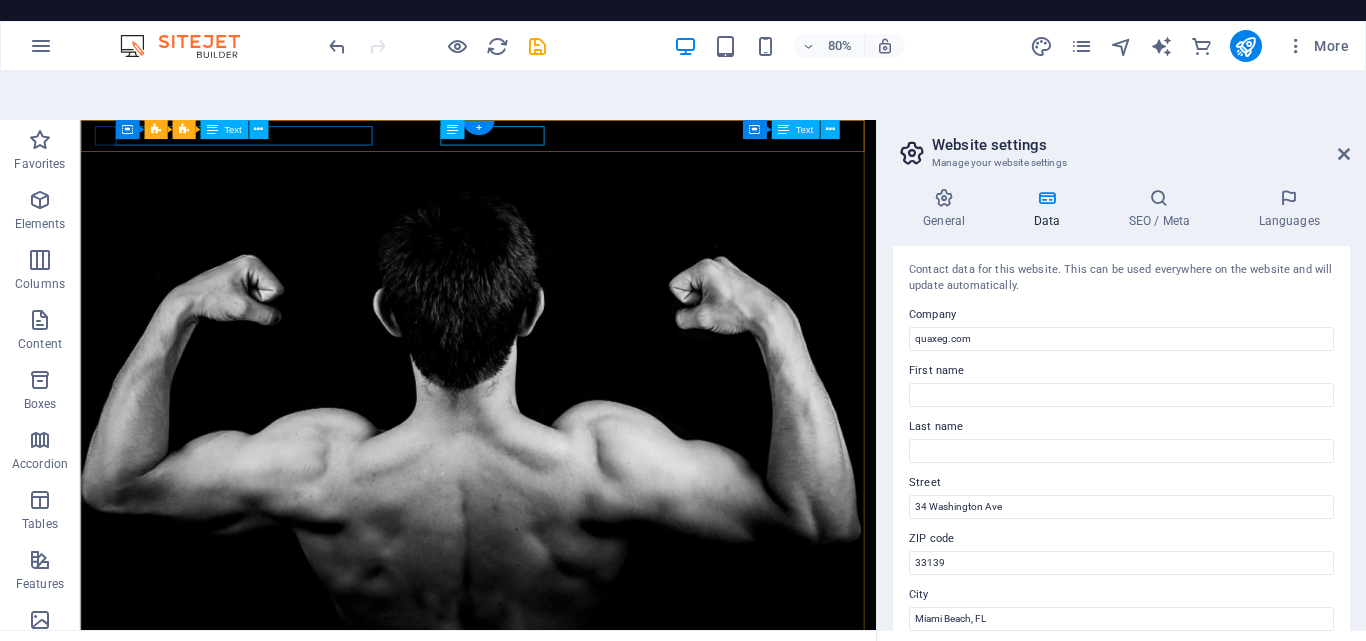 click on "[NUMBER] [STREET],  [CITY], [STATE]   [POSTAL_CODE]" at bounding box center (570, 855) 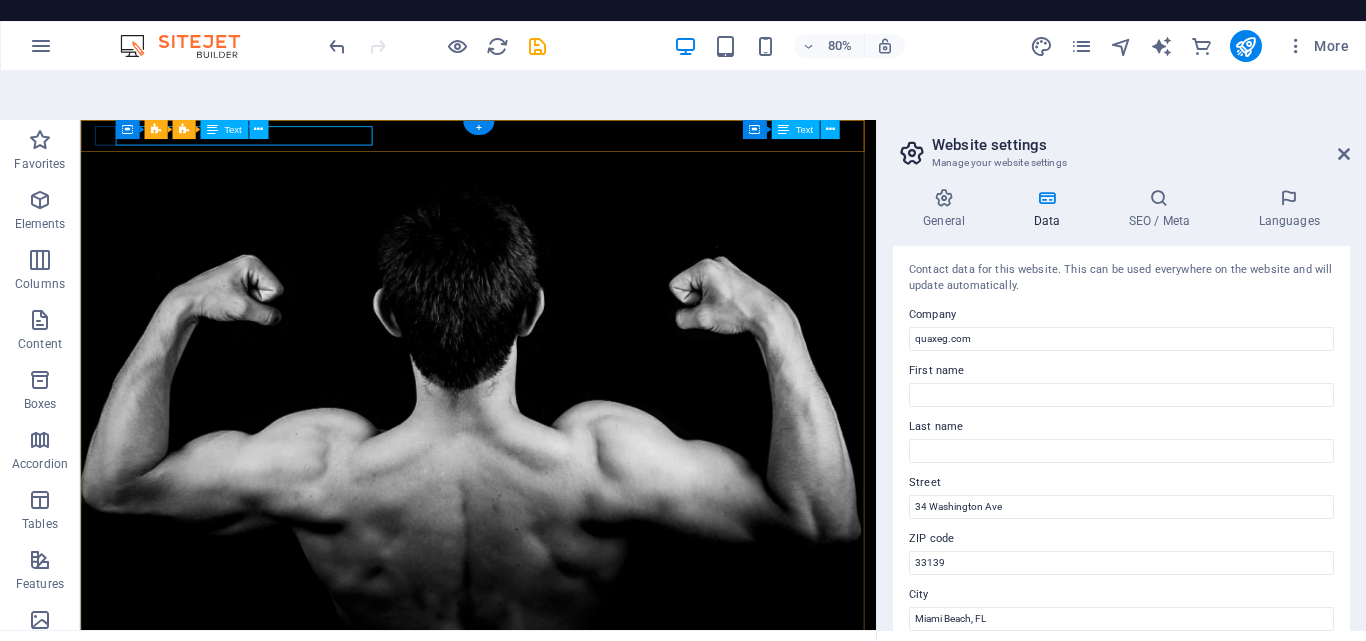 click on "[NUMBER] [STREET],  [CITY], [STATE]   [POSTAL_CODE]" at bounding box center (570, 855) 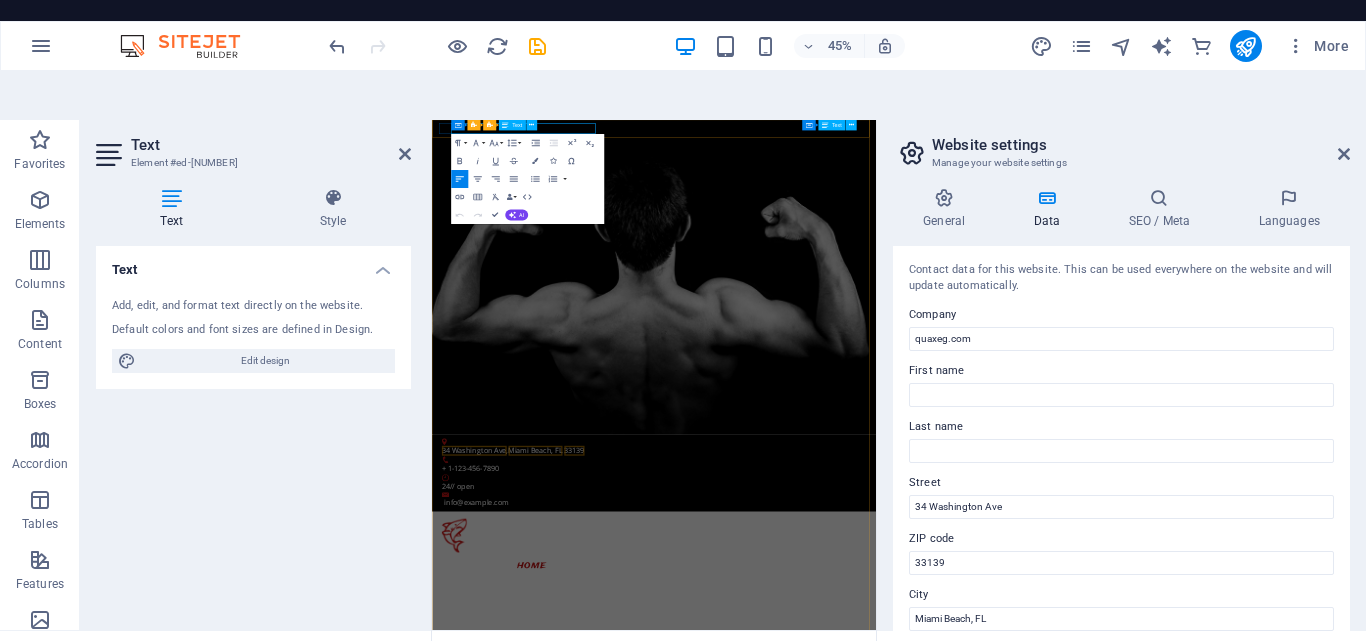 click on "Miami Beach, FL" at bounding box center [662, 855] 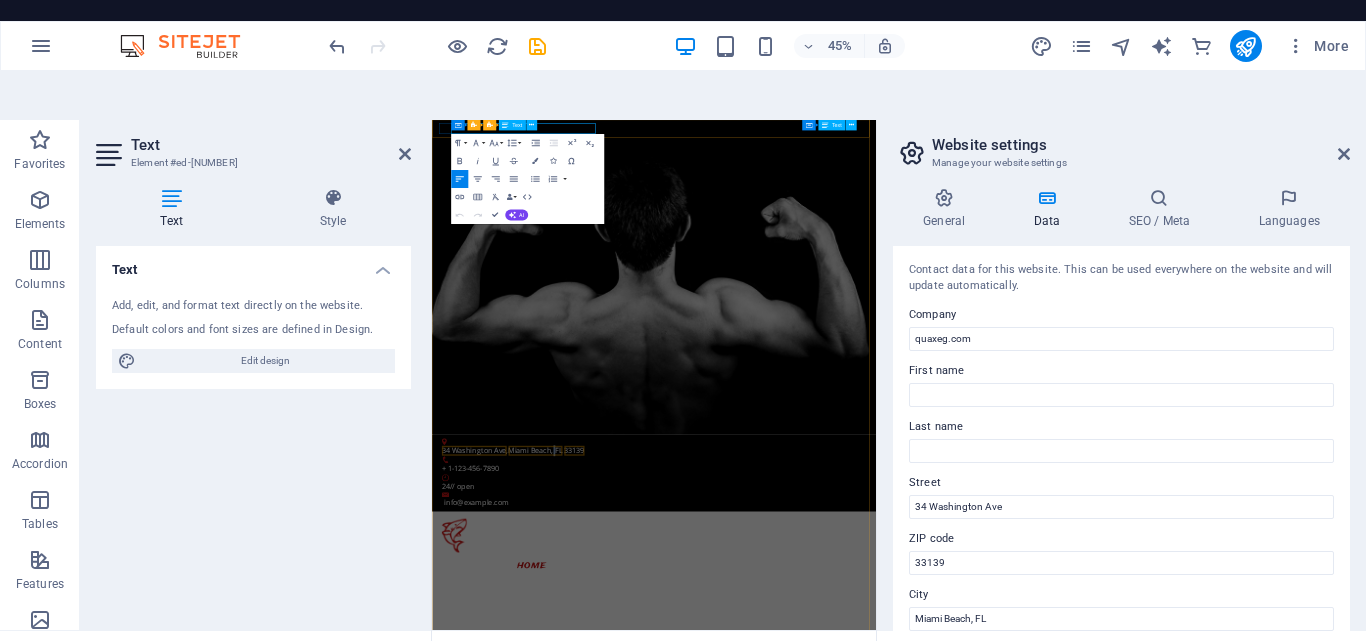 click on "Miami Beach, FL" at bounding box center (662, 855) 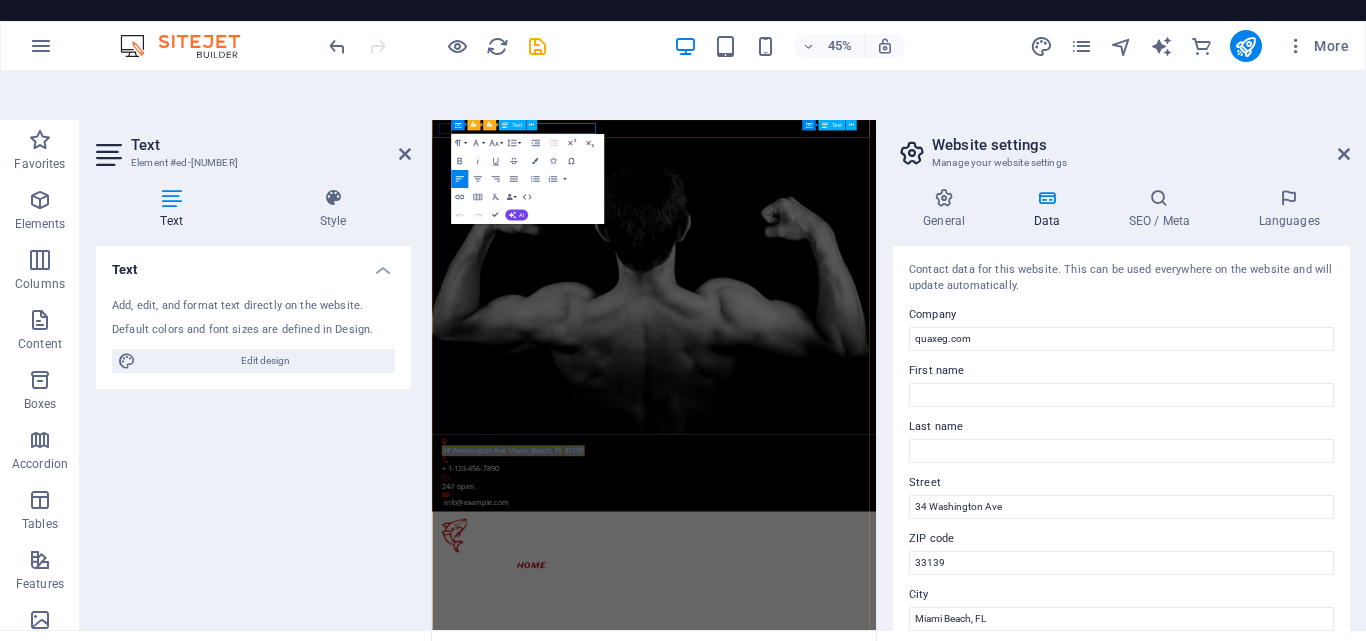 click on "Miami Beach, FL" at bounding box center [662, 855] 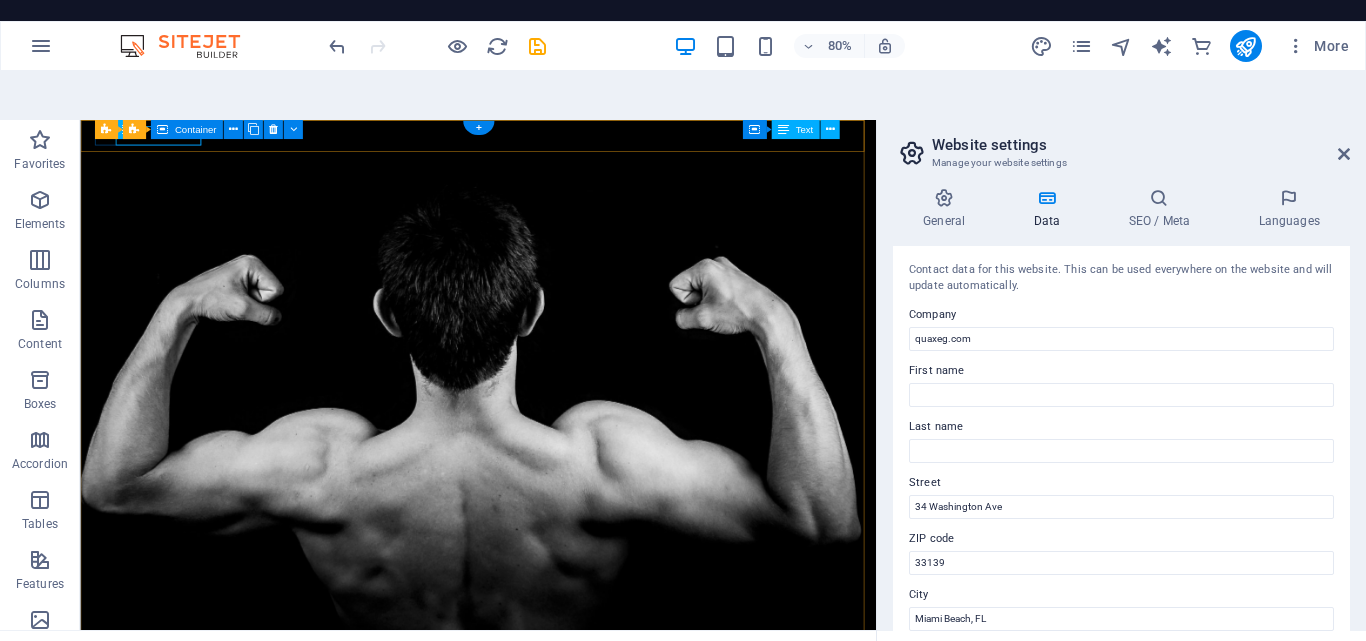 click on "+[PHONE]" at bounding box center (570, 847) 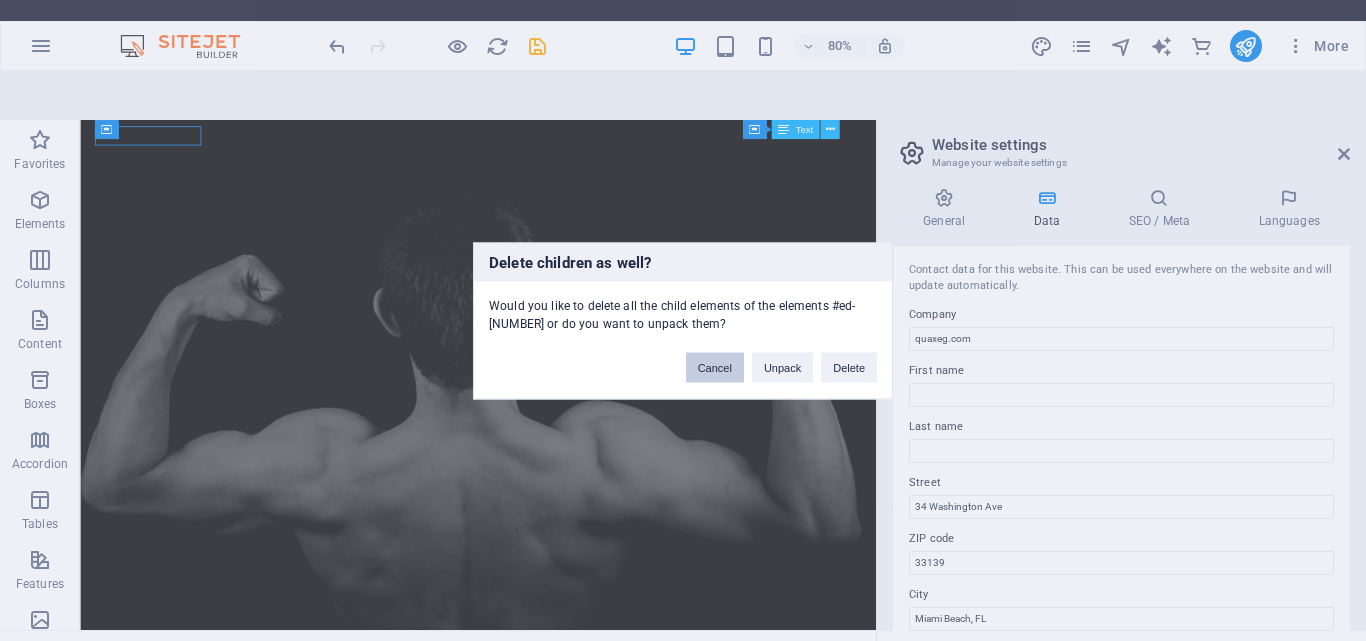 drag, startPoint x: 720, startPoint y: 369, endPoint x: 27, endPoint y: 102, distance: 742.65607 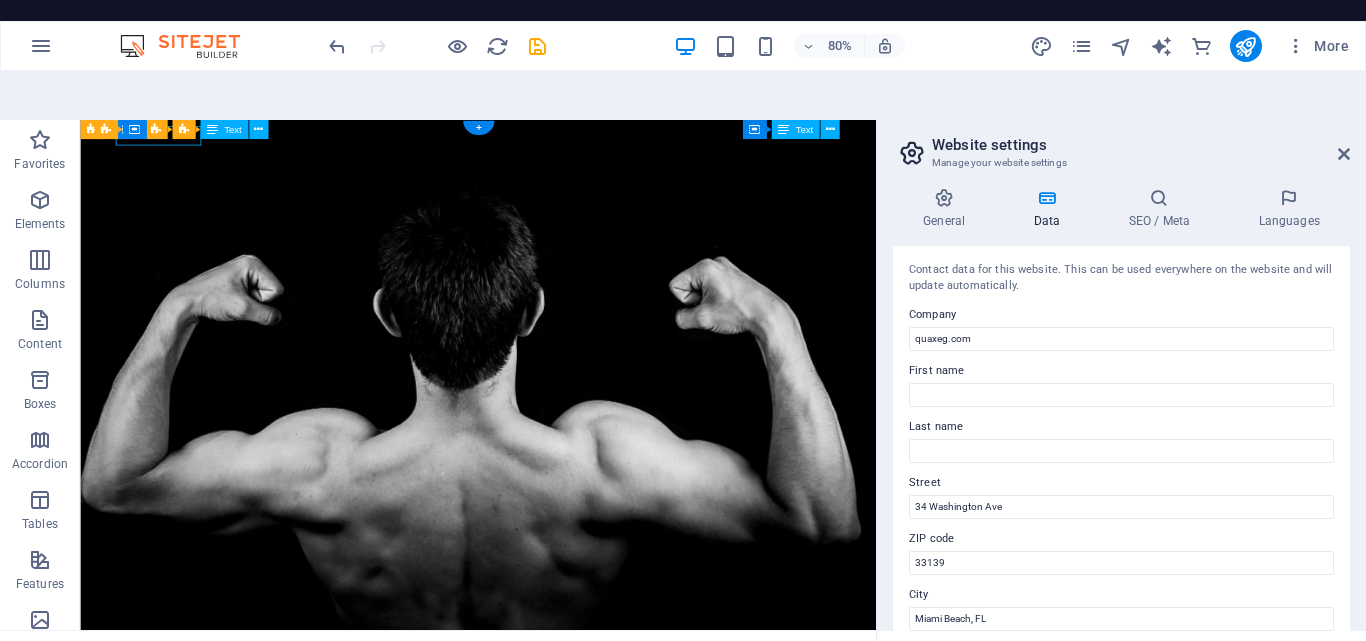drag, startPoint x: 166, startPoint y: 147, endPoint x: 187, endPoint y: 146, distance: 21.023796 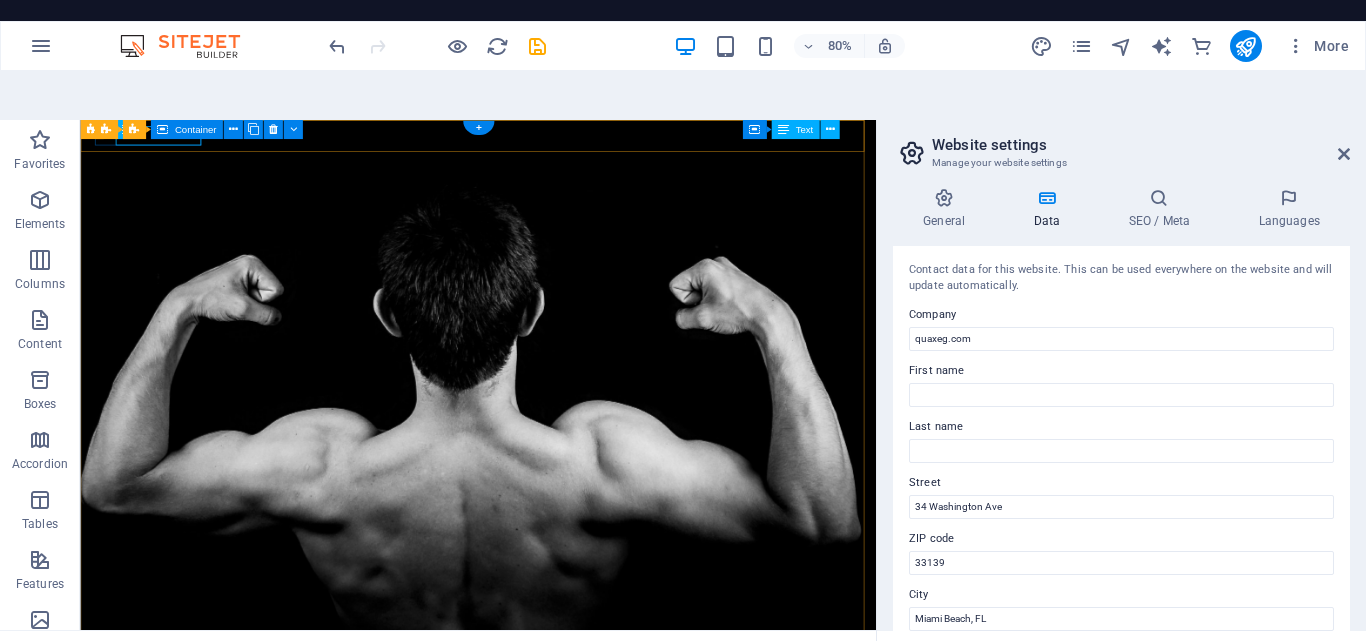 click on "+[PHONE]" at bounding box center (570, 847) 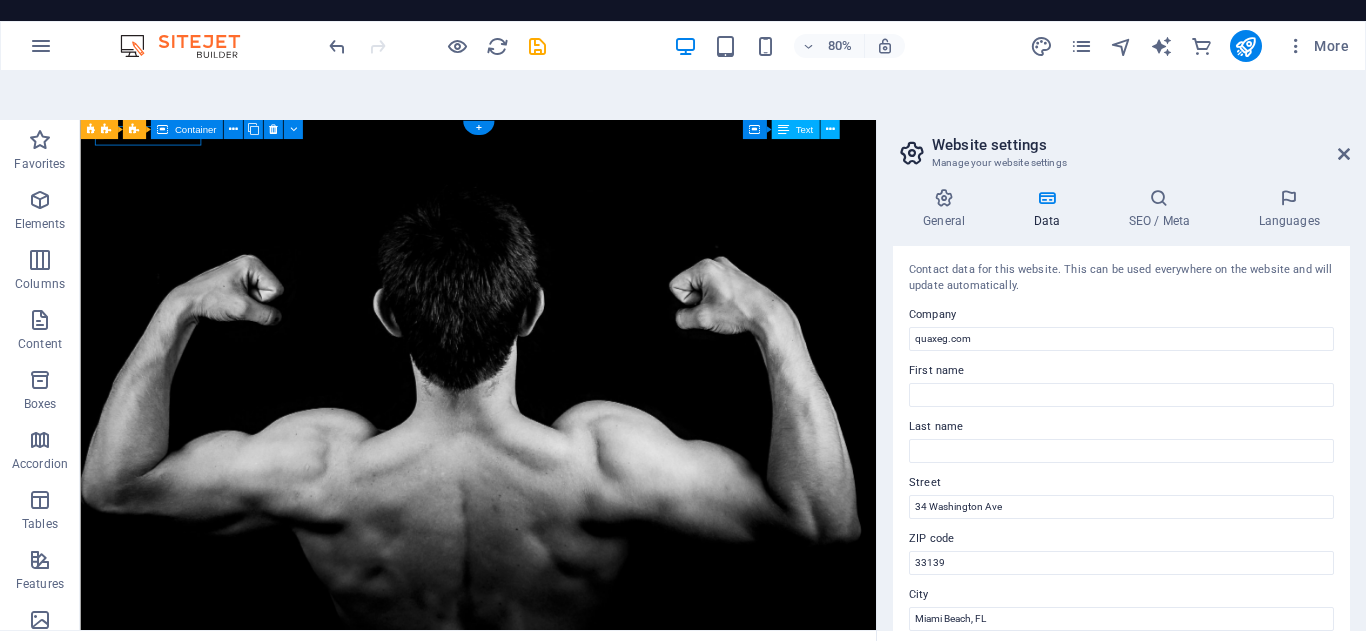 click on "+[PHONE]" at bounding box center [570, 847] 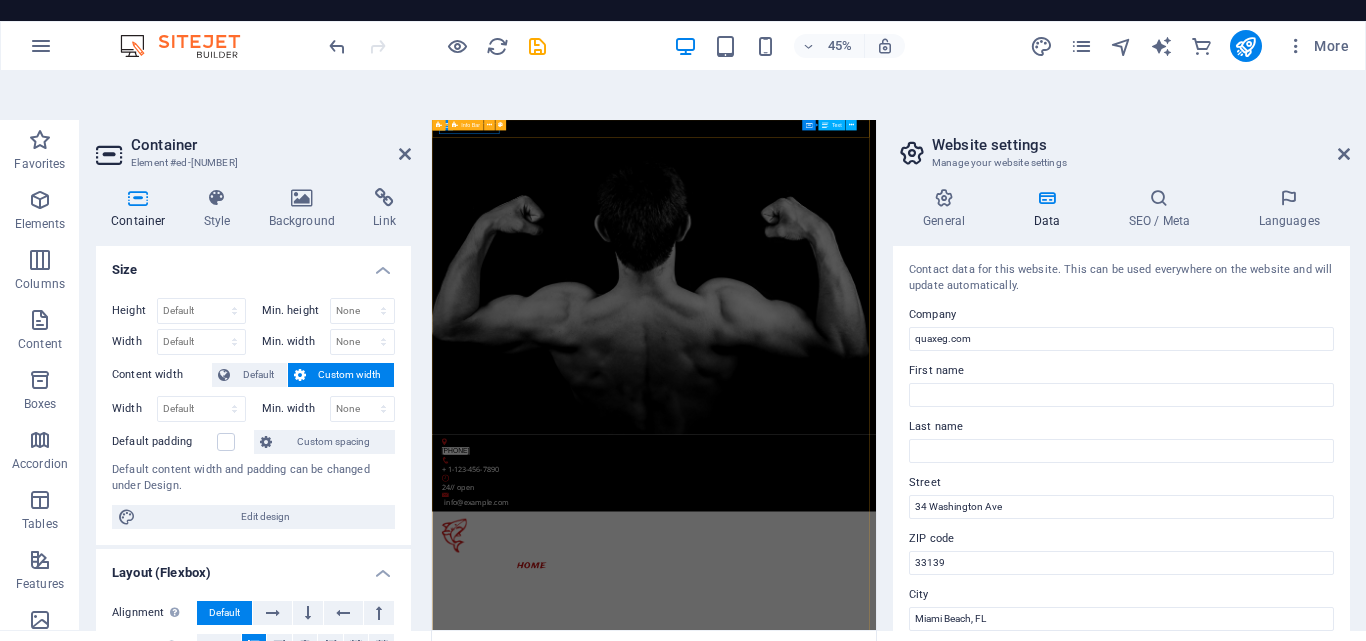 click on "+201113587778 + 1-123-456-7890 24// open info@quaxeg.com" at bounding box center (925, 904) 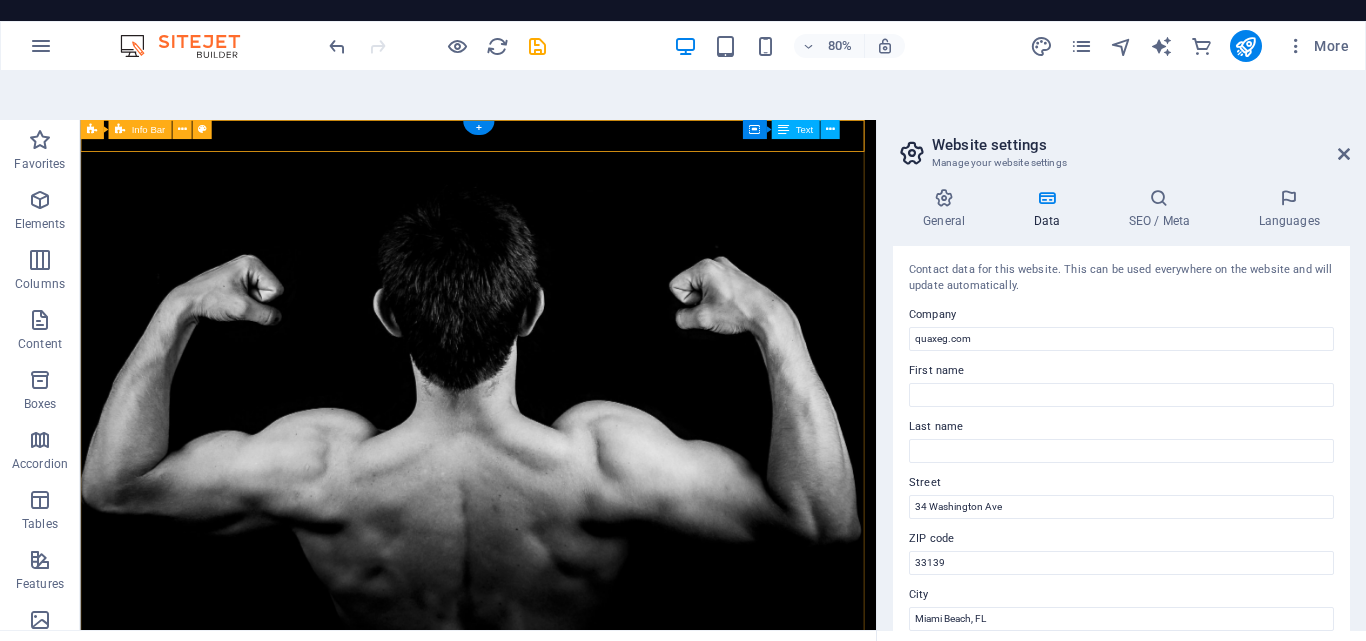 click on "+201113587778 + 1-123-456-7890 24// open info@quaxeg.com" at bounding box center (577, 904) 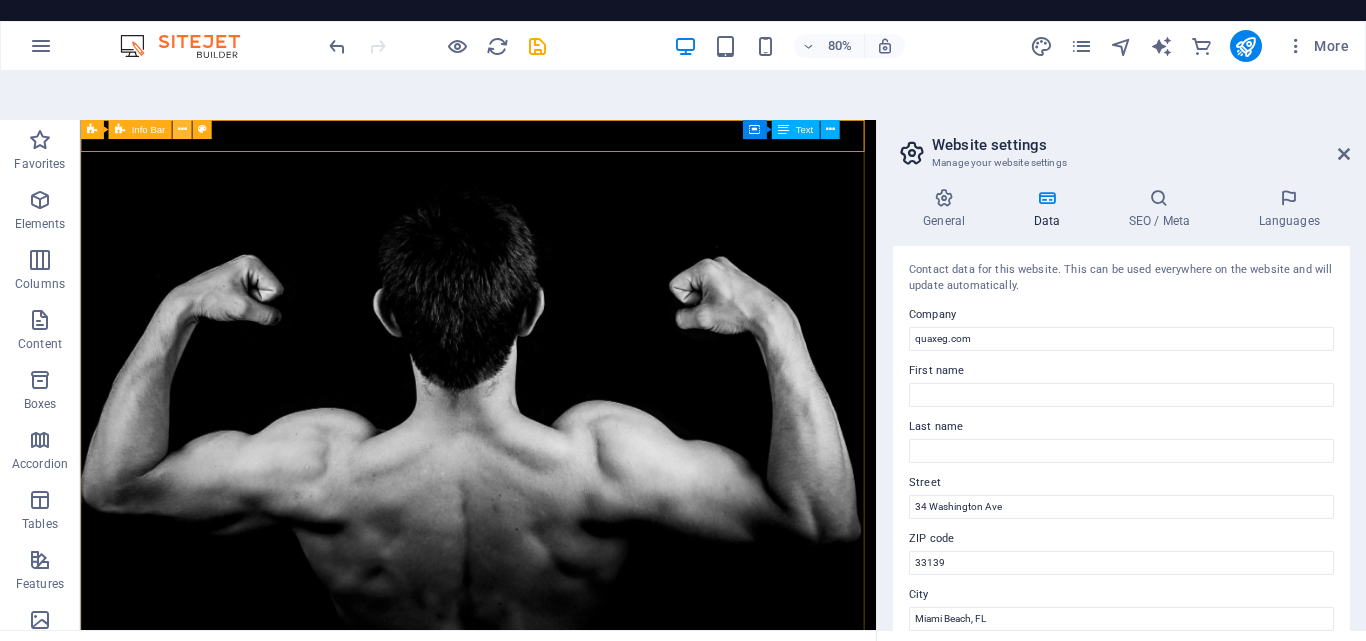click at bounding box center [181, 129] 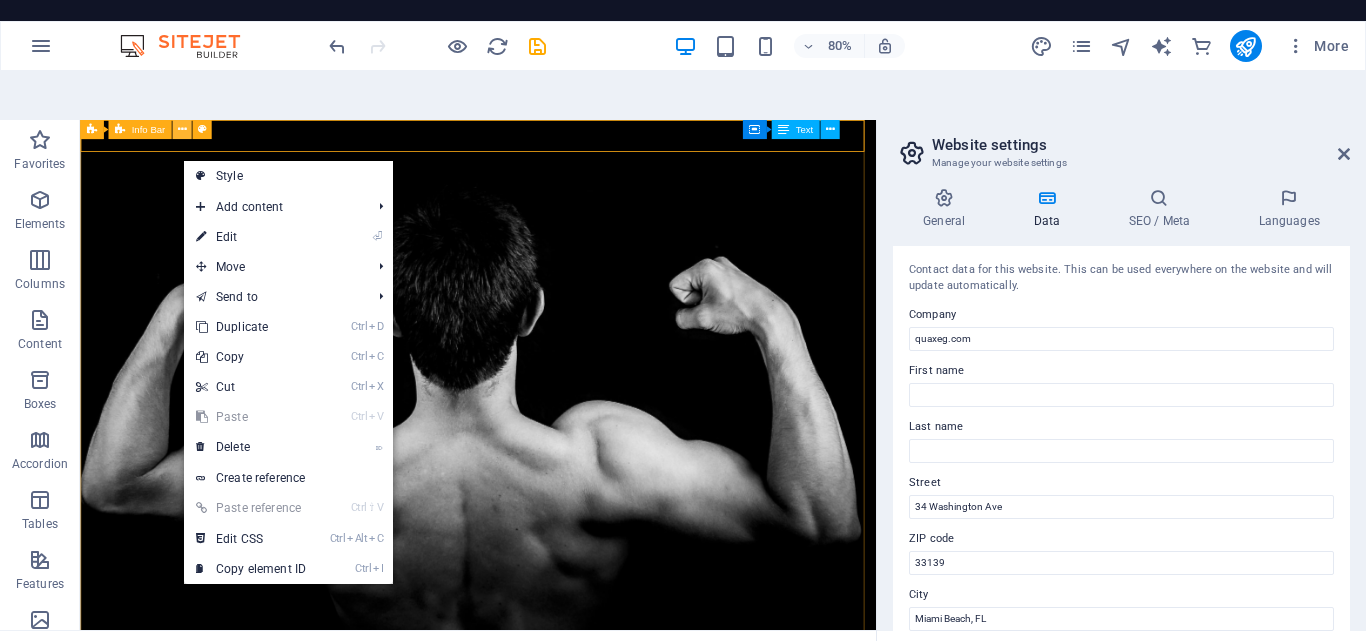 click at bounding box center [181, 129] 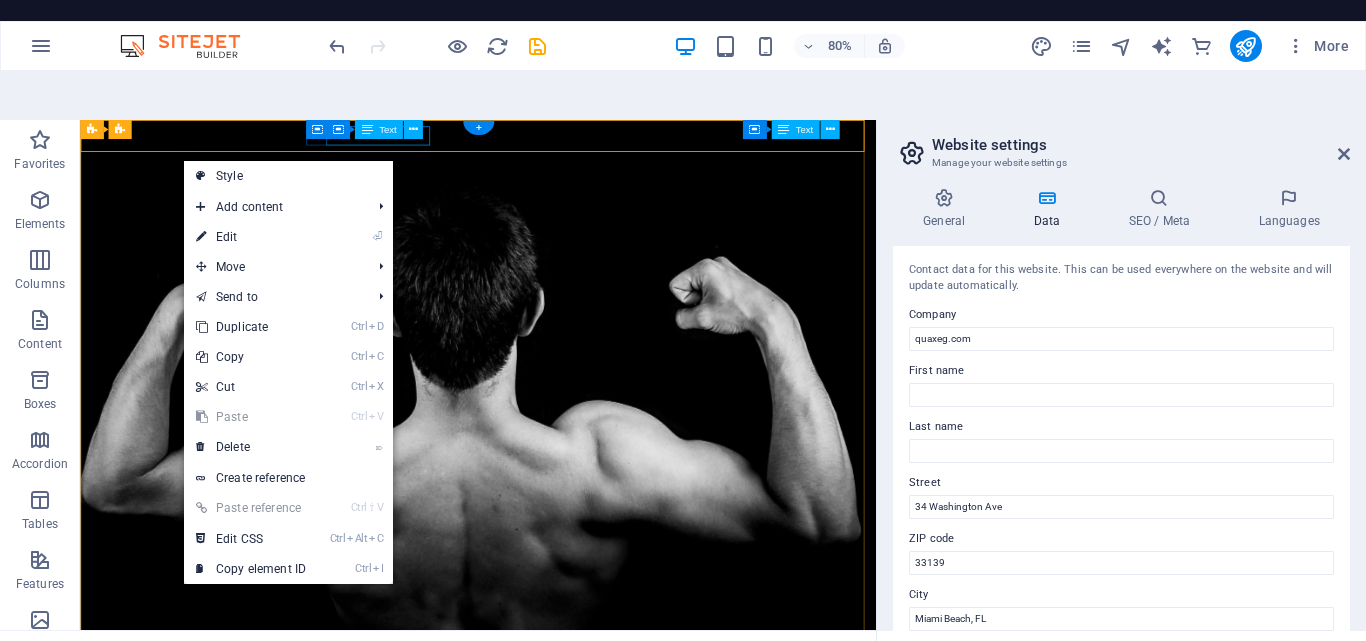 click on "+ 1-123-456-7890" at bounding box center (570, 896) 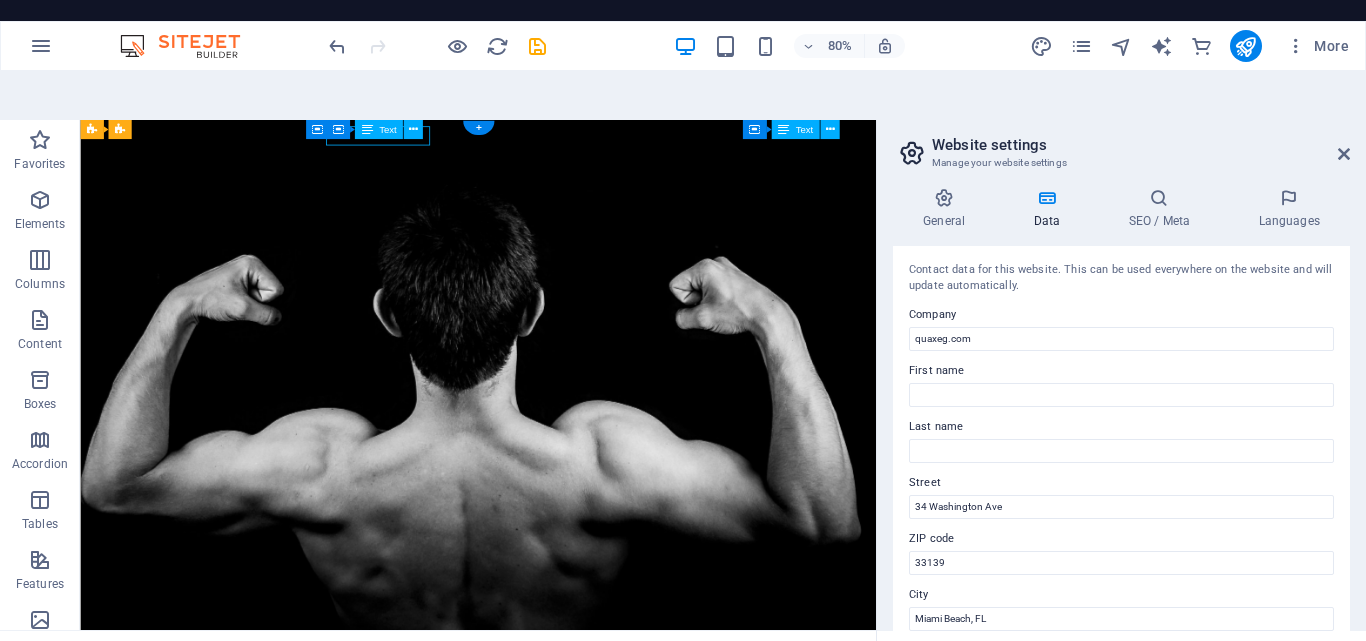click on "+ 1-123-456-7890" at bounding box center [570, 896] 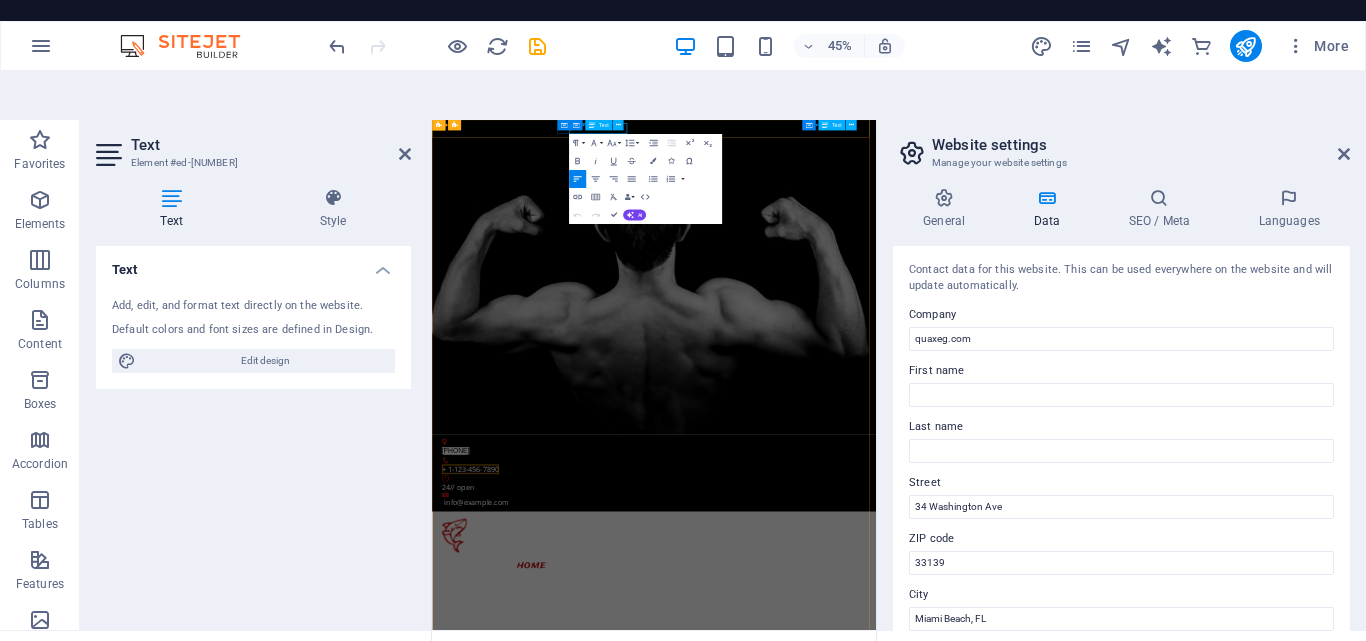 click on "+ 1-123-456-7890" at bounding box center [517, 896] 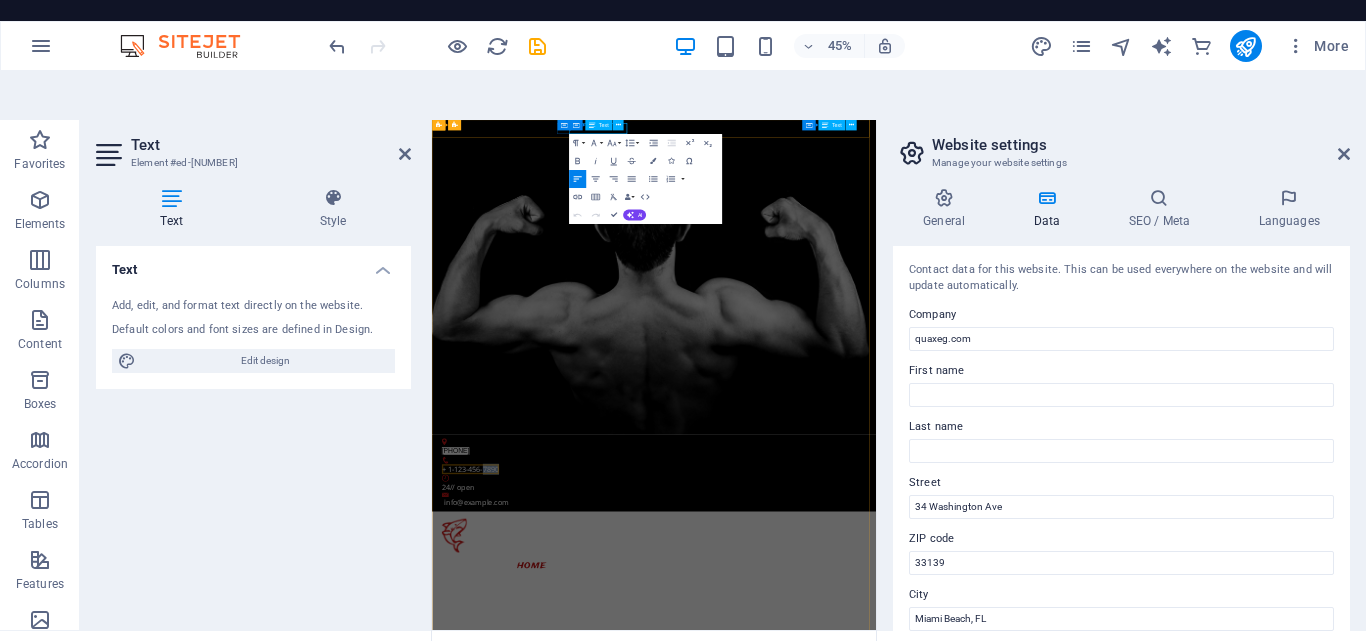 click on "+ 1-123-456-7890" at bounding box center [517, 896] 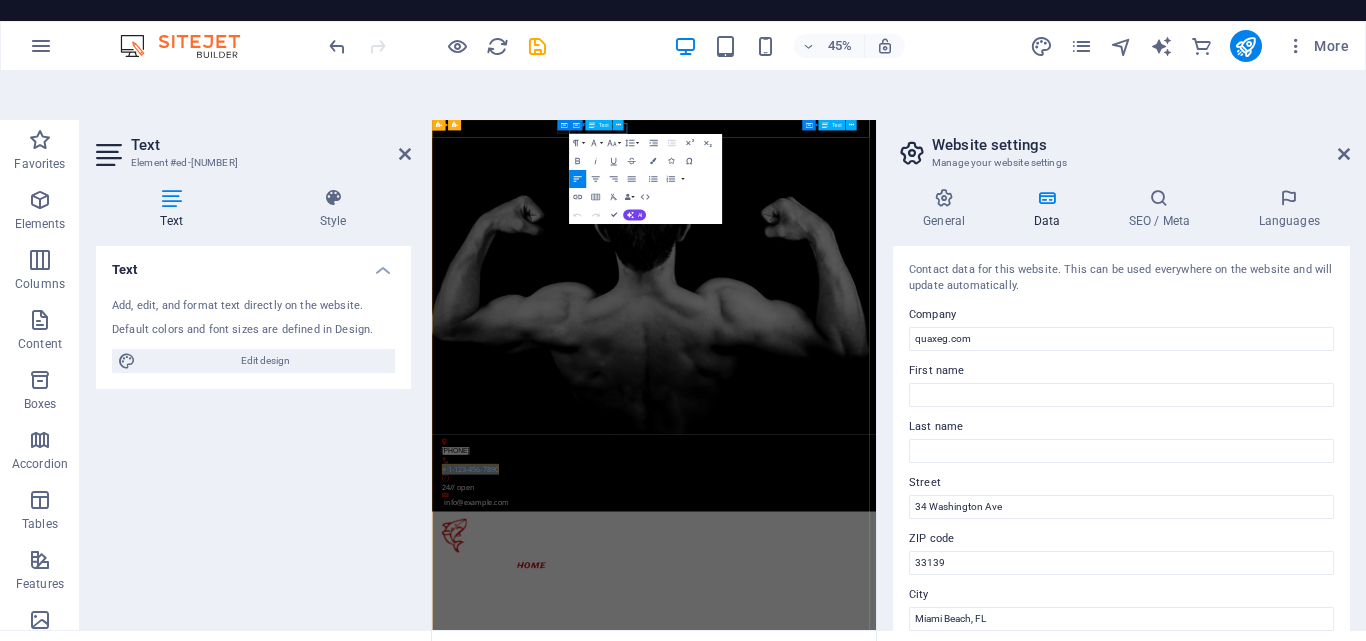 click on "+ 1-123-456-7890" at bounding box center [517, 896] 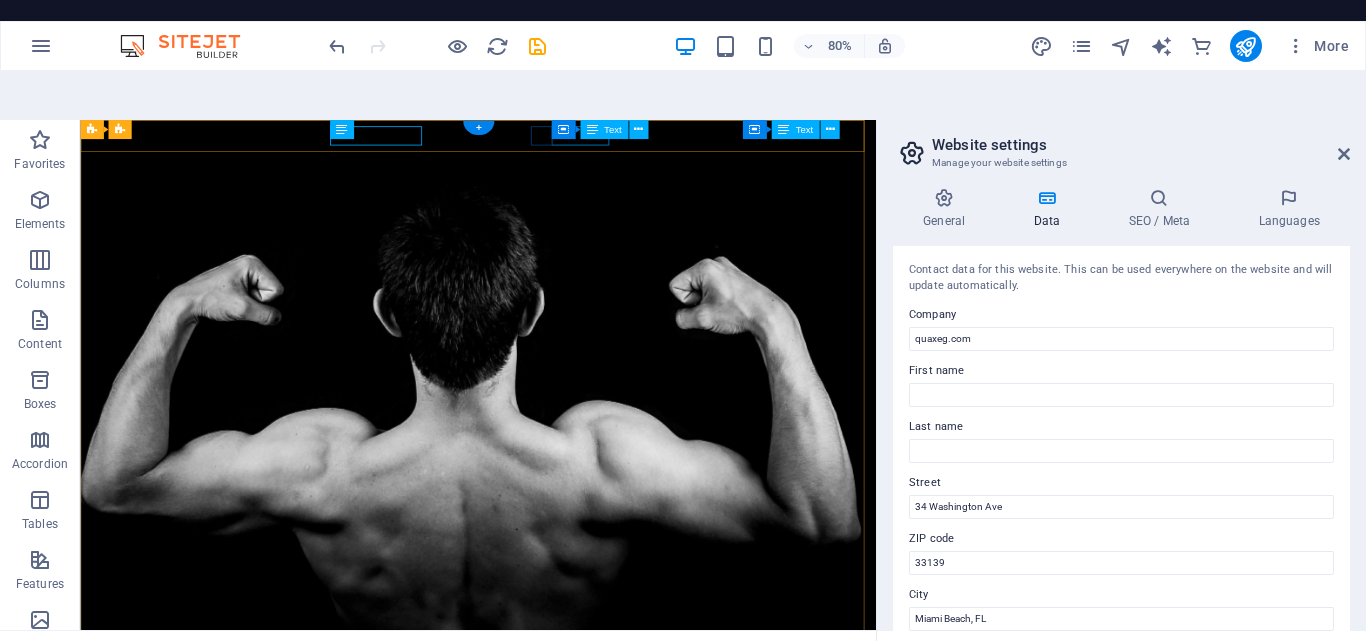 click on "24// open" at bounding box center (570, 936) 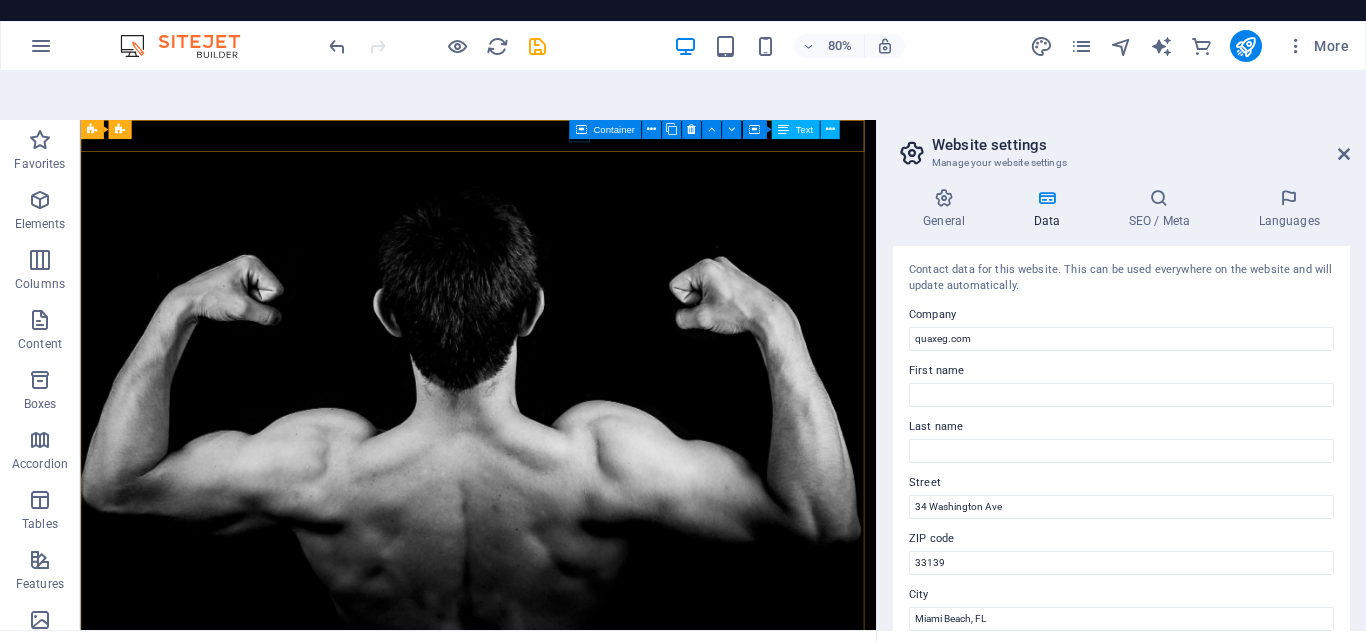 click on "Container" at bounding box center [605, 129] 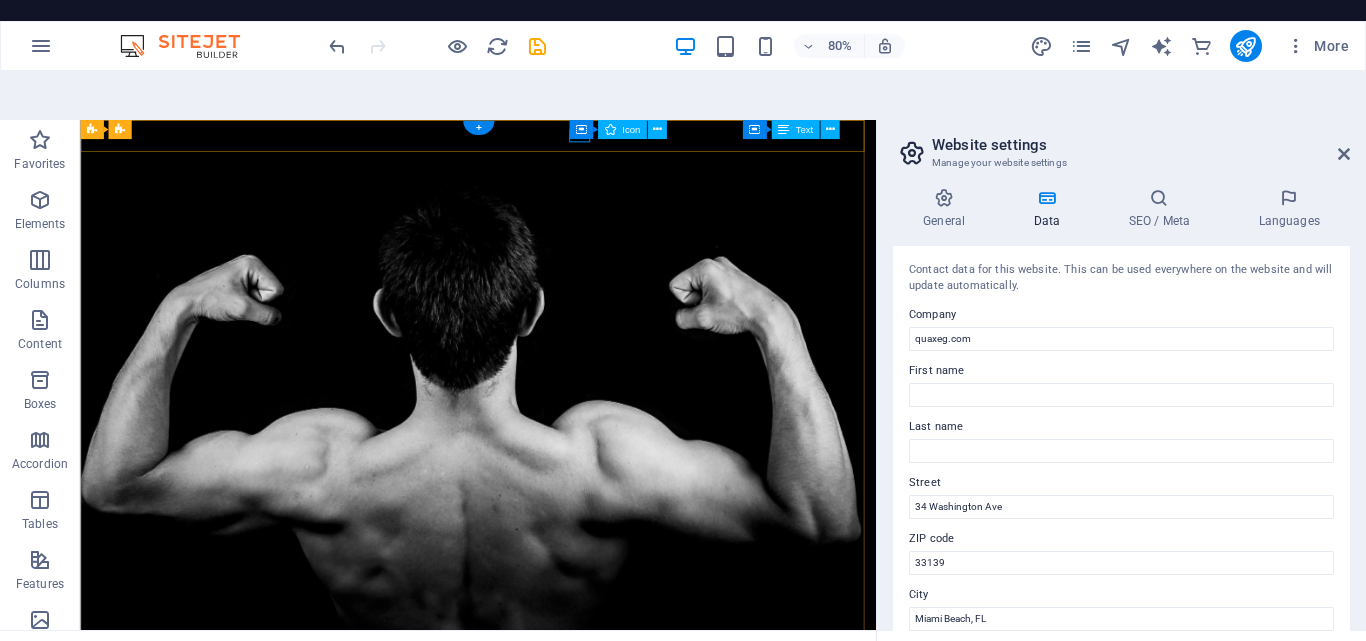 click at bounding box center [570, 916] 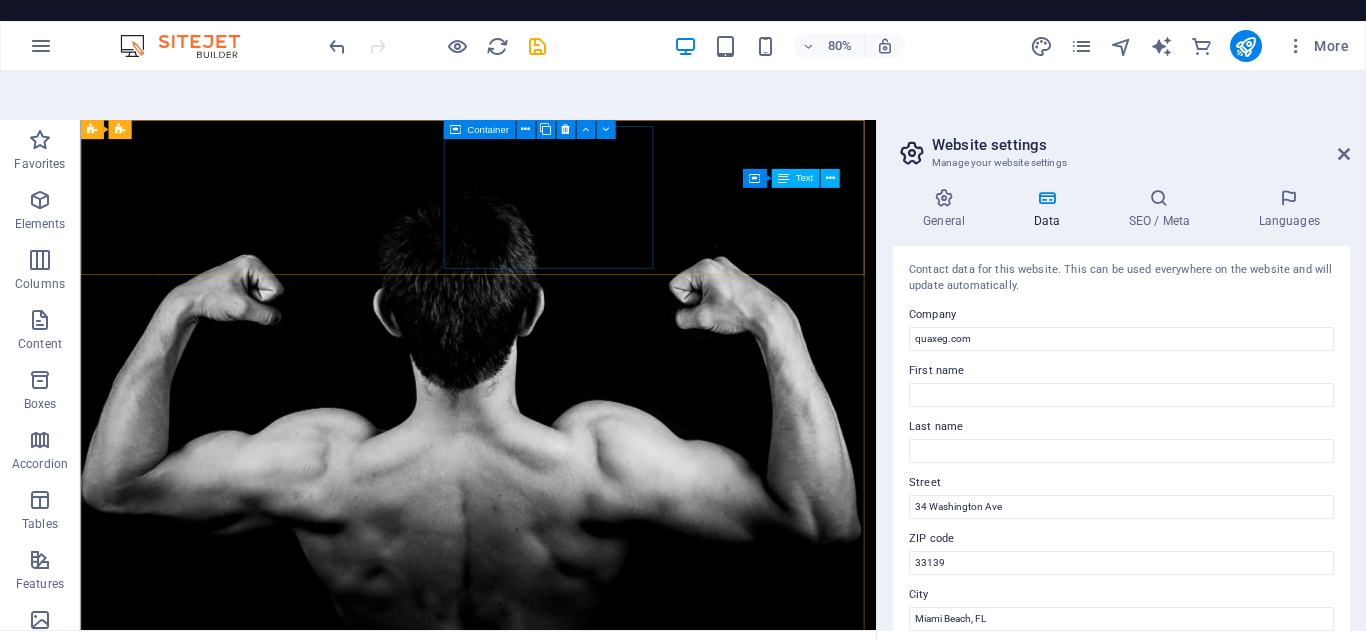 click on "Add elements" at bounding box center (510, 1009) 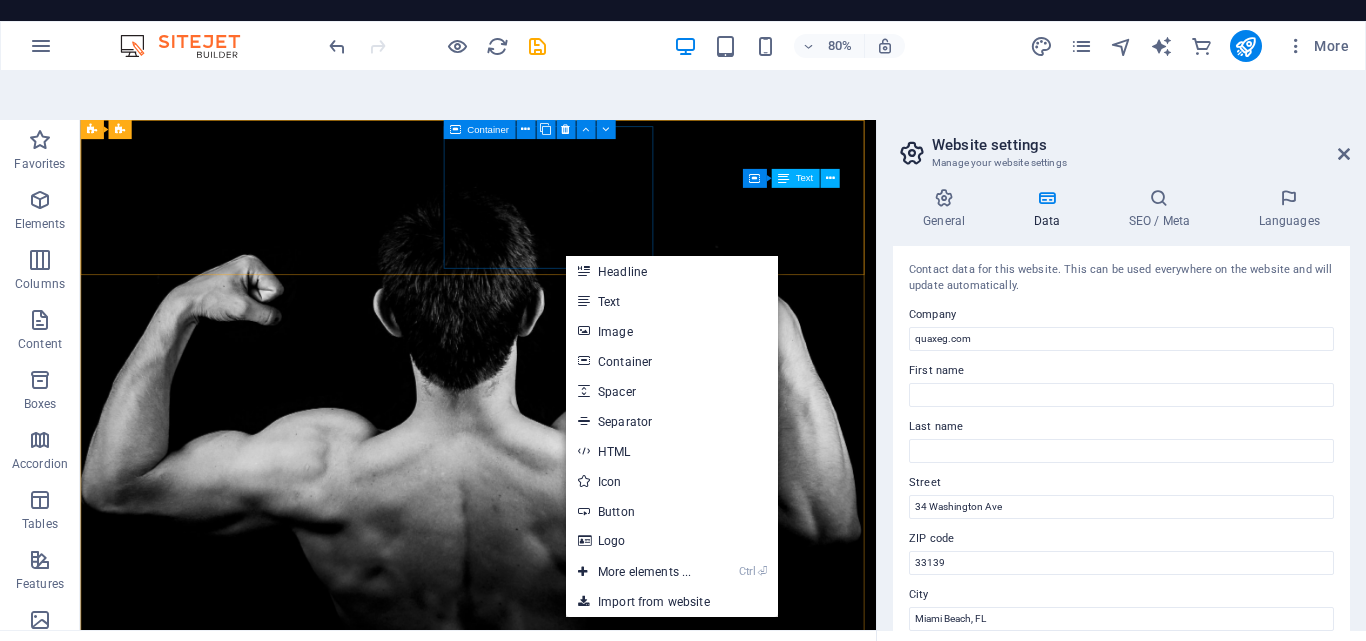 click on "Drop content here or  Add elements  Paste clipboard" at bounding box center [570, 979] 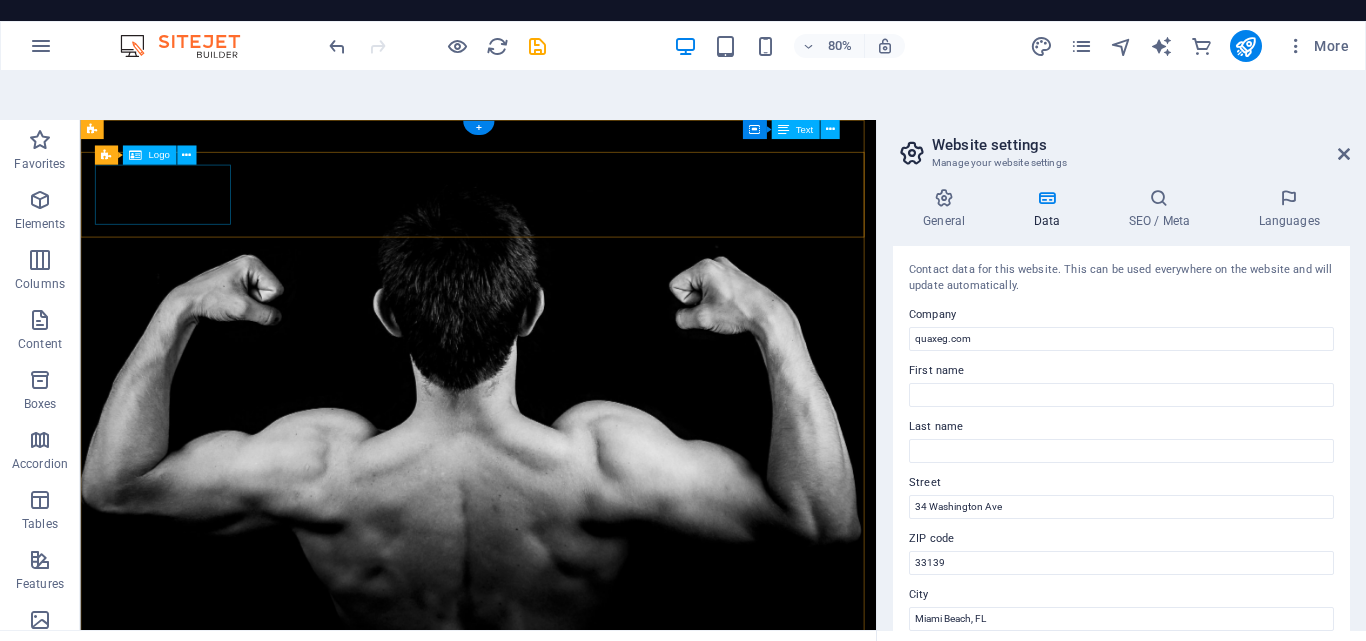 click at bounding box center [578, 1004] 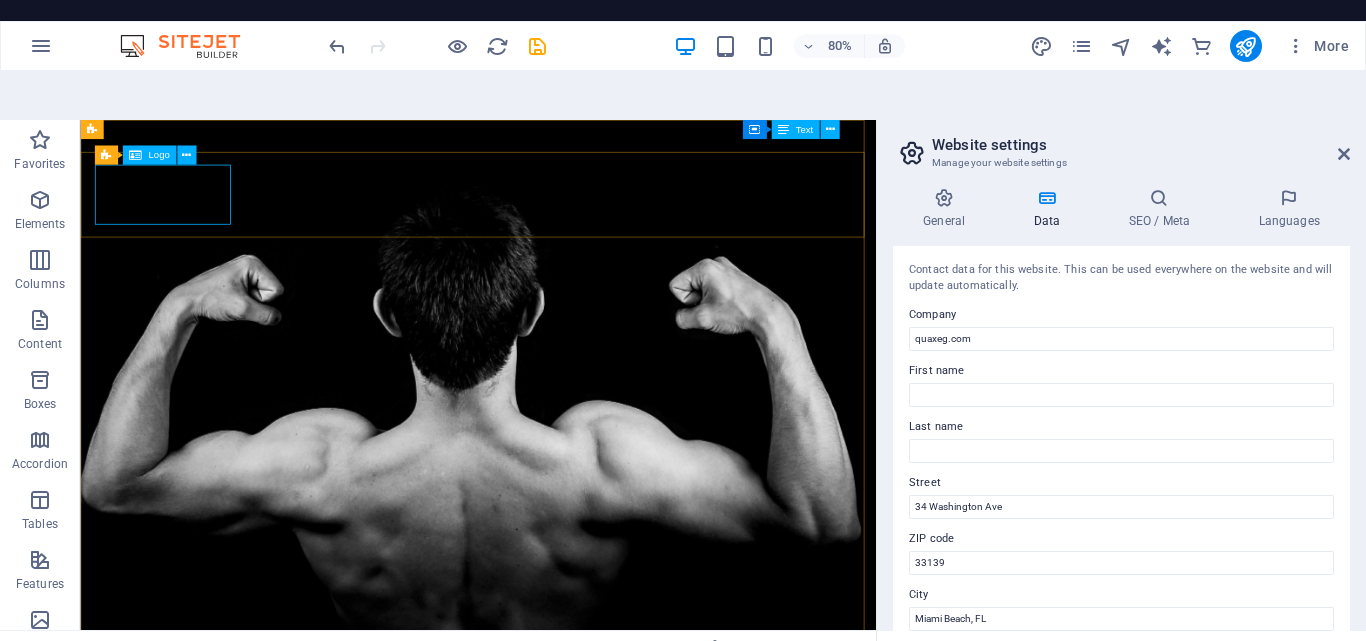 click on "Logo" at bounding box center (148, 155) 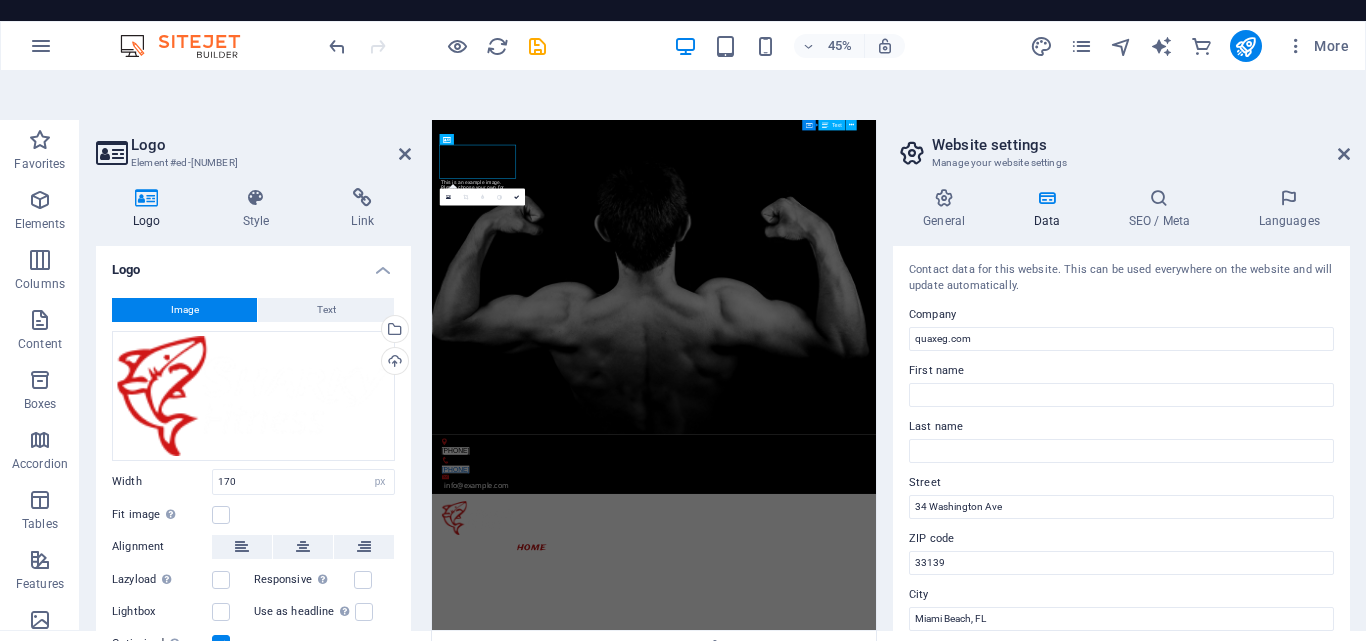 click on "Image" at bounding box center (184, 310) 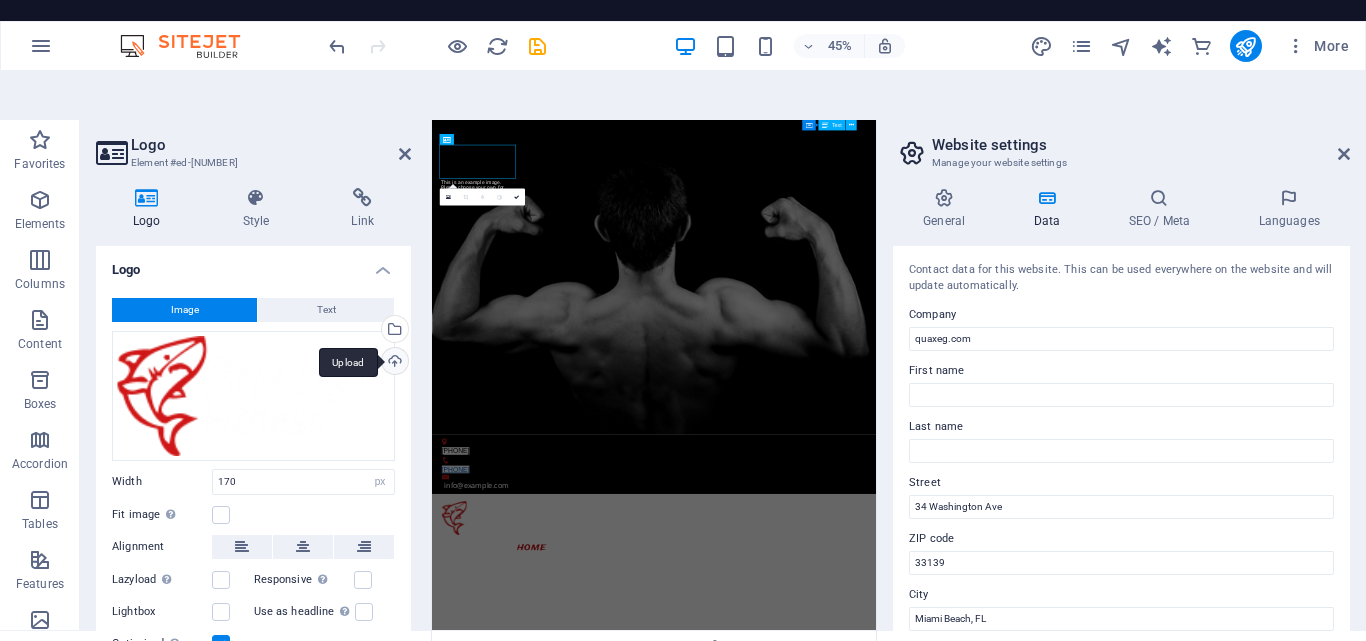 click on "Upload" at bounding box center [393, 363] 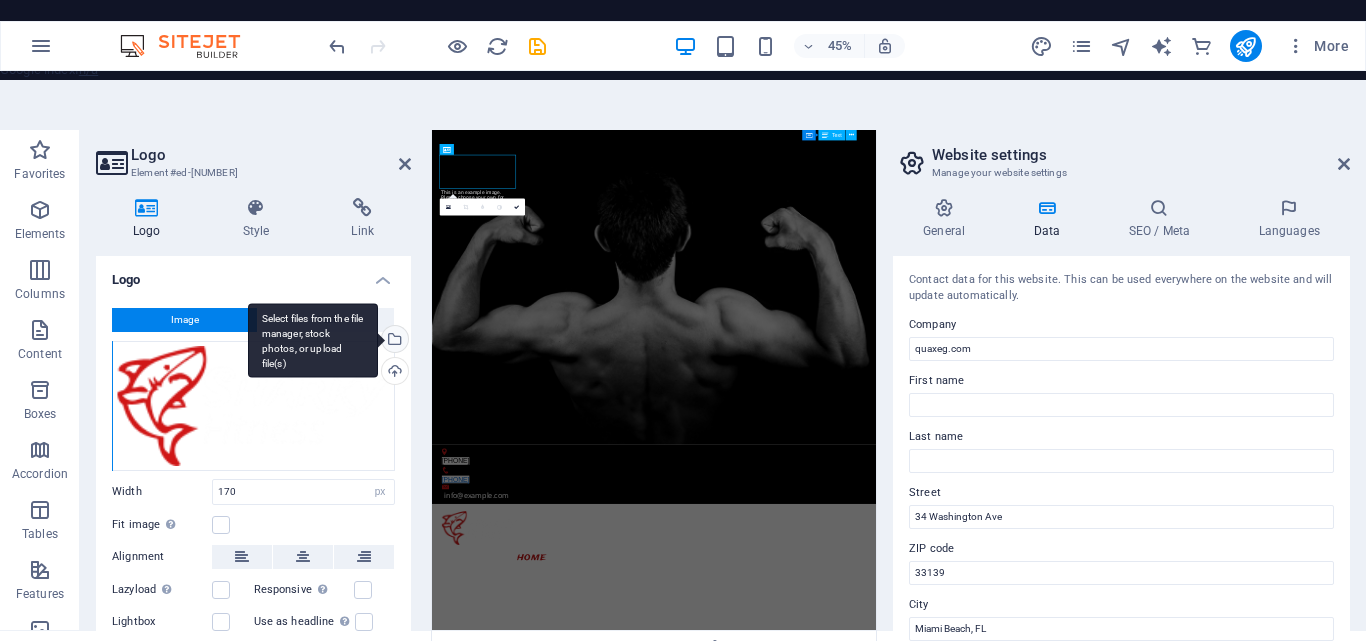 click on "Select files from the file manager, stock photos, or upload file(s)" at bounding box center (313, 340) 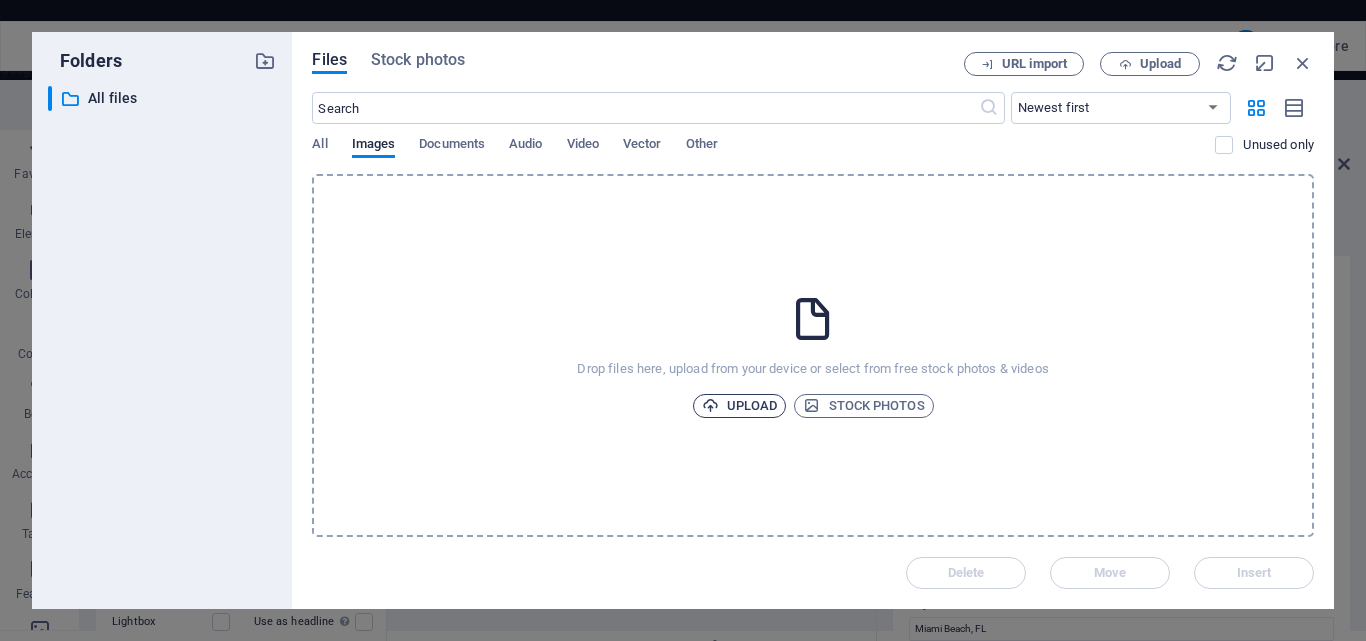 click on "Upload" at bounding box center [740, 406] 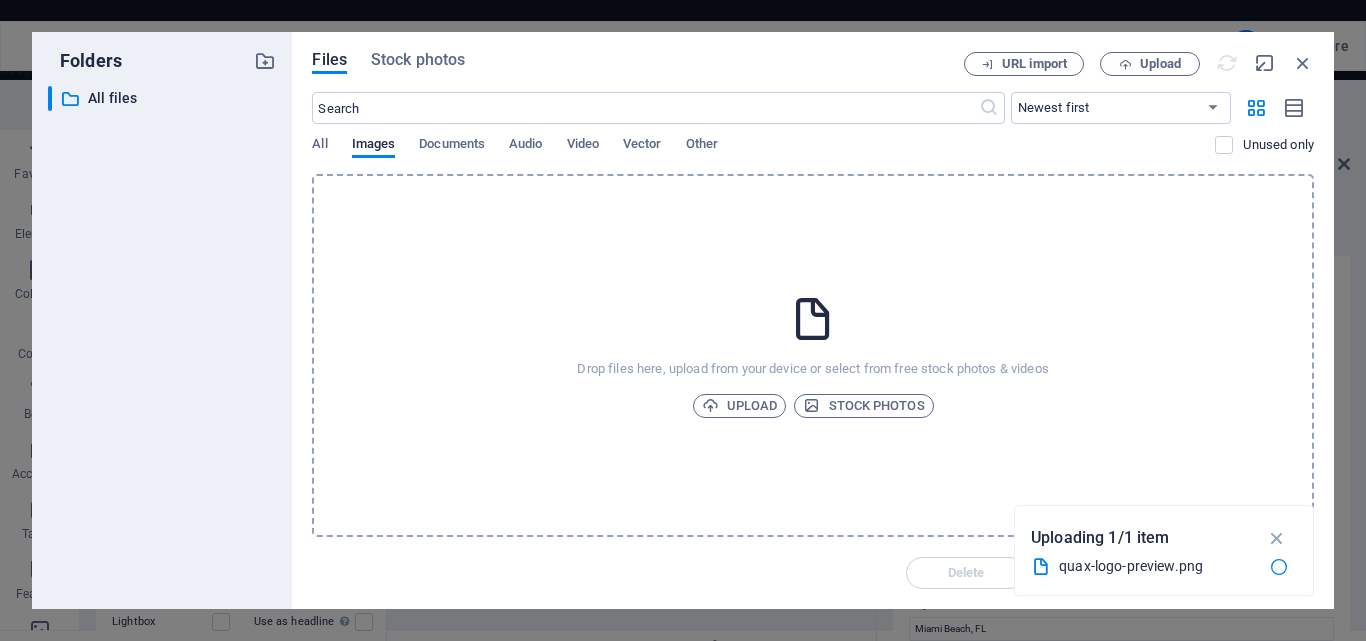 click on "quax-logo-preview.png" at bounding box center [1157, 566] 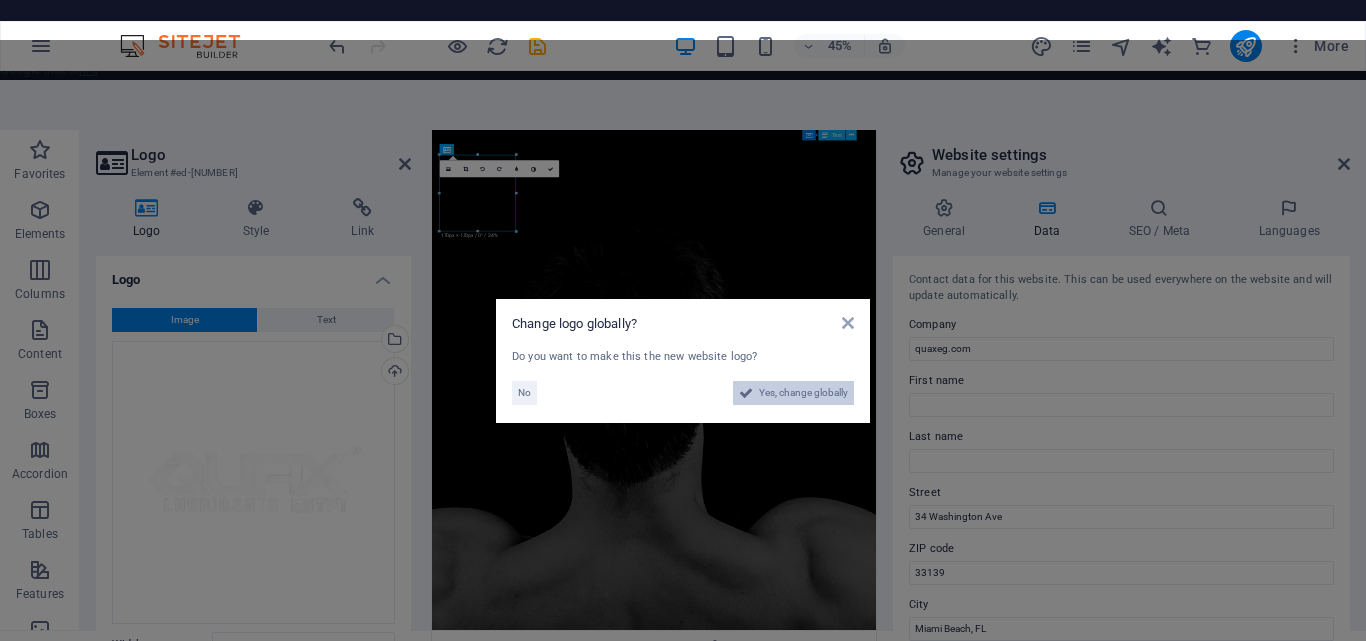 click on "Yes, change globally" at bounding box center [803, 393] 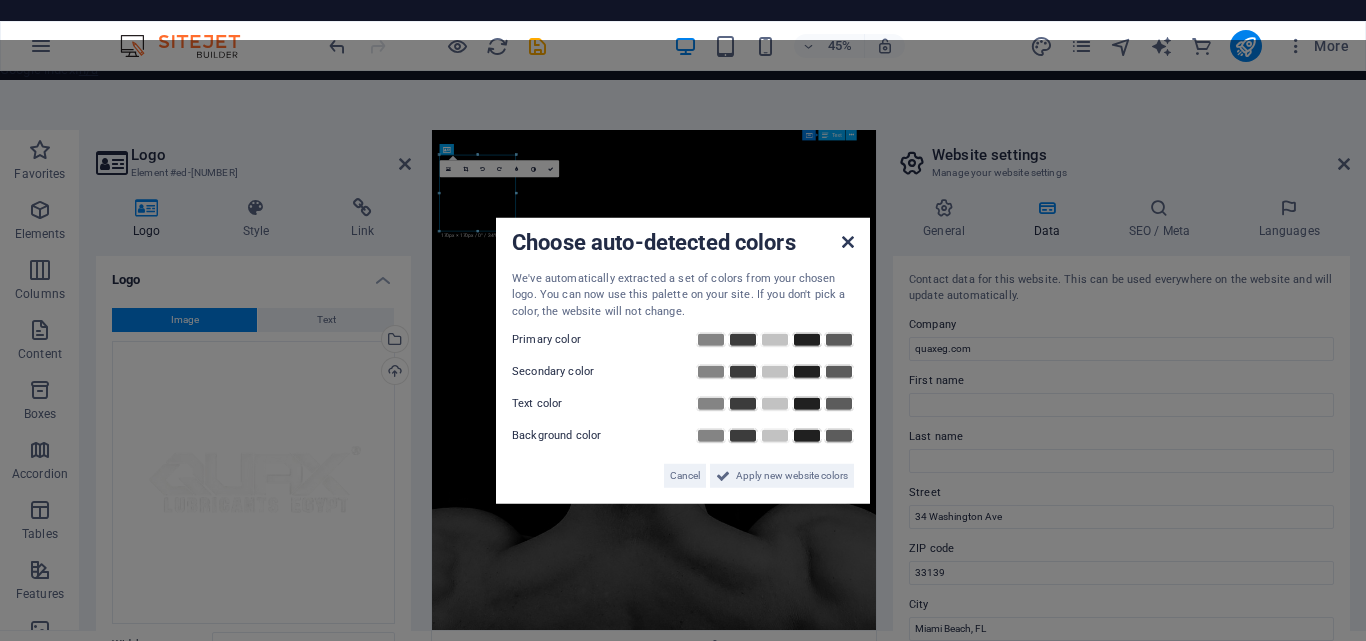 click at bounding box center [848, 241] 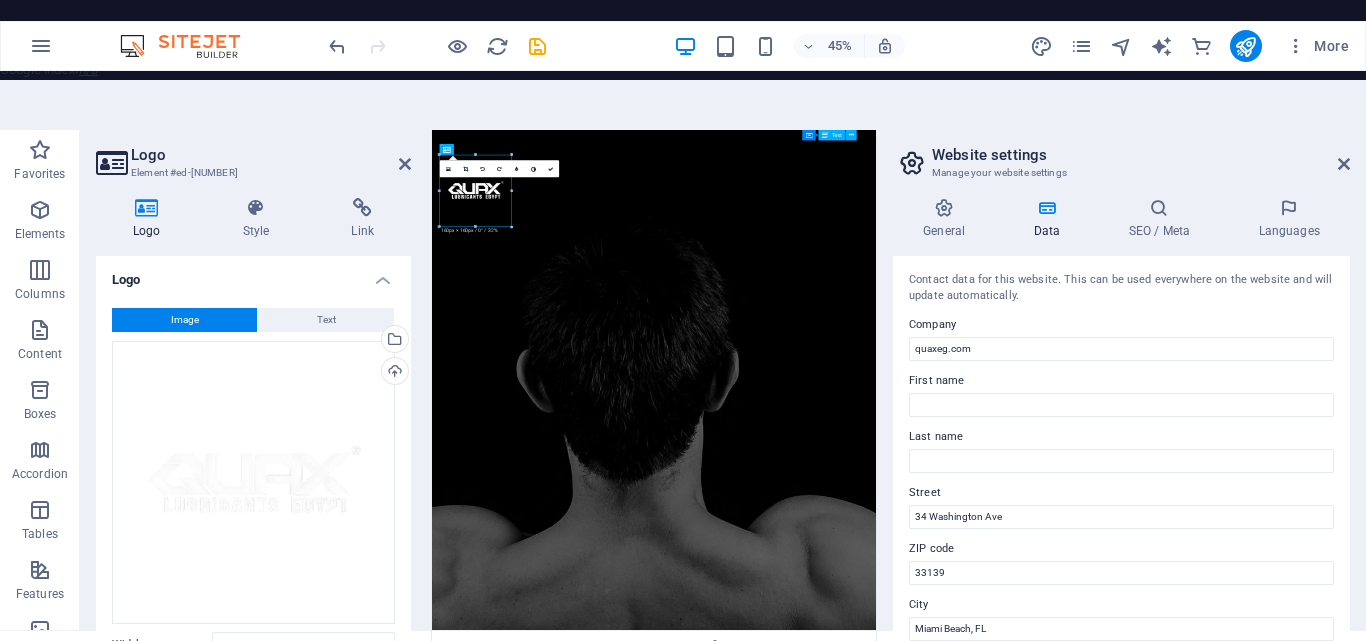 drag, startPoint x: 514, startPoint y: 230, endPoint x: 148, endPoint y: 124, distance: 381.04068 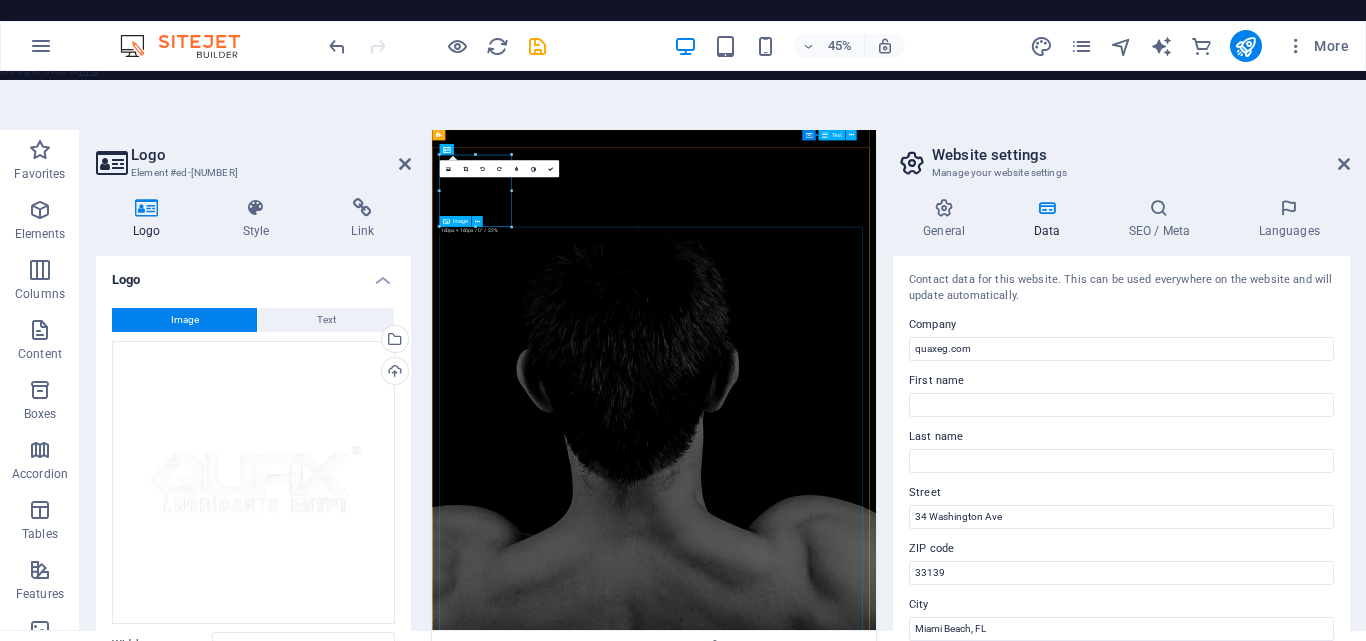 click at bounding box center (926, 2307) 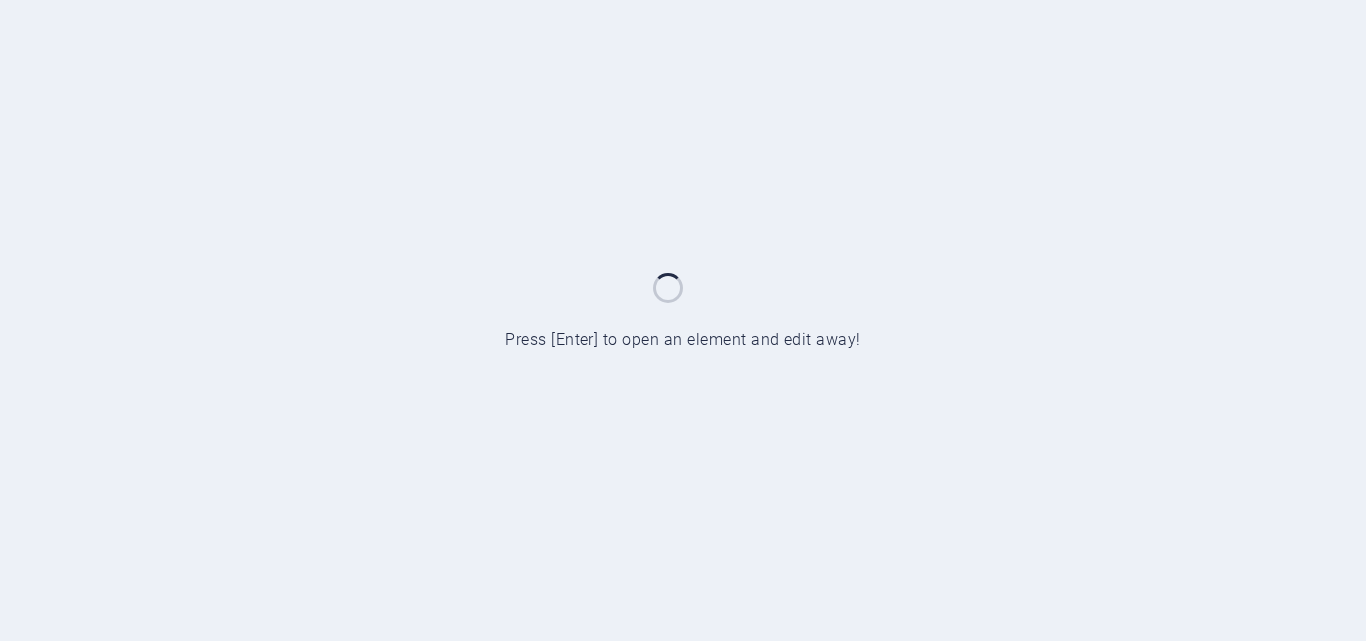 scroll, scrollTop: 0, scrollLeft: 0, axis: both 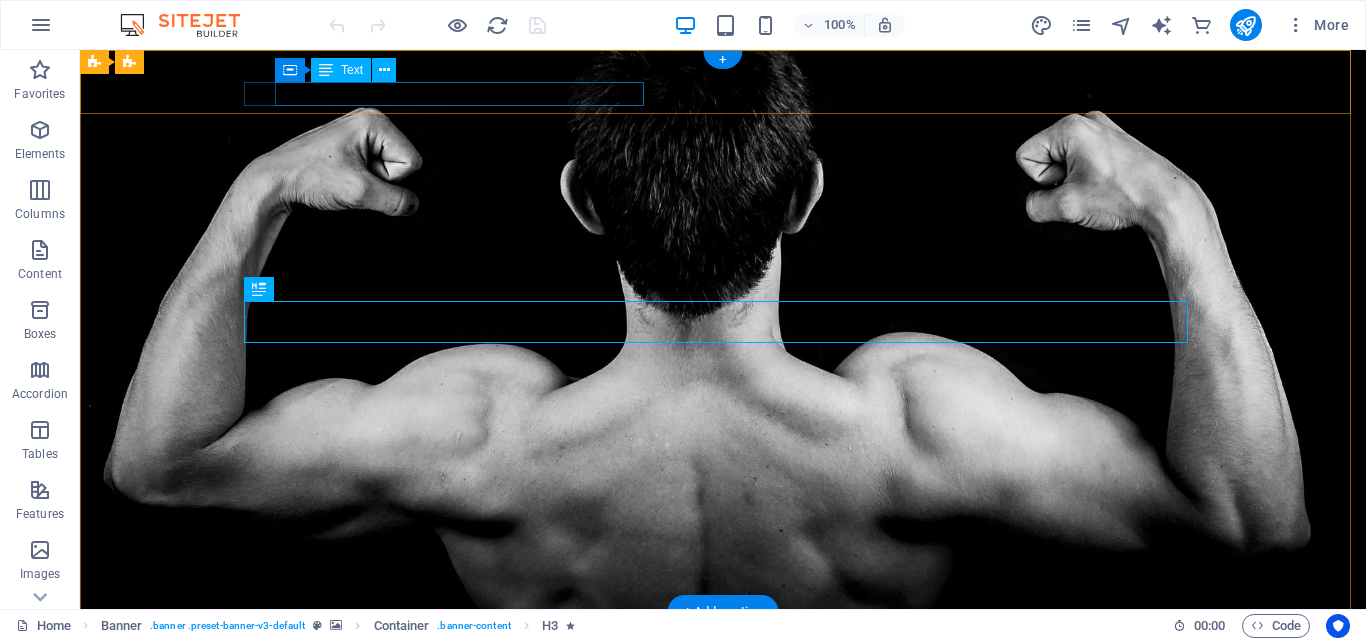 click on "[ID]@[DOMAIN].local" at bounding box center (726, 763) 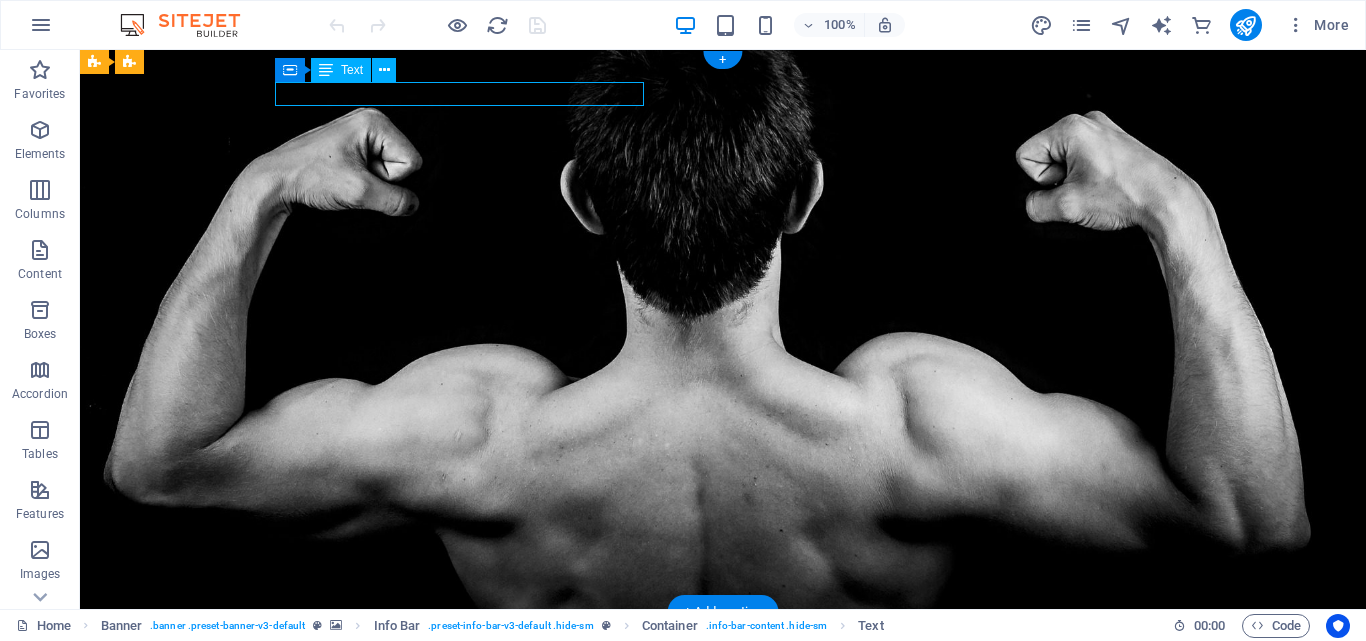 click on "[ID]@[DOMAIN].local" at bounding box center (726, 763) 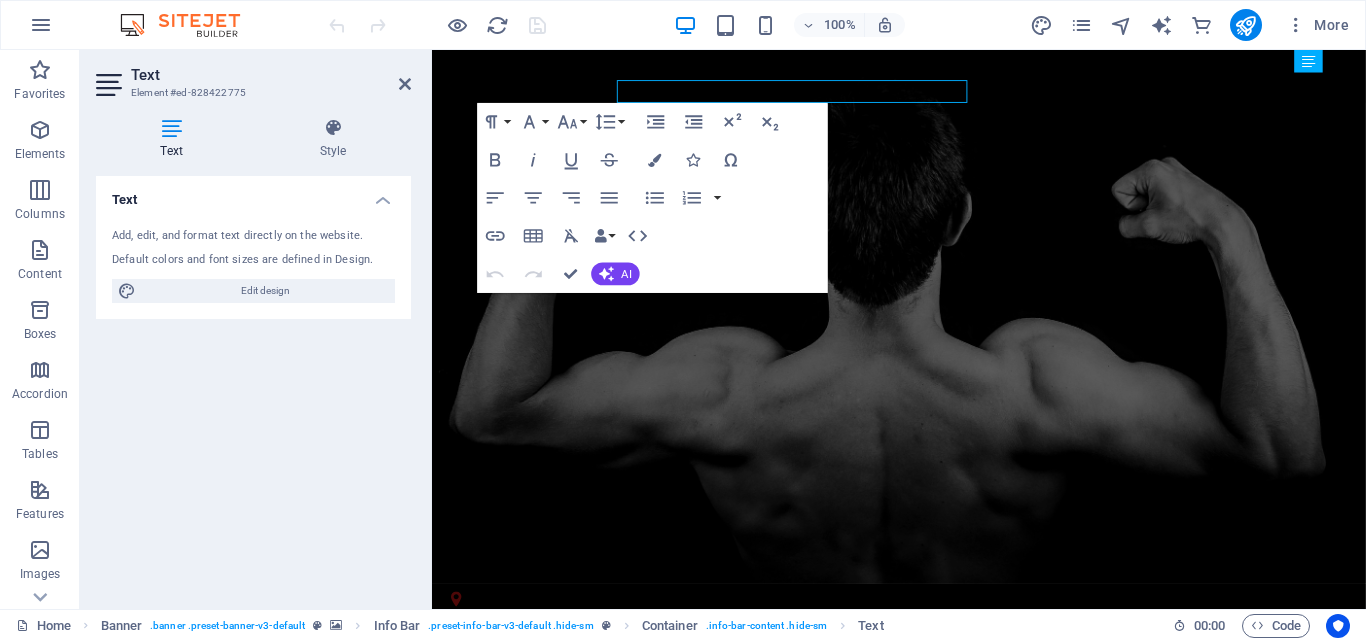 click on "[ID]@[DOMAIN].local" at bounding box center (534, 763) 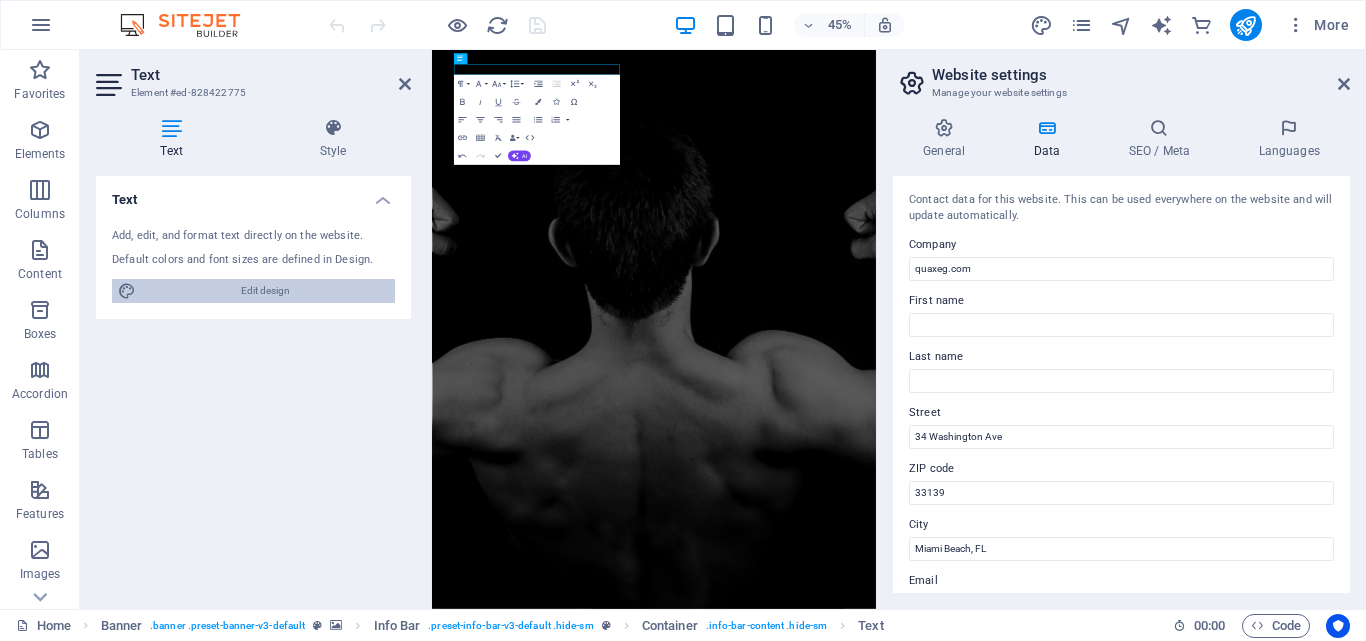 click on "Edit design" at bounding box center [265, 291] 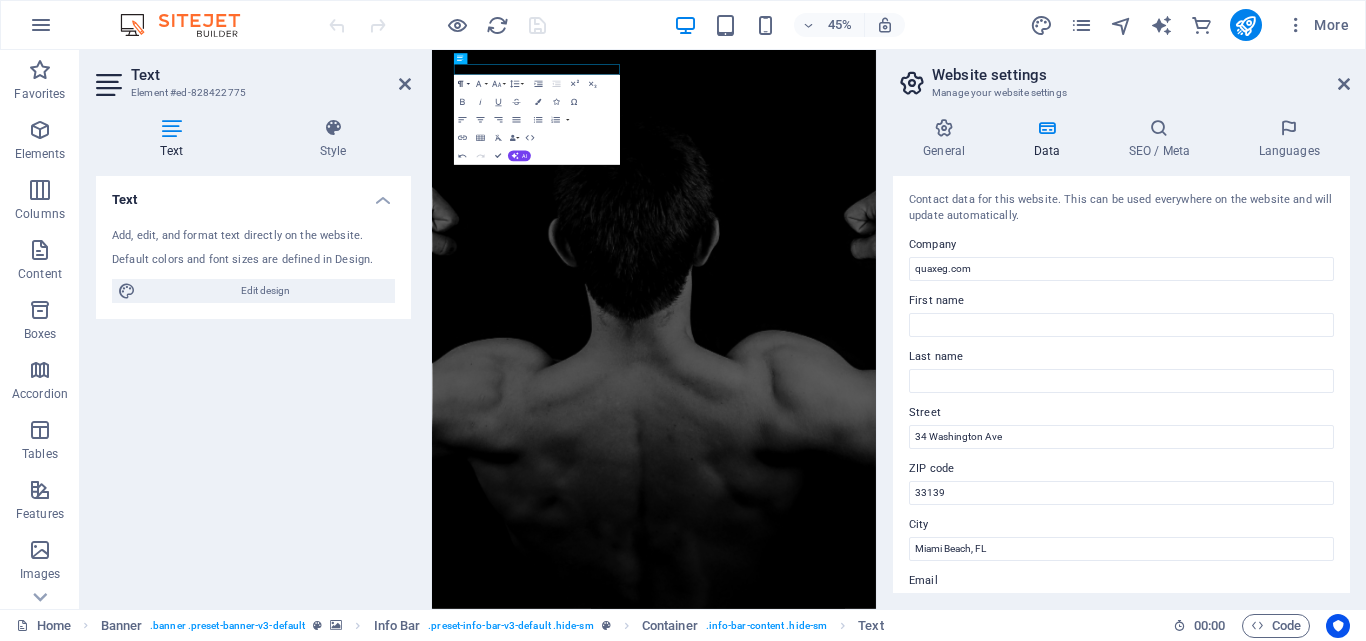 select on "px" 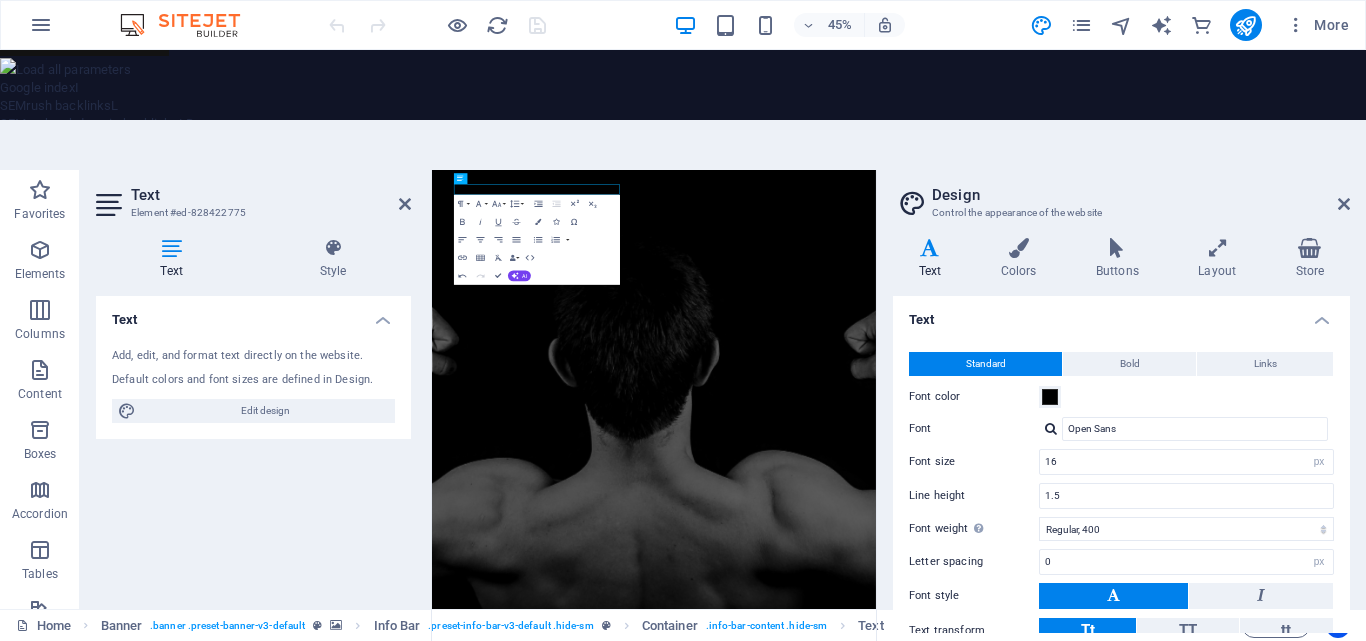 drag, startPoint x: 1344, startPoint y: 332, endPoint x: 1354, endPoint y: 447, distance: 115.43397 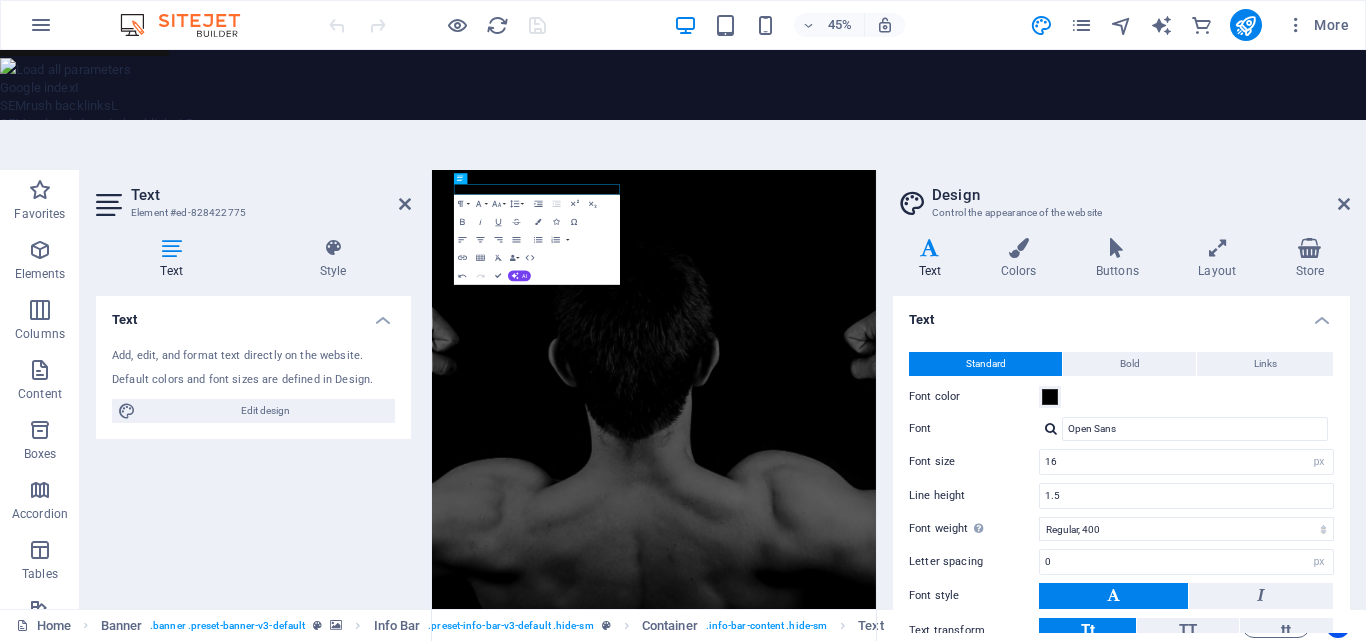 click on "Variants  Text  Colors  Buttons  Layout  Store Text Standard Bold Links Font color Font Open Sans Font size 16 rem px Line height 1.5 Font weight To display the font weight correctly, it may need to be enabled.  Manage Fonts Thin, 100 Extra-light, 200 Light, 300 Regular, 400 Medium, 500 Semi-bold, 600 Bold, 700 Extra-bold, 800 Black, 900 Letter spacing 0 rem px Font style Text transform Tt TT tt Text align Font weight To display the font weight correctly, it may need to be enabled.  Manage Fonts Thin, 100 Extra-light, 200 Light, 300 Regular, 400 Medium, 500 Semi-bold, 600 Bold, 700 Extra-bold, 800 Black, 900 Default Hover / Active Font color Font color Decoration None Decoration None Transition duration 0.3 s Transition function Ease Ease In Ease Out Ease In/Ease Out Linear Headlines All H1 / Textlogo H2 H3 H4 H5 H6 Font color Font Trade Winds Line height 1.5 Font weight To display the font weight correctly, it may need to be enabled.  Manage Fonts Thin, 100 Extra-light, 200 Light, 300 Regular, 400 Bold, 700" at bounding box center [1121, 475] 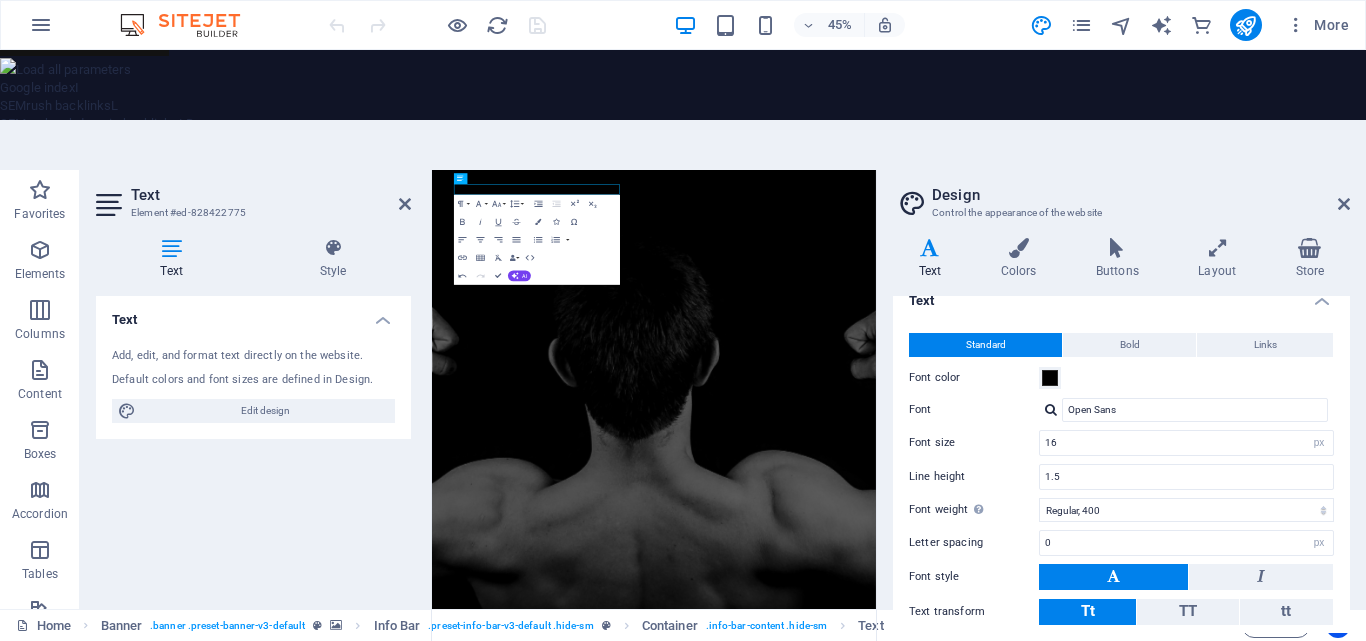 scroll, scrollTop: 0, scrollLeft: 0, axis: both 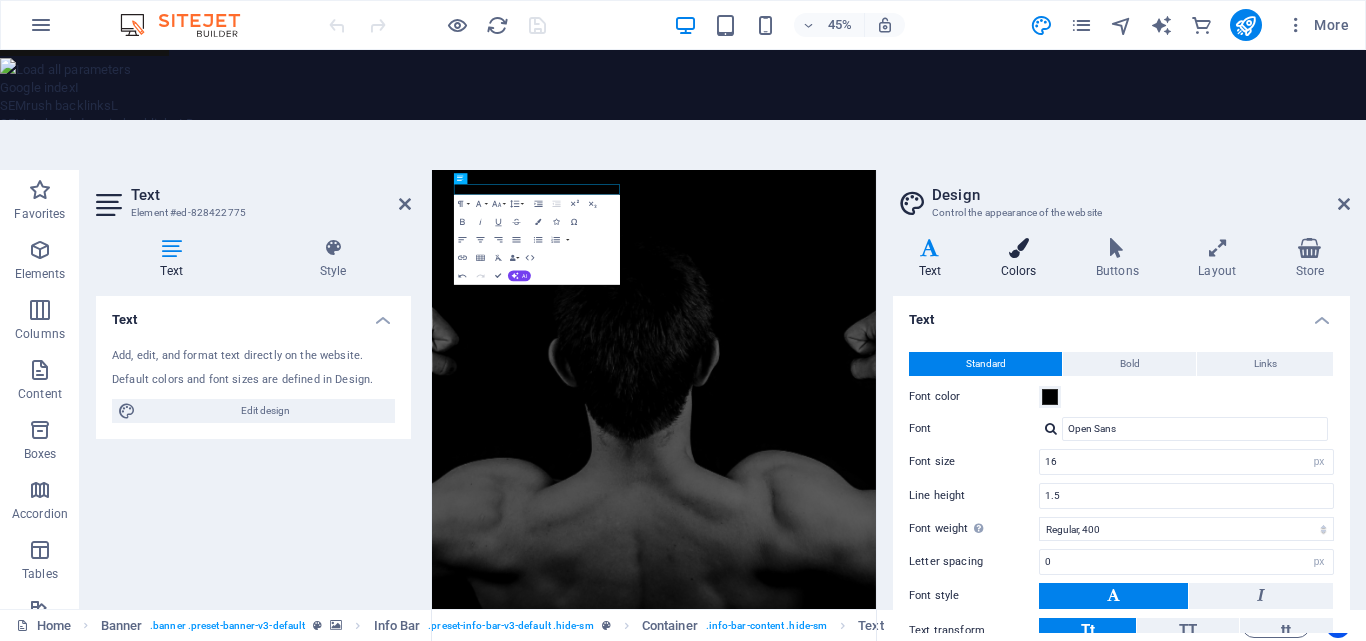 click on "Colors" at bounding box center (1022, 259) 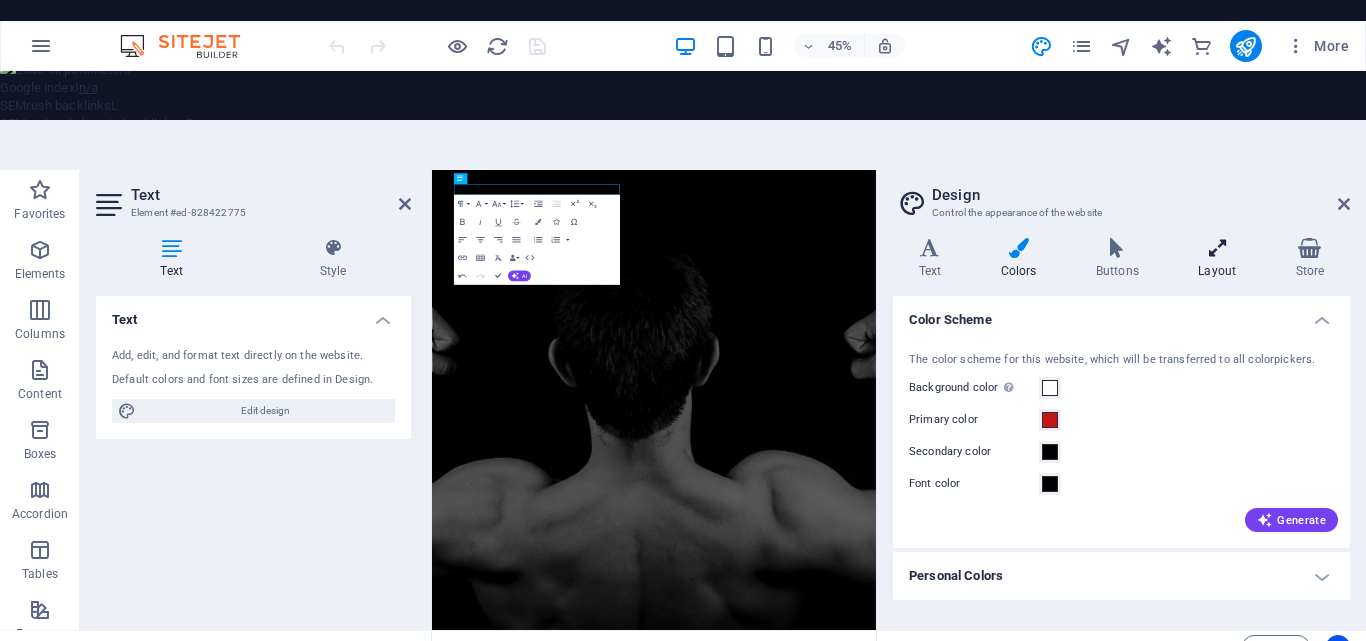 click at bounding box center [1217, 248] 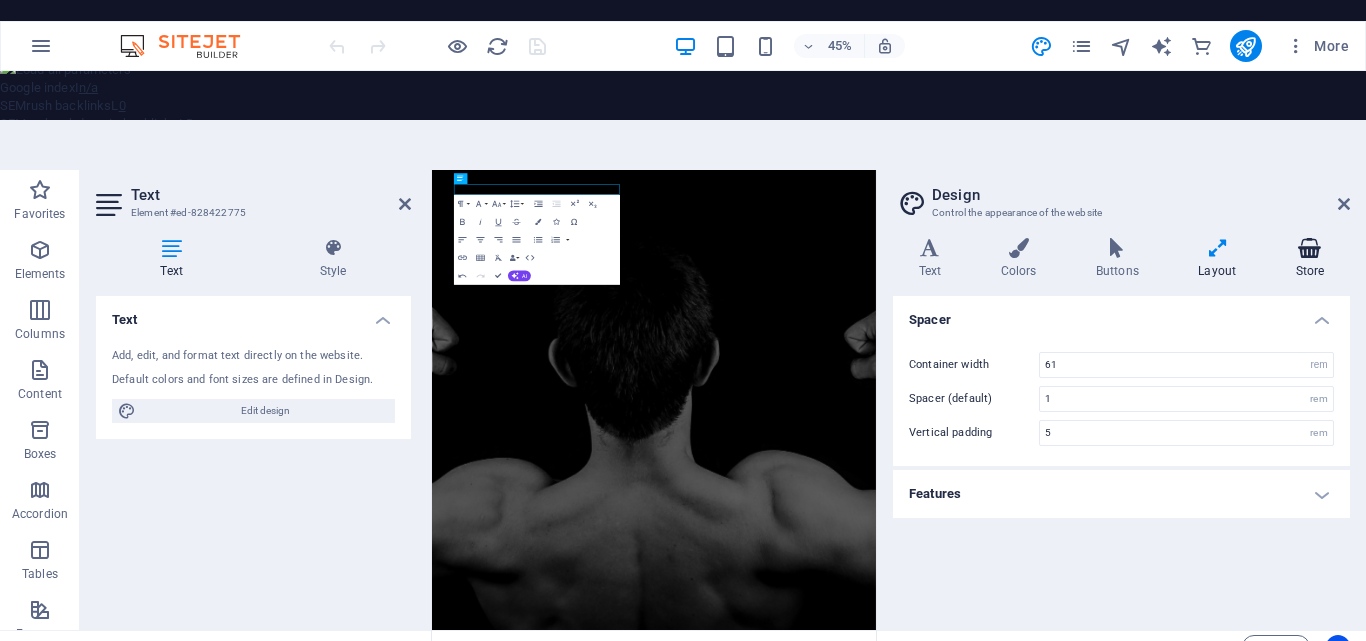 click at bounding box center (1310, 248) 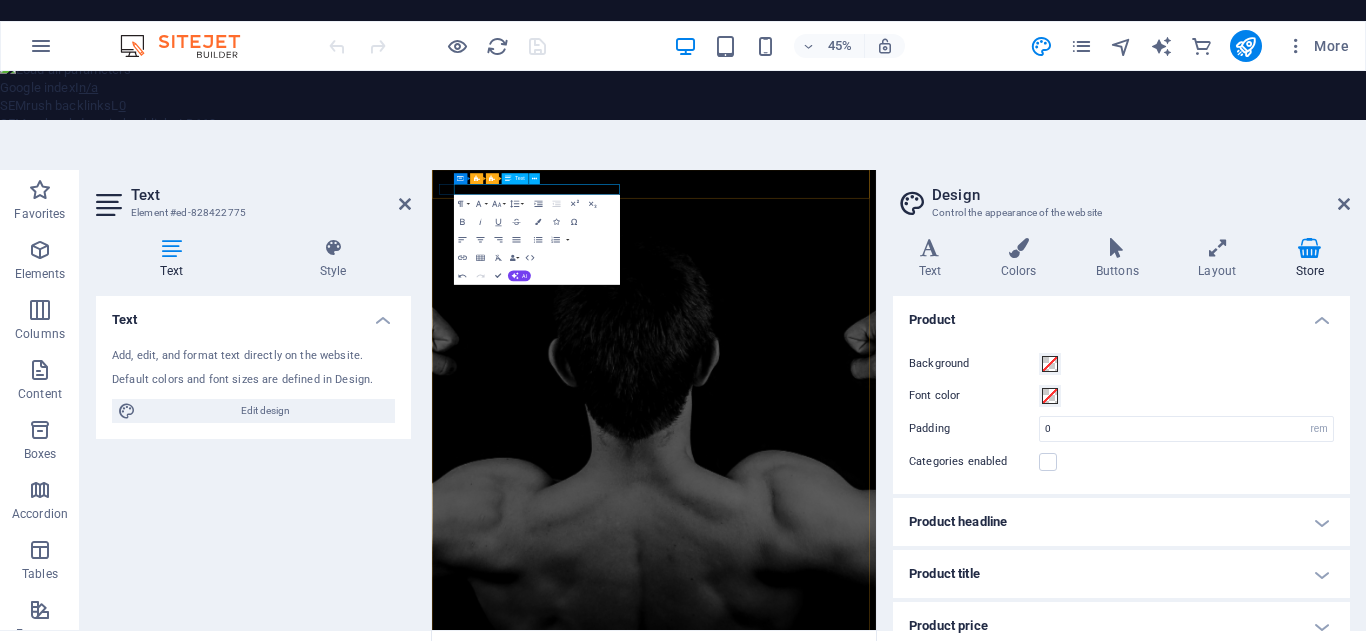 click on "[ID] c8c96ae6336e4d0c40@[DOMAIN].local" at bounding box center (657, 1563) 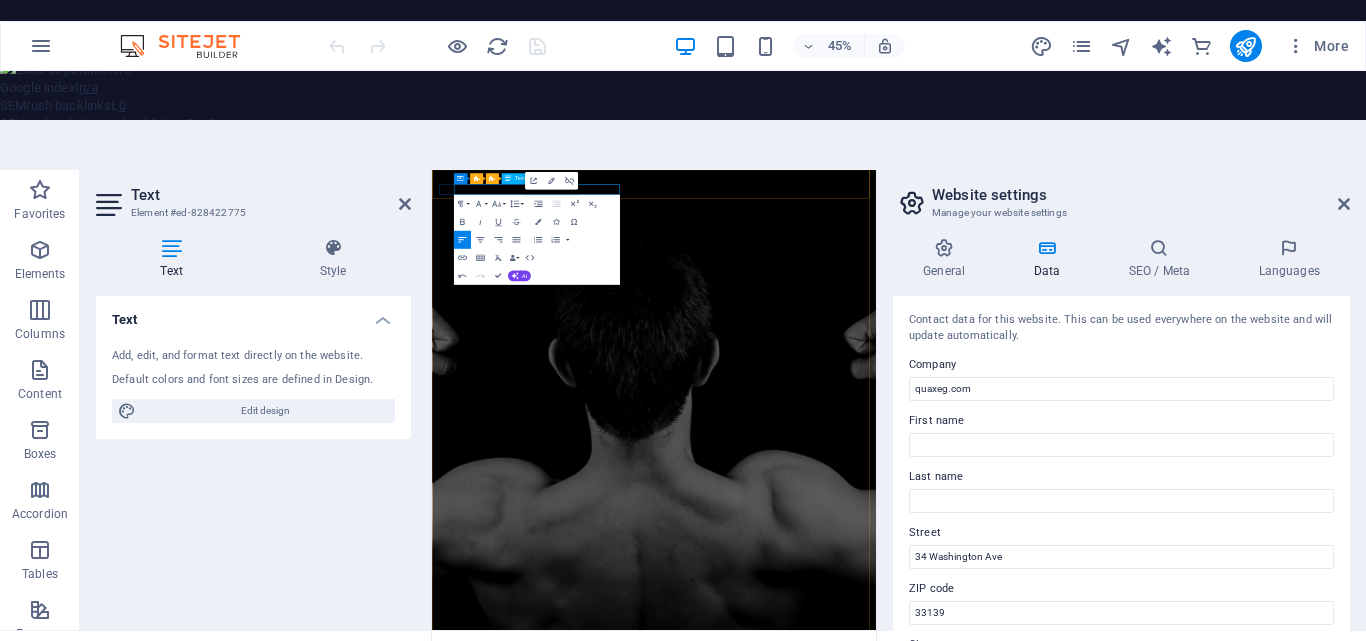 type 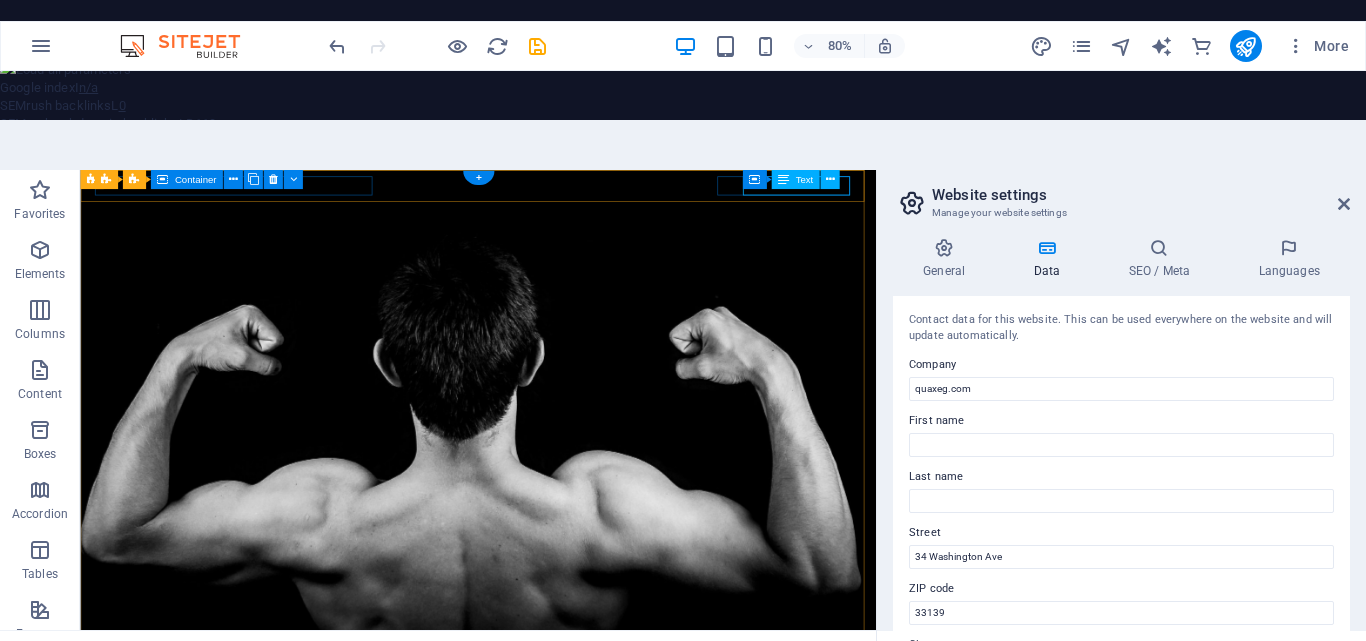 click on "[NUMBER] [STREET],  [CITY], [STATE]   [POSTAL_CODE]" at bounding box center (570, 897) 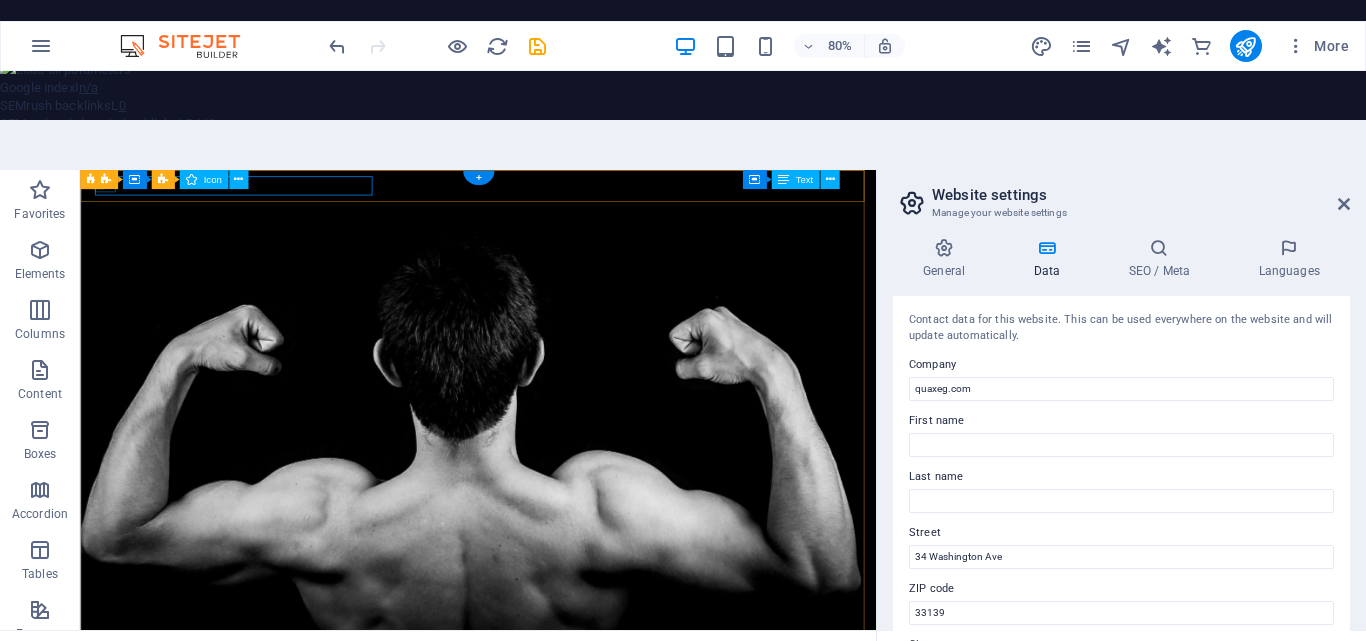 click on "Icon" at bounding box center (203, 179) 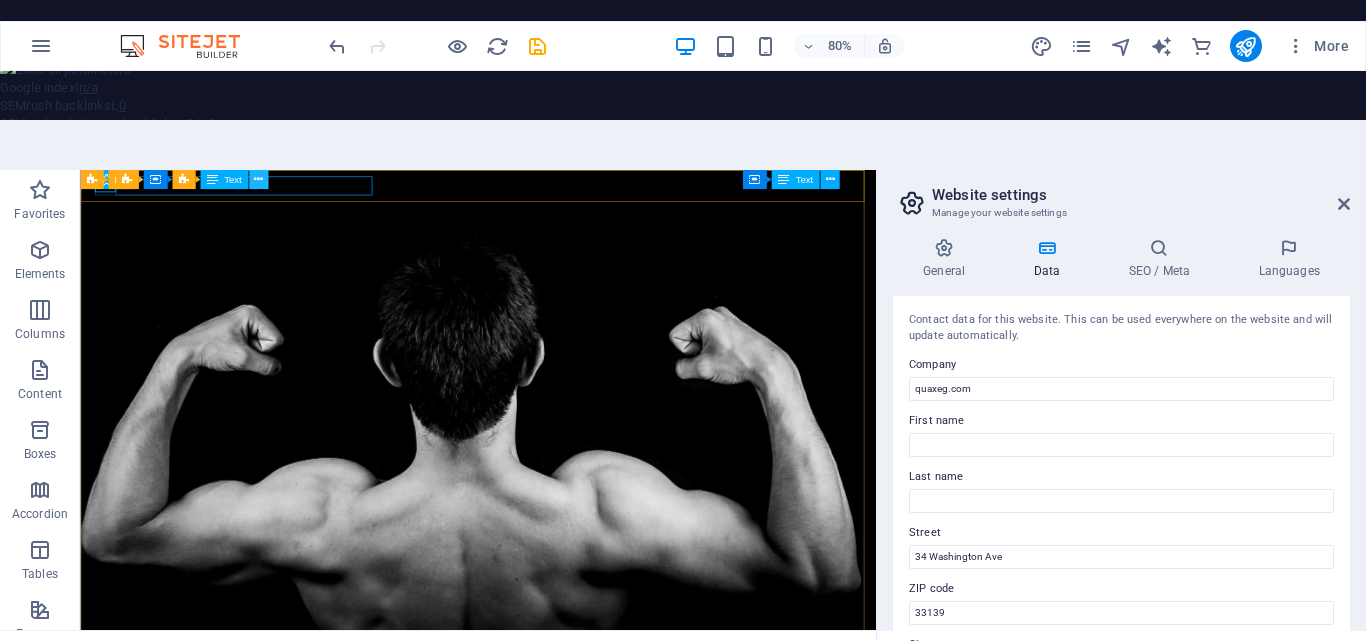 click at bounding box center [258, 179] 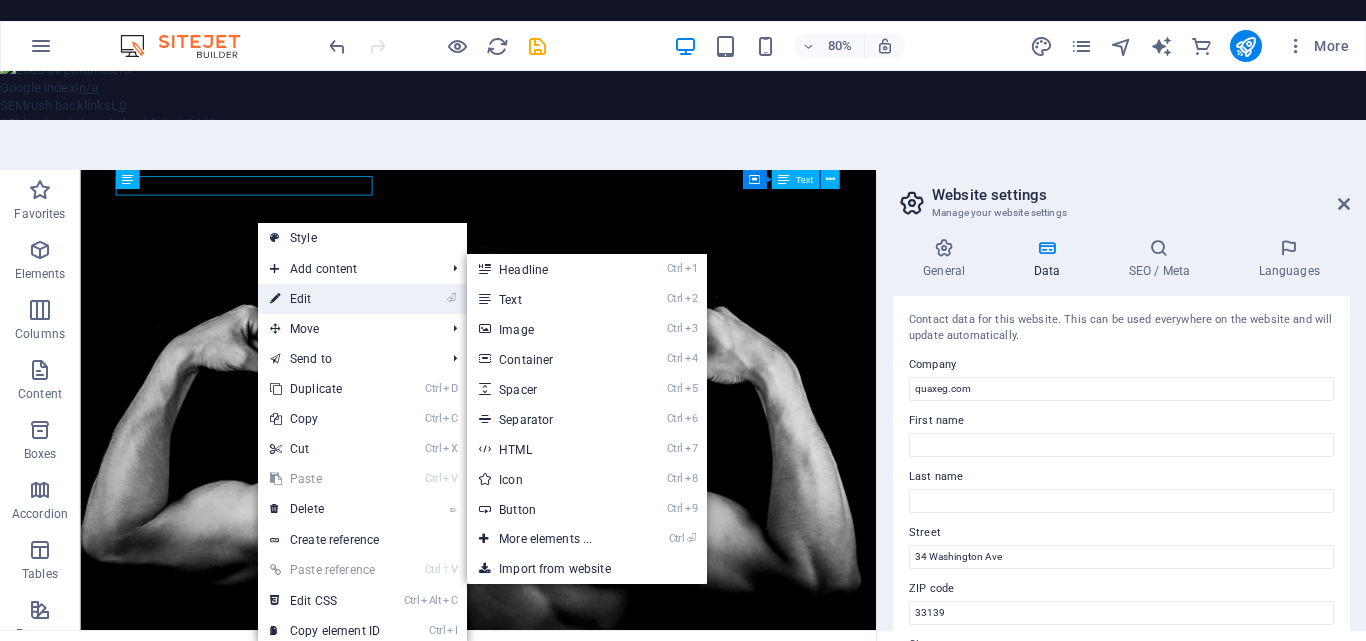 click on "⏎  Edit" at bounding box center (325, 299) 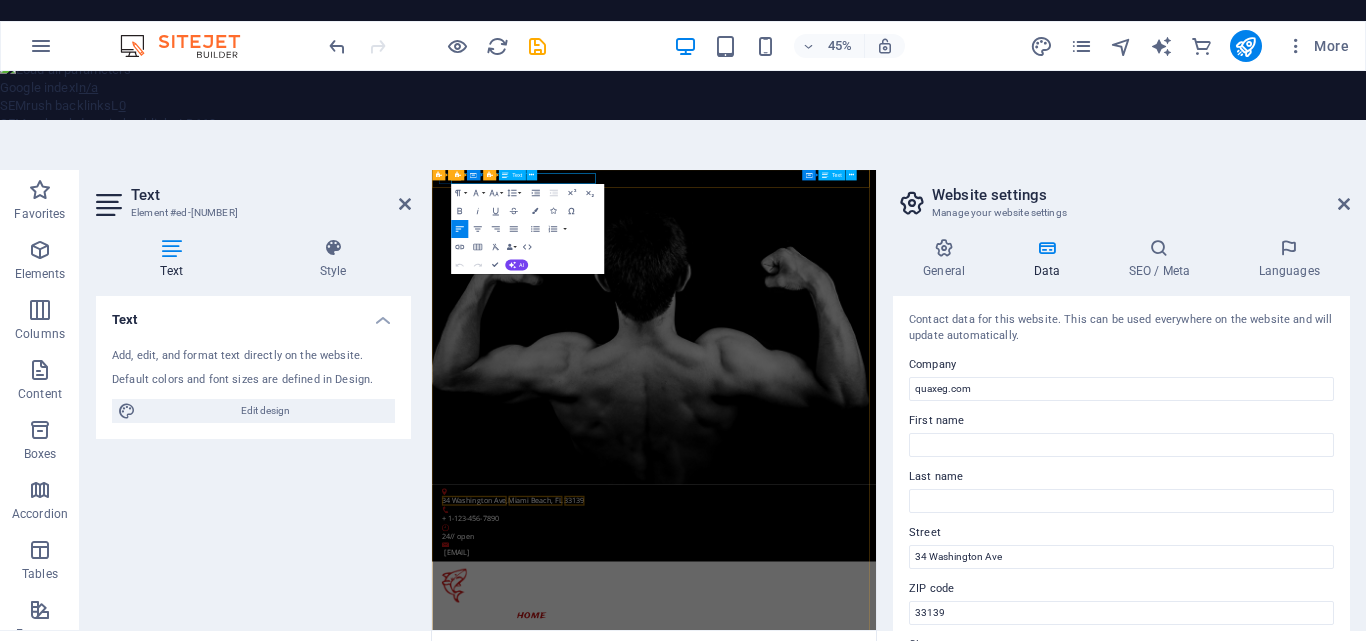 click on "Miami Beach, FL" at bounding box center [662, 905] 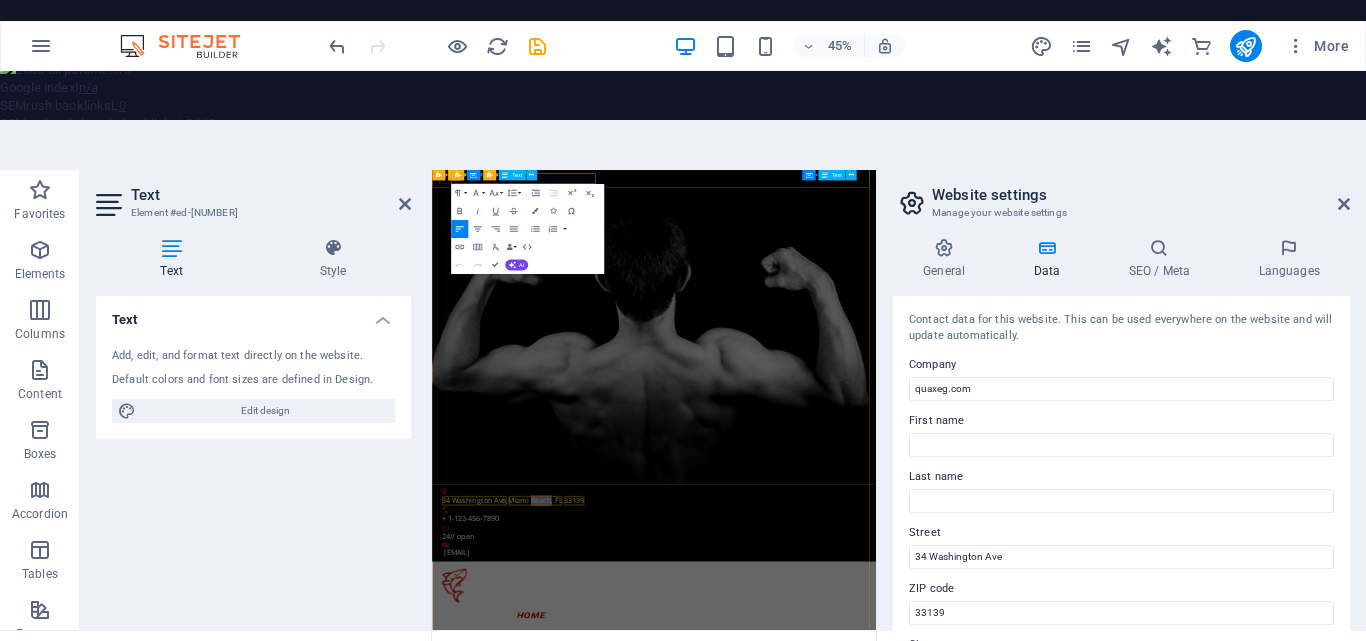 click on "Miami Beach, FL" at bounding box center (662, 905) 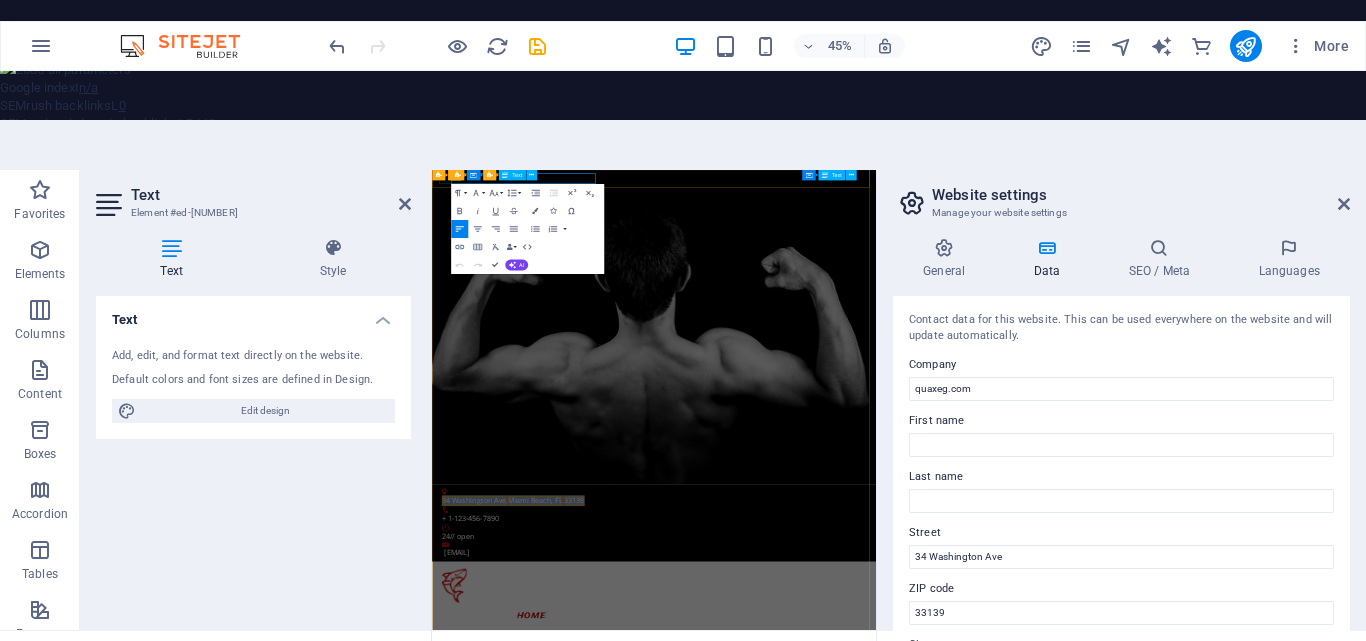 click on "Miami Beach, FL" at bounding box center (662, 905) 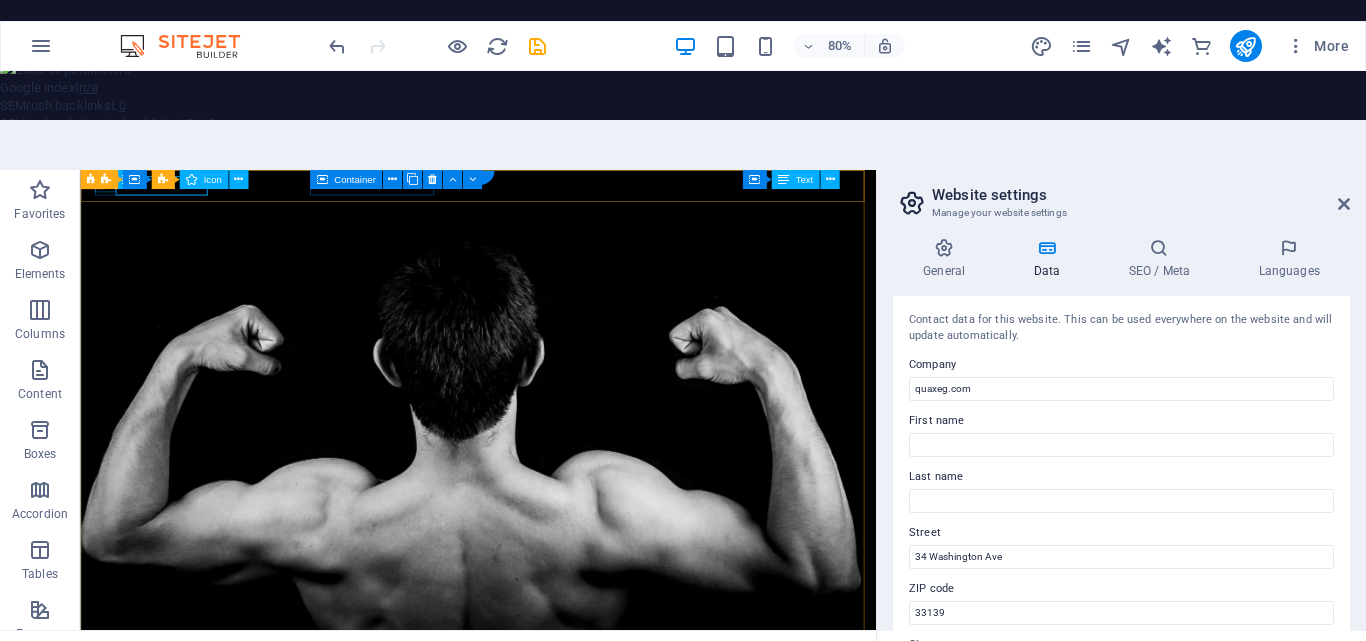 click at bounding box center (570, 885) 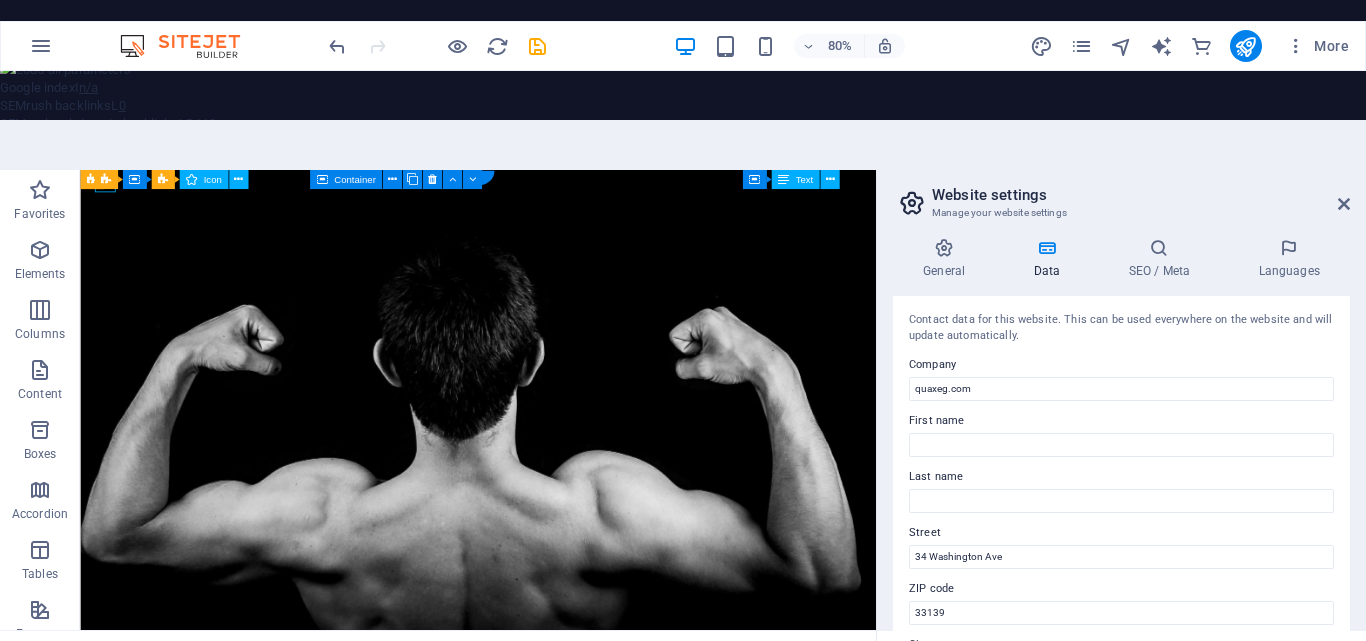 click at bounding box center (570, 885) 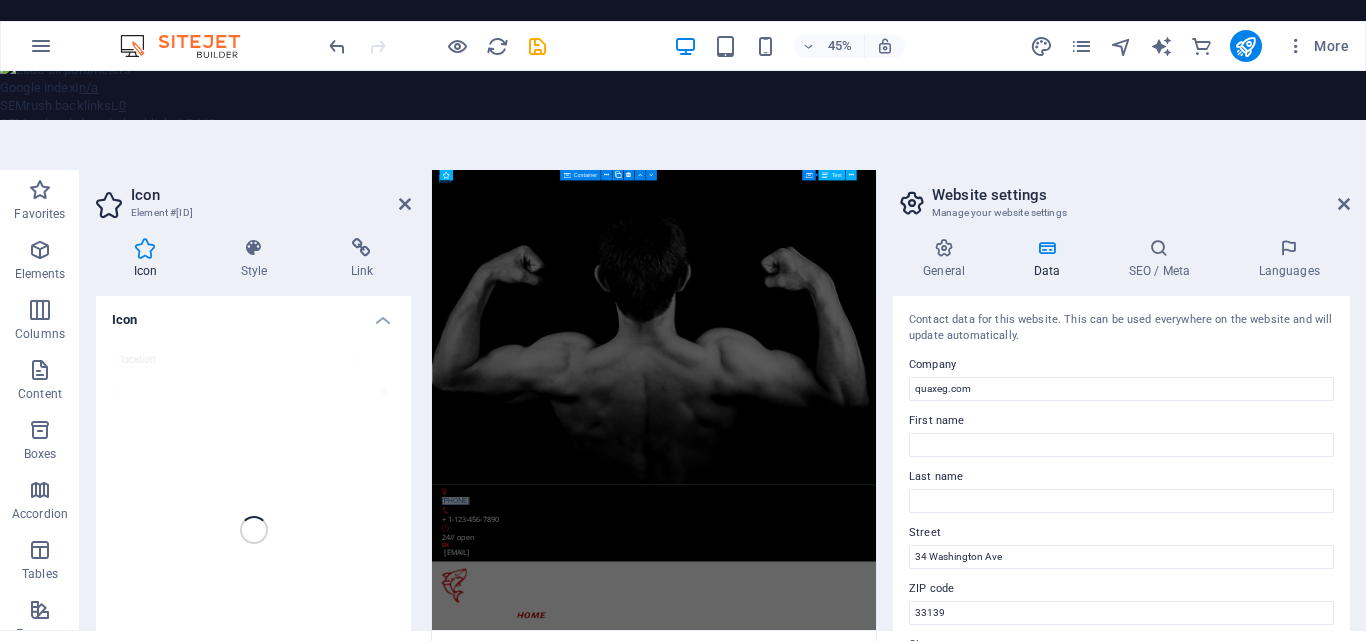 drag, startPoint x: 406, startPoint y: 316, endPoint x: 403, endPoint y: 406, distance: 90.04999 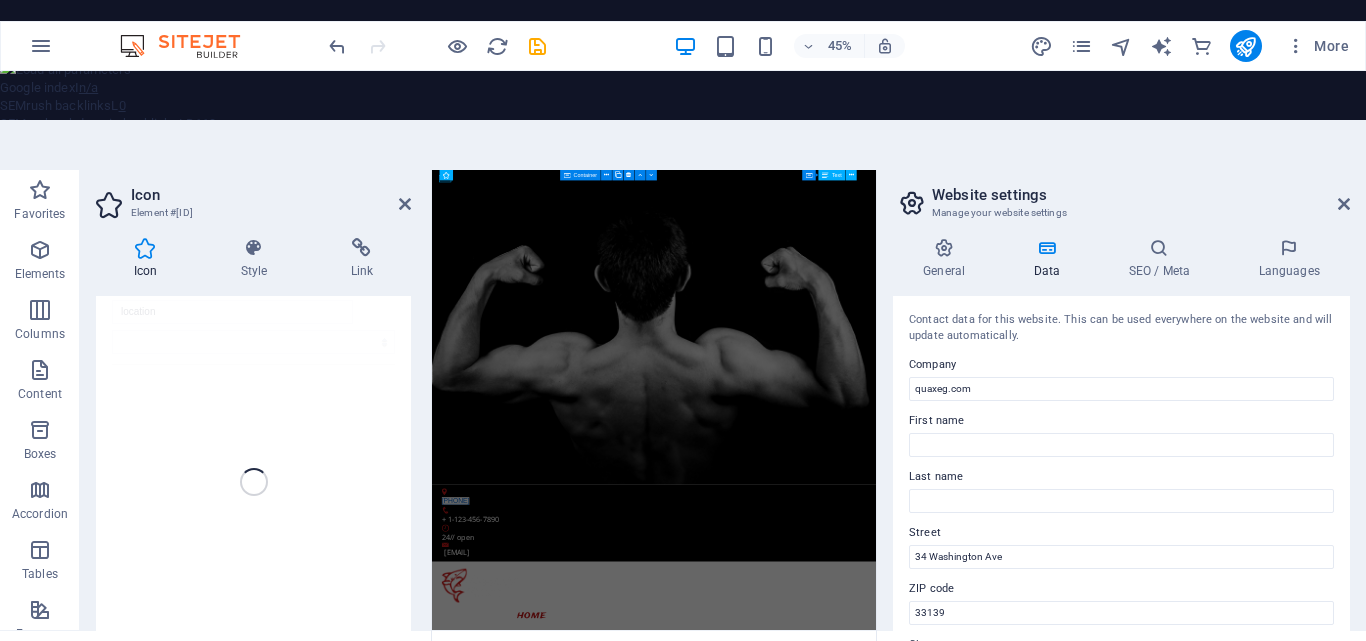 scroll, scrollTop: 0, scrollLeft: 0, axis: both 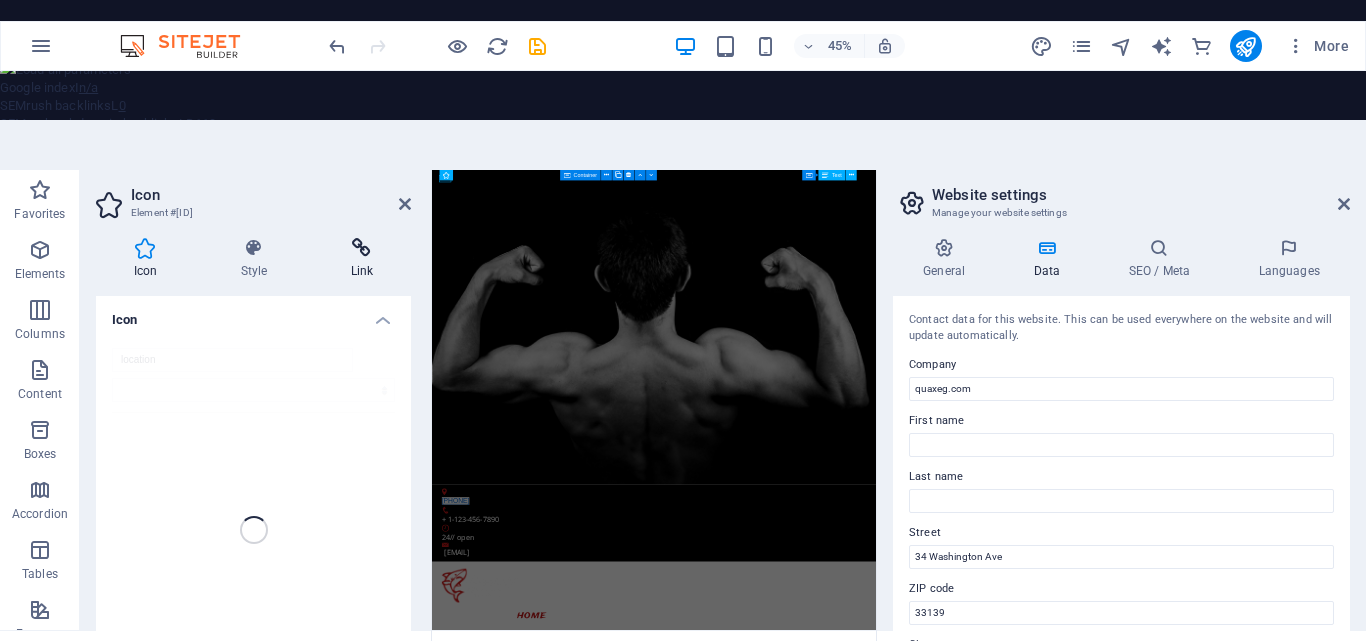 click at bounding box center [362, 248] 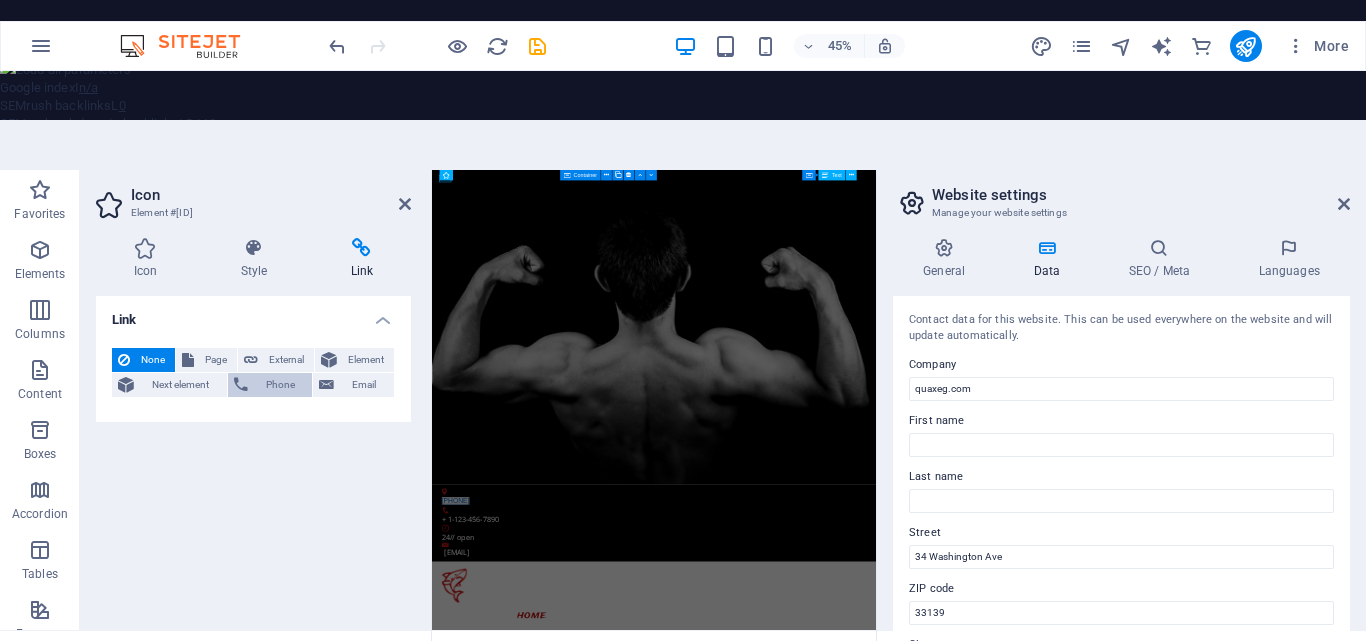 click on "Phone" at bounding box center [280, 385] 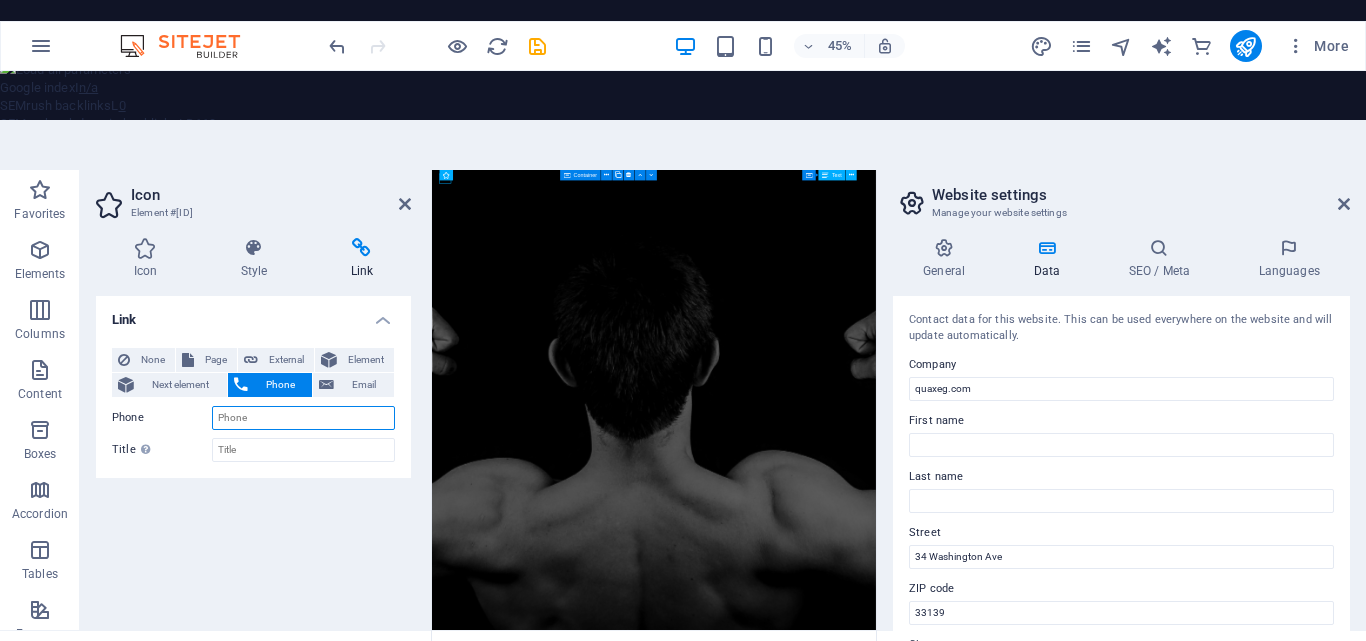 paste on "[PHONE]" 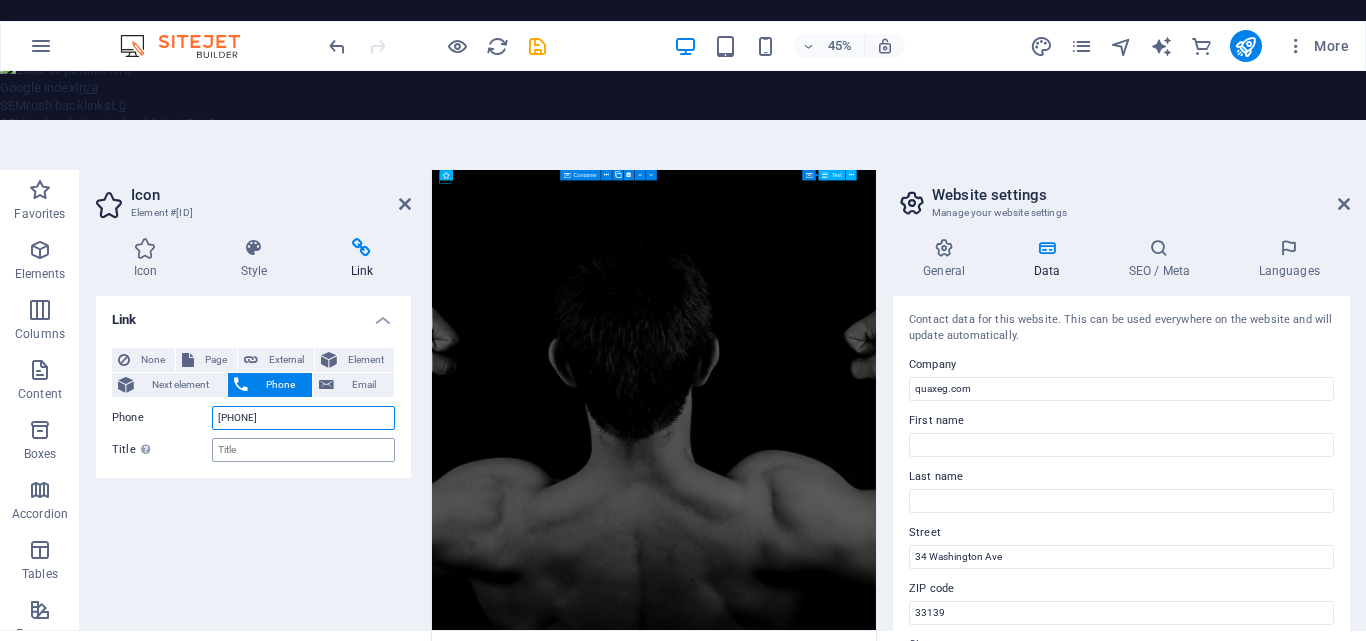 type on "[PHONE]" 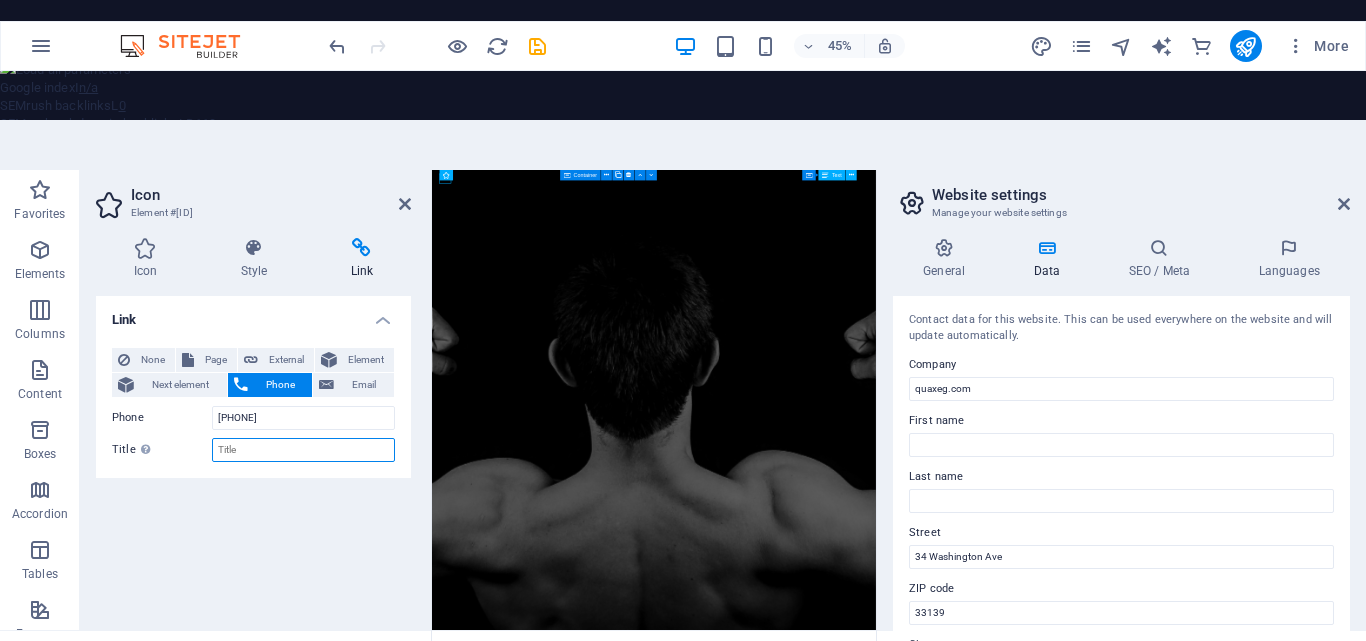 click on "Title Additional link description, should not be the same as the link text. The title is most often shown as a tooltip text when the mouse moves over the element. Leave empty if uncertain." at bounding box center [303, 450] 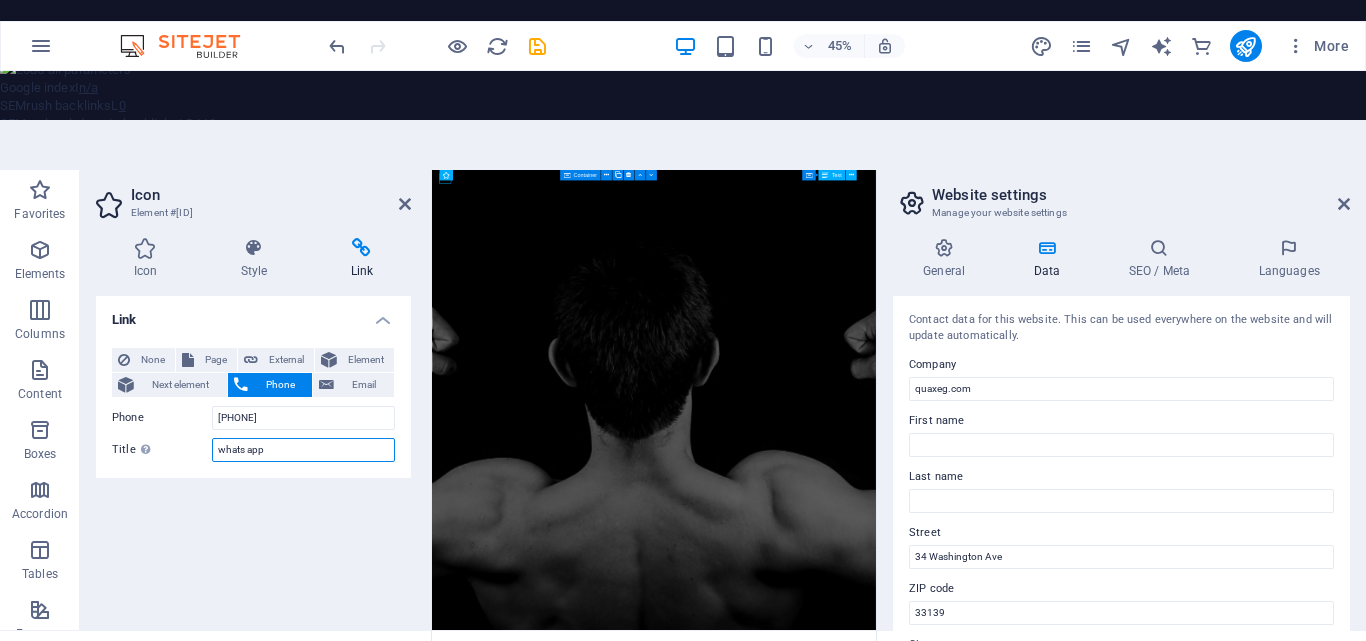 type on "whats app" 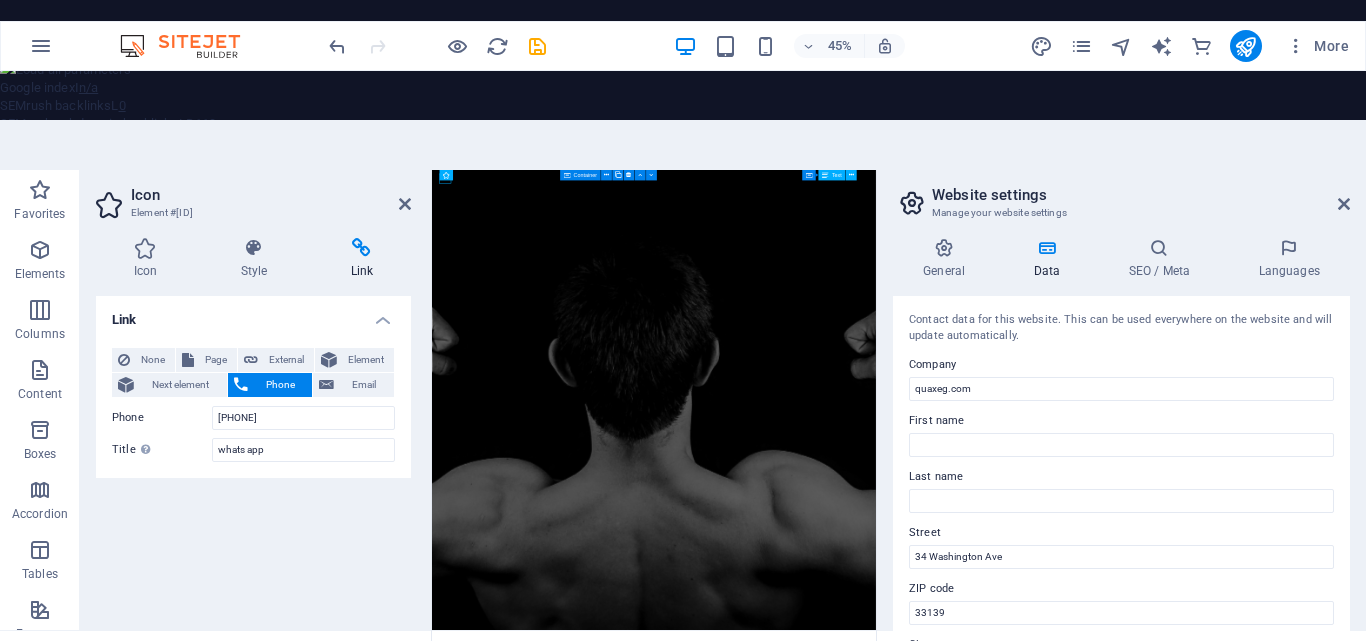 click on "Link None Page External Element Next element Phone Email Page Home Legal Notice Privacy Subpage Element
URL Phone +20 [PHONE] Email Link target New tab Same tab Overlay Title Additional link description, should not be the same as the link text. The title is most often shown as a tooltip text when the mouse moves over the element. Leave empty if uncertain. whats app Relationship Sets the  relationship of this link to the link target . For example, the value "nofollow" instructs search engines not to follow the link. Can be left empty. alternate author bookmark external help license next nofollow noreferrer noopener prev search tag" at bounding box center [253, 504] 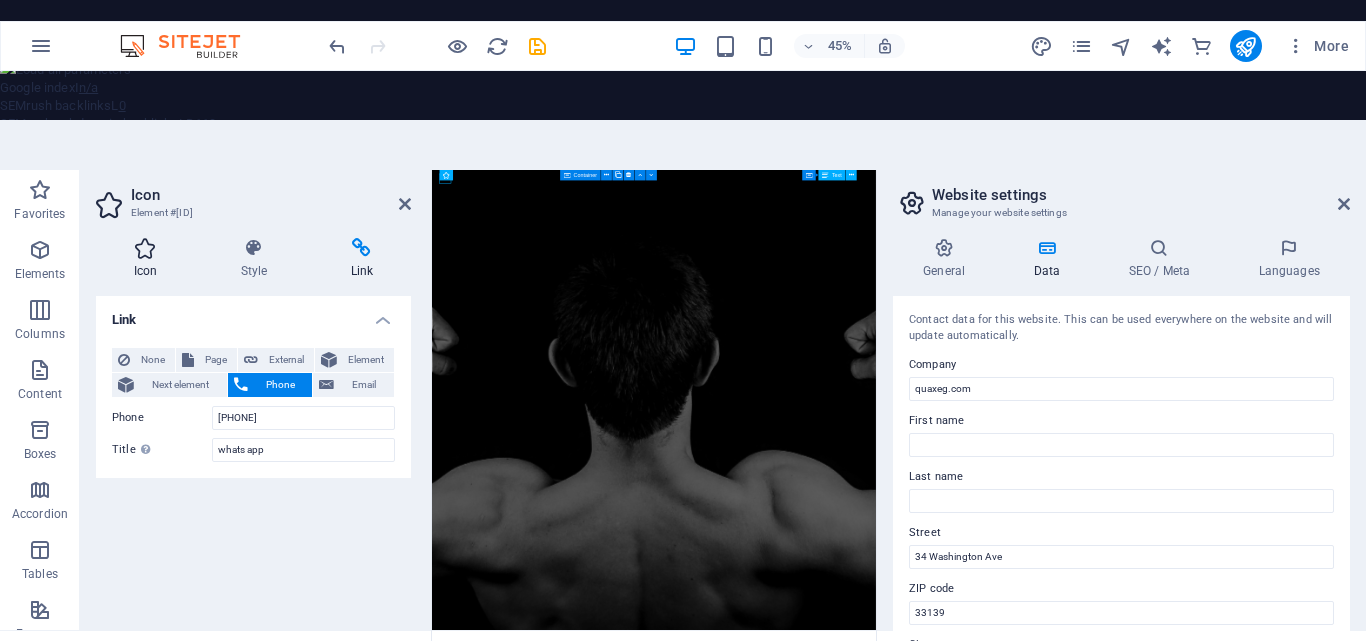 click on "Icon" at bounding box center (149, 259) 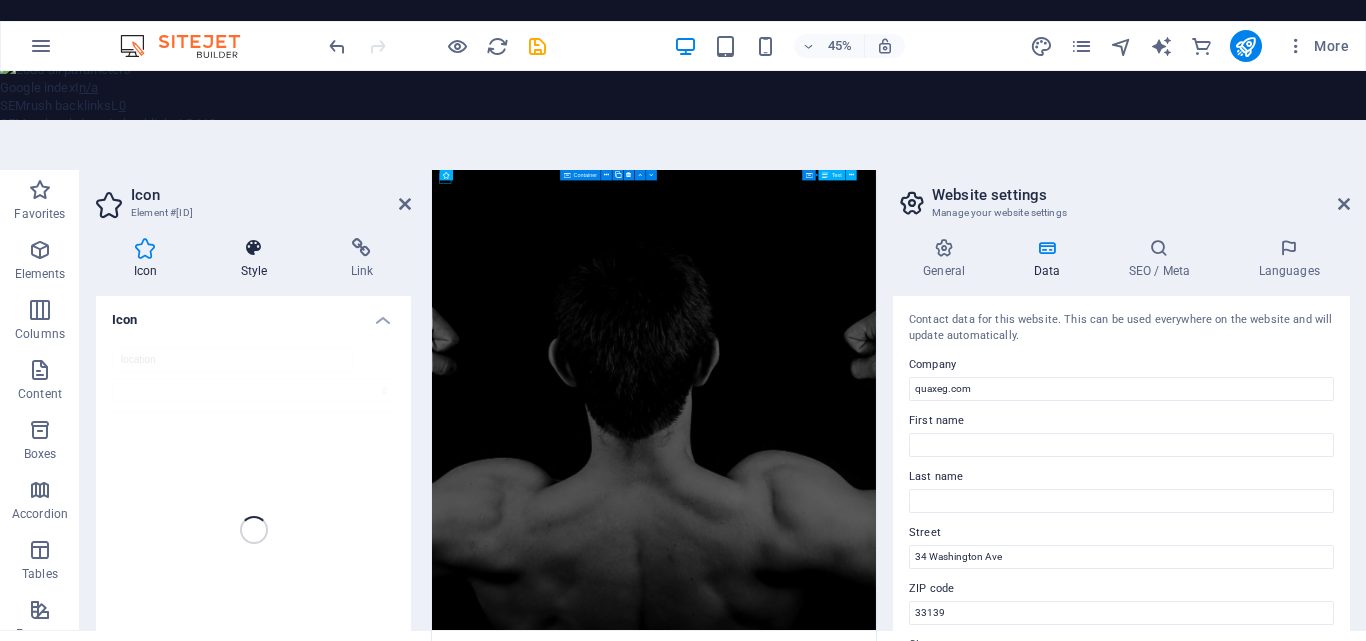 click on "Style" at bounding box center [258, 259] 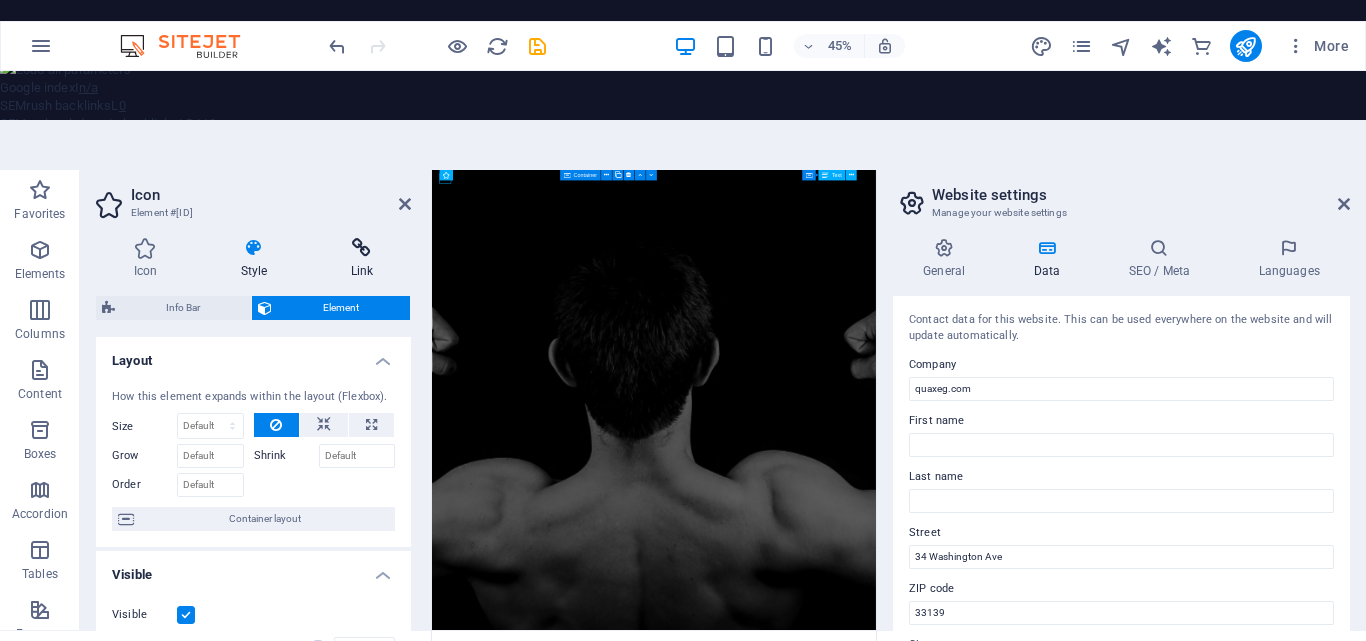 click at bounding box center [362, 248] 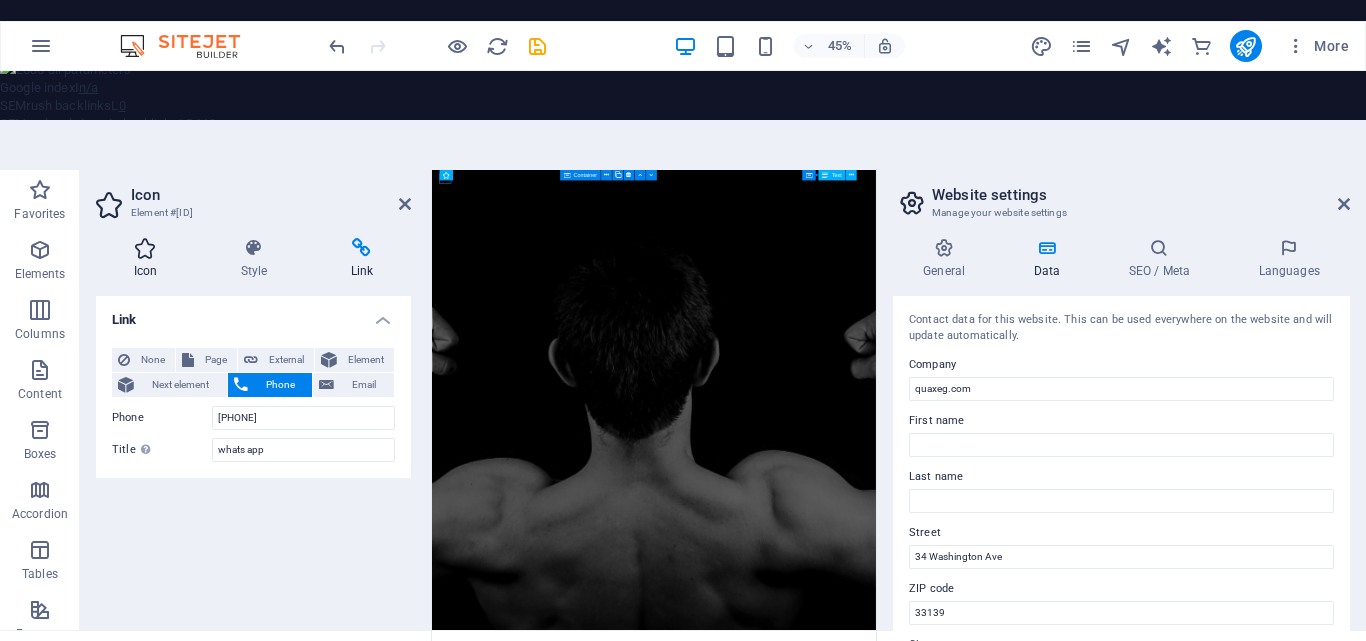 click at bounding box center [145, 248] 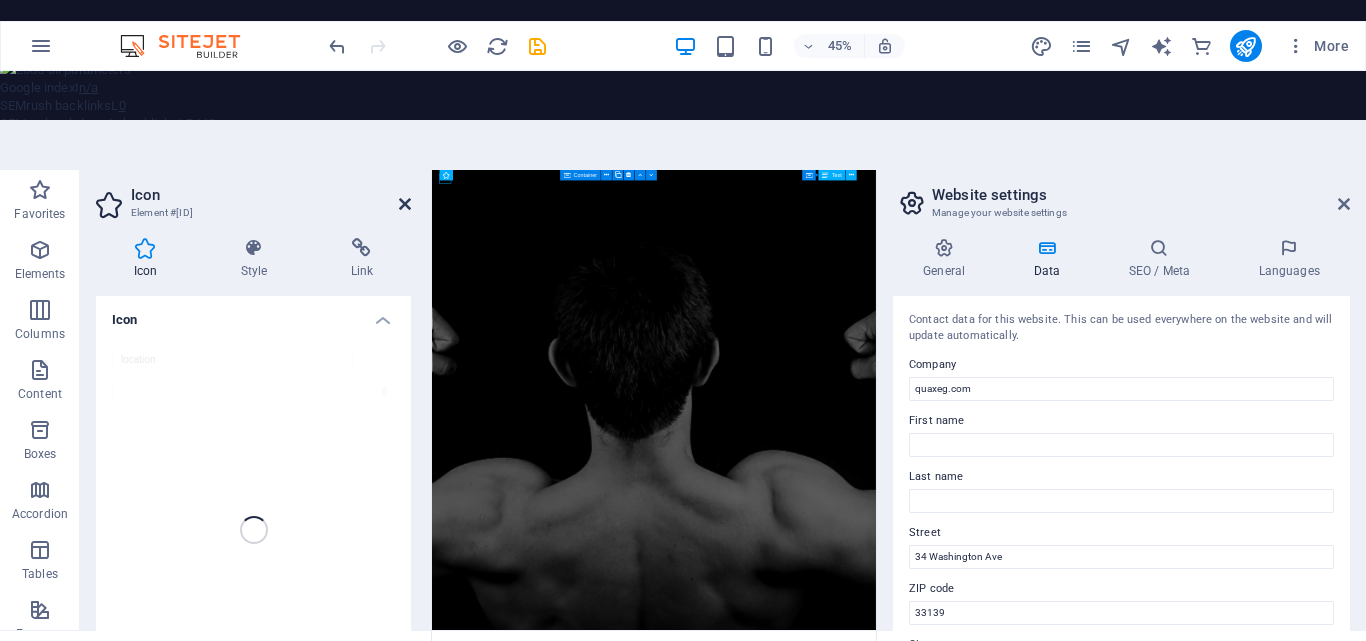 click at bounding box center (405, 204) 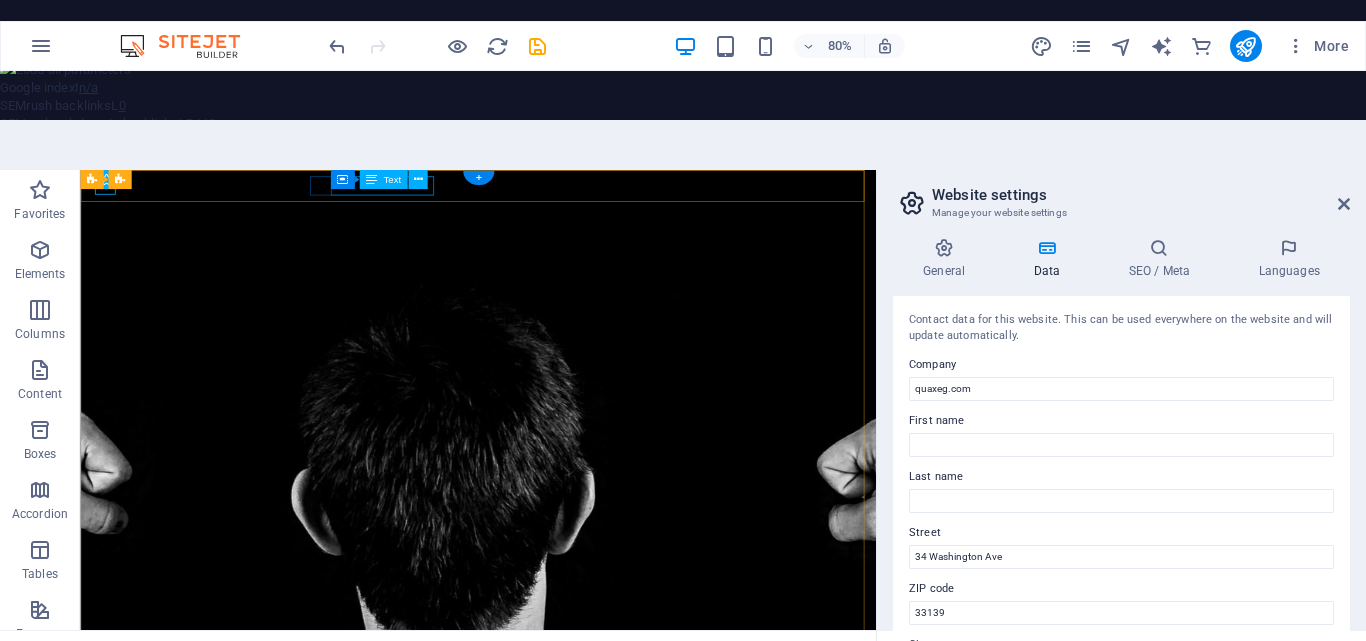 click on "+ 1-123-456-7890" at bounding box center [570, 1495] 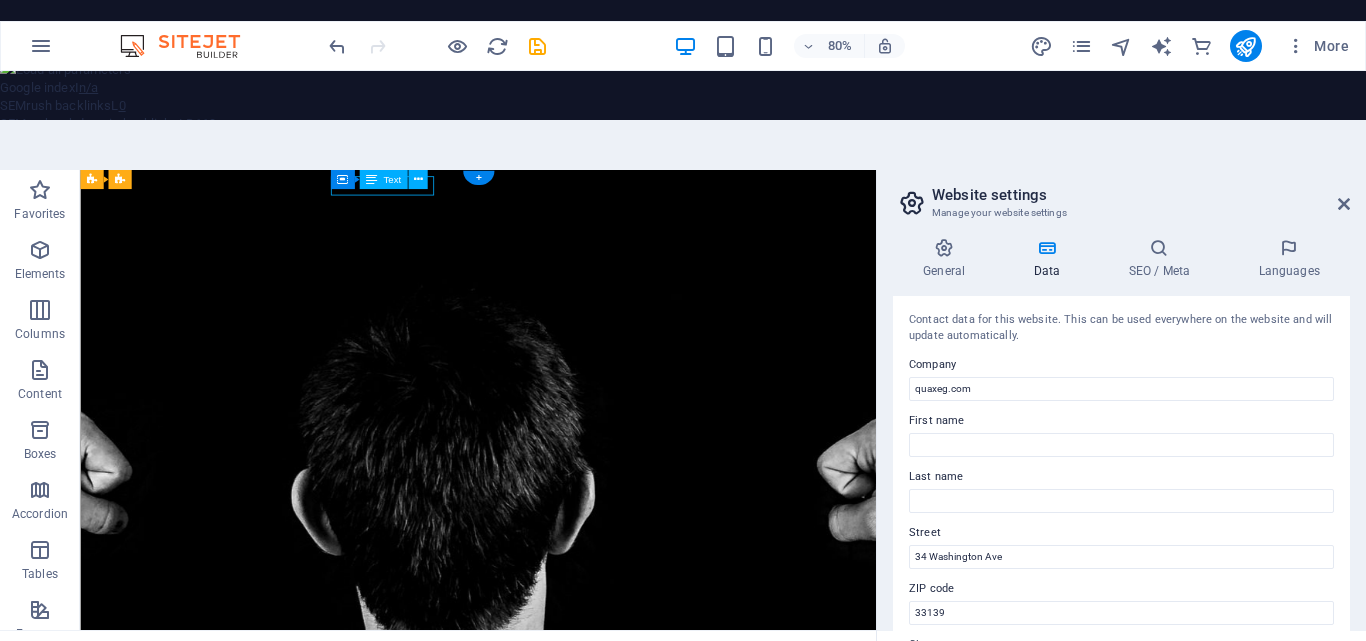 click on "+ 1-123-456-7890" at bounding box center (570, 1495) 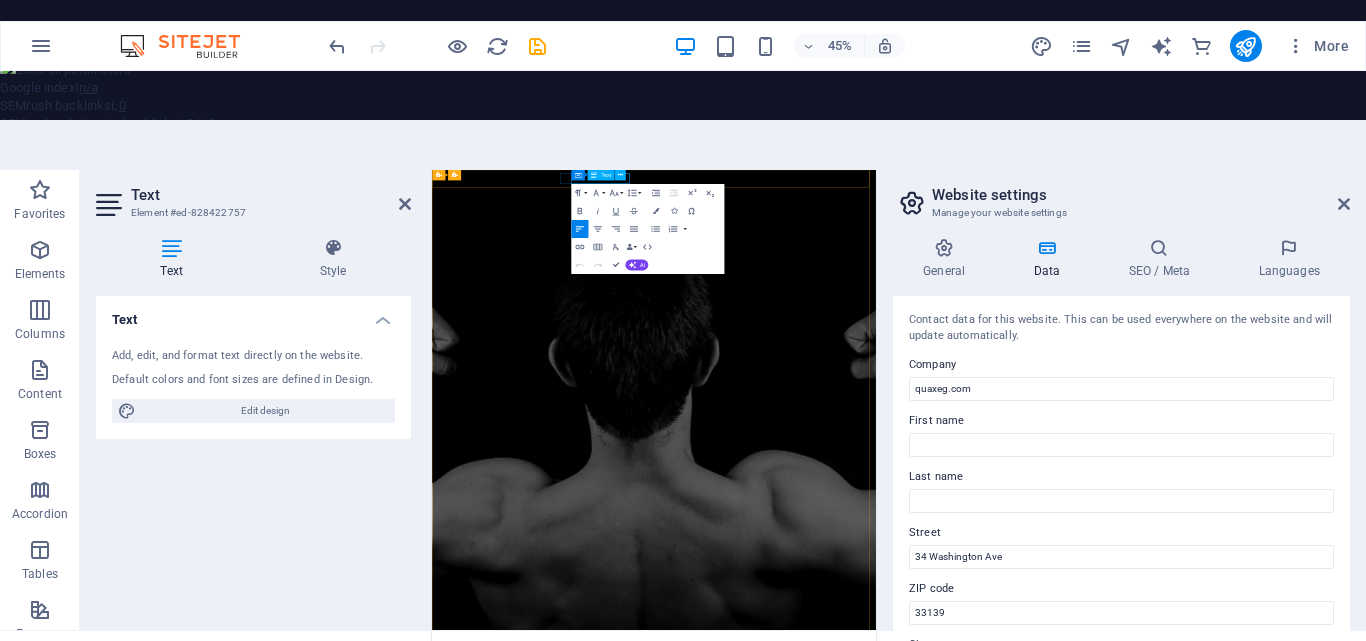 click on "Text" at bounding box center (600, 175) 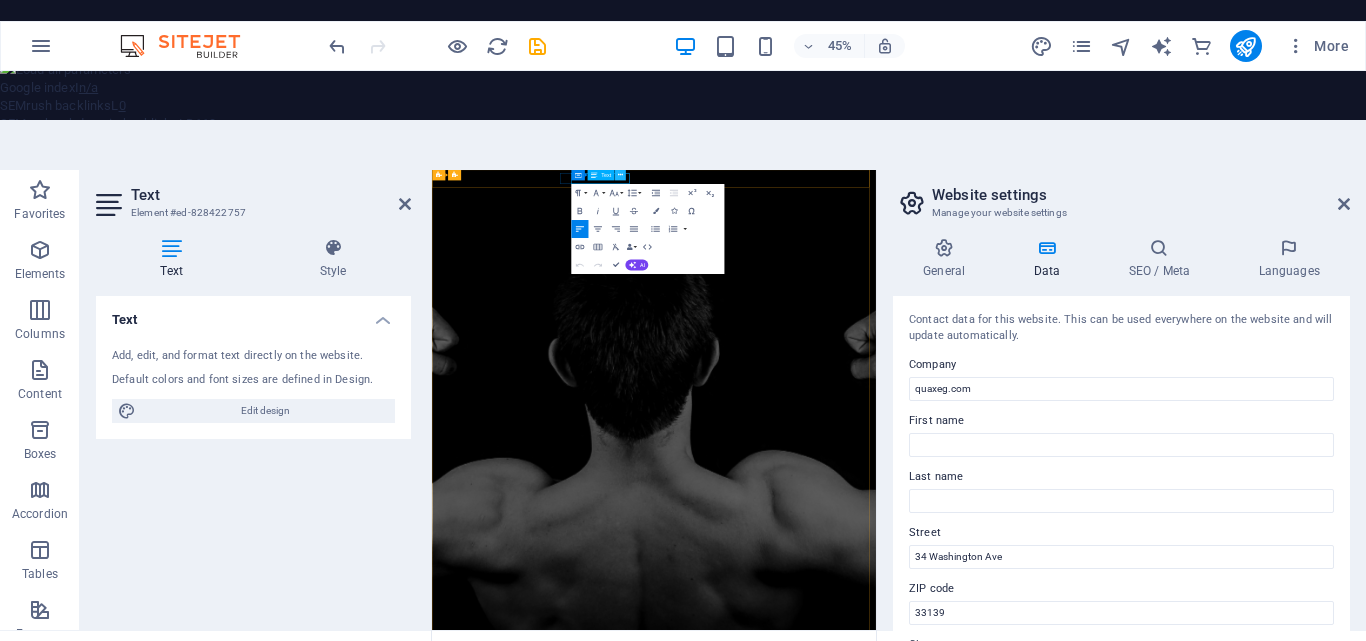 click at bounding box center [620, 175] 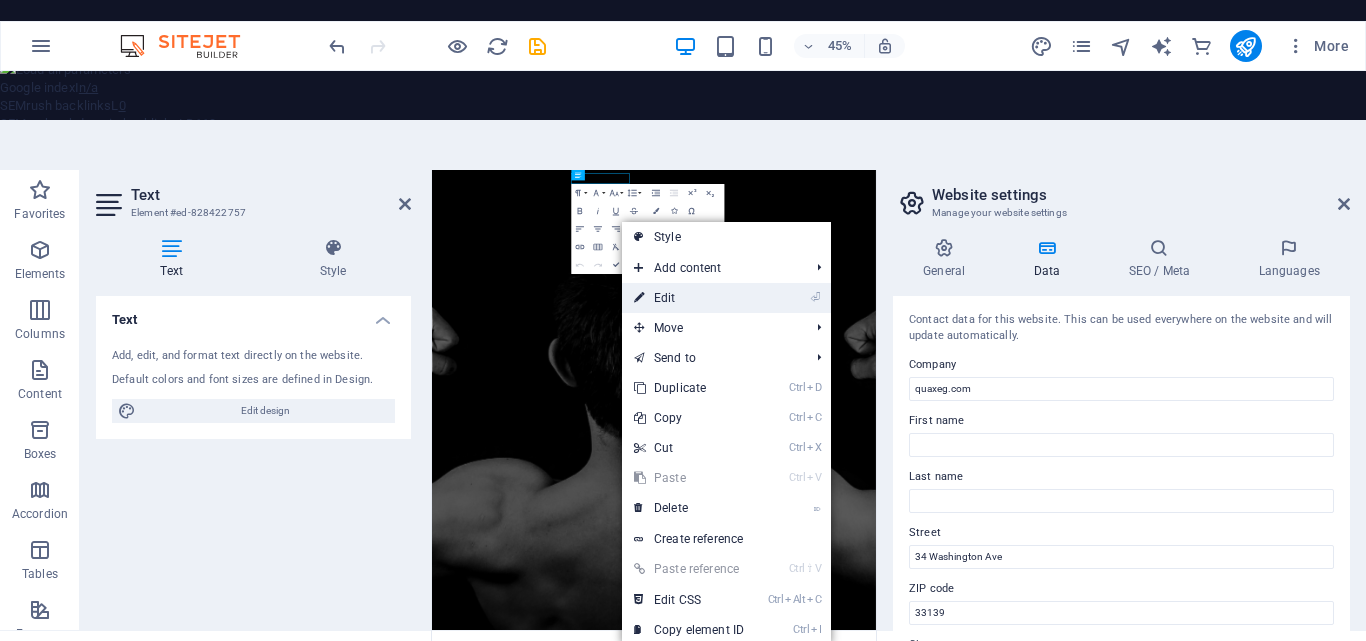 click on "⏎  Edit" at bounding box center (689, 298) 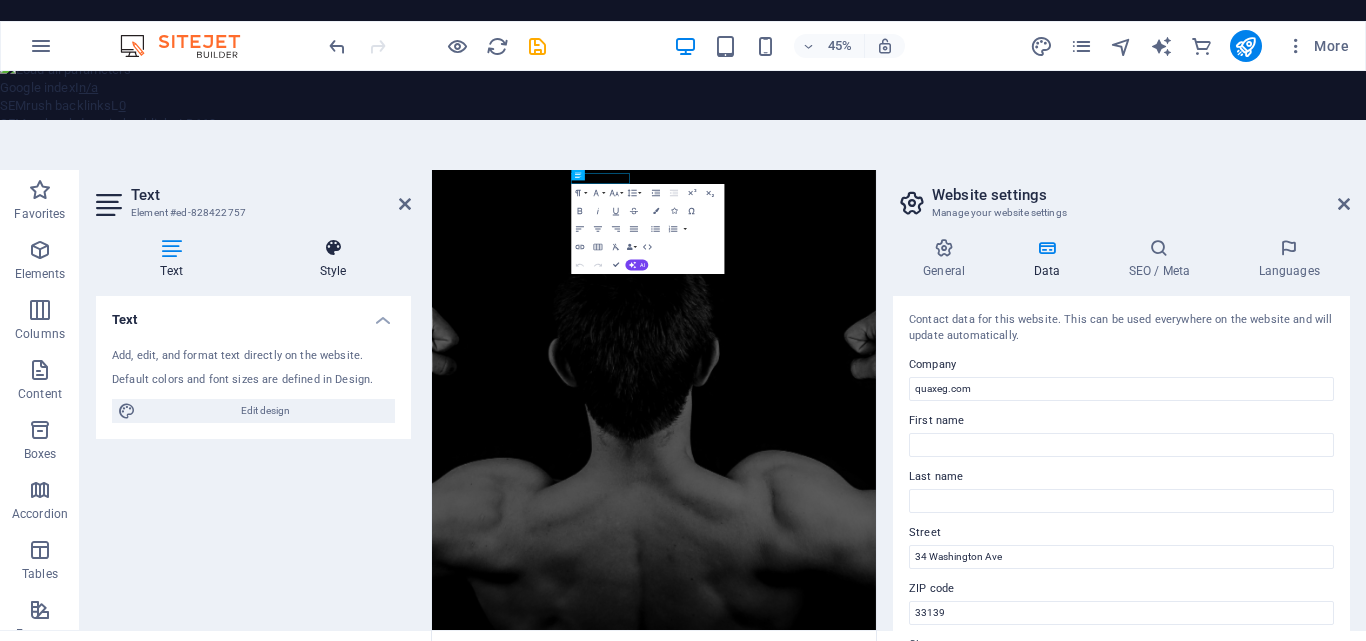 click at bounding box center (333, 248) 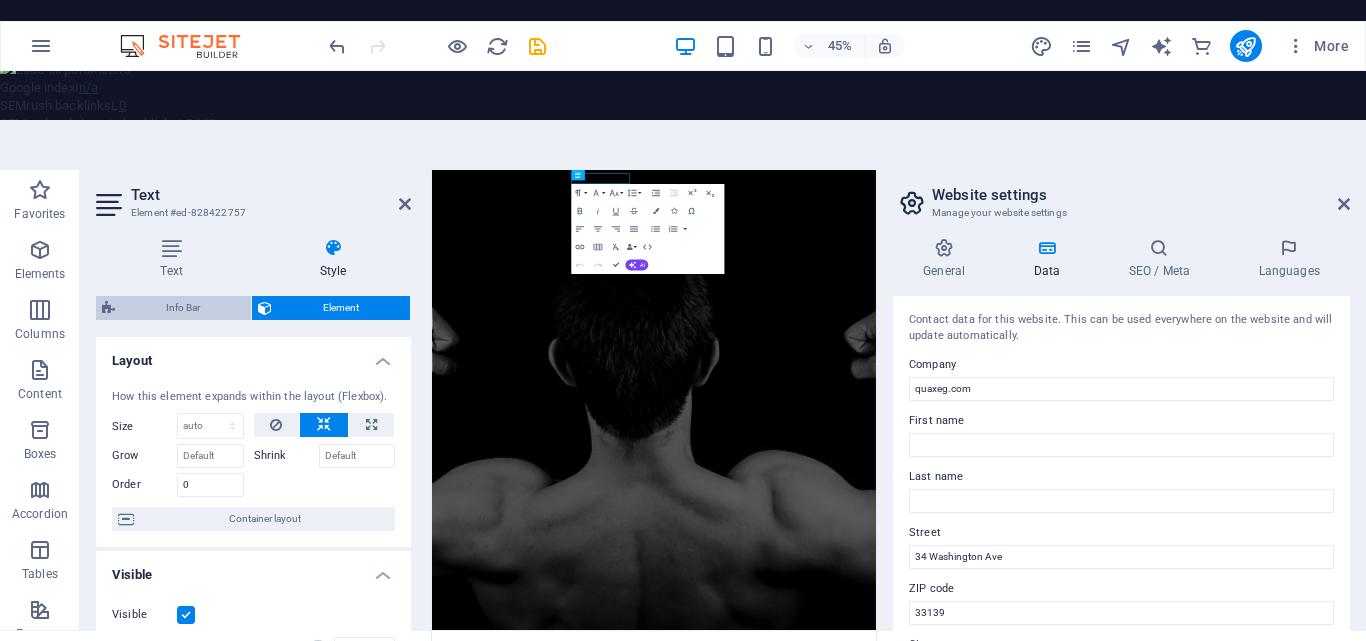 click on "Info Bar" at bounding box center (183, 308) 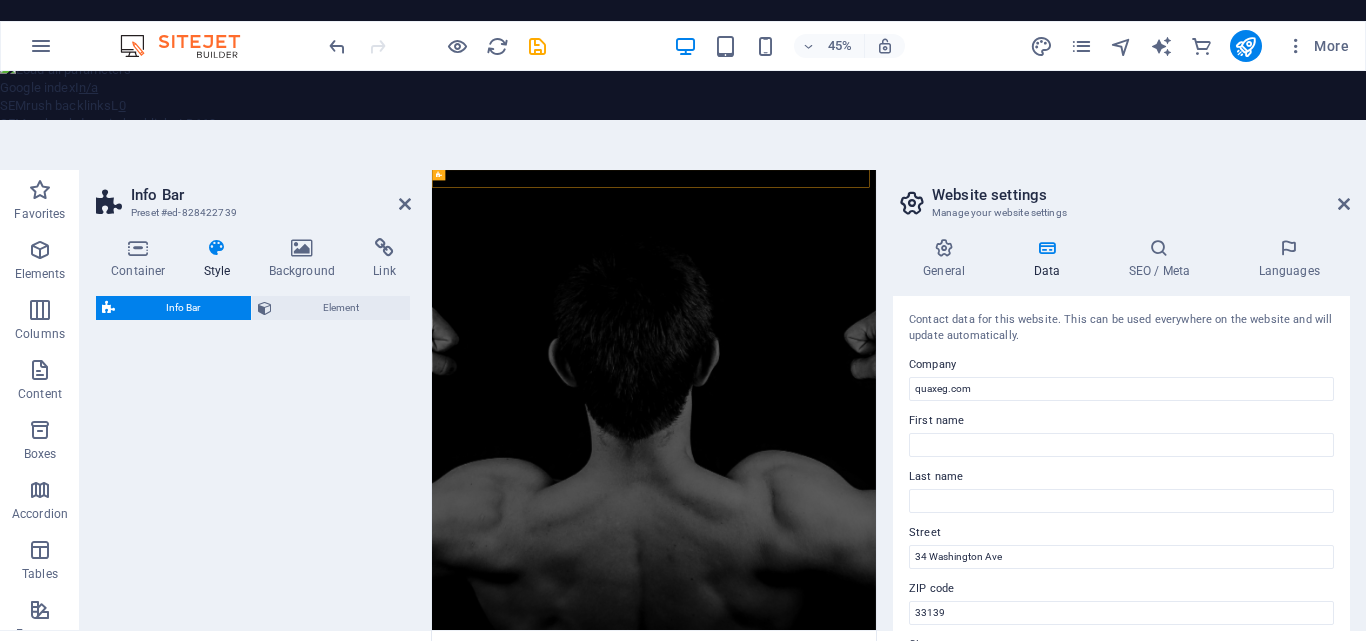 select on "rem" 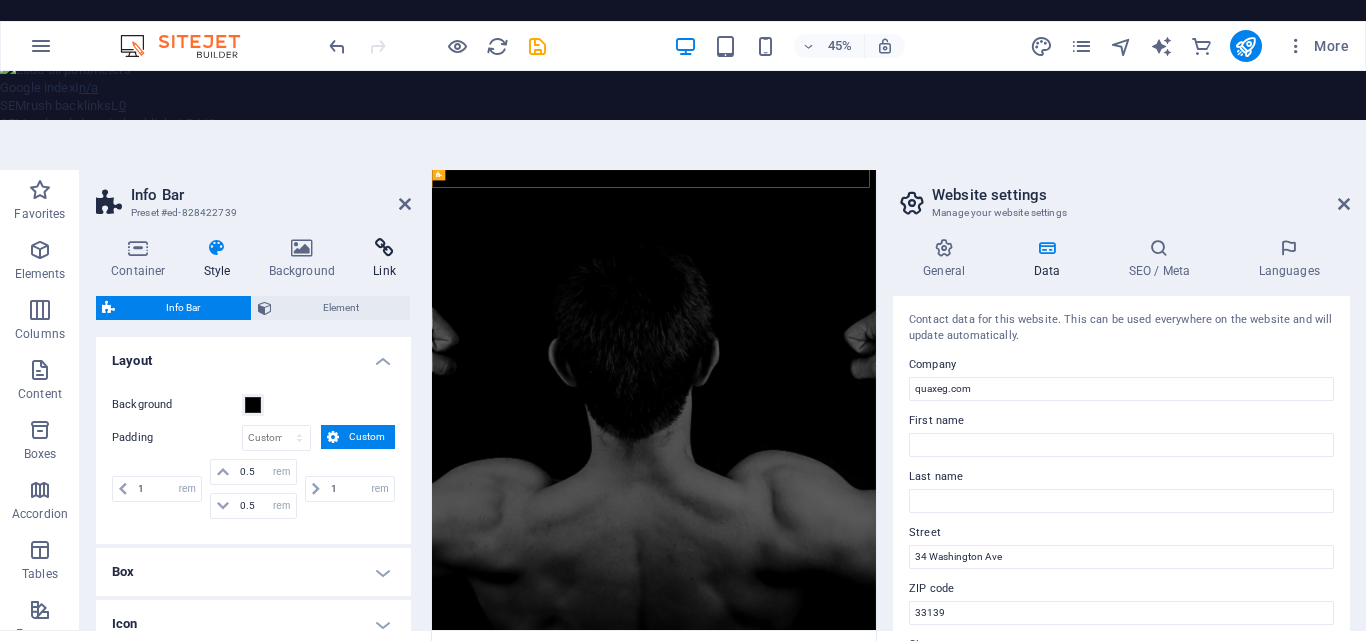 click on "Link" at bounding box center [384, 259] 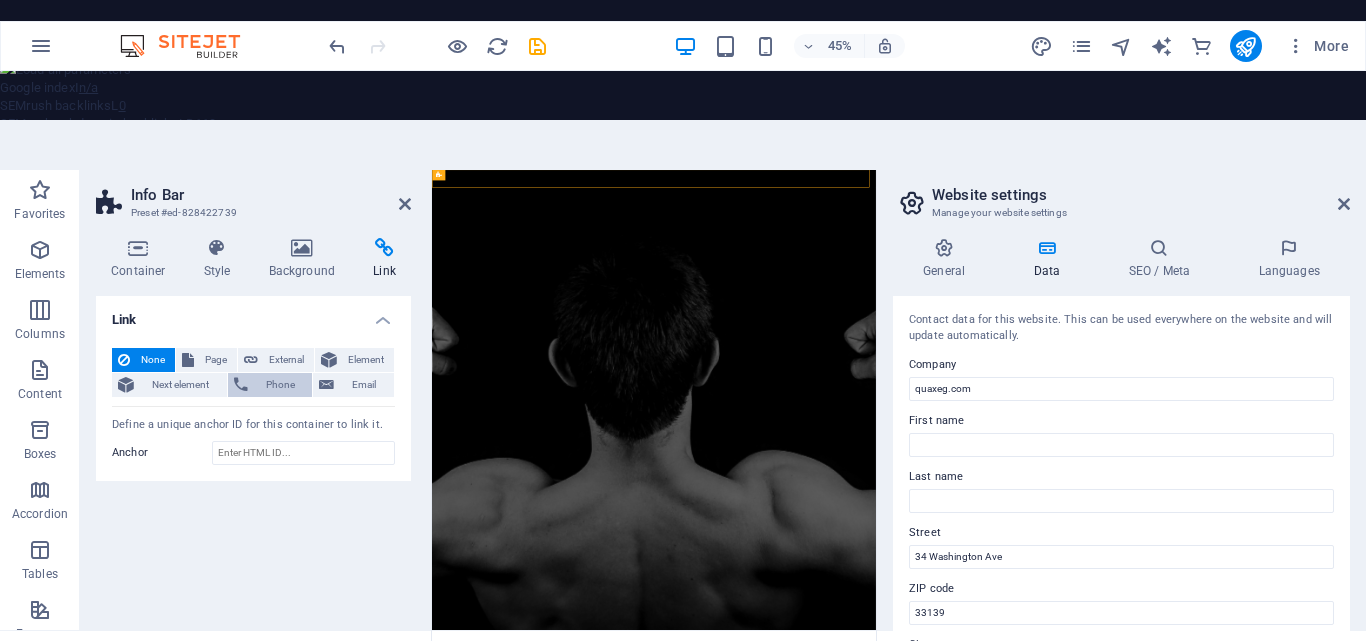 click on "Phone" at bounding box center (280, 385) 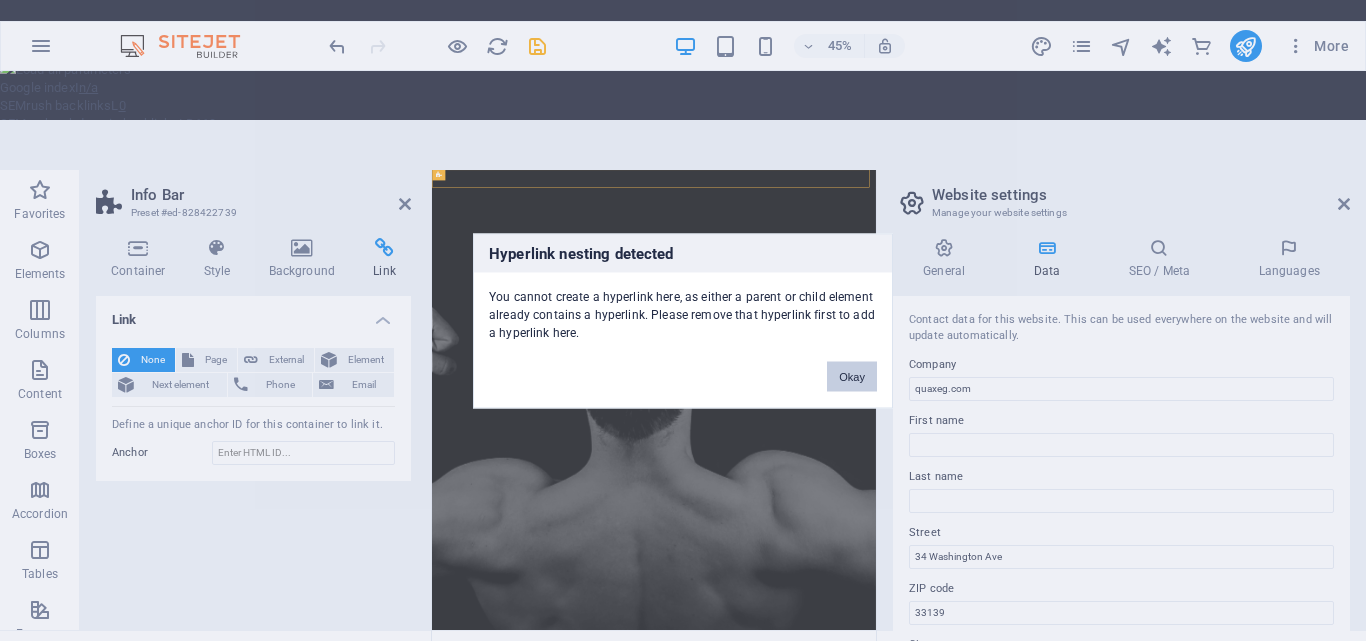 click on "Okay" at bounding box center [852, 376] 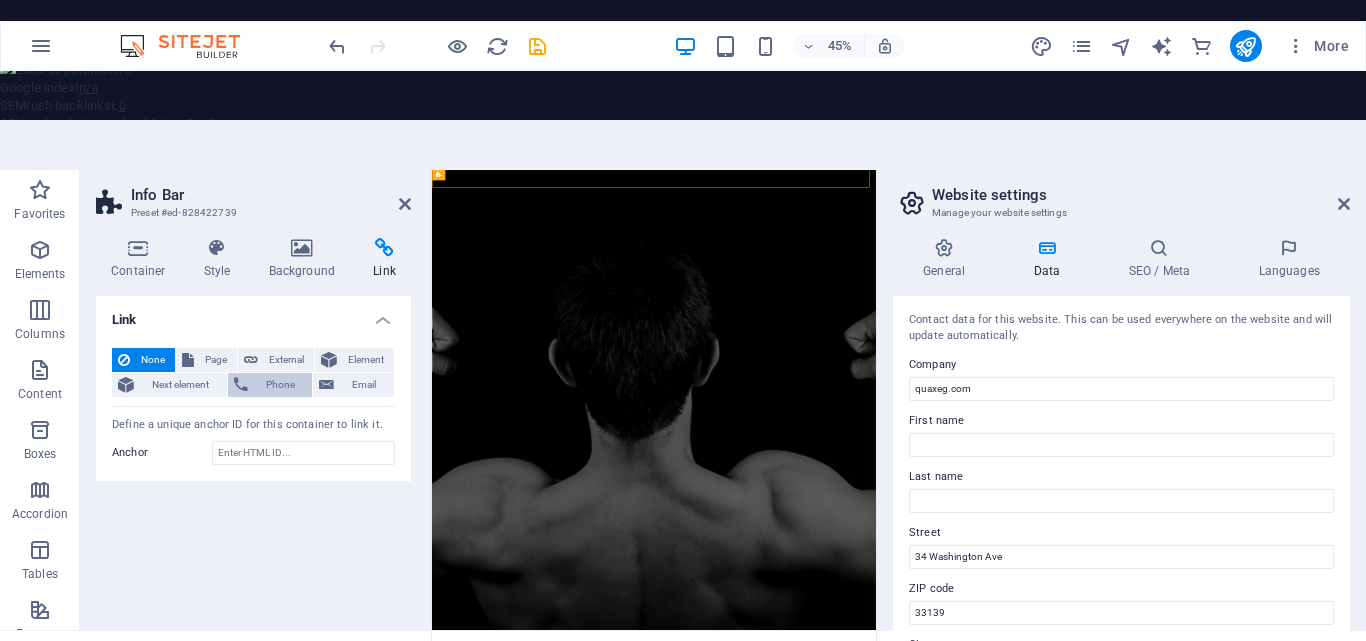 click on "Phone" at bounding box center (280, 385) 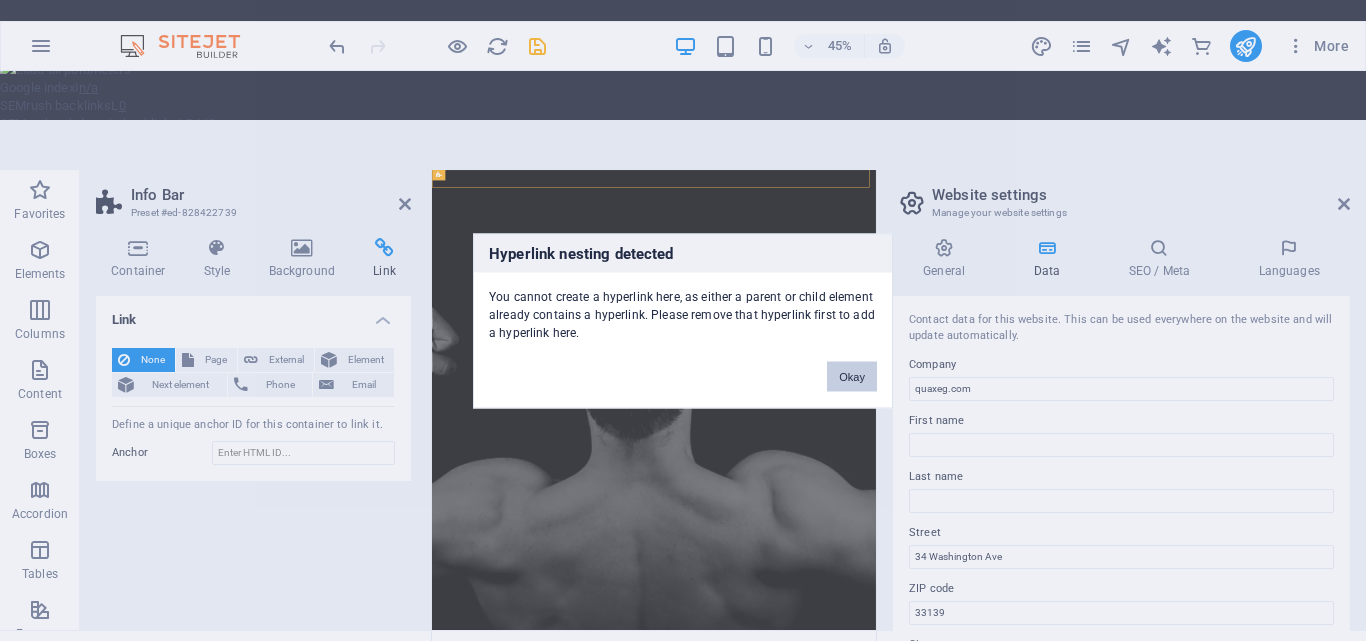 drag, startPoint x: 845, startPoint y: 385, endPoint x: 466, endPoint y: 211, distance: 417.03357 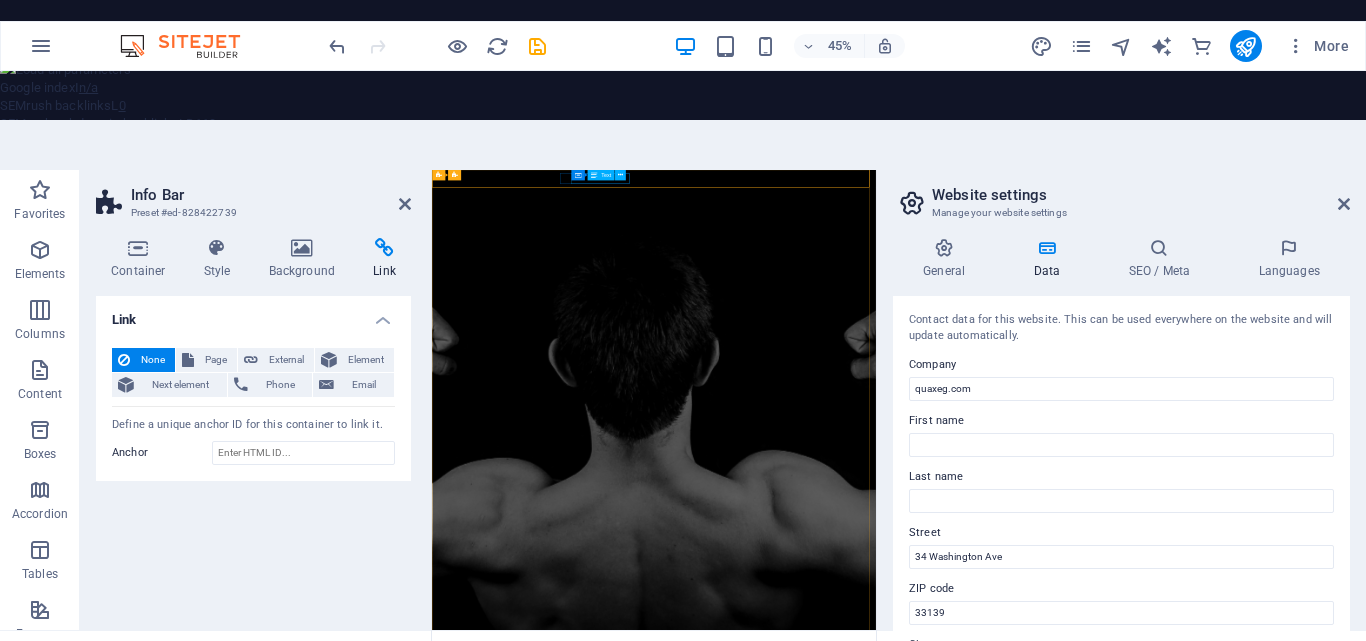 click on "+ 1-123-456-7890" at bounding box center (918, 1495) 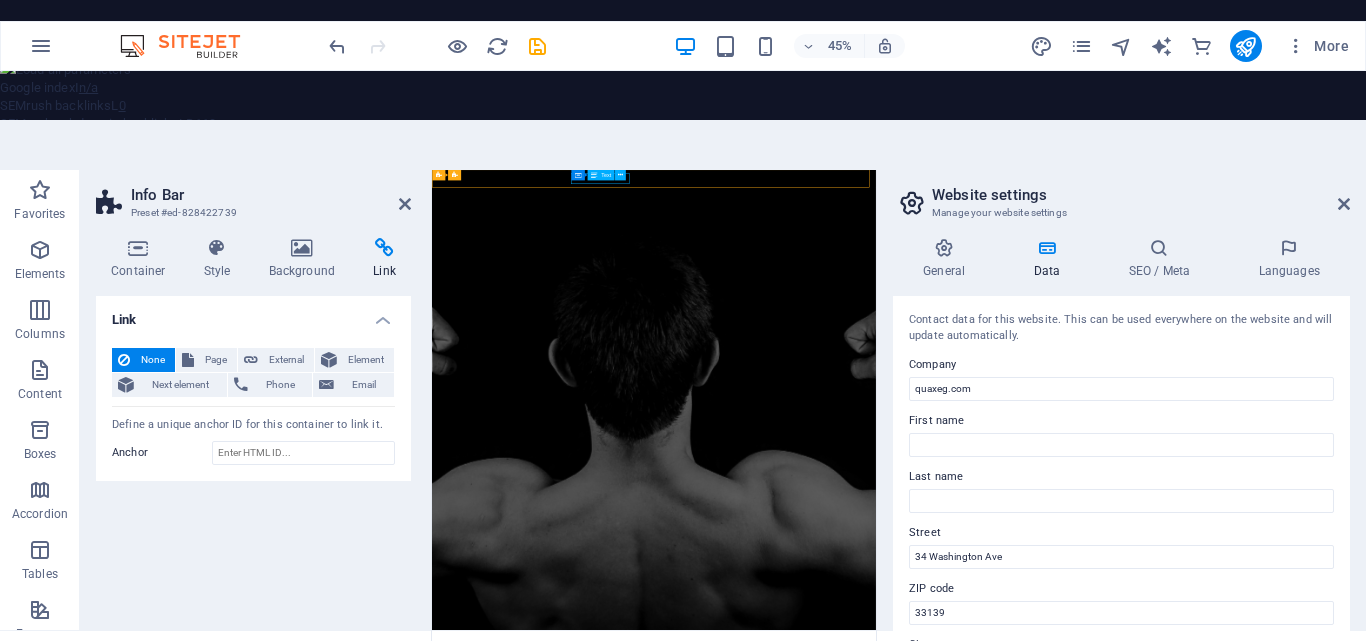 click on "+ 1-123-456-7890" at bounding box center (918, 1495) 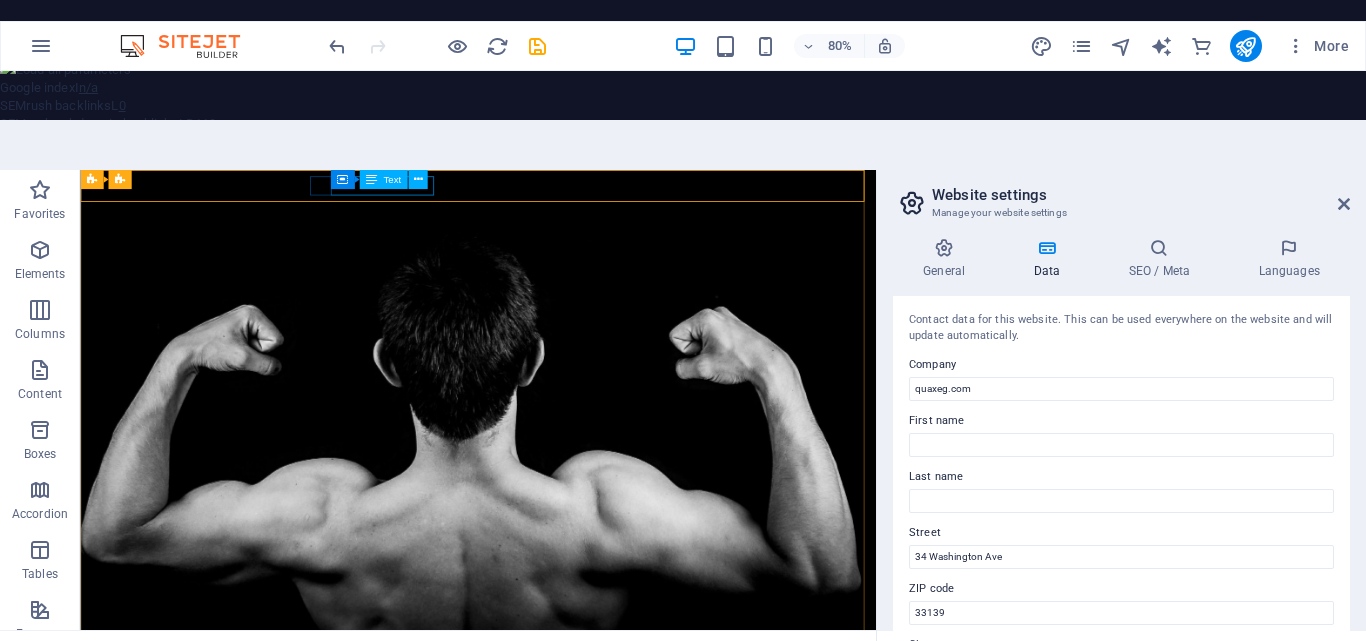click on "Container   Text" at bounding box center [383, 180] 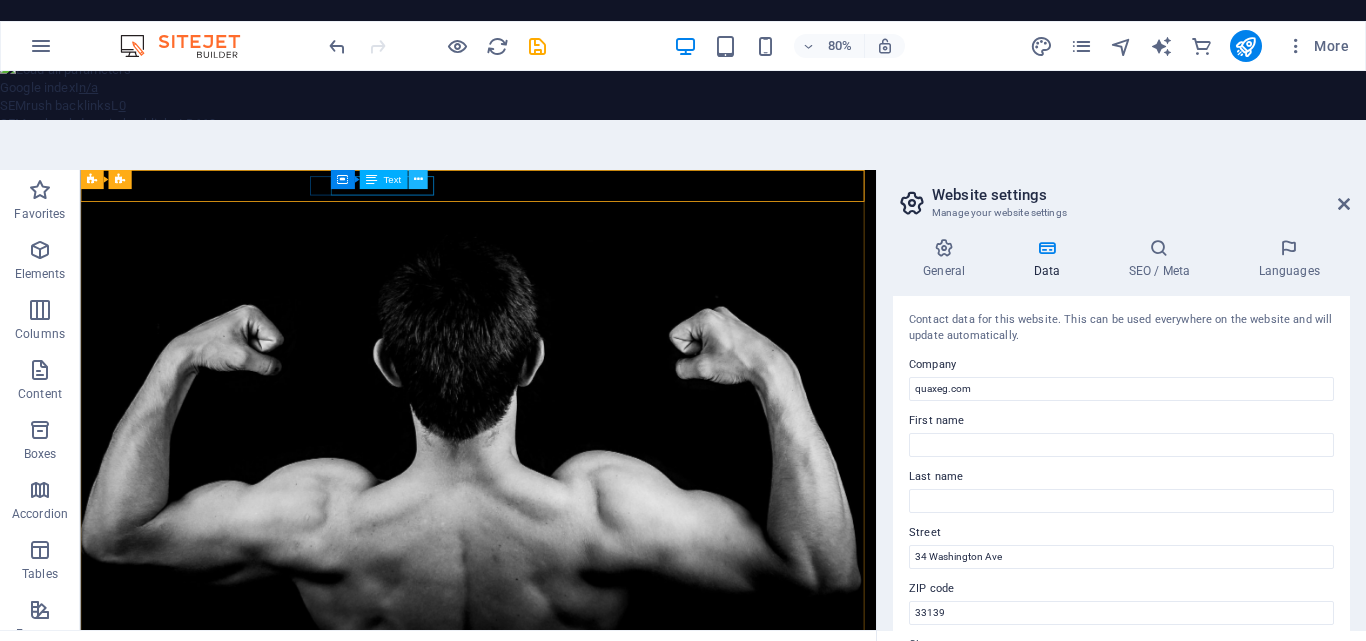 click at bounding box center [417, 179] 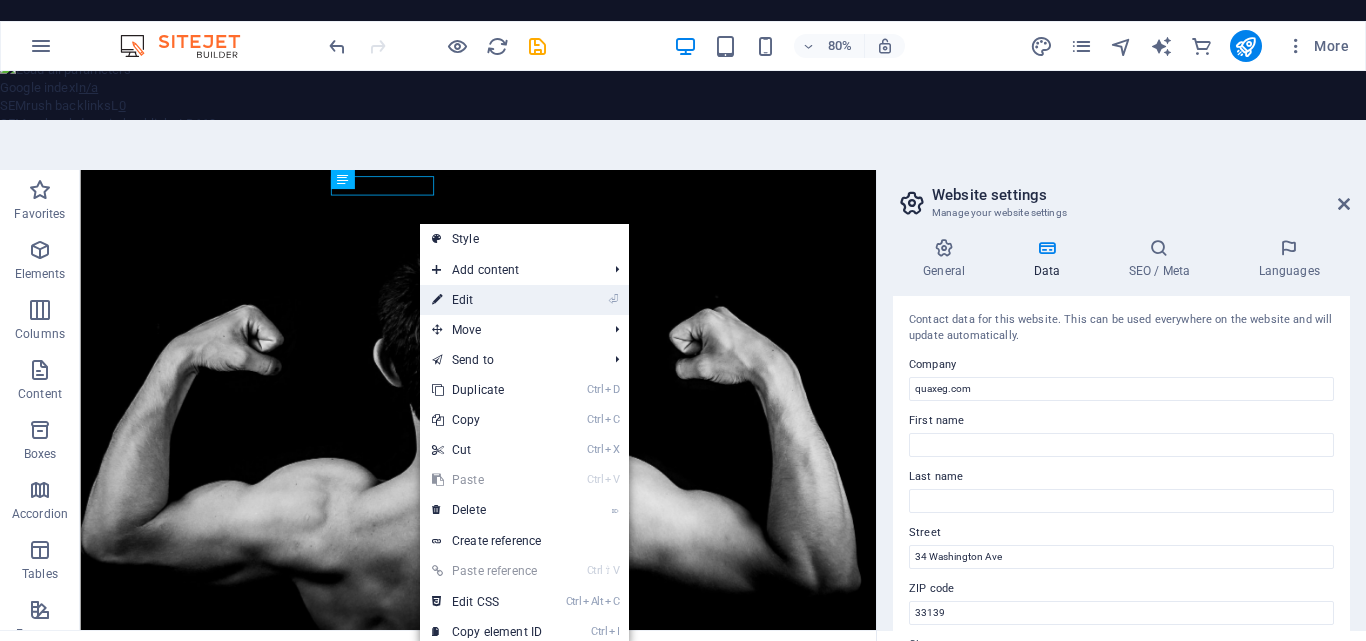click on "⏎  Edit" at bounding box center (487, 300) 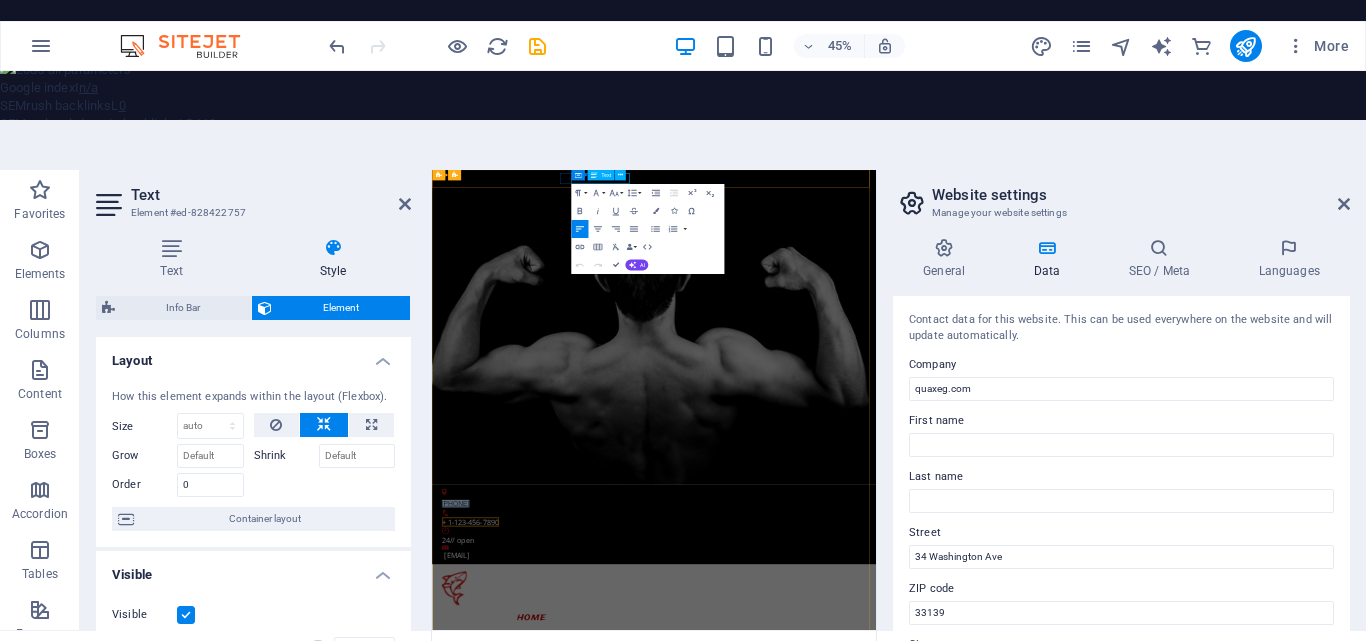 click on "+ 1-123-456-7890" at bounding box center [517, 952] 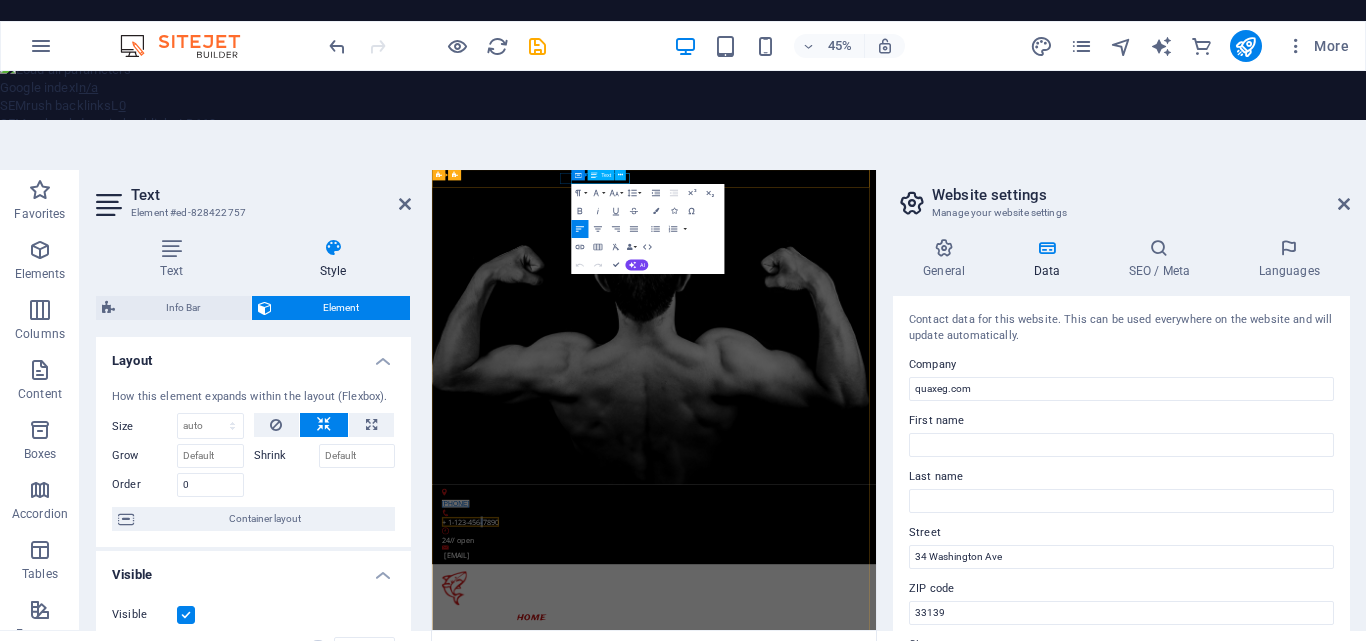 click on "+ 1-123-456-7890" at bounding box center (517, 952) 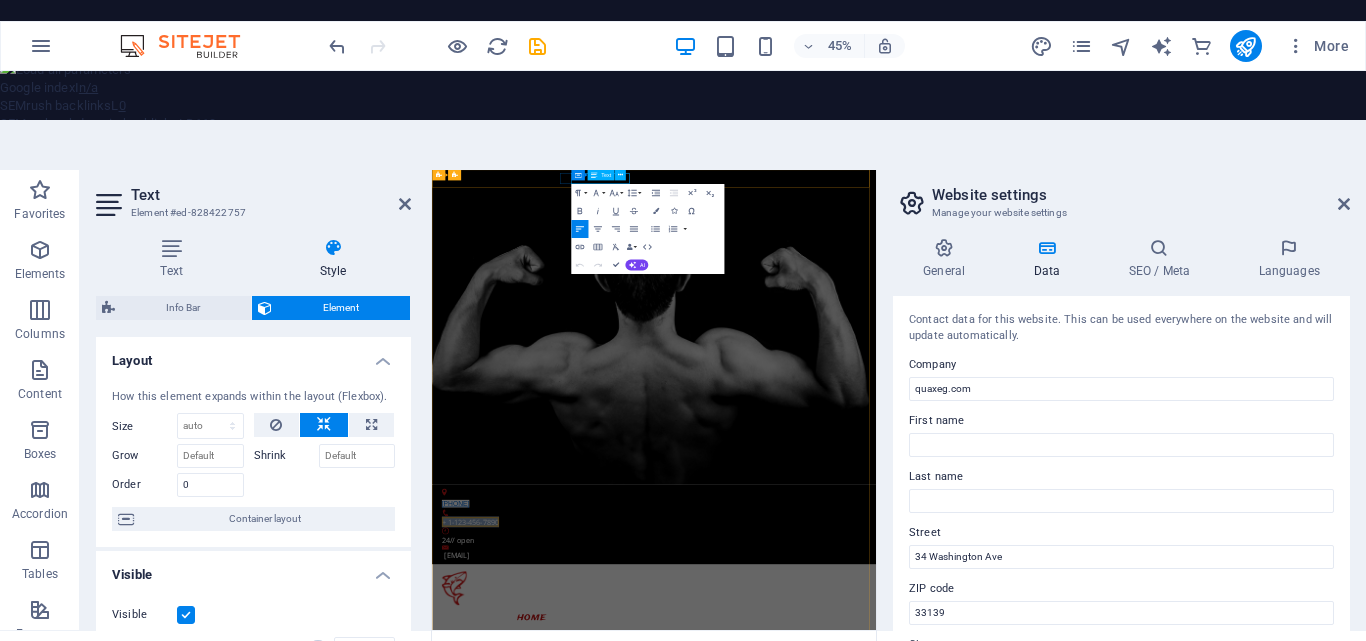 click on "+ 1-123-456-7890" at bounding box center (517, 952) 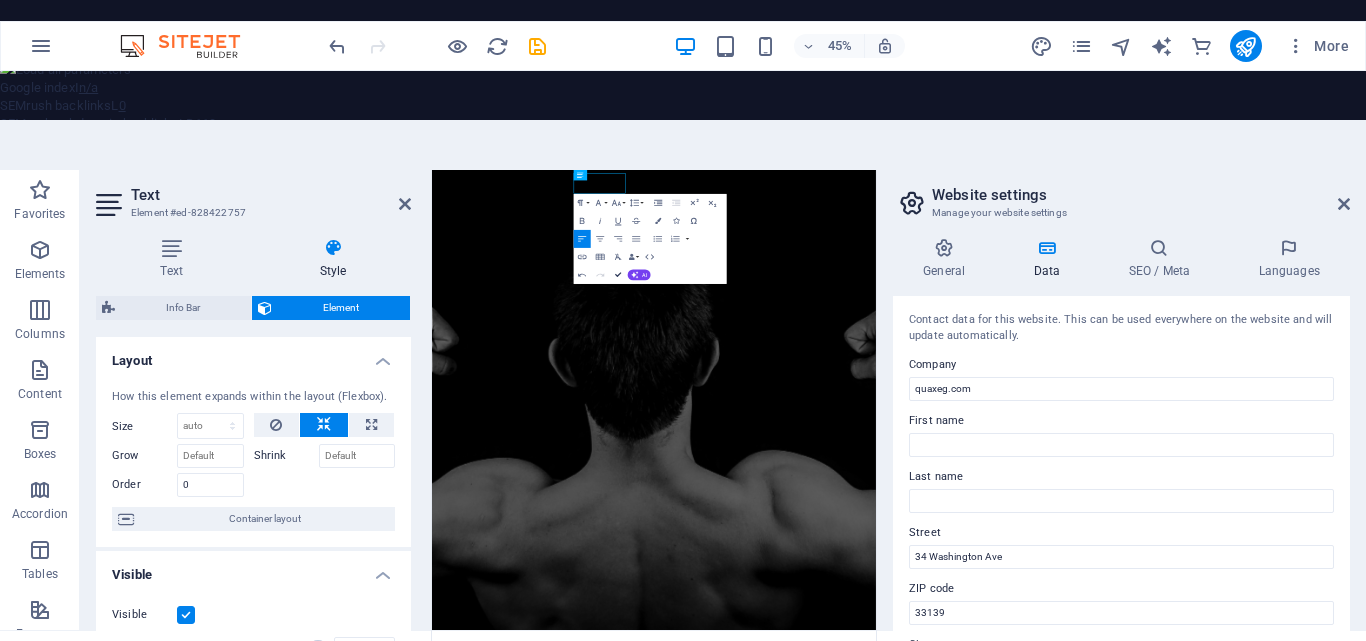 drag, startPoint x: 616, startPoint y: 273, endPoint x: 623, endPoint y: 136, distance: 137.17871 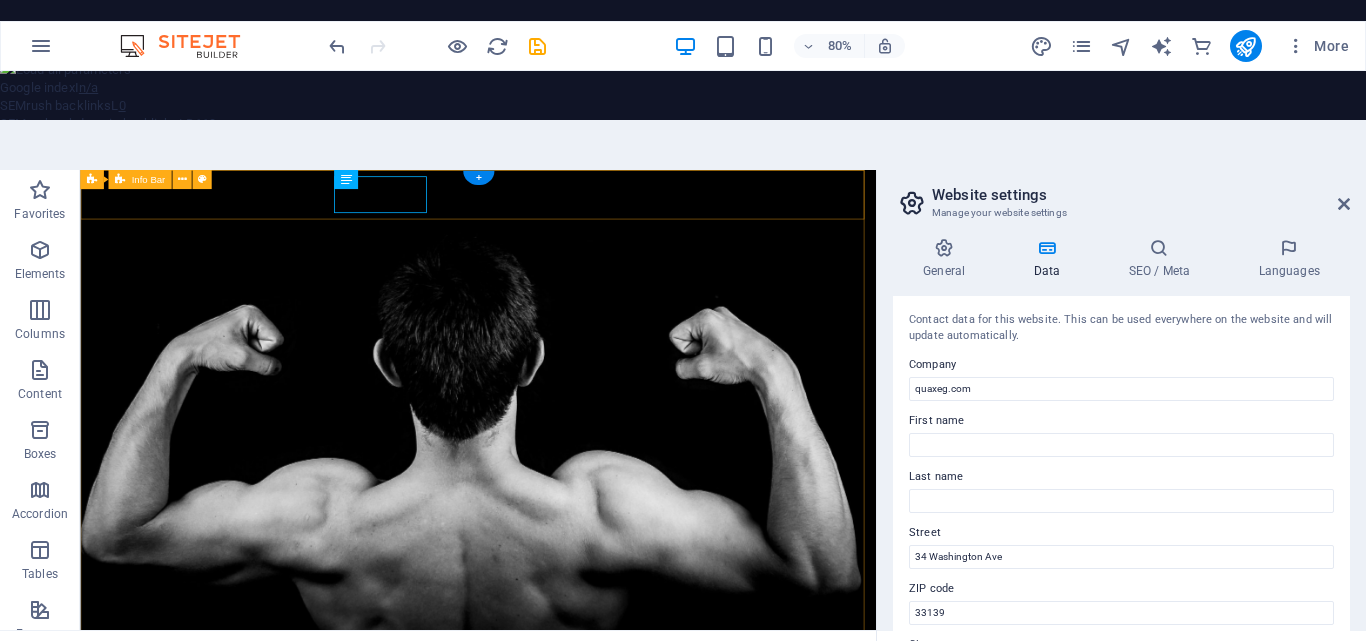 click on "+[PHONE] +[PHONE] 24// open info@[EMAIL]" at bounding box center (577, 968) 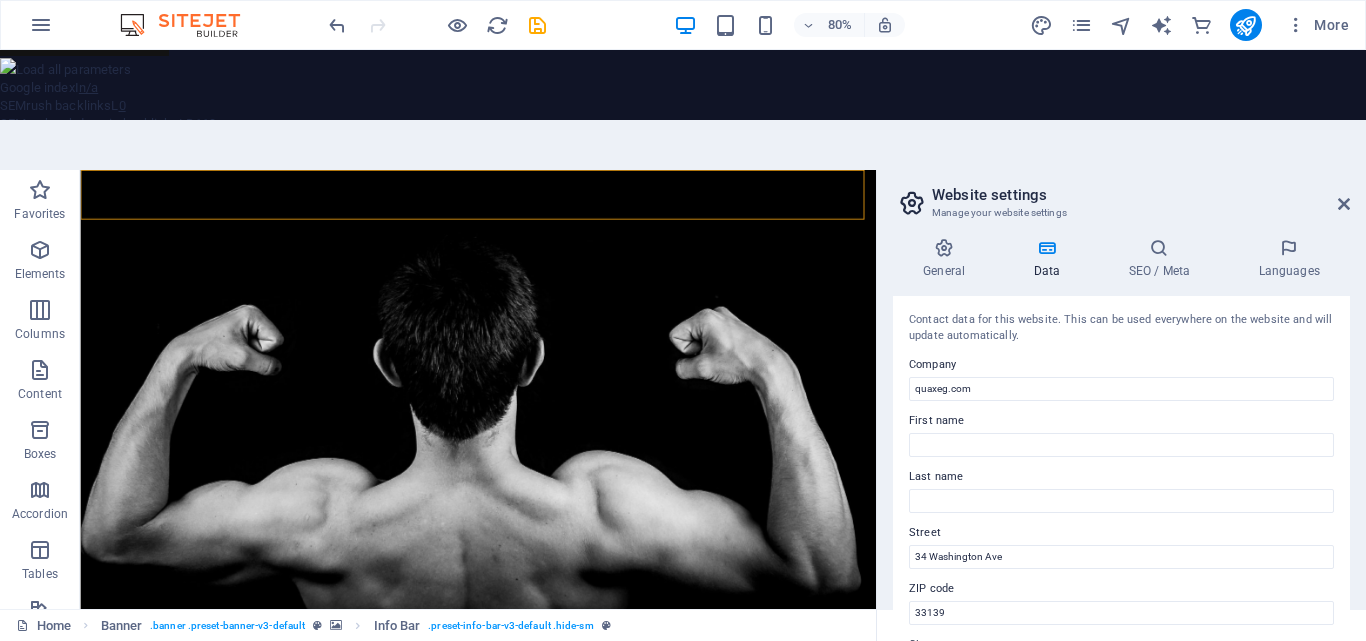 click at bounding box center (0, 272) 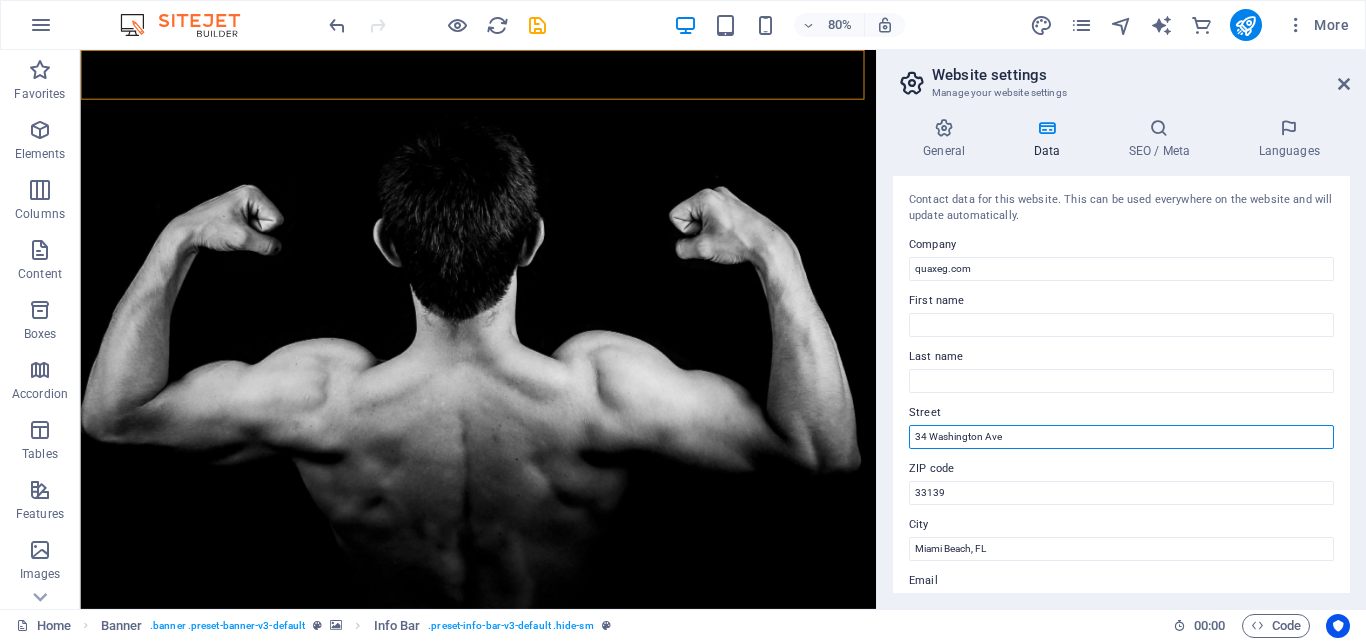 click on "34 Washington Ave" at bounding box center (1121, 437) 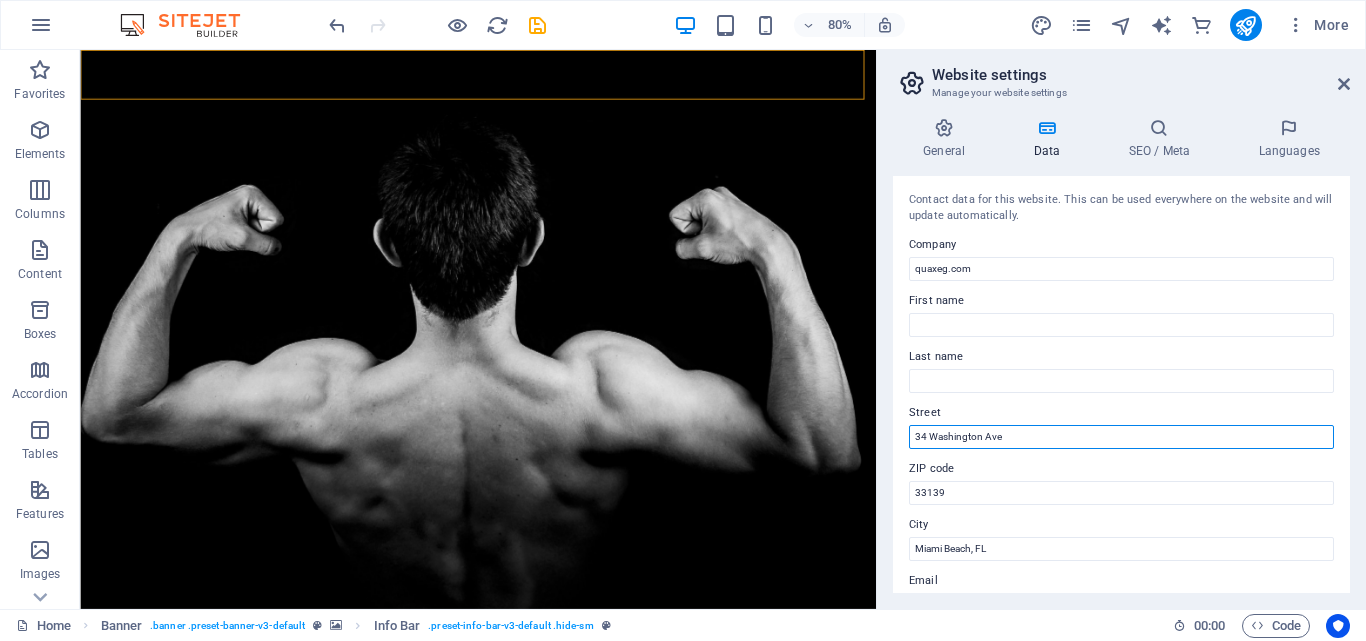 click on "34 Washington Ave" at bounding box center [1121, 437] 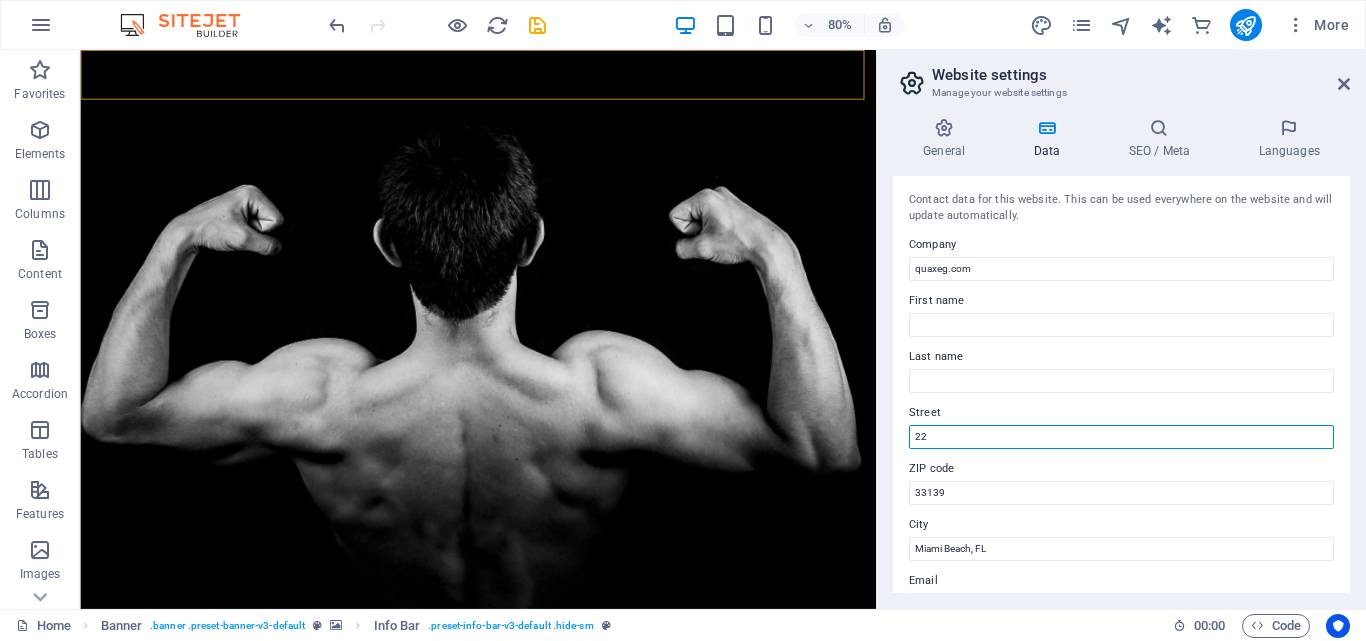 click on "22" at bounding box center (1121, 437) 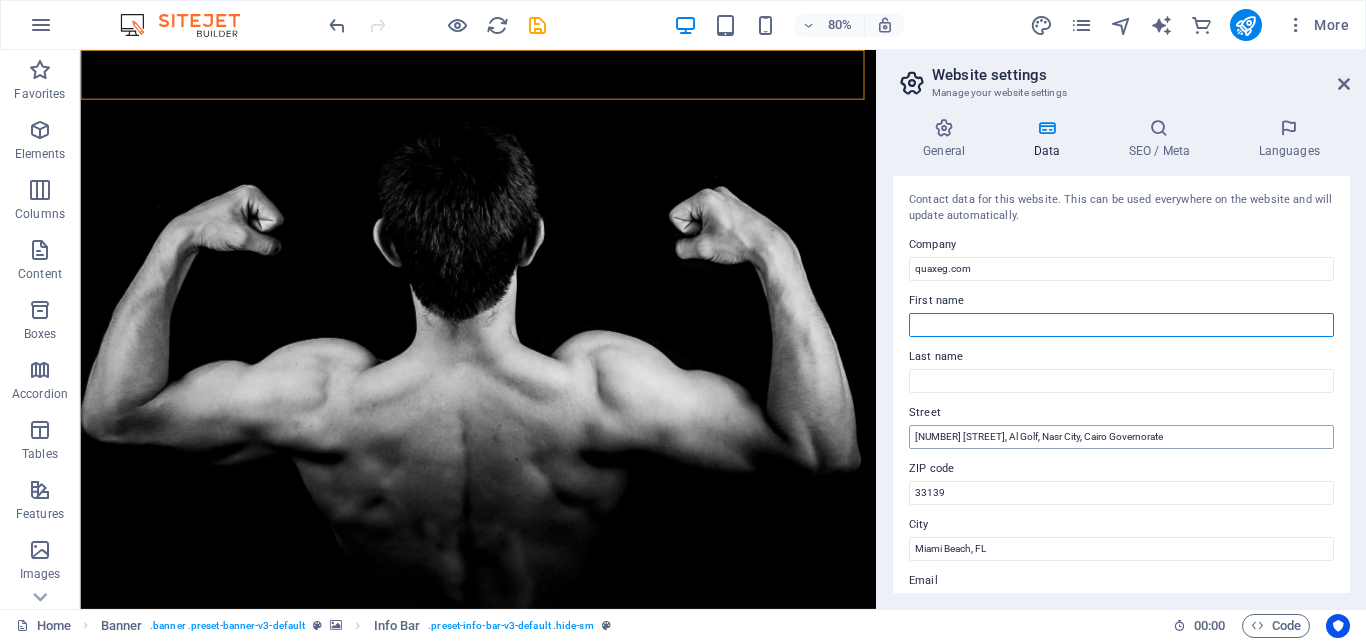 type on "[FIRST]" 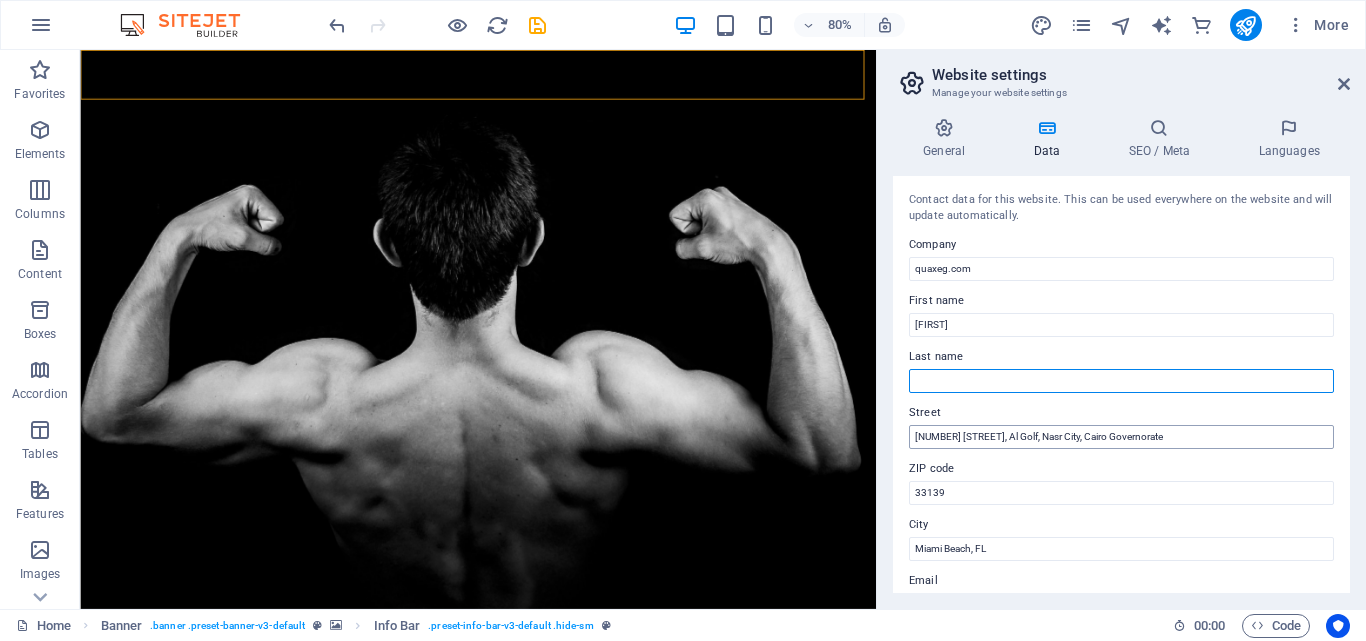type on "[FIRST]" 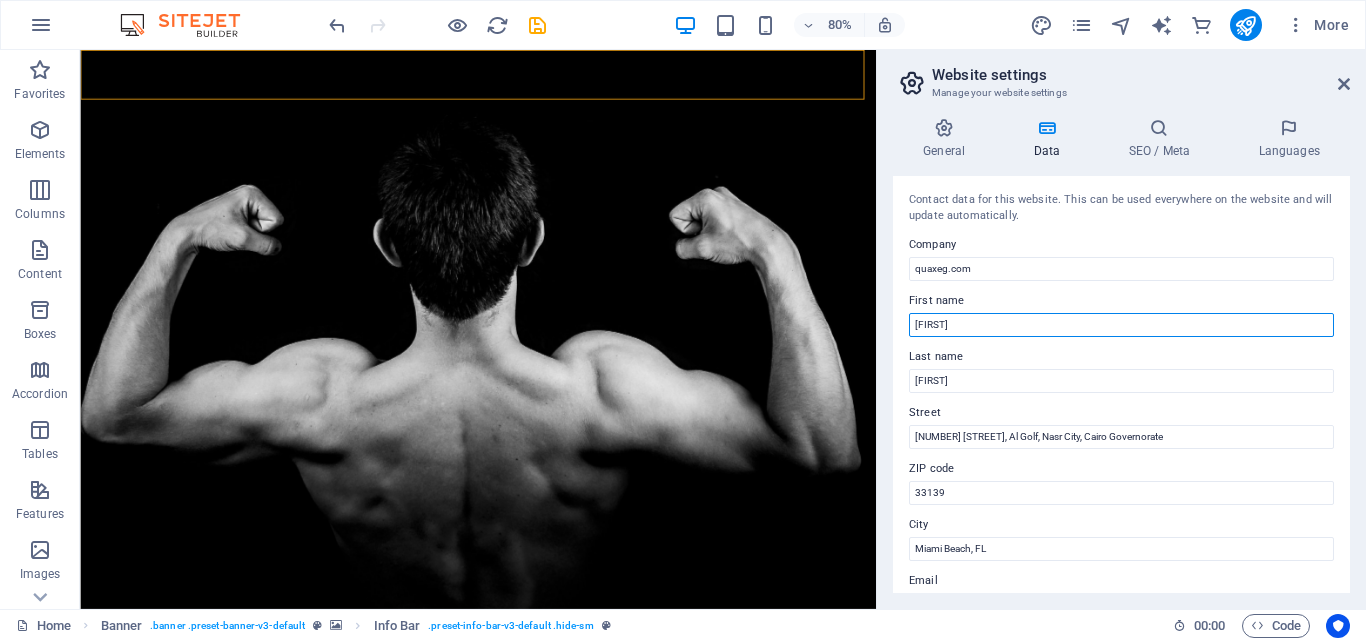 click on "[FIRST]" at bounding box center [1121, 325] 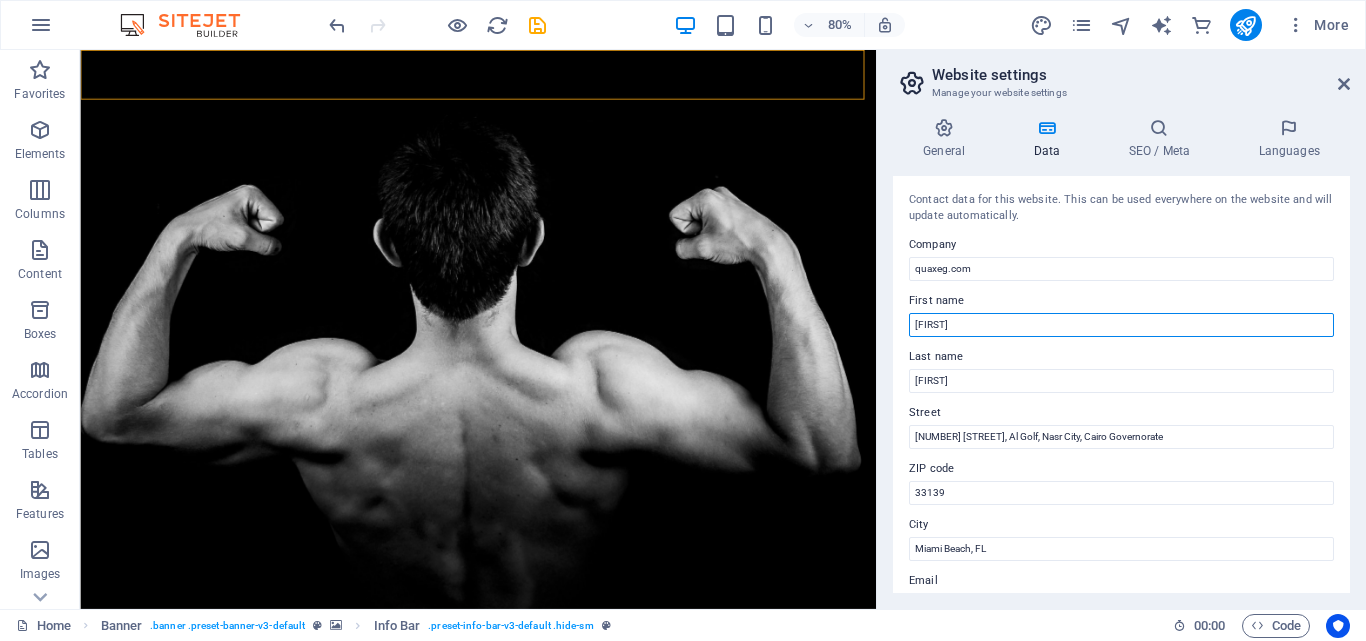 click on "[FIRST]" at bounding box center (1121, 325) 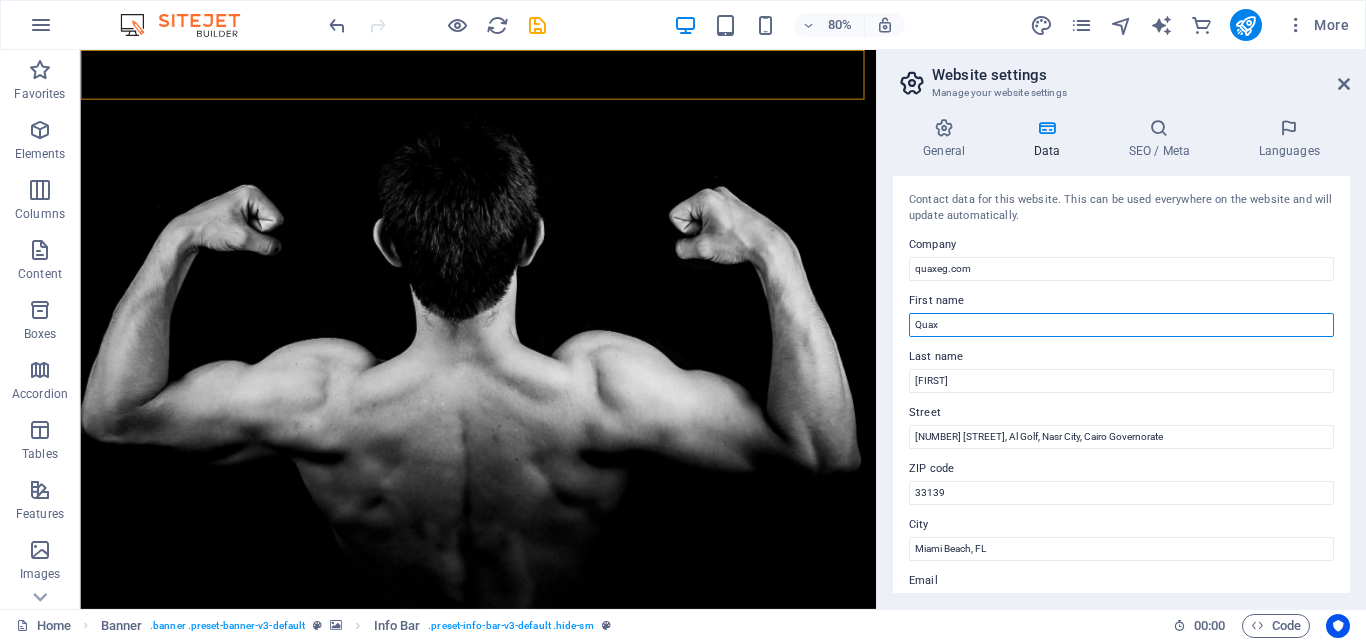 type on "Quax" 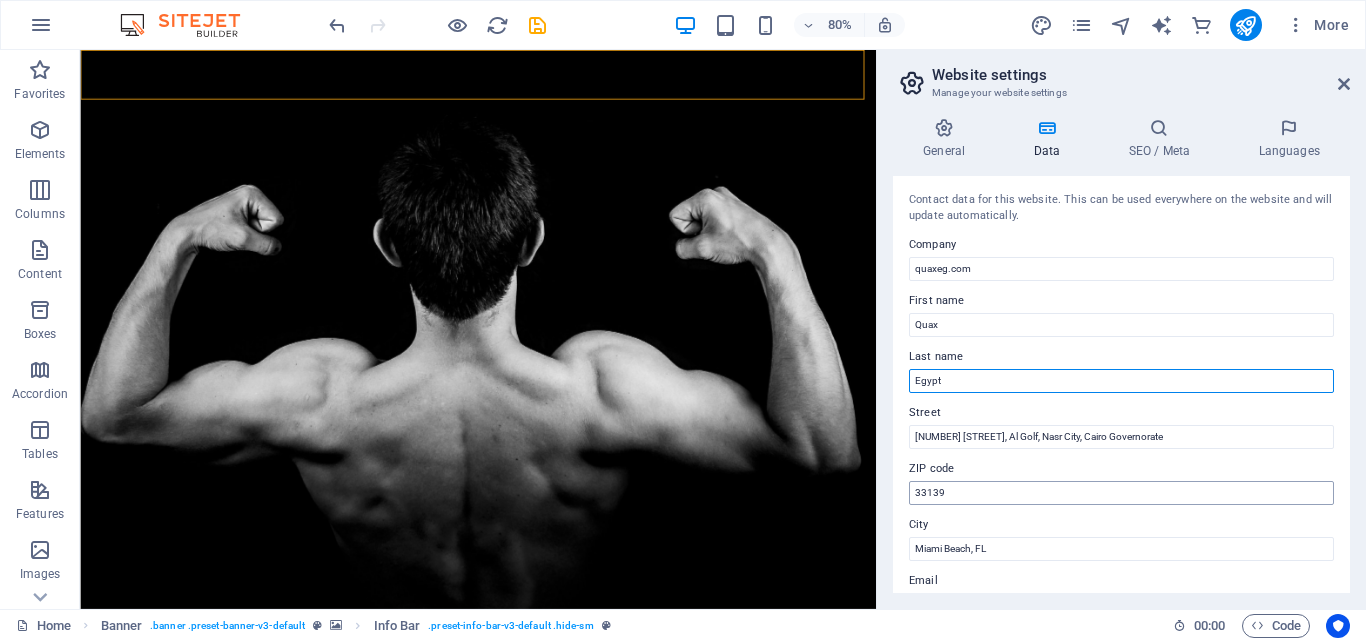 type on "Egypt" 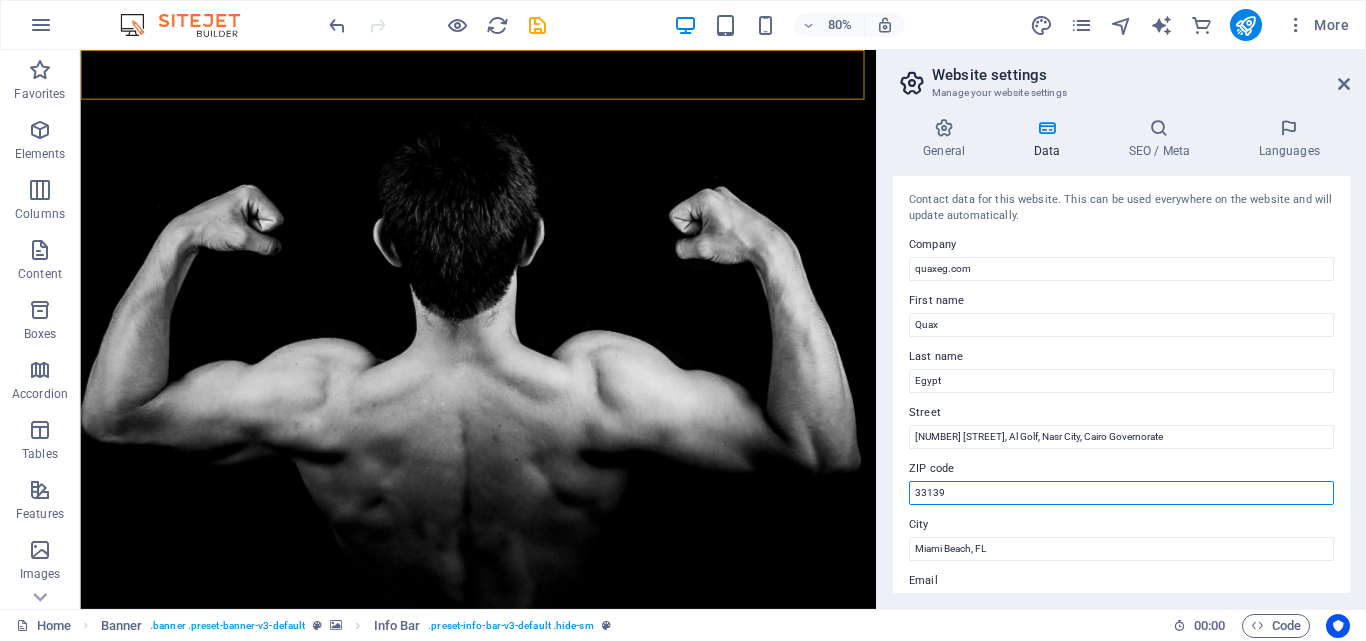 click on "33139" at bounding box center (1121, 493) 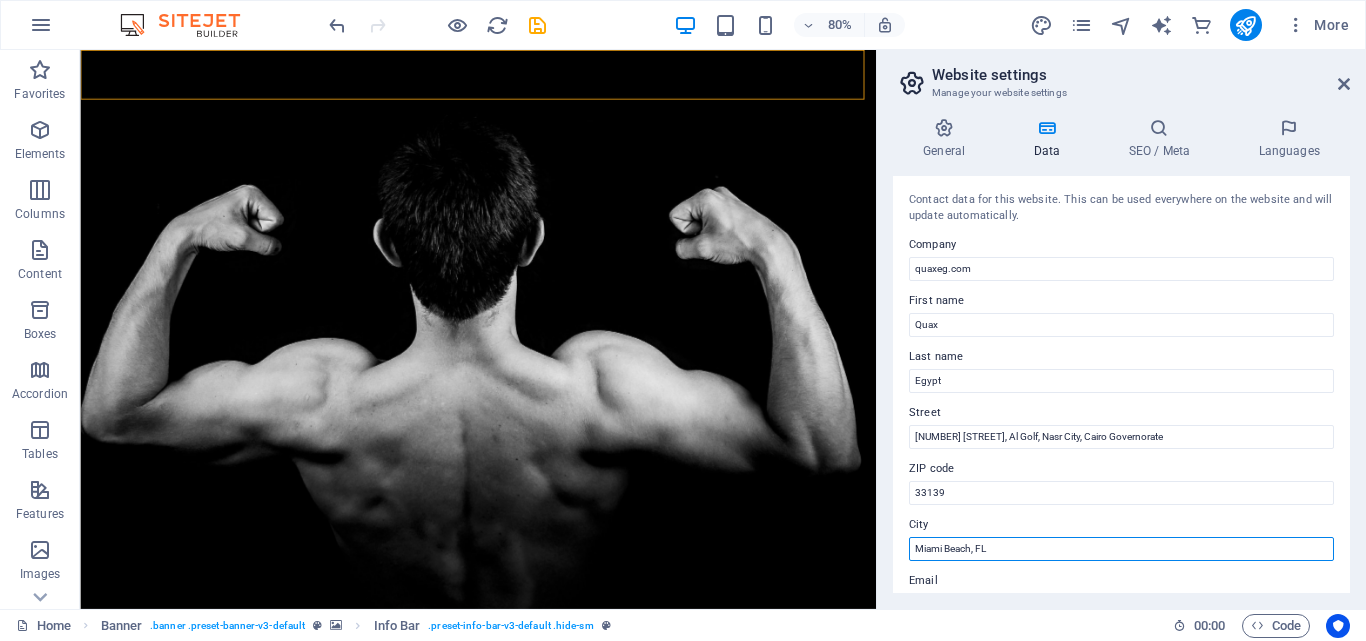 click on "Miami Beach, FL" at bounding box center (1121, 549) 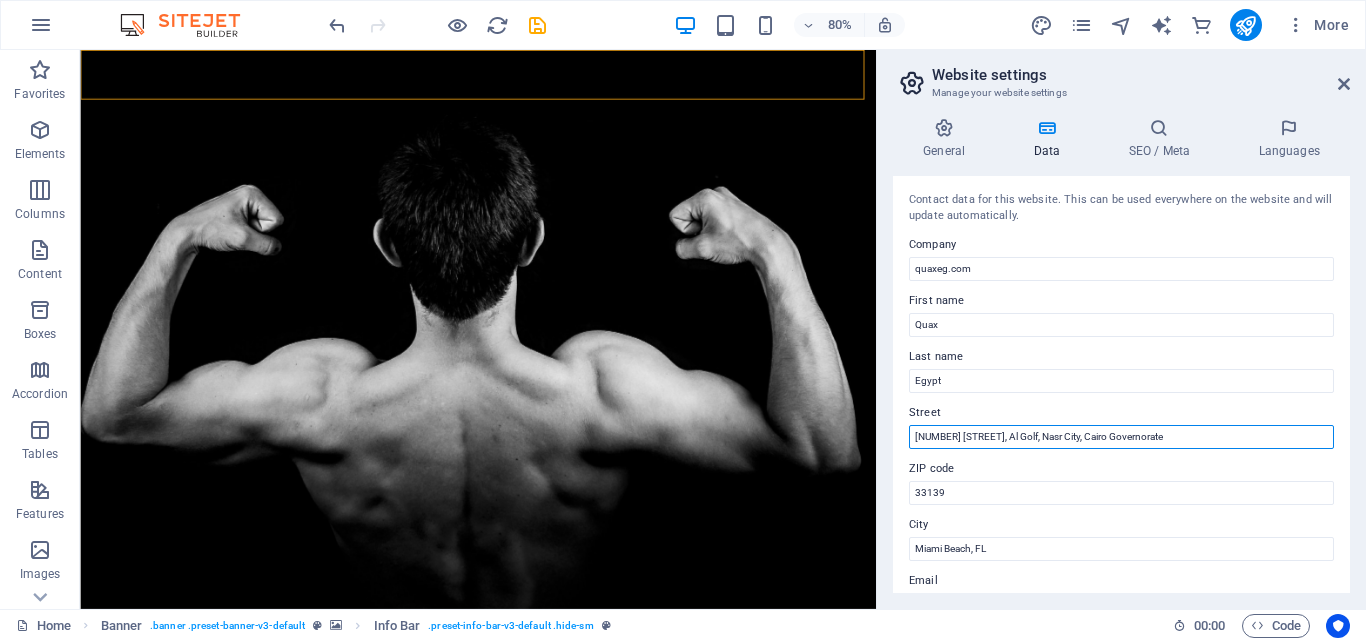 click on "[NUMBER] [STREET], Al Golf, Nasr City, Cairo Governorate" at bounding box center (1121, 437) 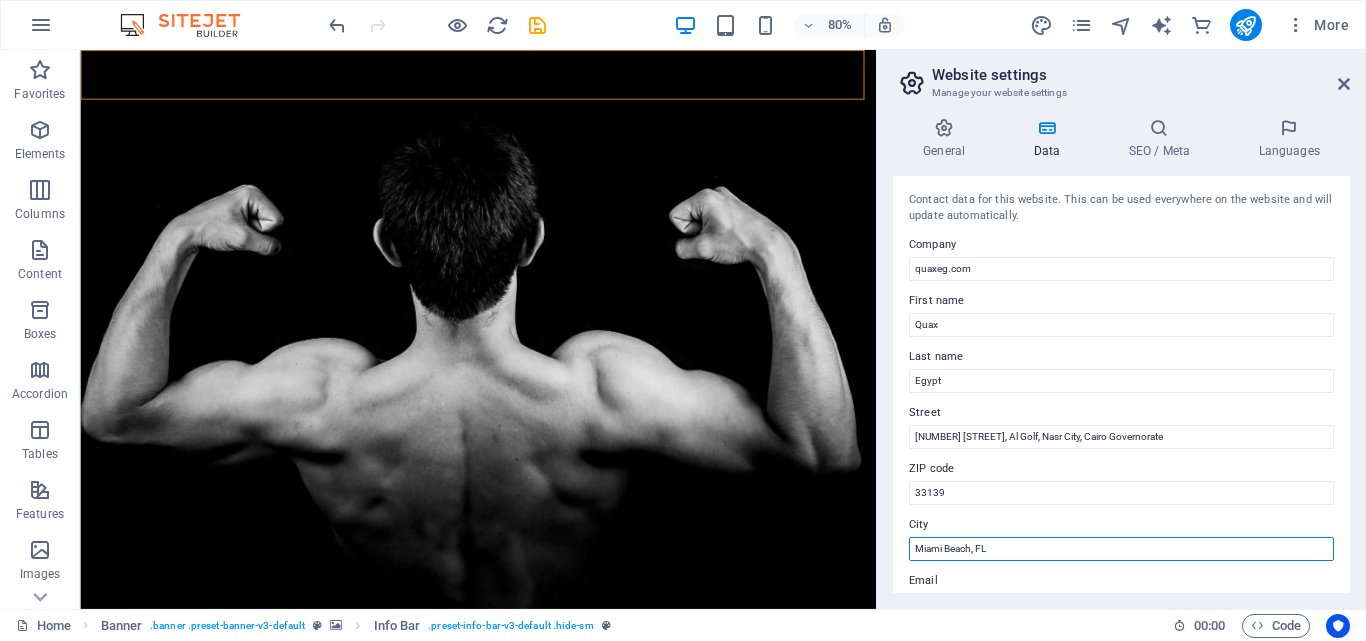 click on "Miami Beach, FL" at bounding box center [1121, 549] 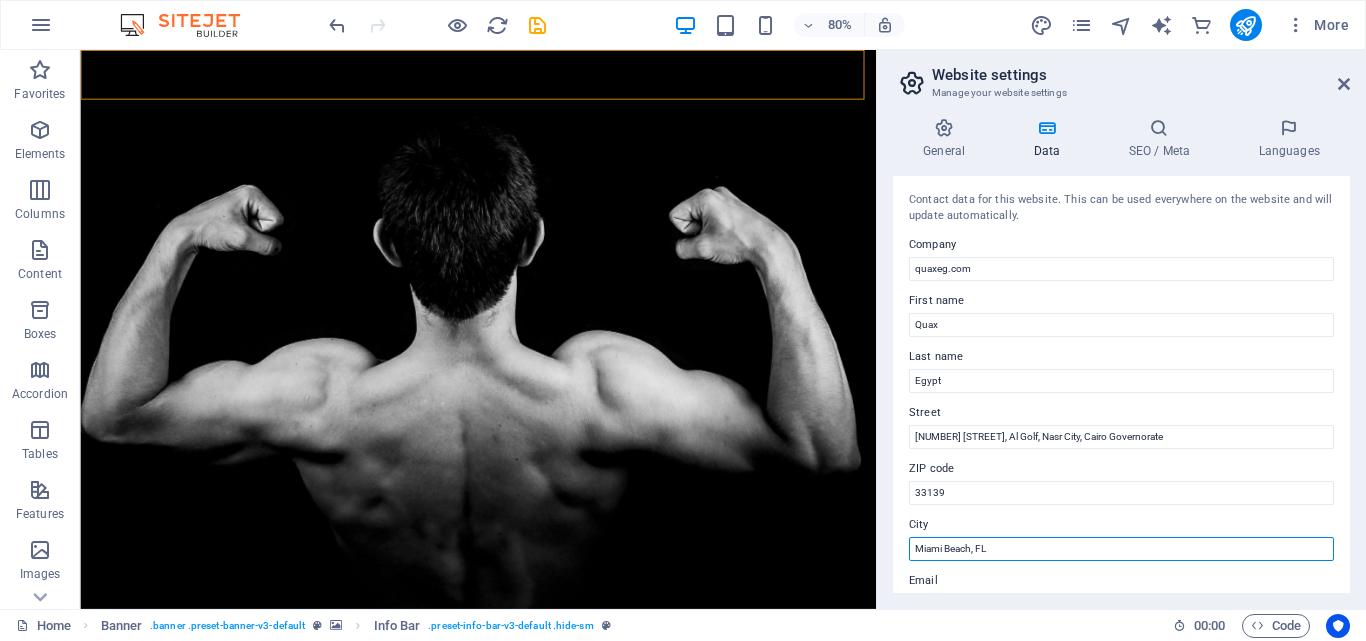 click on "Miami Beach, FL" at bounding box center [1121, 549] 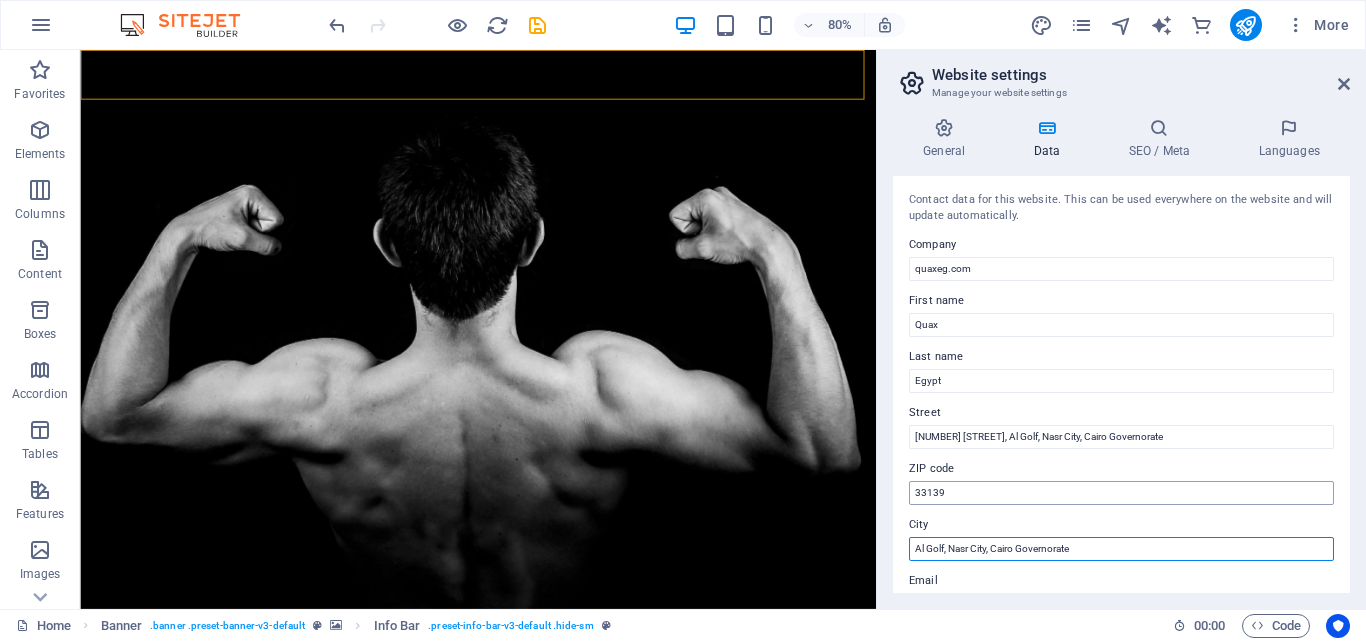 type on "Al Golf, Nasr City, Cairo Governorate" 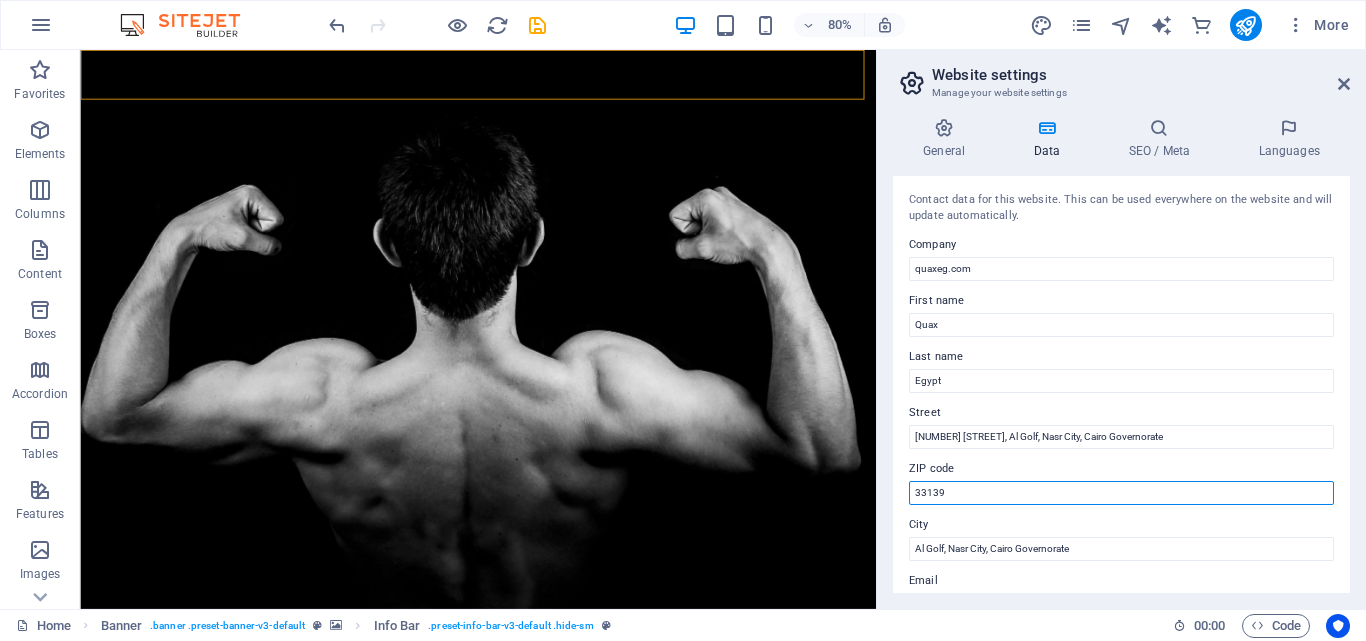 click on "33139" at bounding box center (1121, 493) 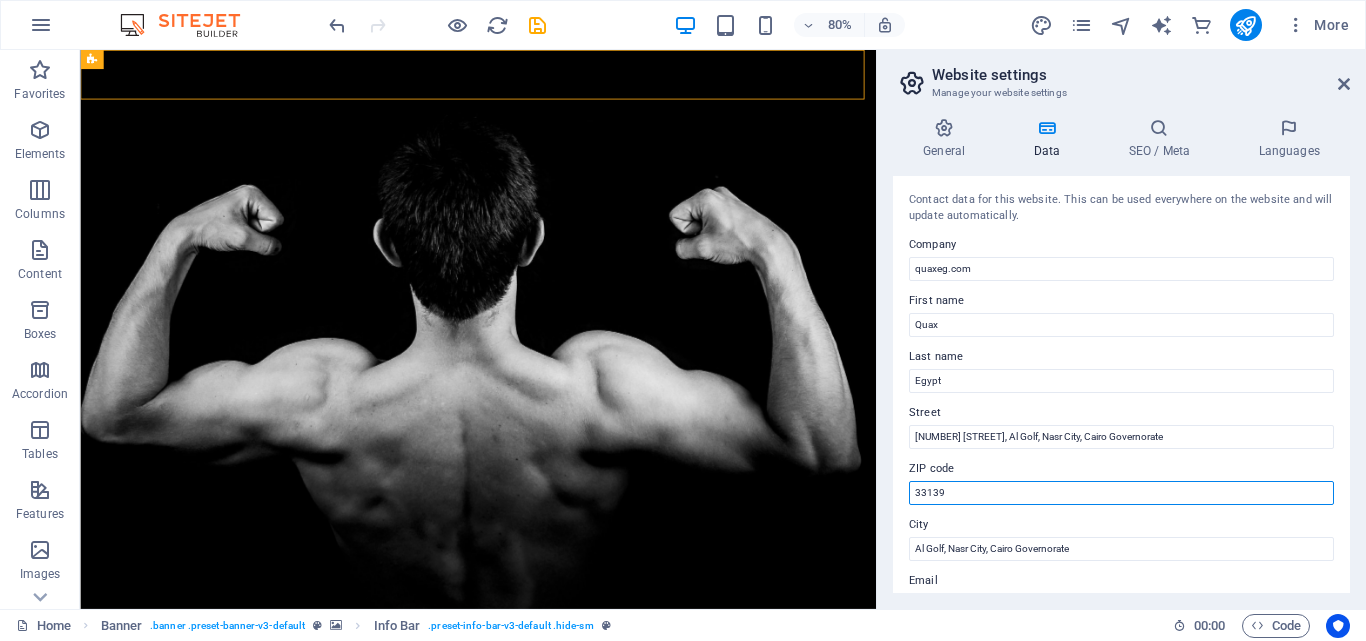 paste on "[ZIP]" 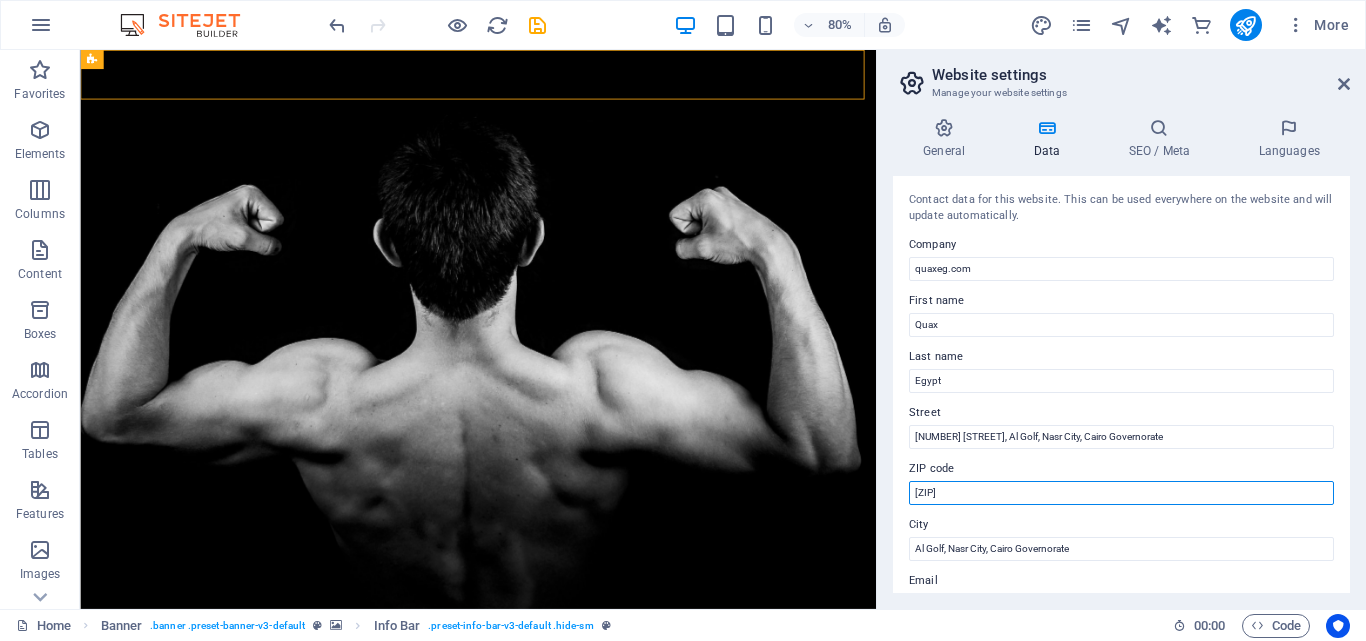 type on "[ZIP]" 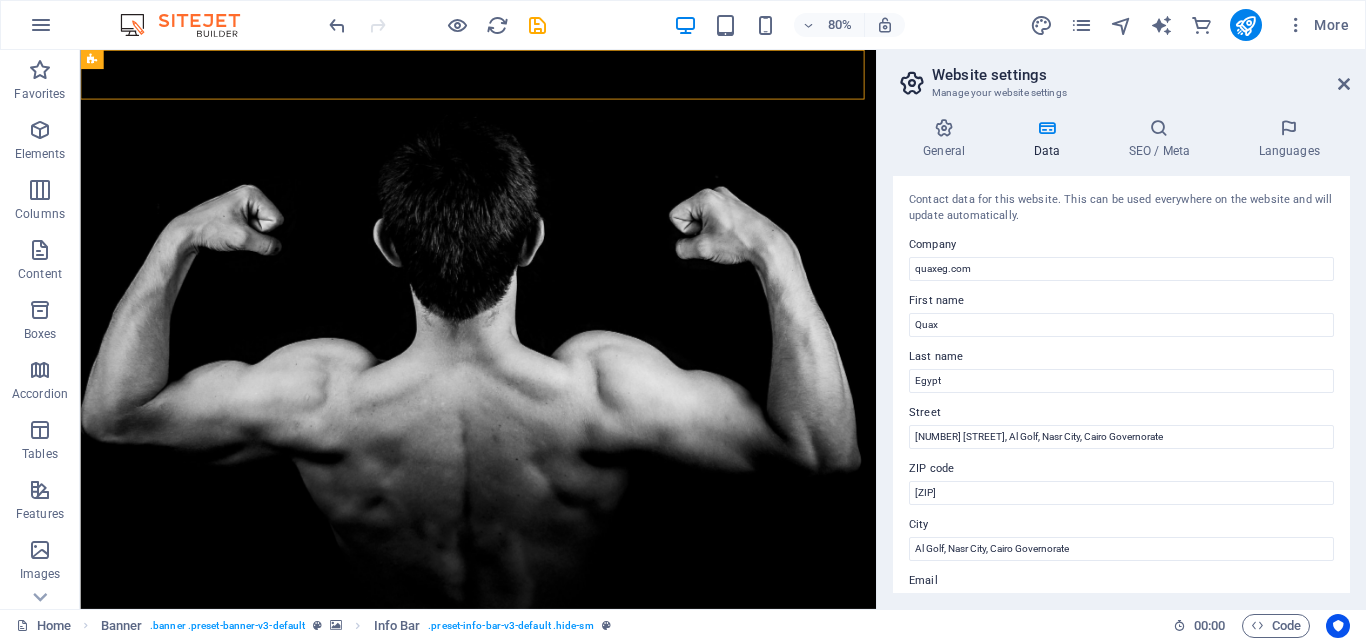 click on "General Data SEO / Meta Languages Website name quaxeg.com Logo Drag files here, click to choose files or select files from Files or our free stock photos & videos Select files from the file manager, stock photos, or upload file(s) Upload Favicon Set the favicon of your website here. A favicon is a small icon shown in the browser tab next to your website title. It helps visitors identify your website. Drag files here, click to choose files or select files from Files or our free stock photos & videos Select files from the file manager, stock photos, or upload file(s) Upload Preview Image (Open Graph) This image will be shown when the website is shared on social networks Drag files here, click to choose files or select files from Files or our free stock photos & videos Select files from the file manager, stock photos, or upload file(s) Upload Contact data for this website. This can be used everywhere on the website and will update automatically. Company quaxeg.com First name Quax Last name Egypt Street [NUMBER]" at bounding box center (1121, 355) 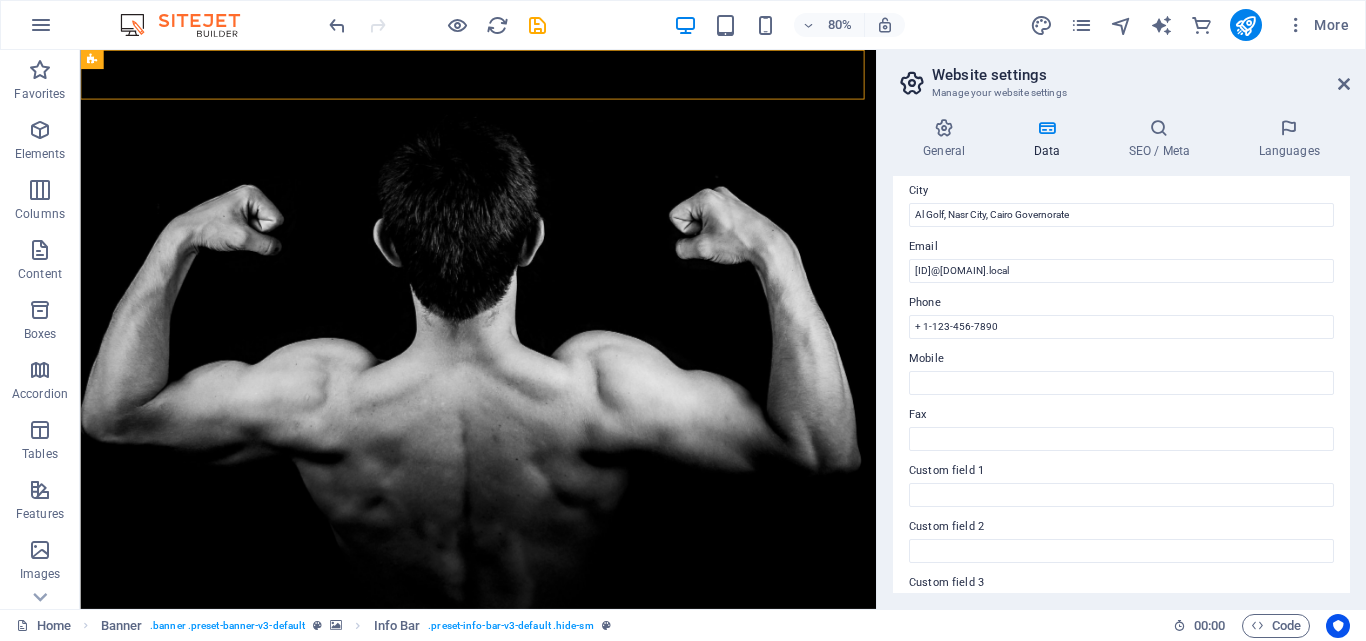 scroll, scrollTop: 342, scrollLeft: 0, axis: vertical 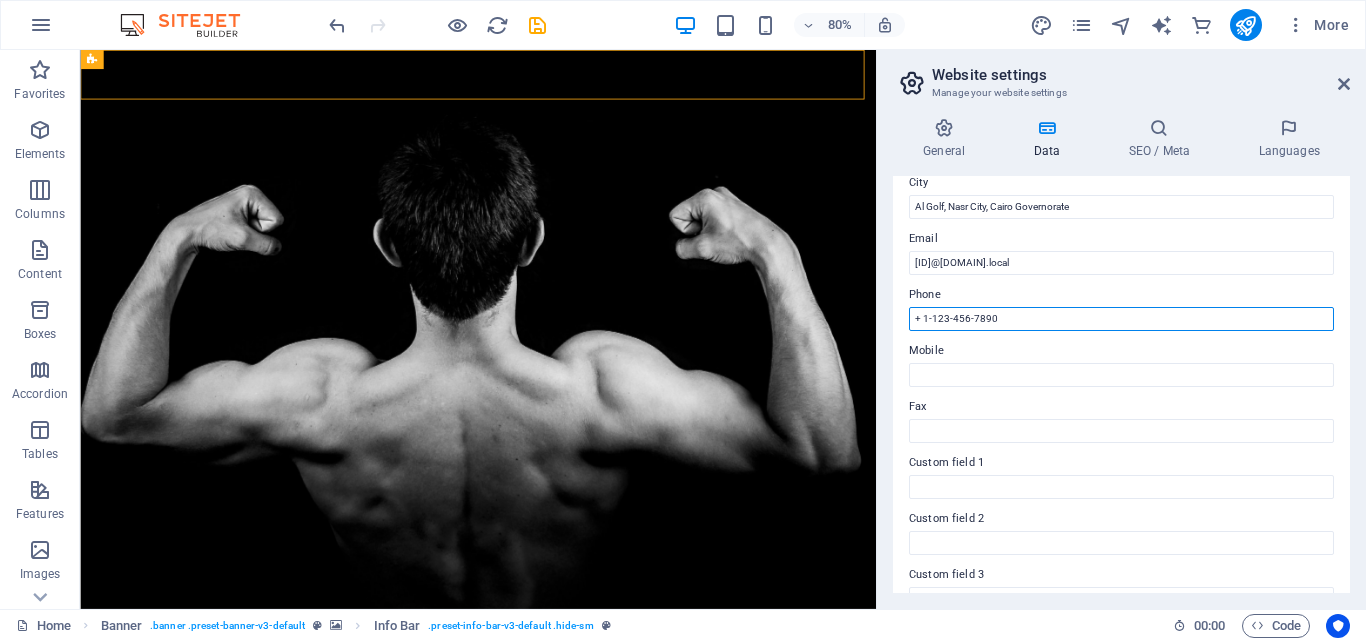 click on "+ 1-123-456-7890" at bounding box center [1121, 319] 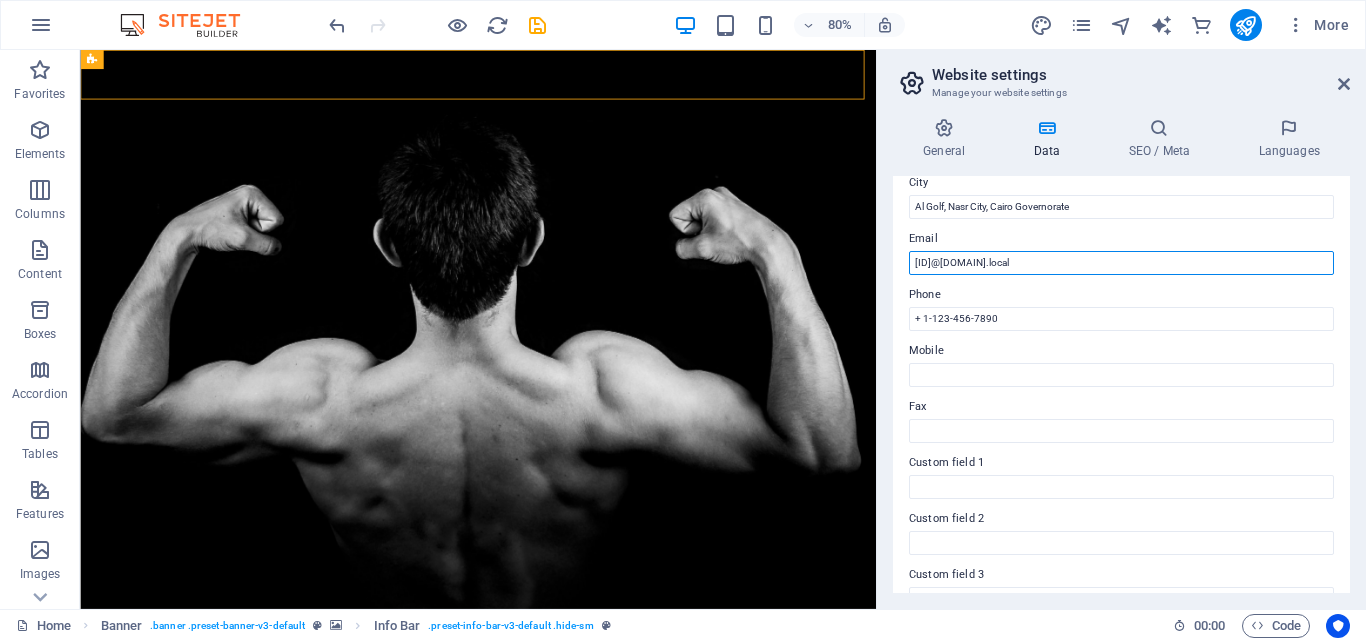 click on "[ID]@[DOMAIN].local" at bounding box center (1121, 263) 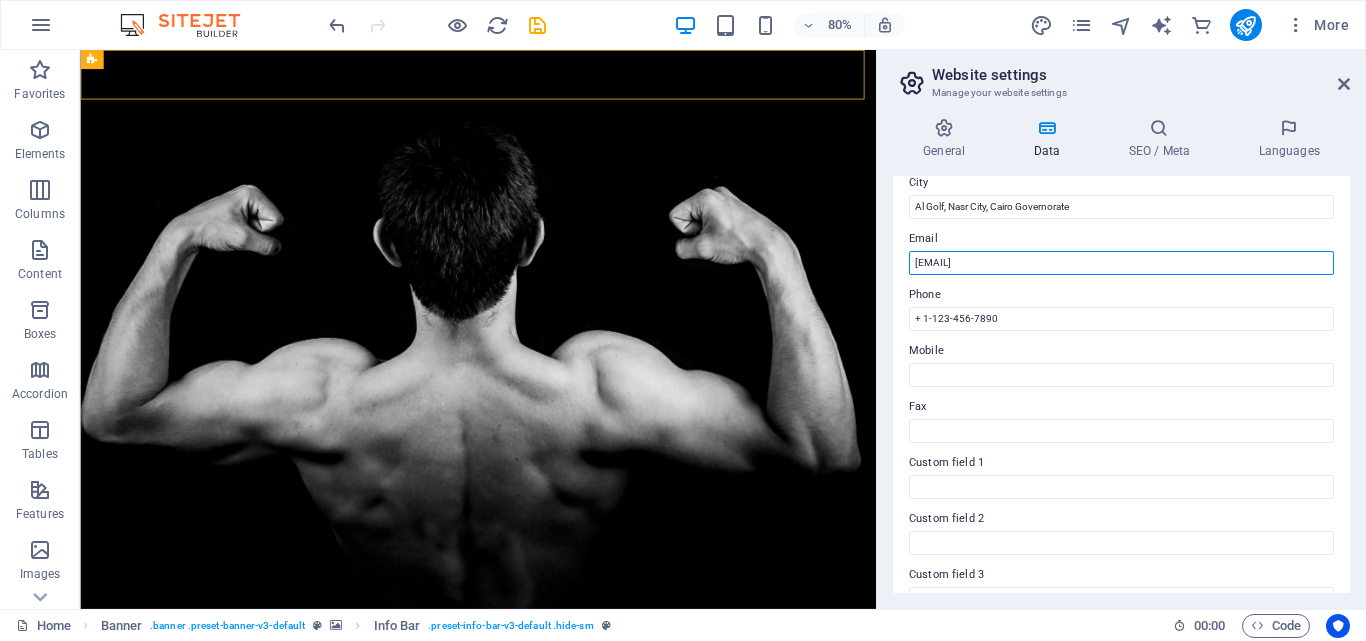 type on "[EMAIL]" 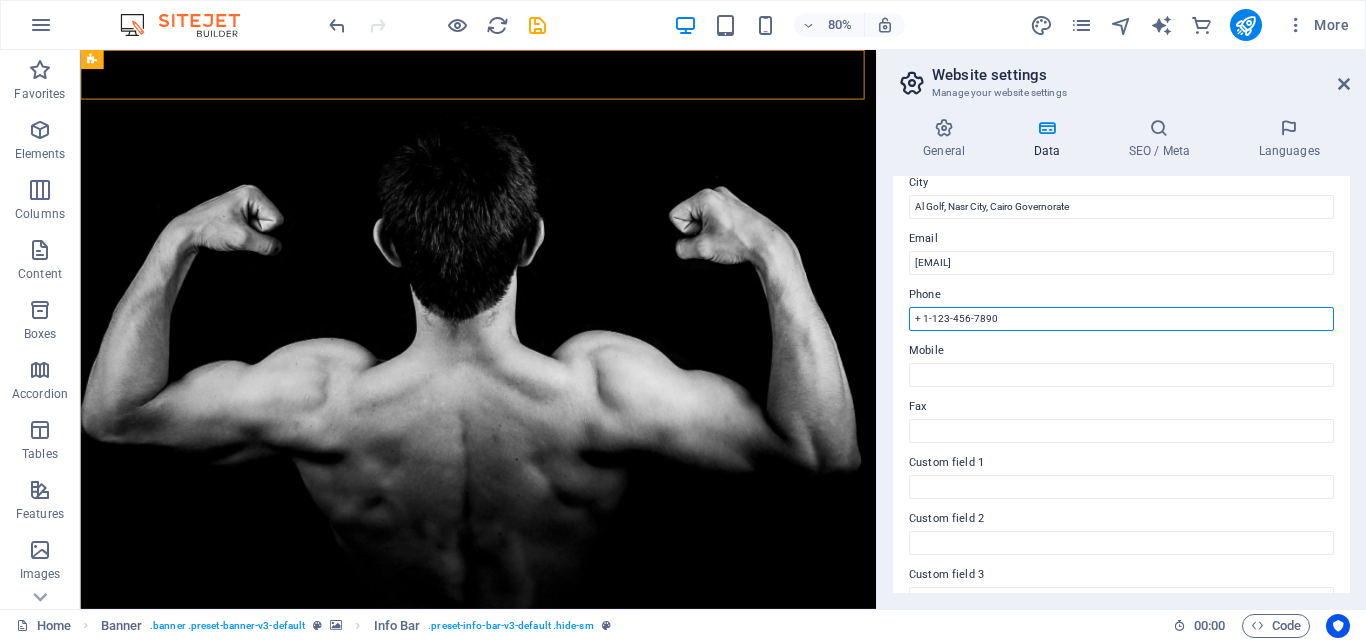 click on "+ 1-123-456-7890" at bounding box center [1121, 319] 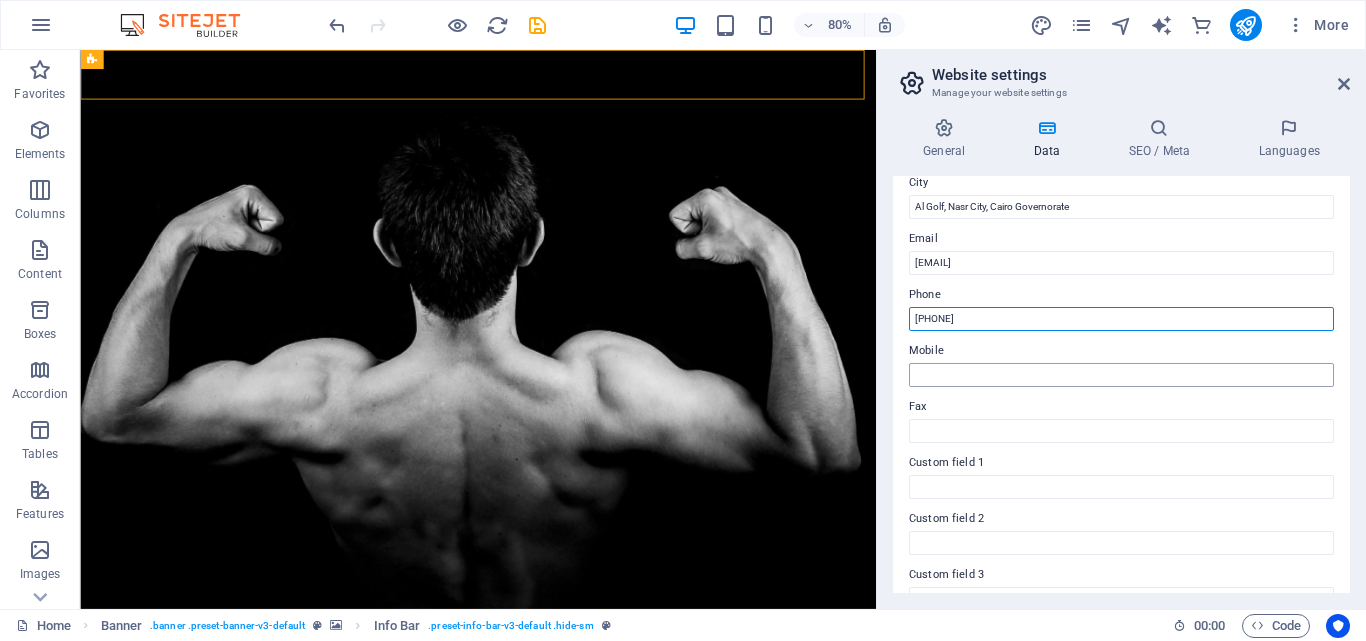 type on "[PHONE]" 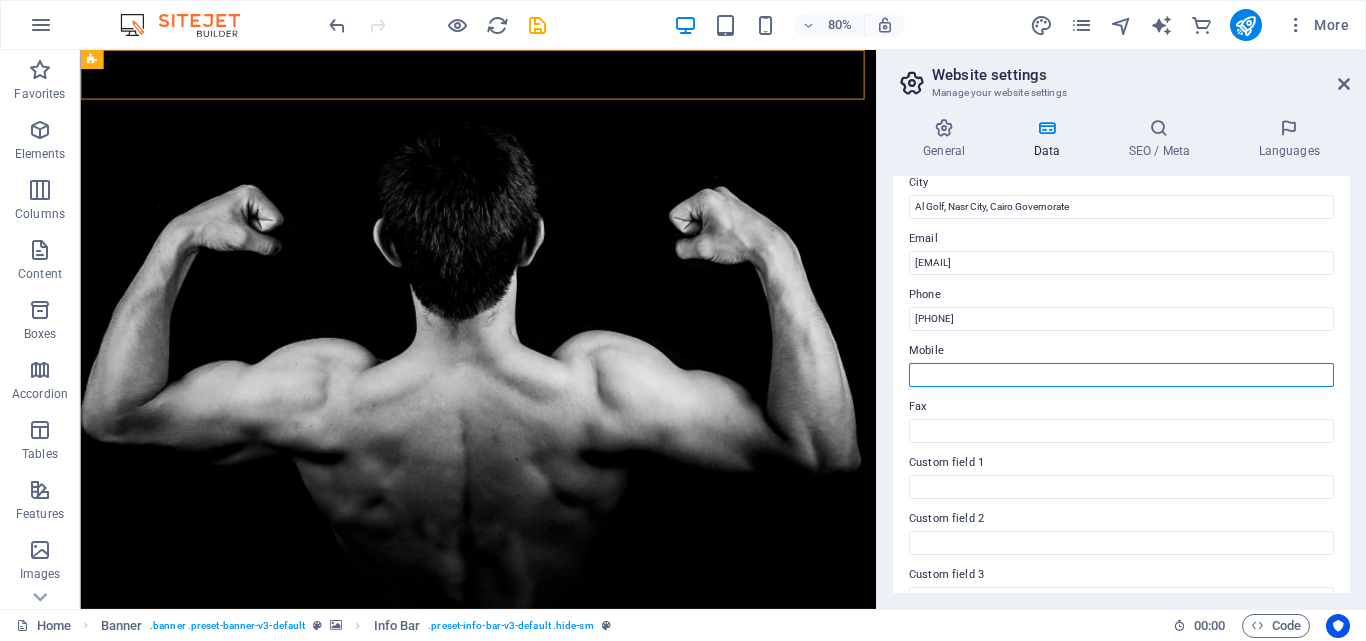 click on "Mobile" at bounding box center [1121, 375] 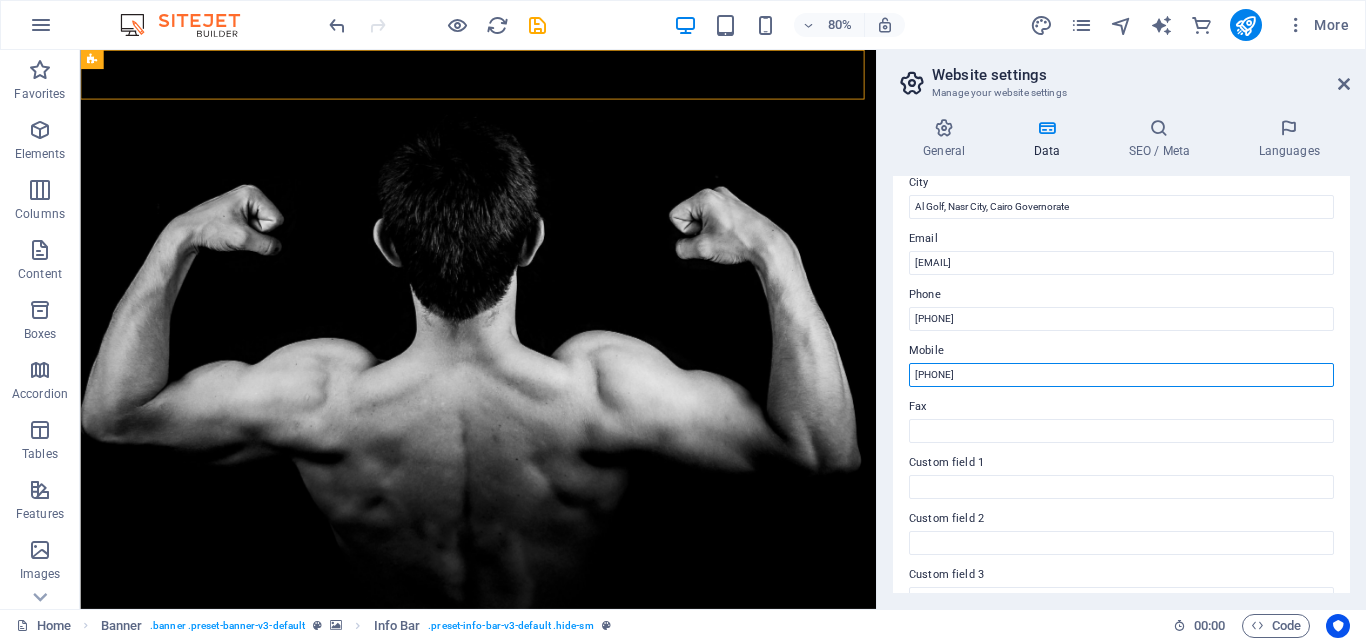type on "[PHONE]" 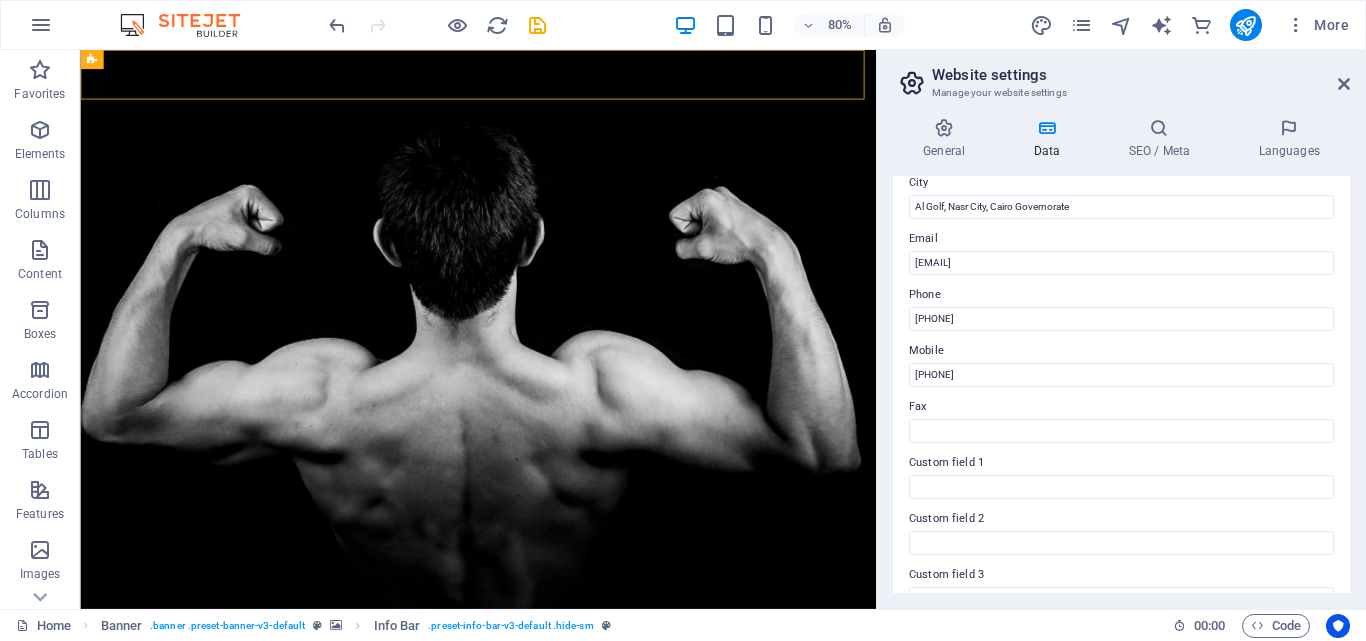 click on "Fax" at bounding box center [1121, 407] 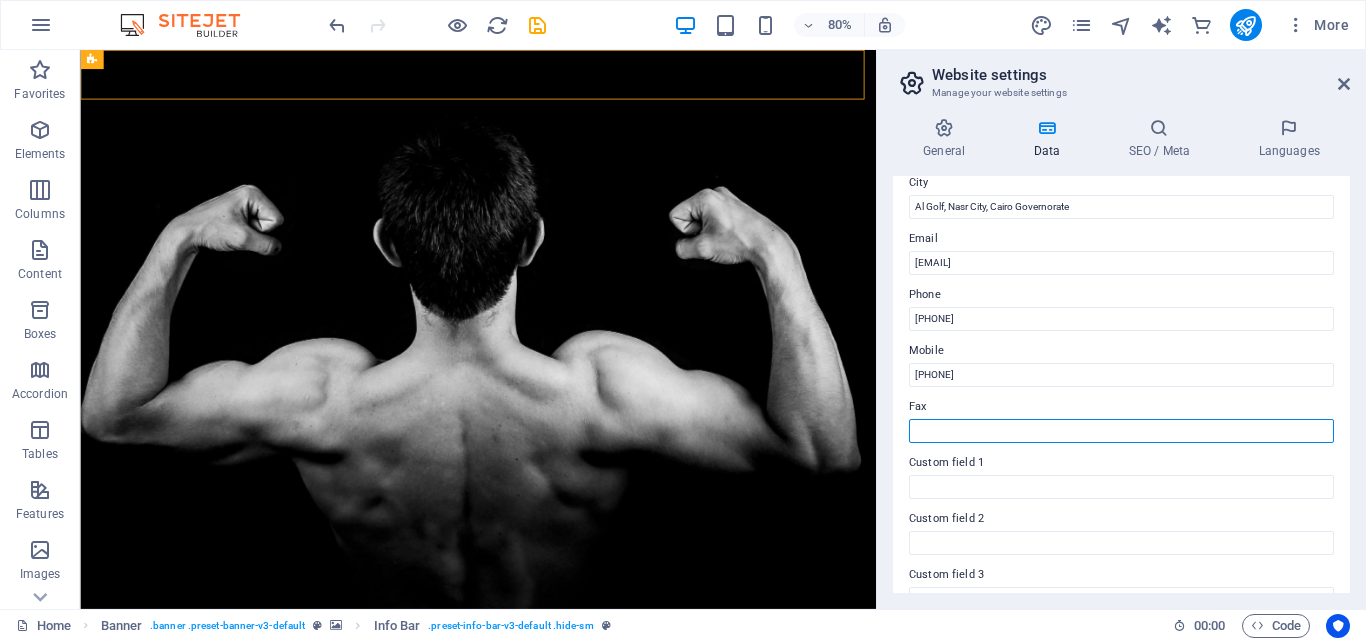 click on "Fax" at bounding box center (1121, 431) 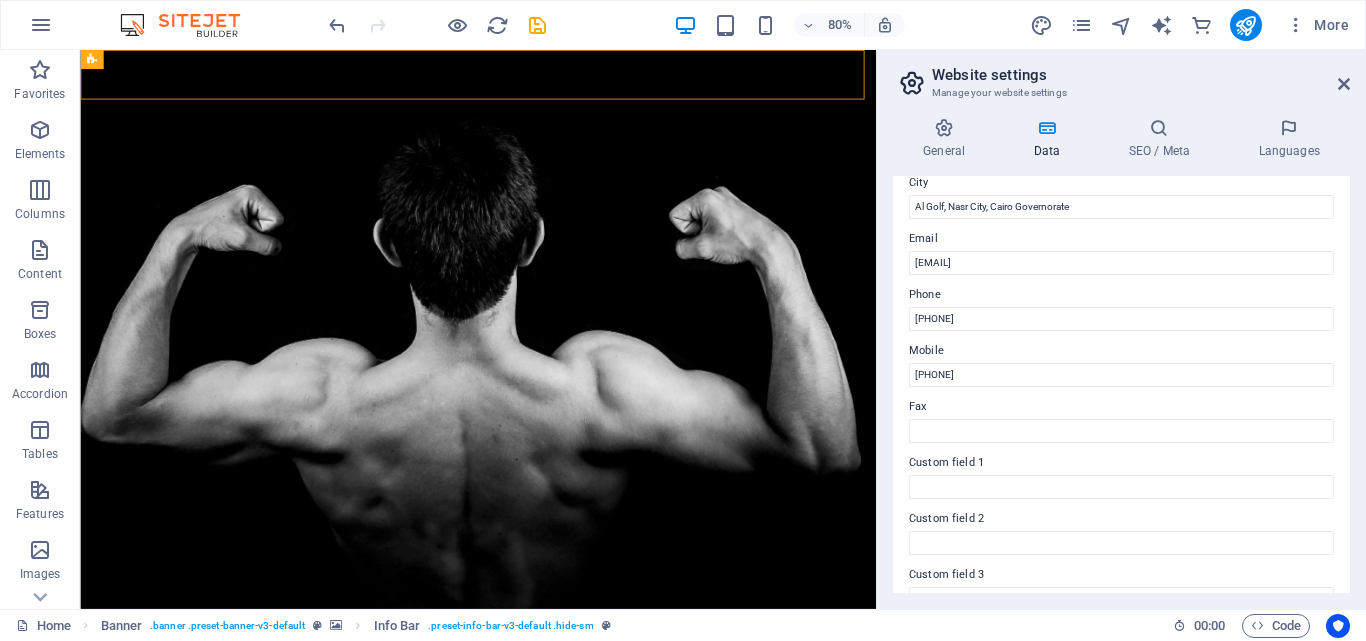 click on "Contact data for this website. This can be used everywhere on the website and will update automatically. Company quaxeg.com First name Quax Last name Egypt Street [NUMBER], [NEIGHBORHOOD], [NEIGHBORHOOD], [STATE] [ZIP CODE] City [NEIGHBORHOOD], [NEIGHBORHOOD], [STATE] Email info@[EMAIL] Phone +[PHONE] Mobile +[PHONE] Fax Custom field 1 Custom field 2 Custom field 3 Custom field 4 Custom field 5 Custom field 6" at bounding box center [1121, 384] 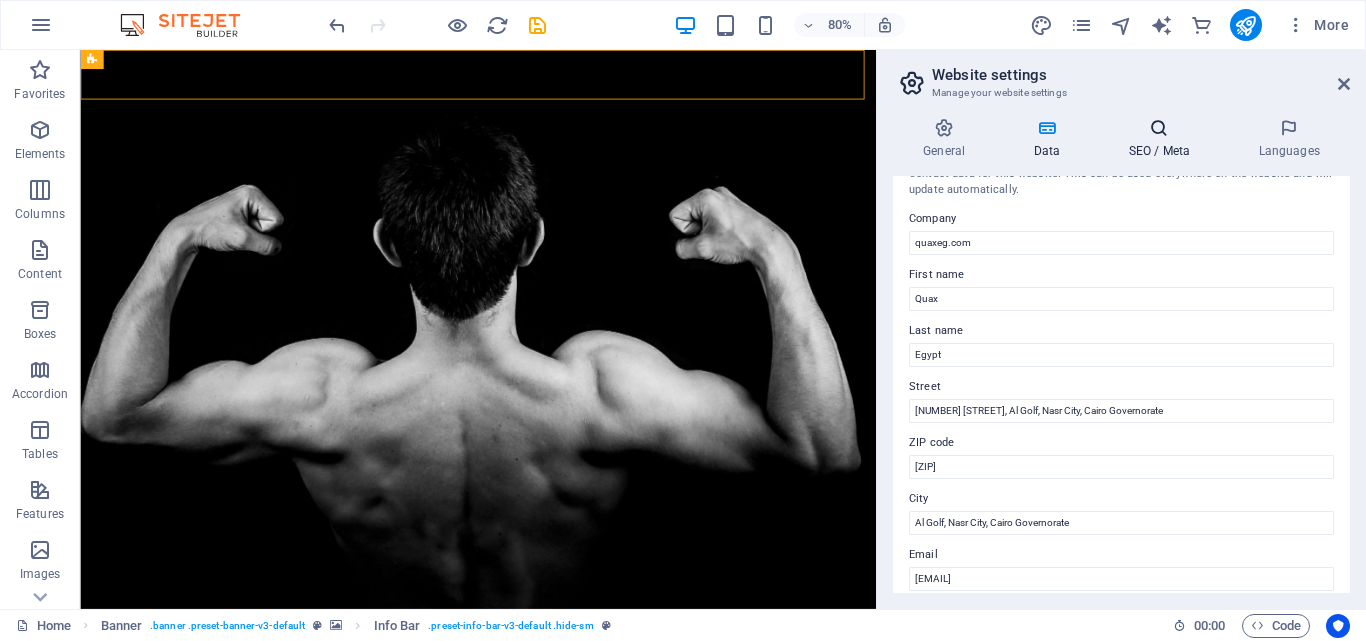 scroll, scrollTop: 24, scrollLeft: 0, axis: vertical 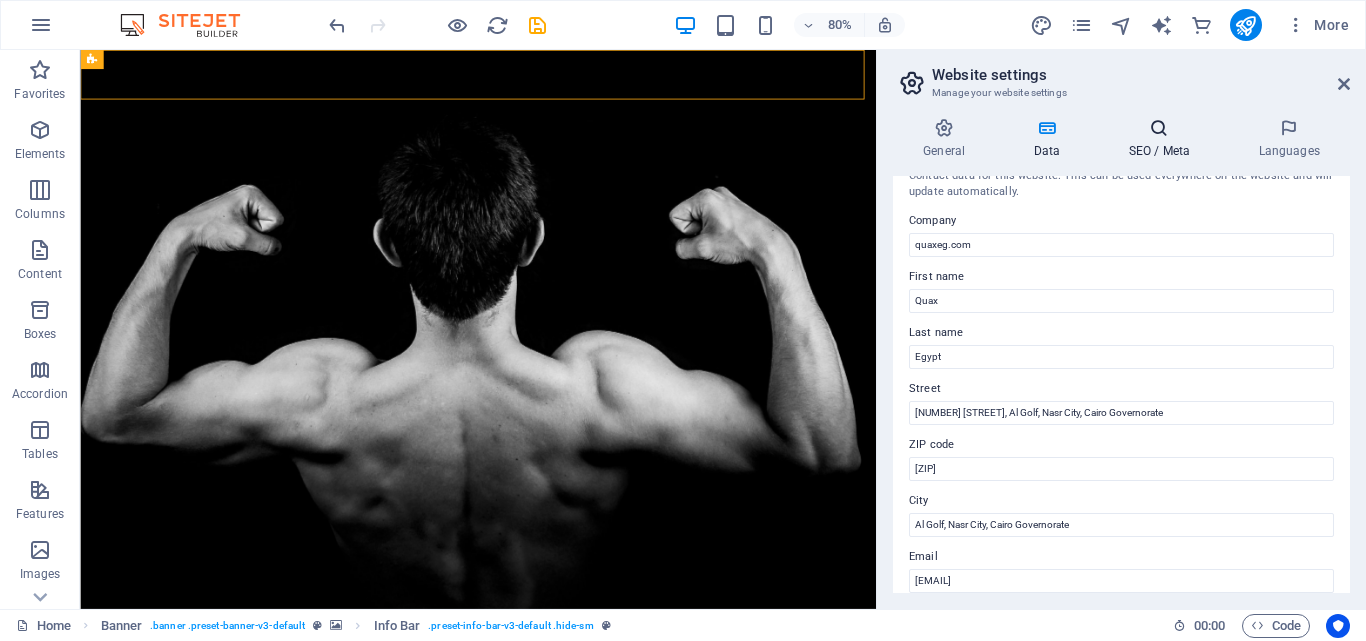 click on "SEO / Meta" at bounding box center [1163, 139] 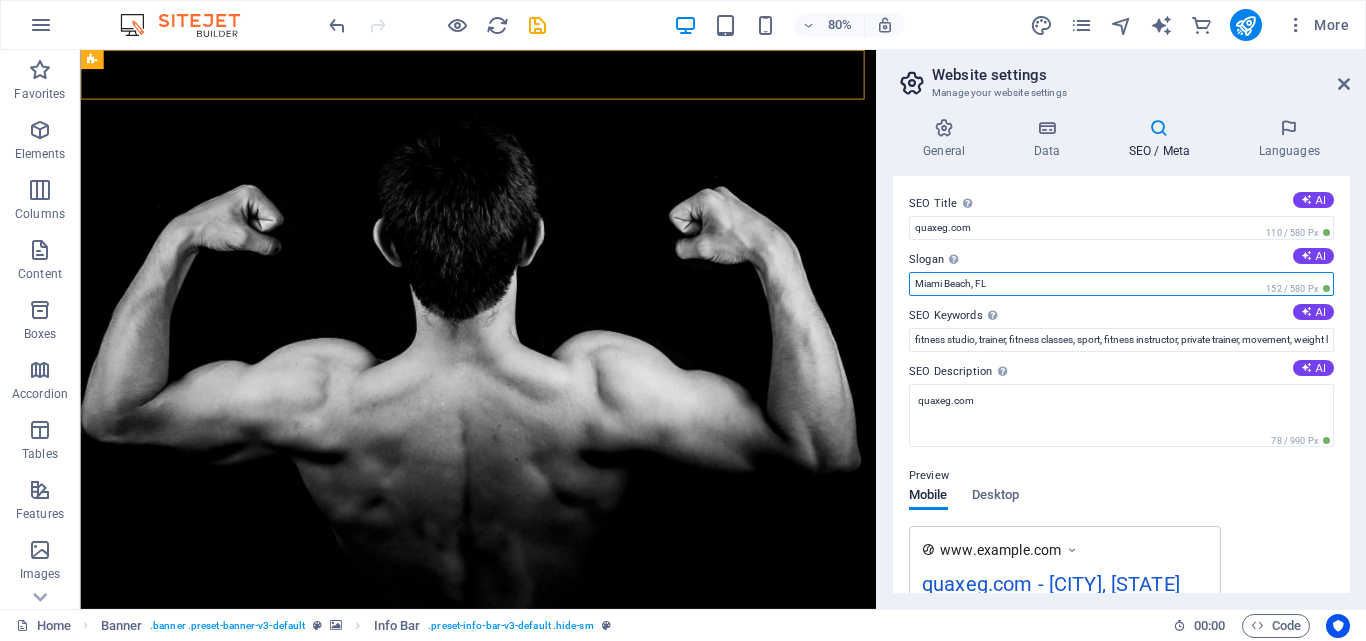 click on "Miami Beach, FL" at bounding box center [1121, 284] 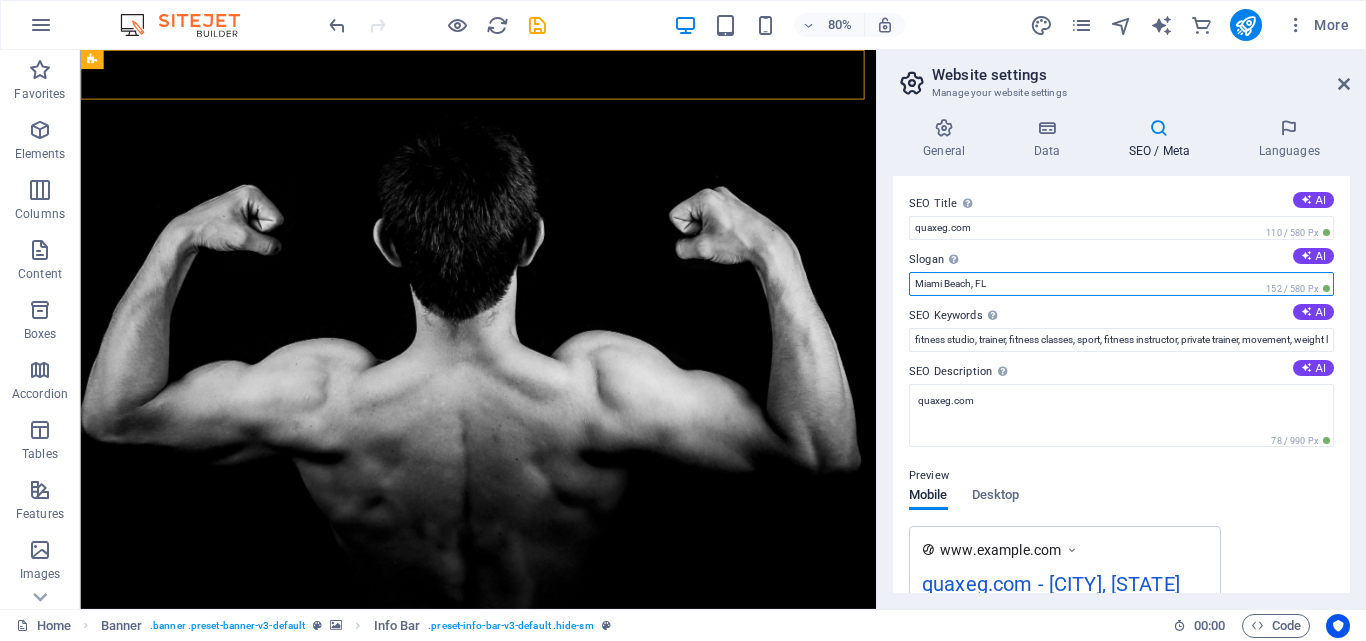 click on "Miami Beach, FL" at bounding box center (1121, 284) 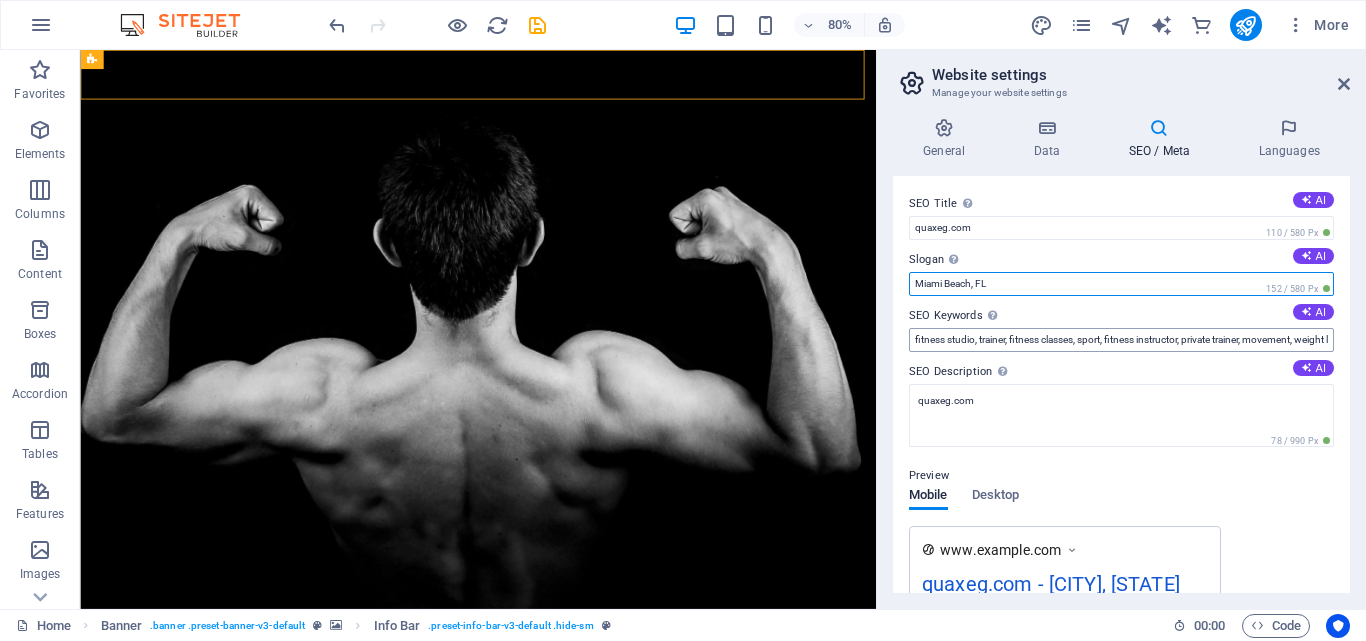 paste on "EnjoyThe Ride With A Quality Engine Oil" 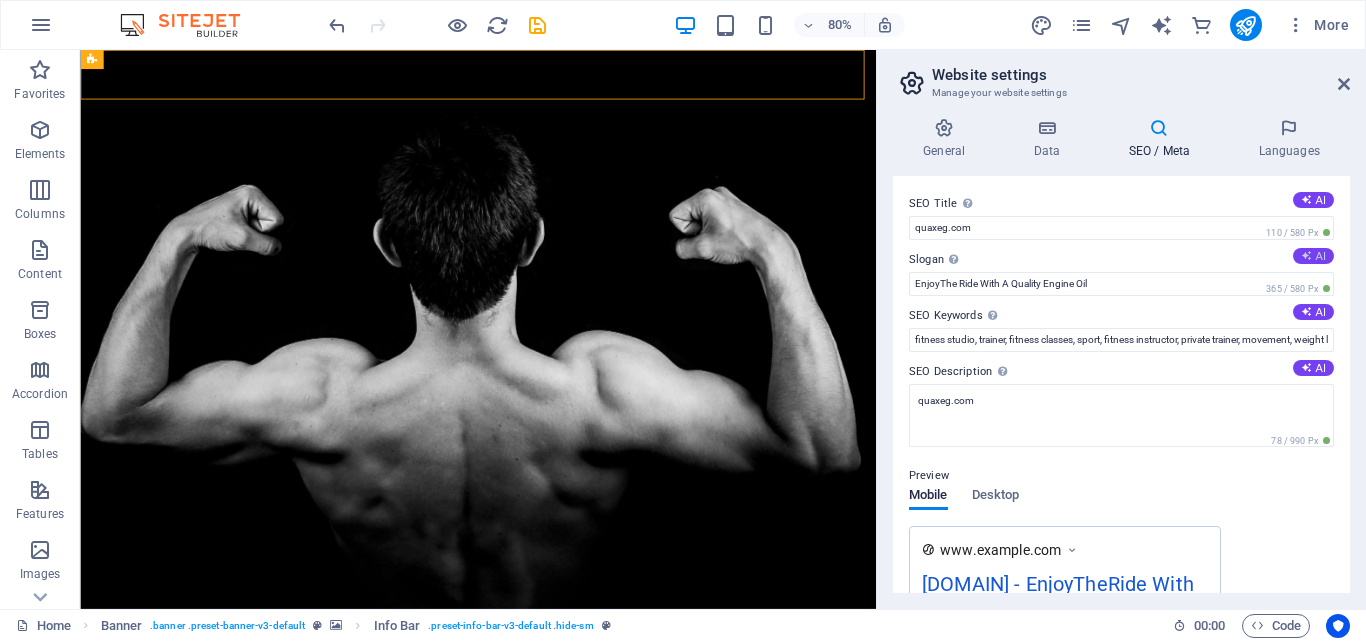 click on "AI" at bounding box center [1313, 256] 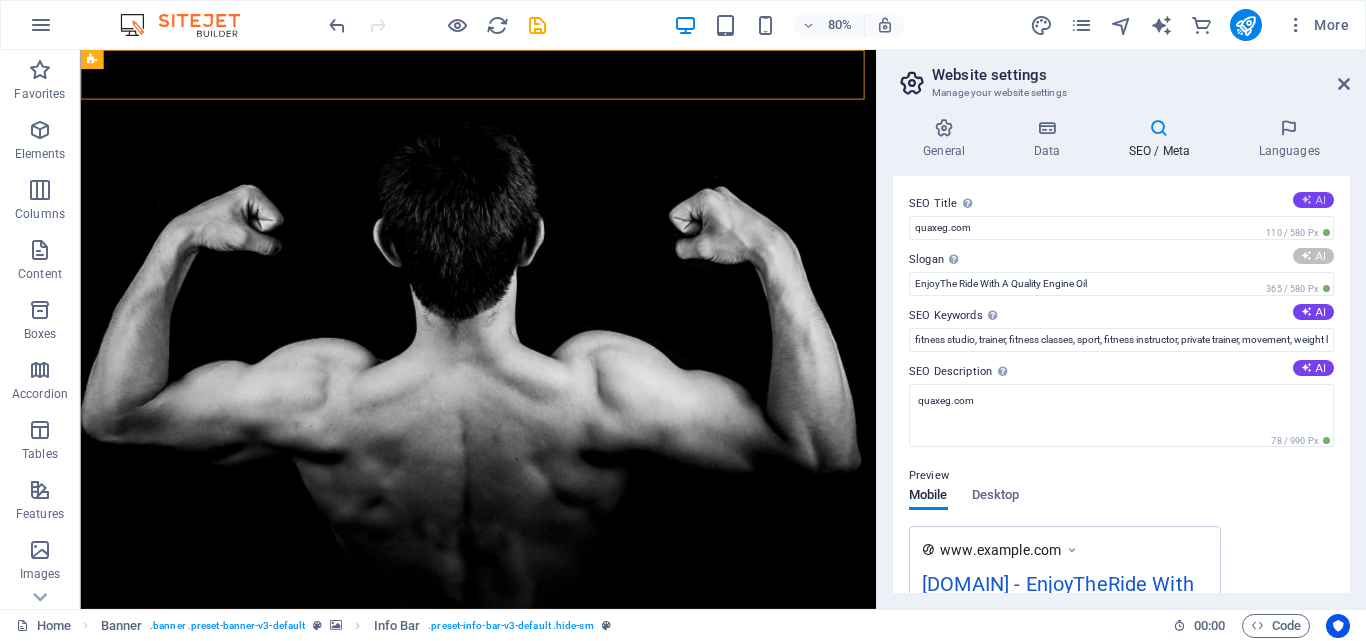 click on "AI" at bounding box center (1313, 200) 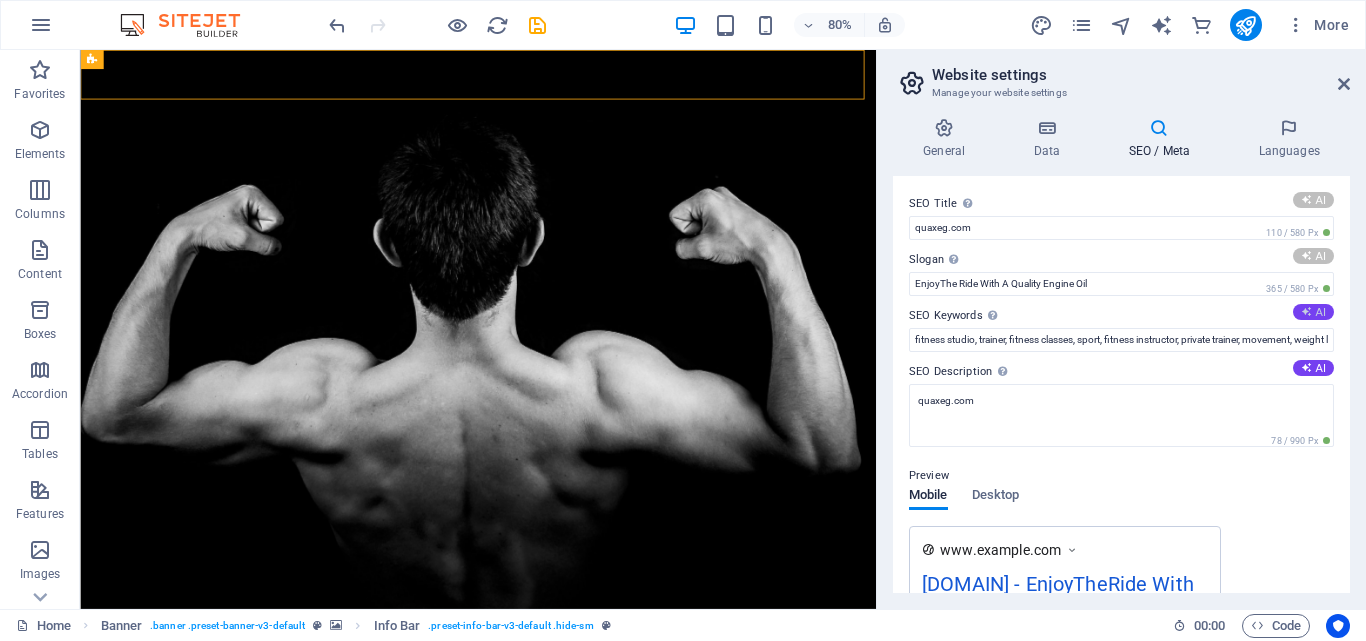 click at bounding box center [1306, 311] 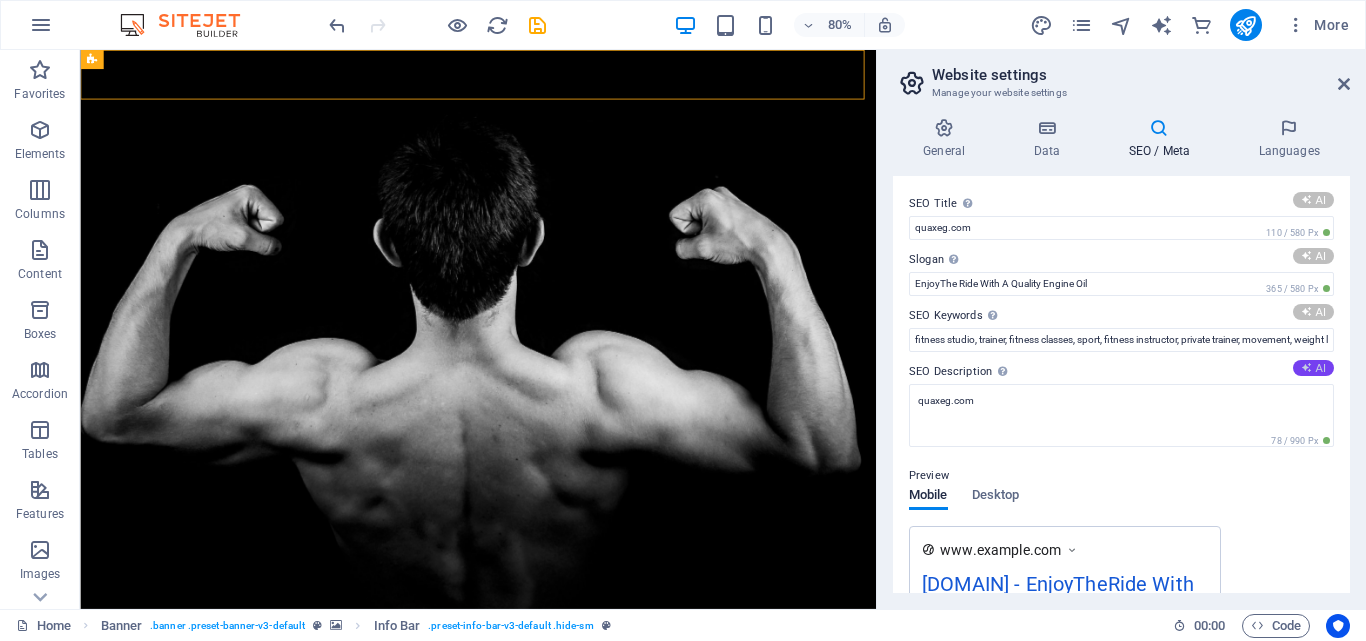 click on "AI" at bounding box center (1313, 368) 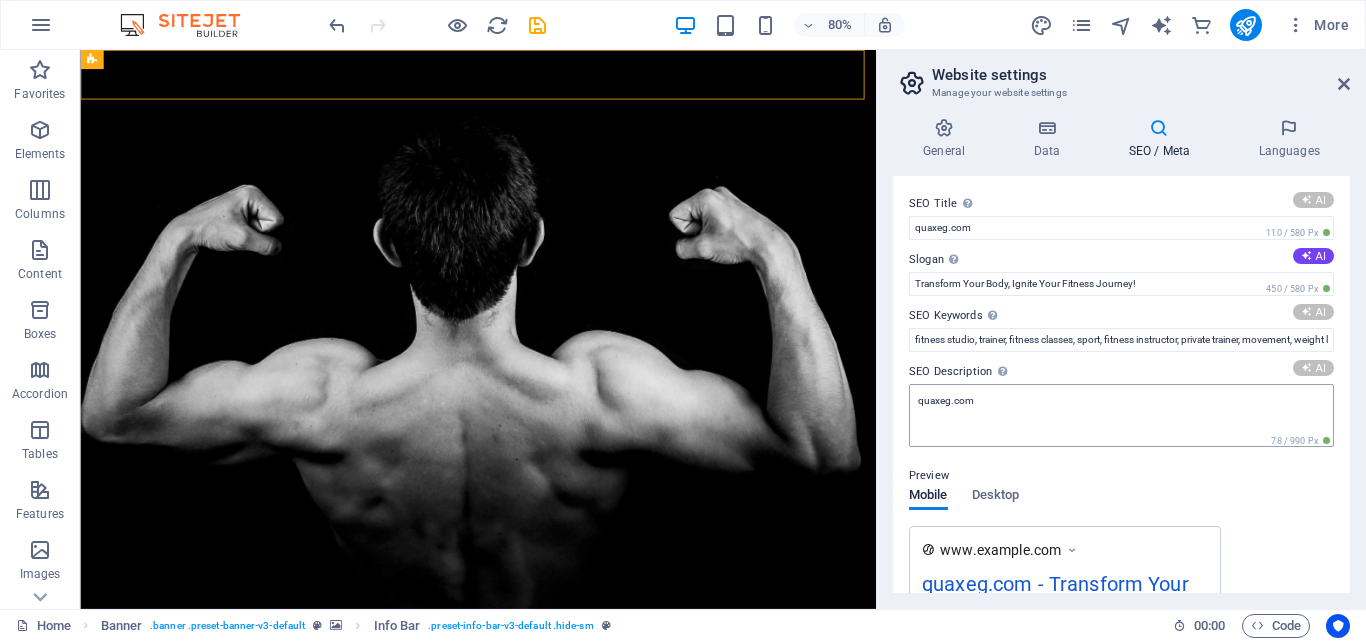 type on "Sharky Fitness: [CITY]'s Workout Hub" 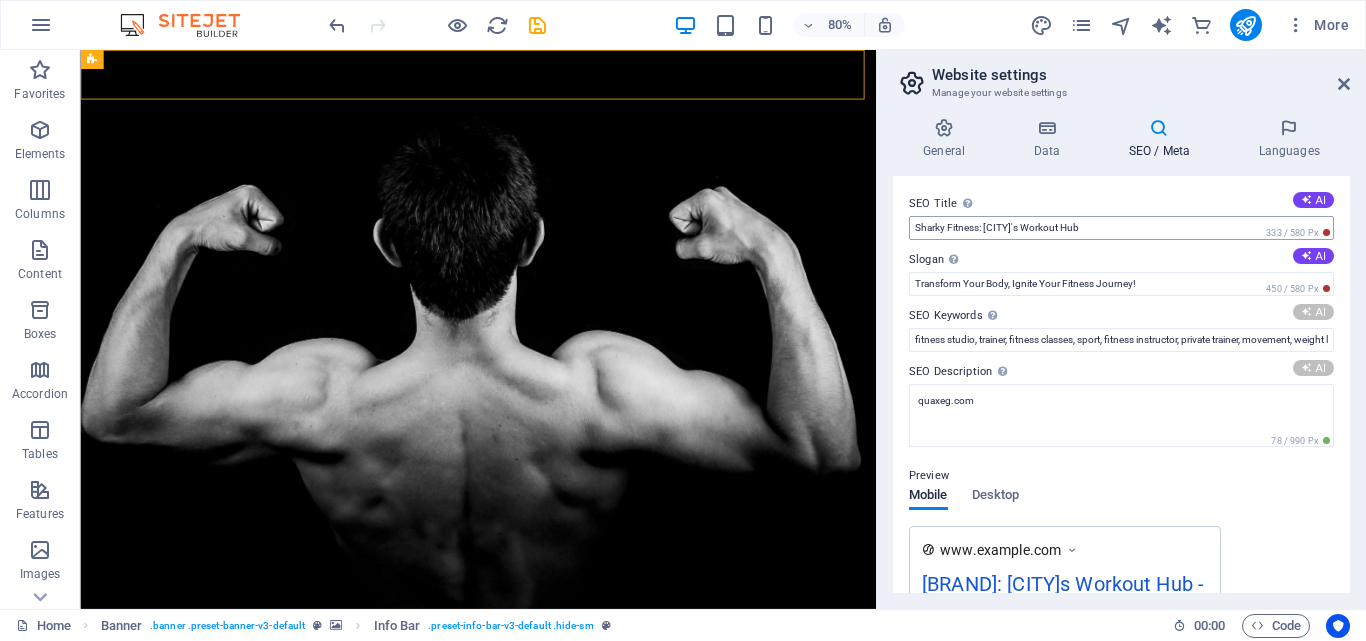 type on "[CITY] [NEIGHBORHOOD], [CITY] [NEIGHBORHOOD], [CITY] classes, [ACTIVITY] [ACTIVITY] [CITY], [ACTIVITY] [ACTIVITY] [CITY], [ACTIVITY] [ACTIVITY] [CITY]" 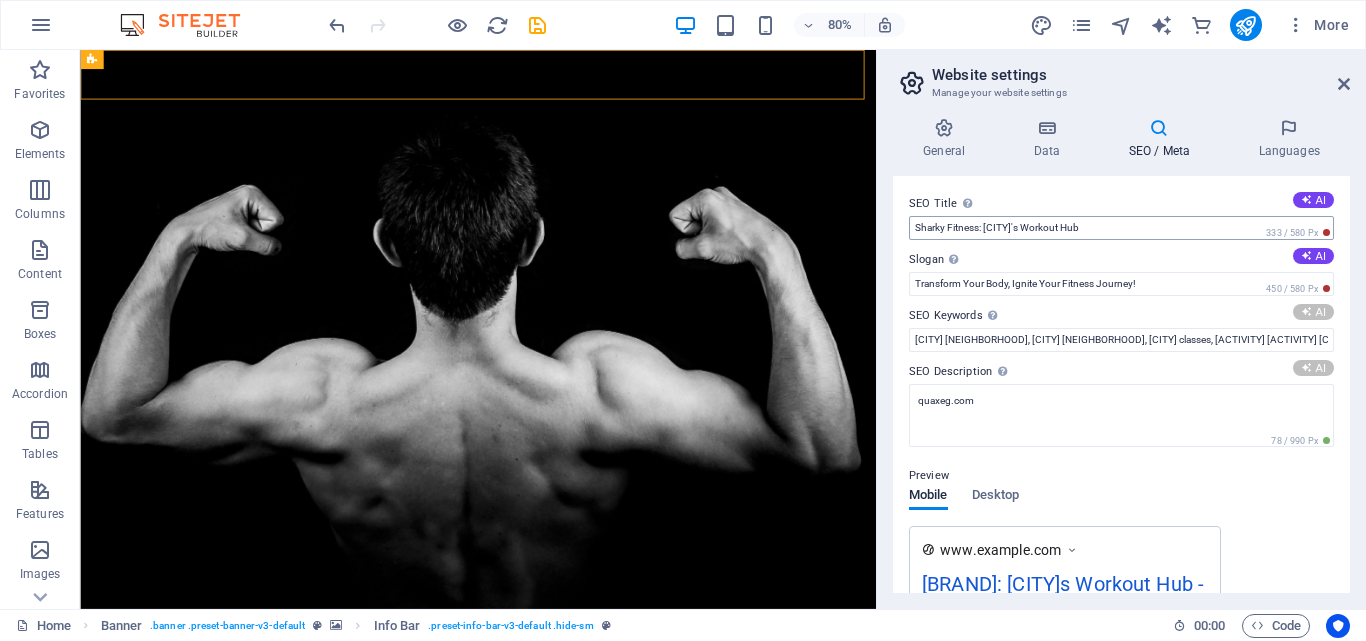 type on "Join [BRAND] in [CITY] for 24/7 access to top fitness classes and personalized training plans. Get started today!" 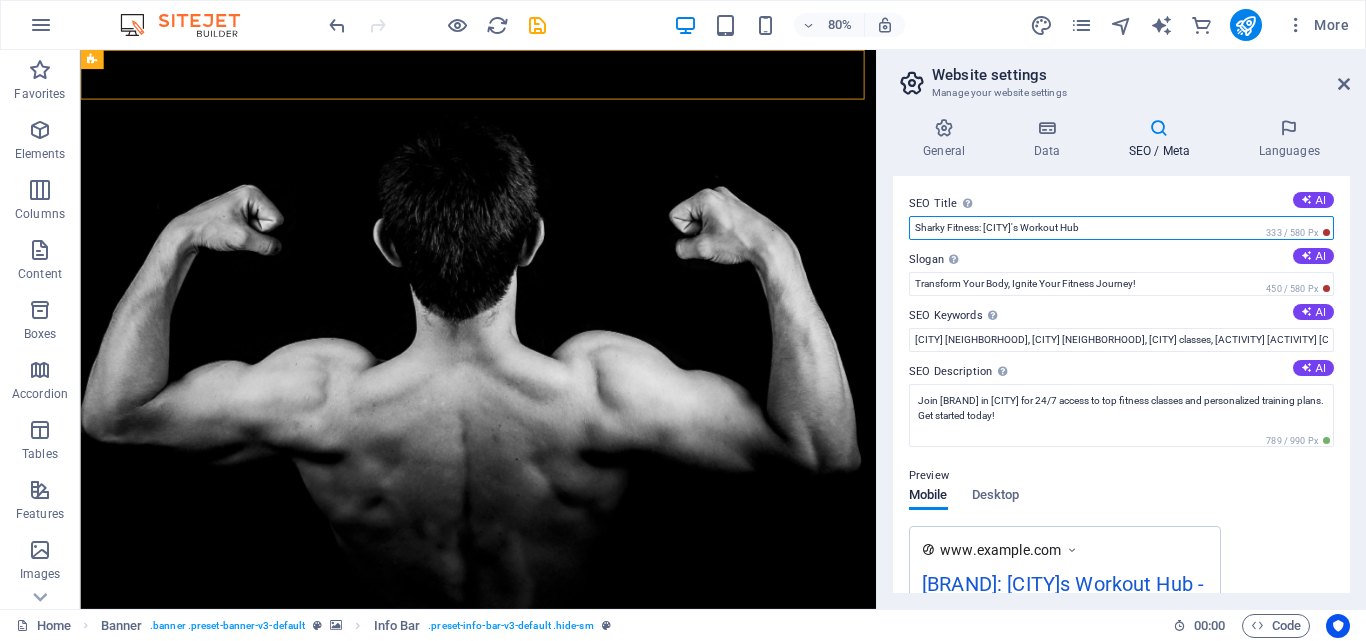 click on "Sharky Fitness: [CITY]'s Workout Hub" at bounding box center (1121, 228) 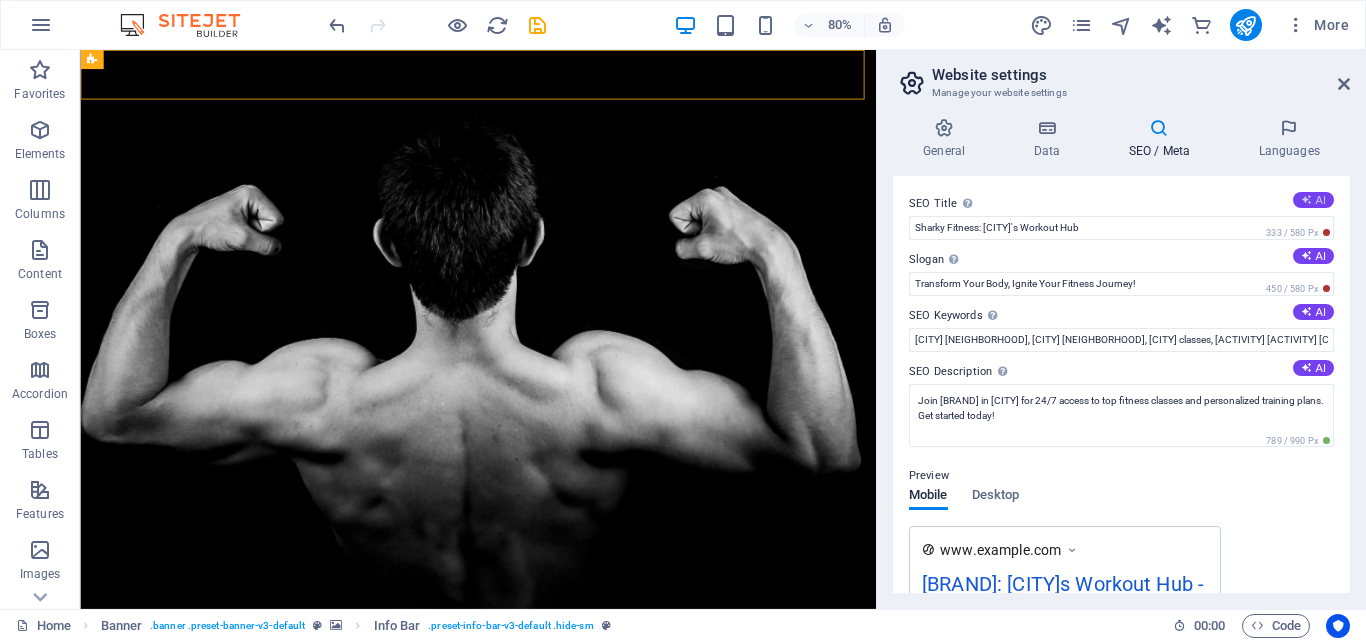 click at bounding box center (1306, 199) 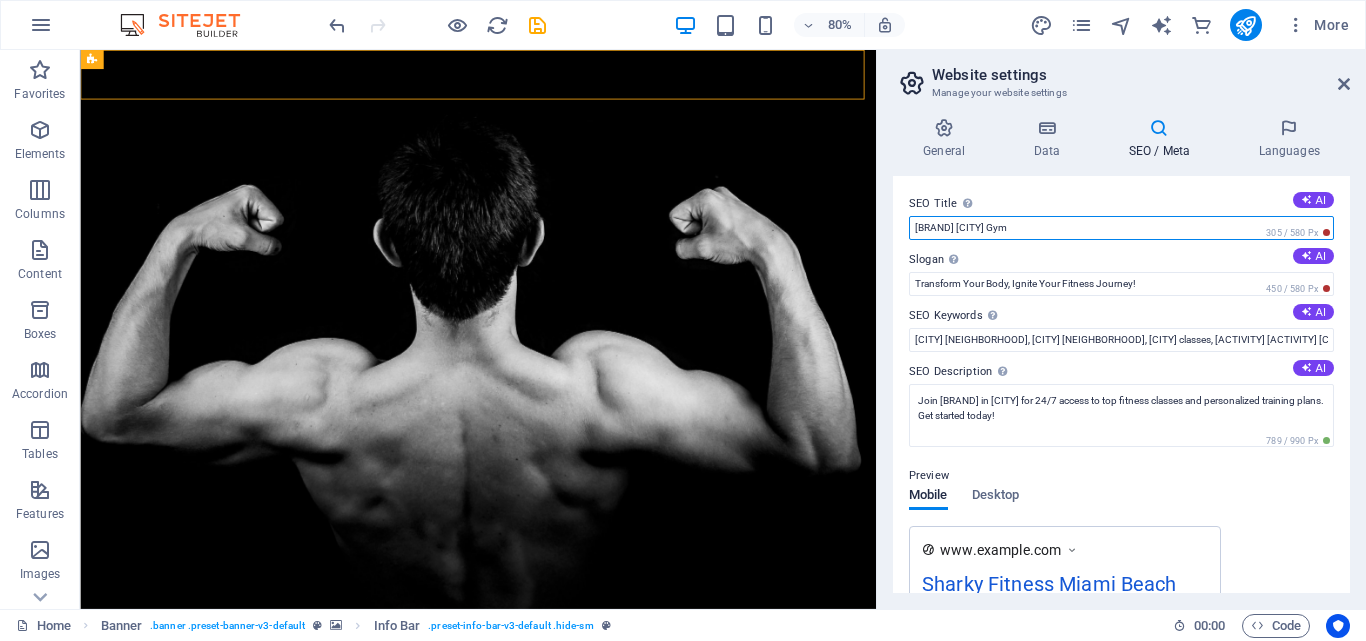 click on "[BRAND] [CITY] Gym" at bounding box center [1121, 228] 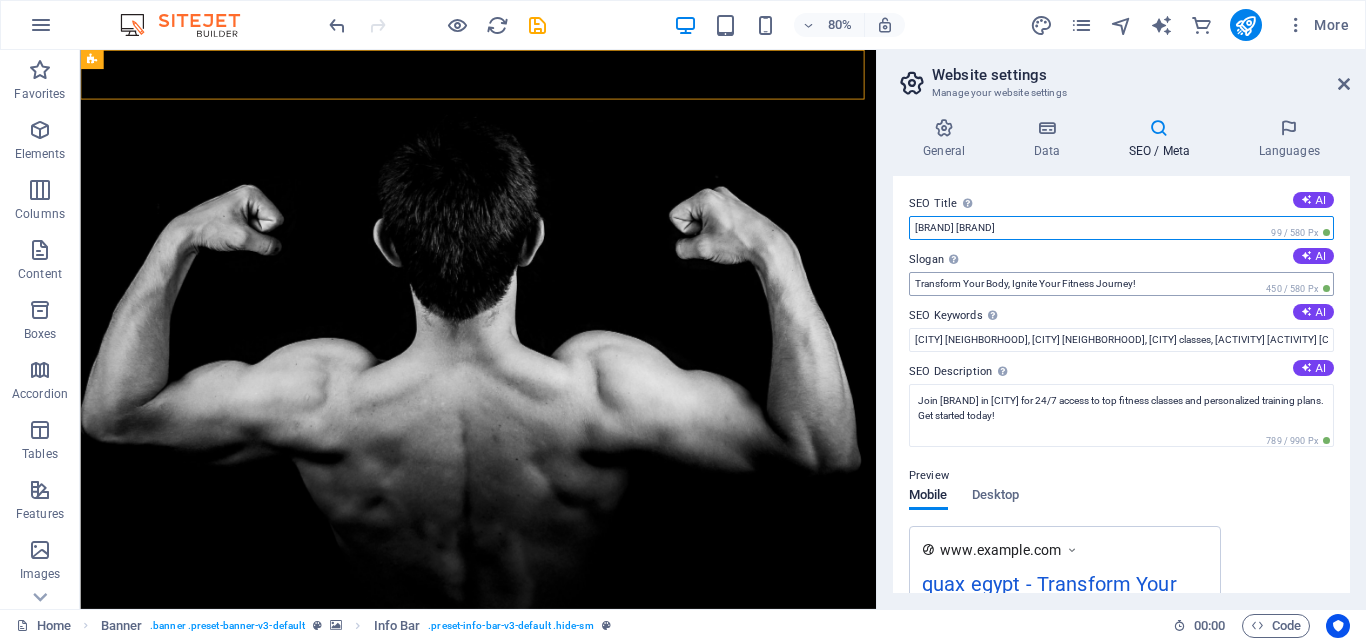 type on "[BRAND] [BRAND]" 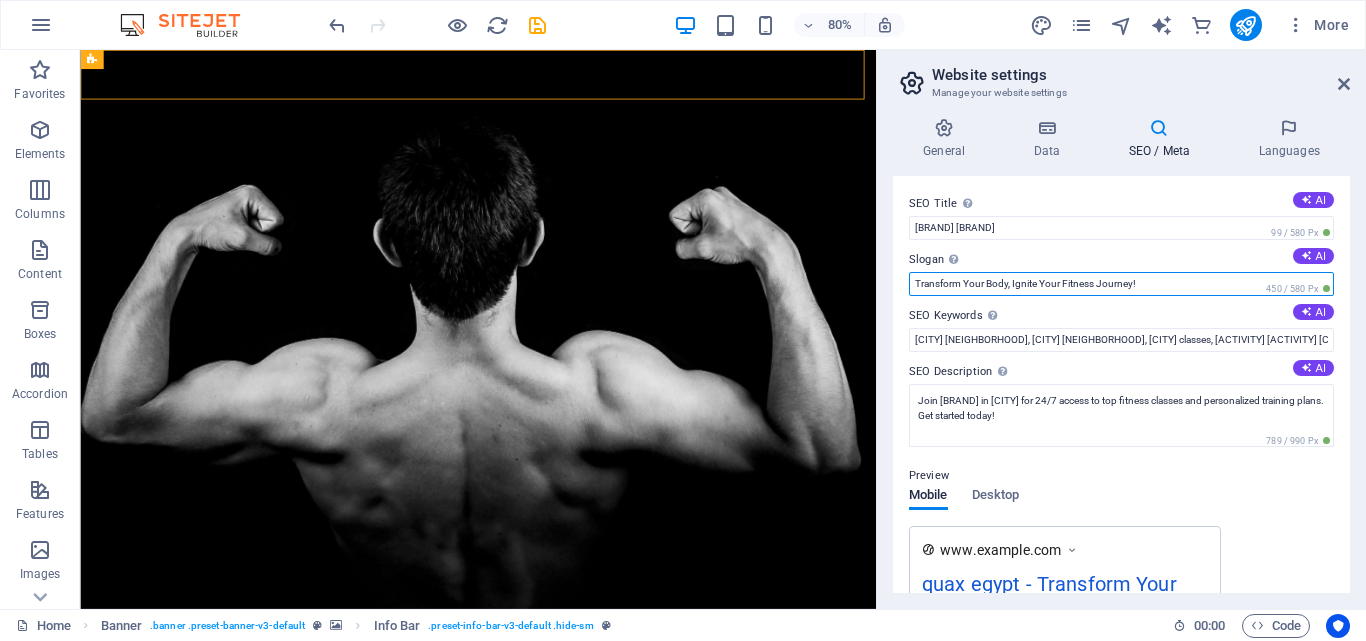click on "Transform Your Body, Ignite Your Fitness Journey!" at bounding box center (1121, 284) 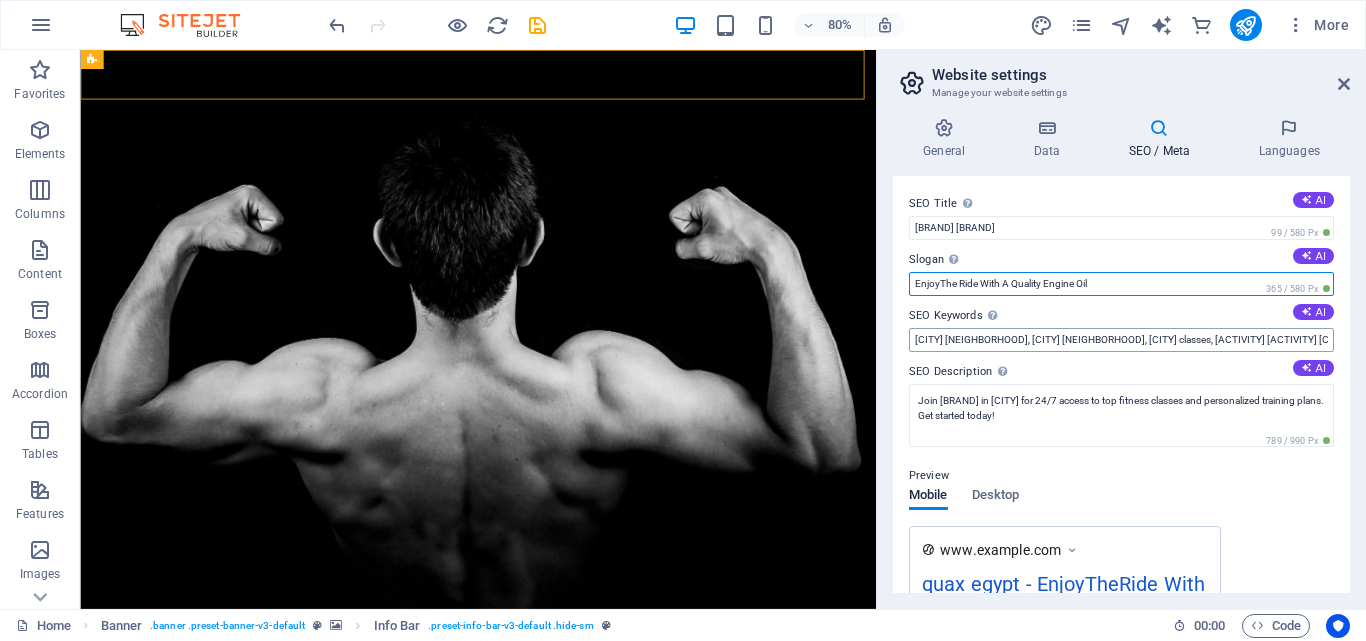 type on "EnjoyThe Ride With A Quality Engine Oil" 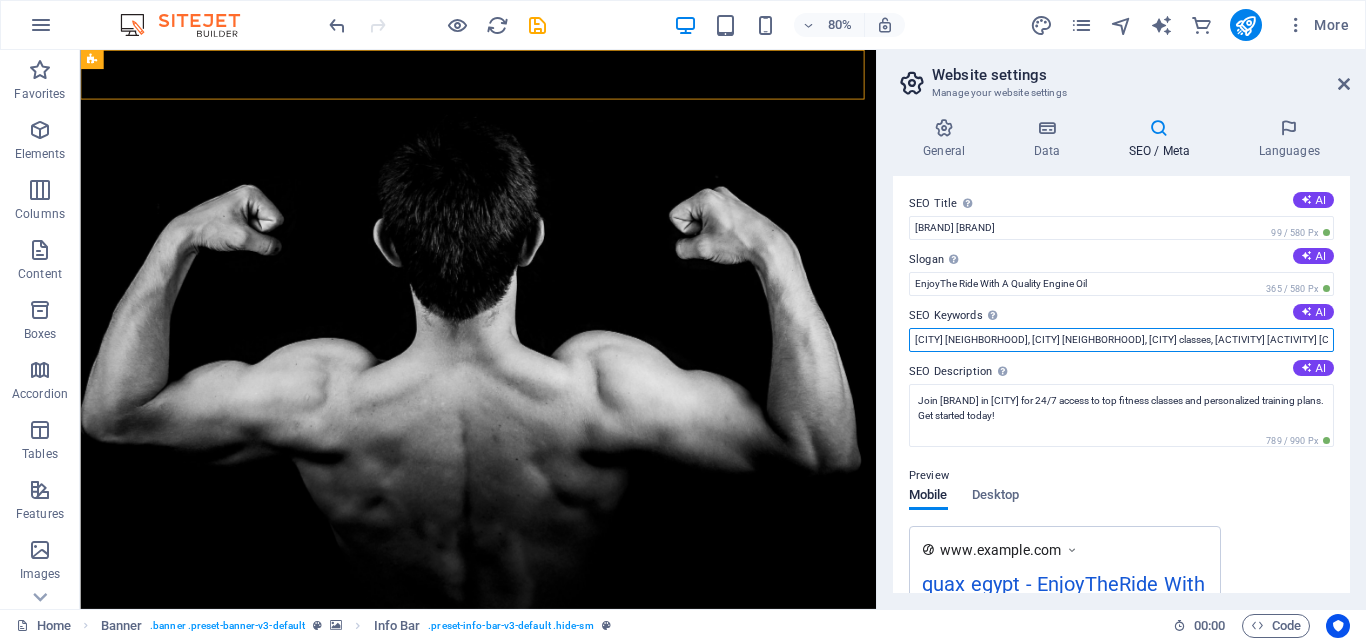 click on "[CITY] [NEIGHBORHOOD], [CITY] [NEIGHBORHOOD], [CITY] classes, [ACTIVITY] [ACTIVITY] [CITY], [ACTIVITY] [ACTIVITY] [CITY], [ACTIVITY] [ACTIVITY] [CITY]" at bounding box center (1121, 340) 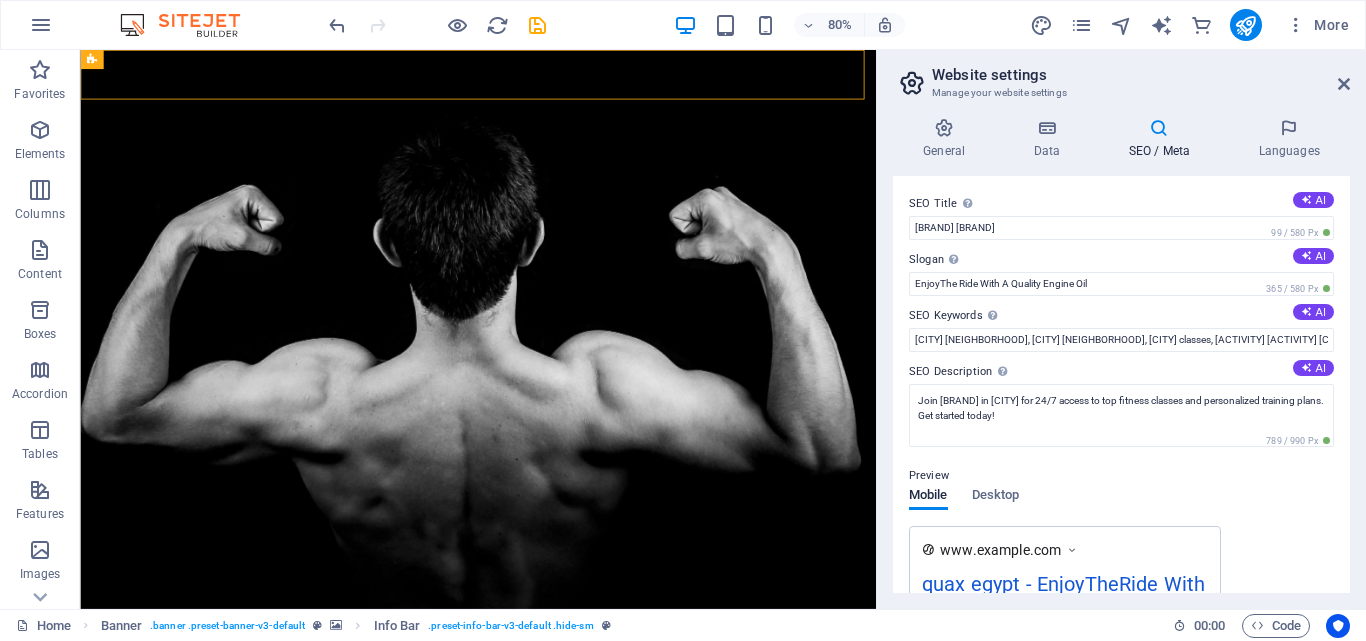 click on "Preview" at bounding box center [1121, 476] 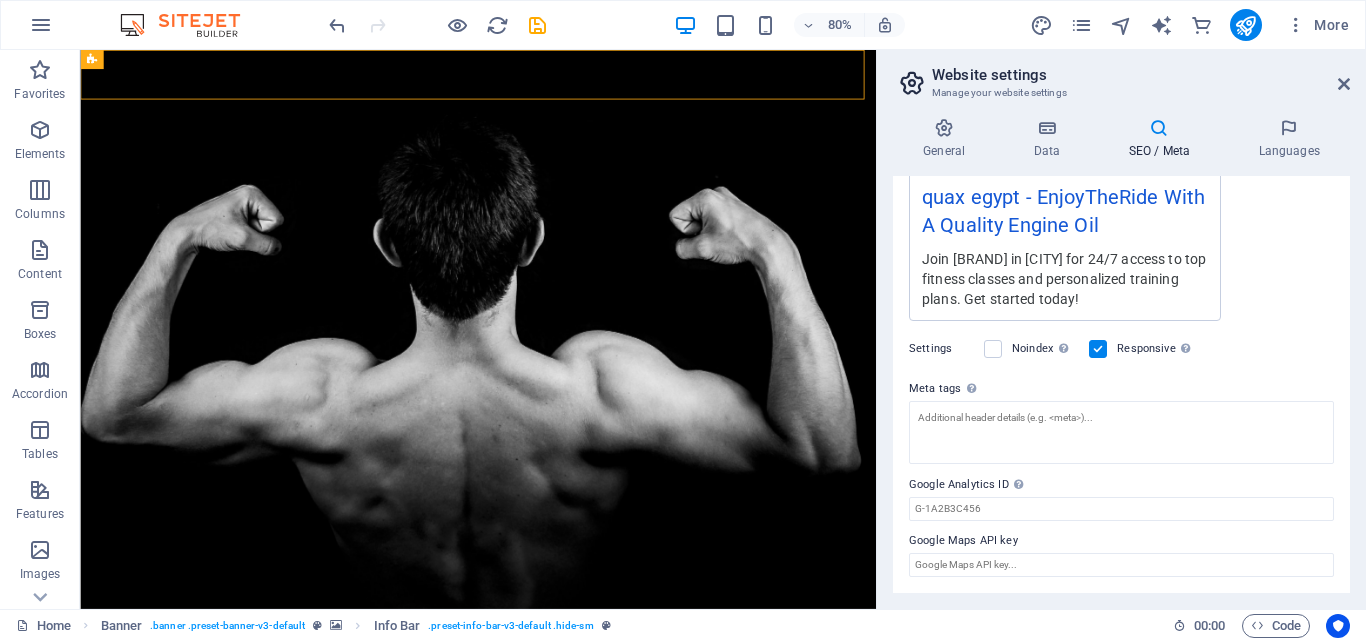 scroll, scrollTop: 407, scrollLeft: 0, axis: vertical 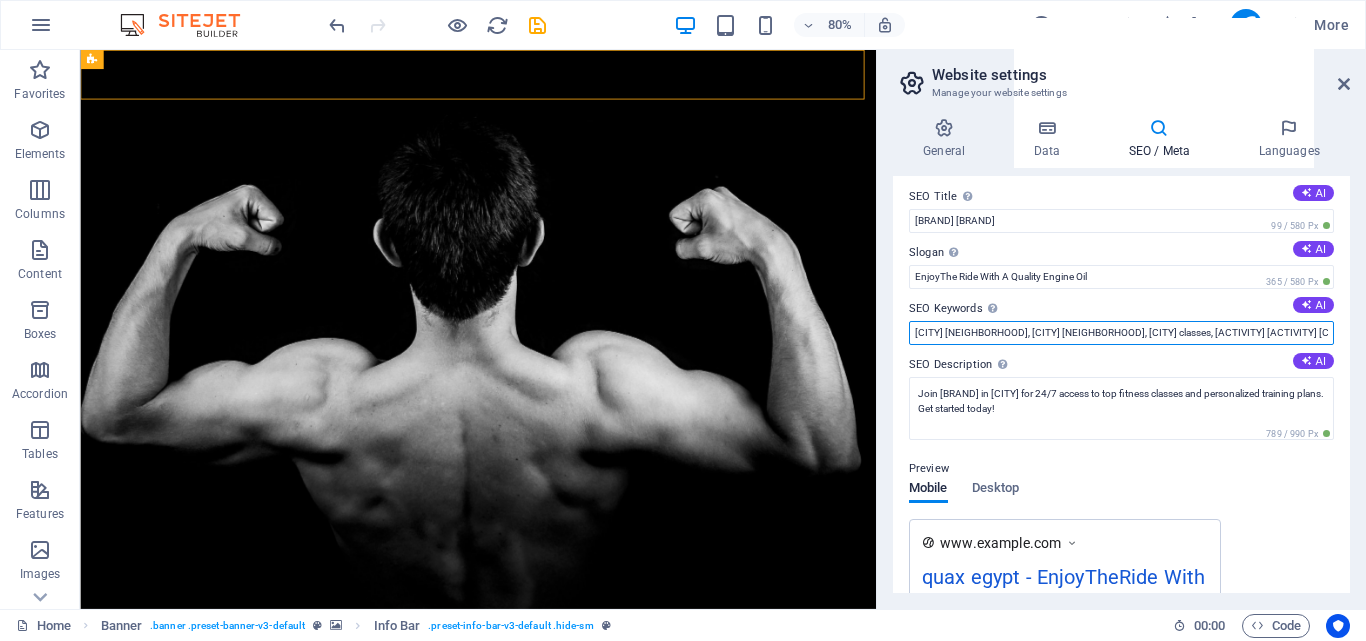 click on "[CITY] [NEIGHBORHOOD], [CITY] [NEIGHBORHOOD], [CITY] classes, [ACTIVITY] [ACTIVITY] [CITY], [ACTIVITY] [ACTIVITY] [CITY], [ACTIVITY] [ACTIVITY] [CITY]" at bounding box center (1121, 333) 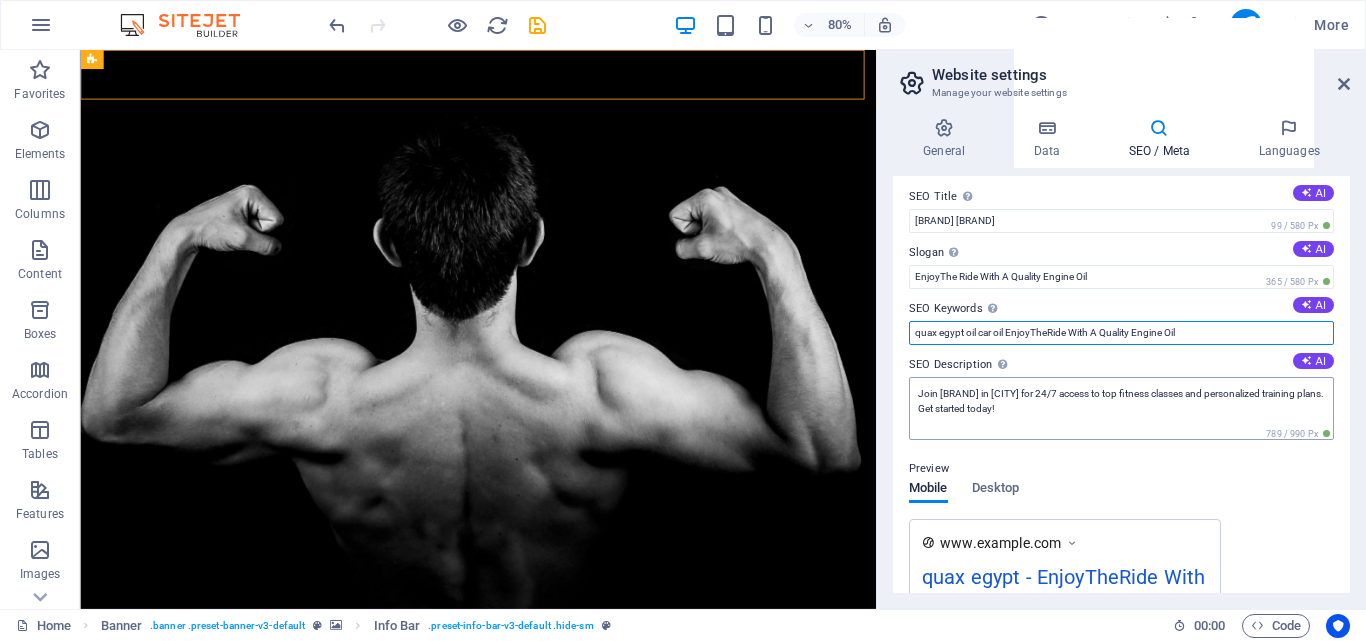 type on "quax egypt oil car oil EnjoyTheRide With A Quality Engine Oil" 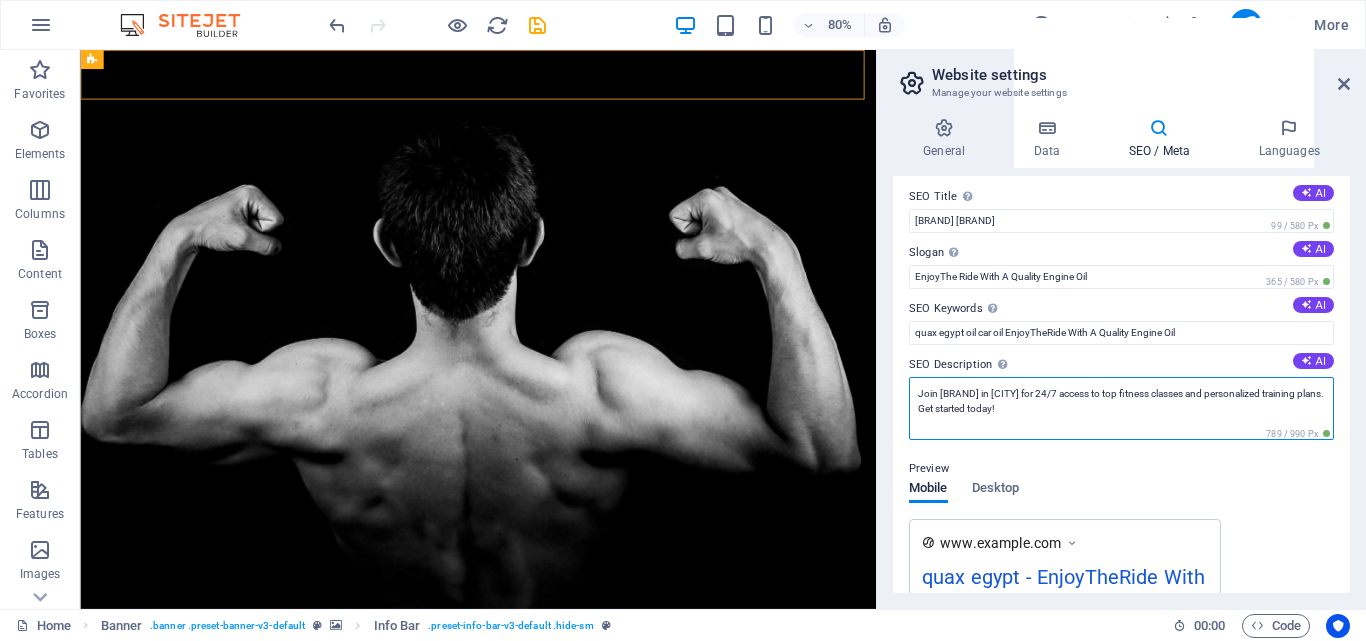 click on "Join [BRAND] in [CITY] for 24/7 access to top fitness classes and personalized training plans. Get started today!" at bounding box center [1121, 408] 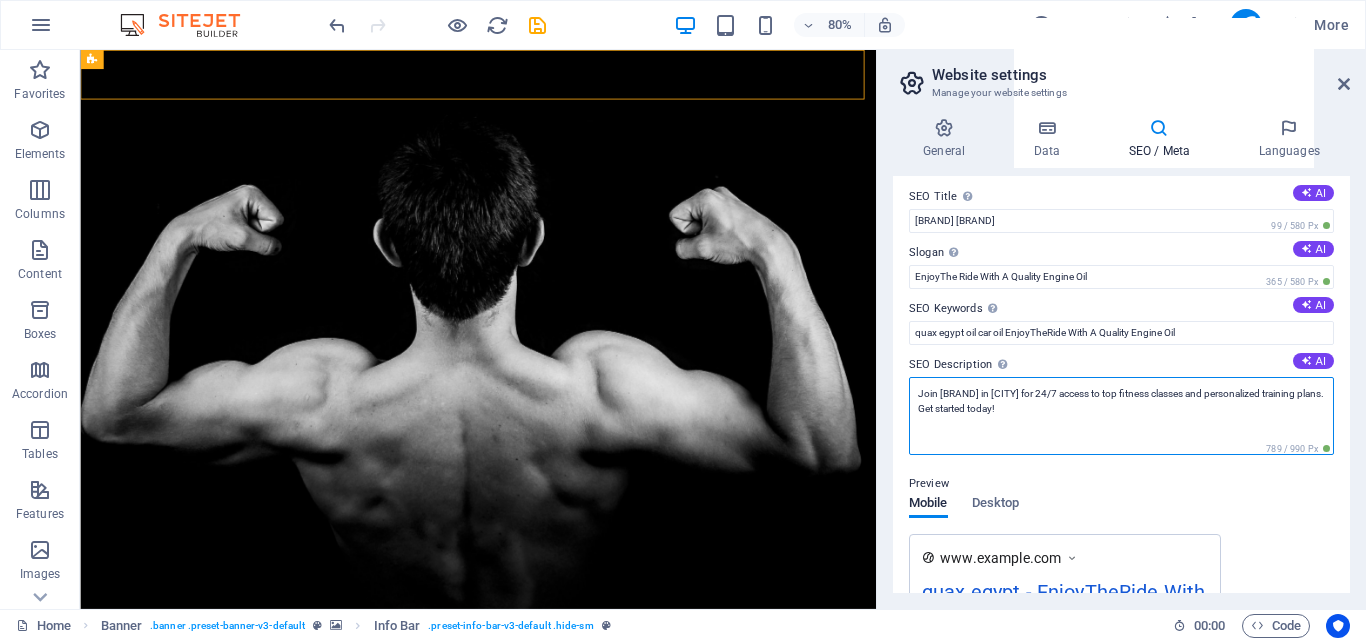 click on "Join [BRAND] in [CITY] for 24/7 access to top fitness classes and personalized training plans. Get started today!" at bounding box center [1121, 416] 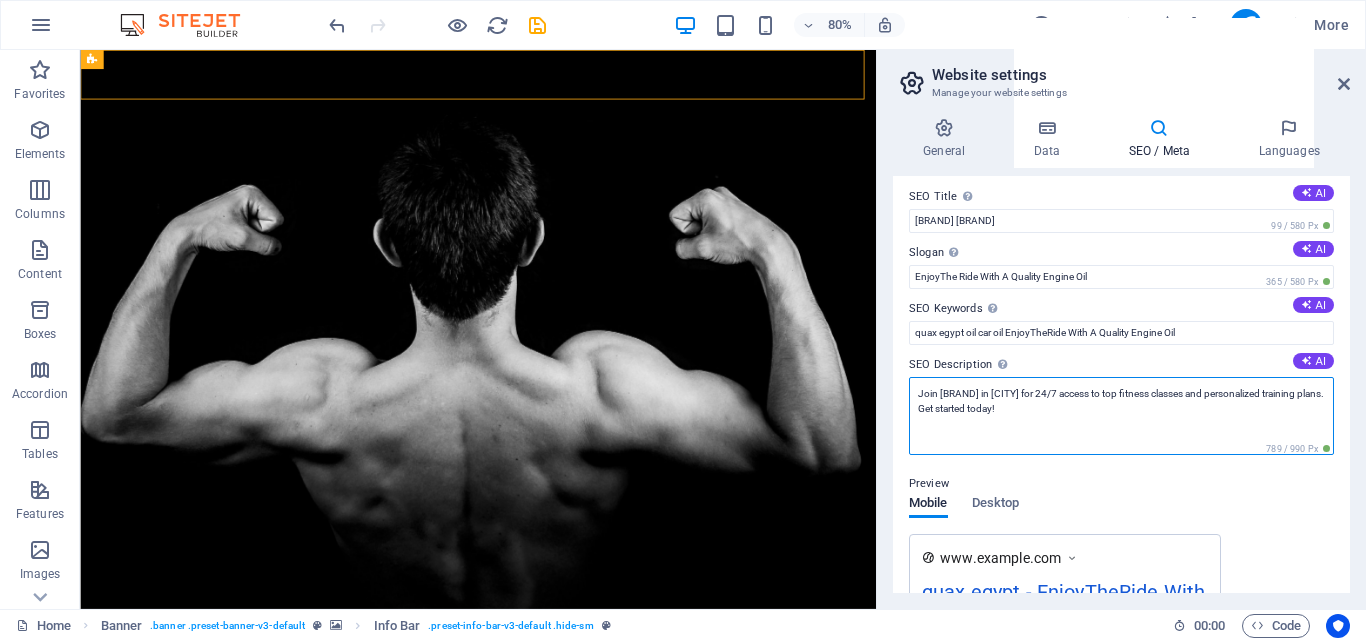 paste on "[BRAND] Lubricants
[ARABIC_TEXT]
[ARABIC_TEXT]
[BRAND] Lubricants Egypt
Enjoy The Ride With A Quality Engine Oil" 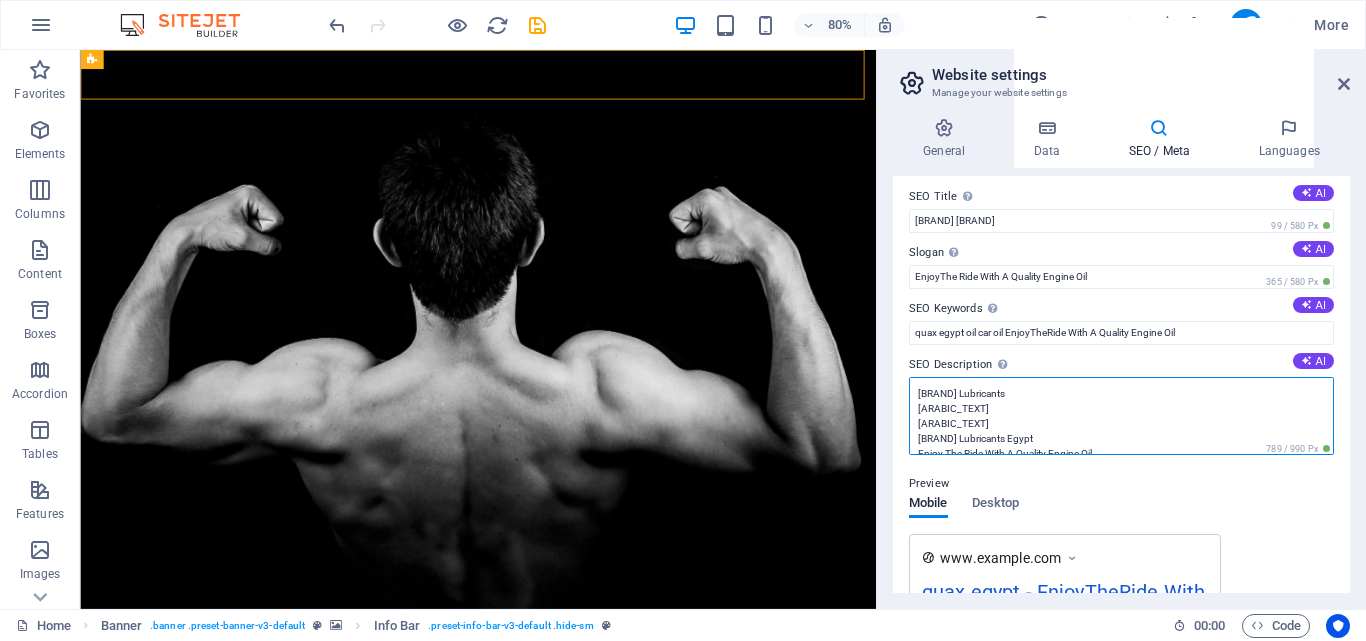 scroll, scrollTop: 0, scrollLeft: 0, axis: both 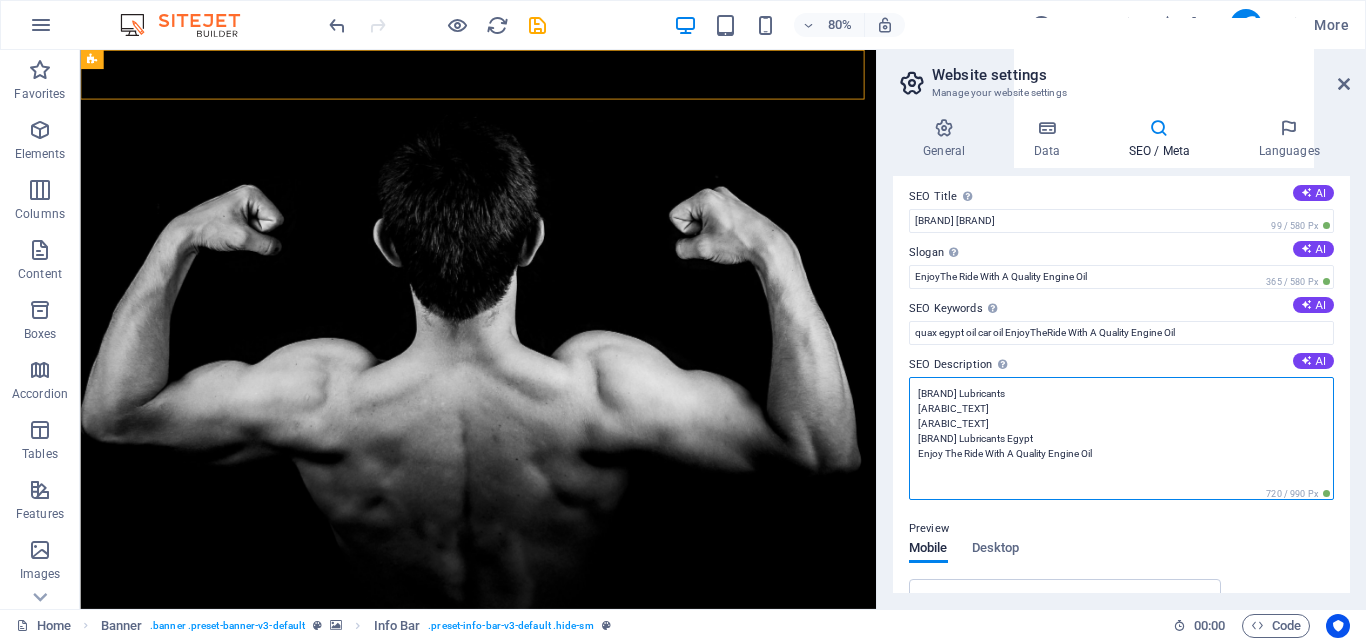 type on "[BRAND] Lubricants
[ARABIC_TEXT]
[ARABIC_TEXT]
[BRAND] Lubricants Egypt
Enjoy The Ride With A Quality Engine Oil" 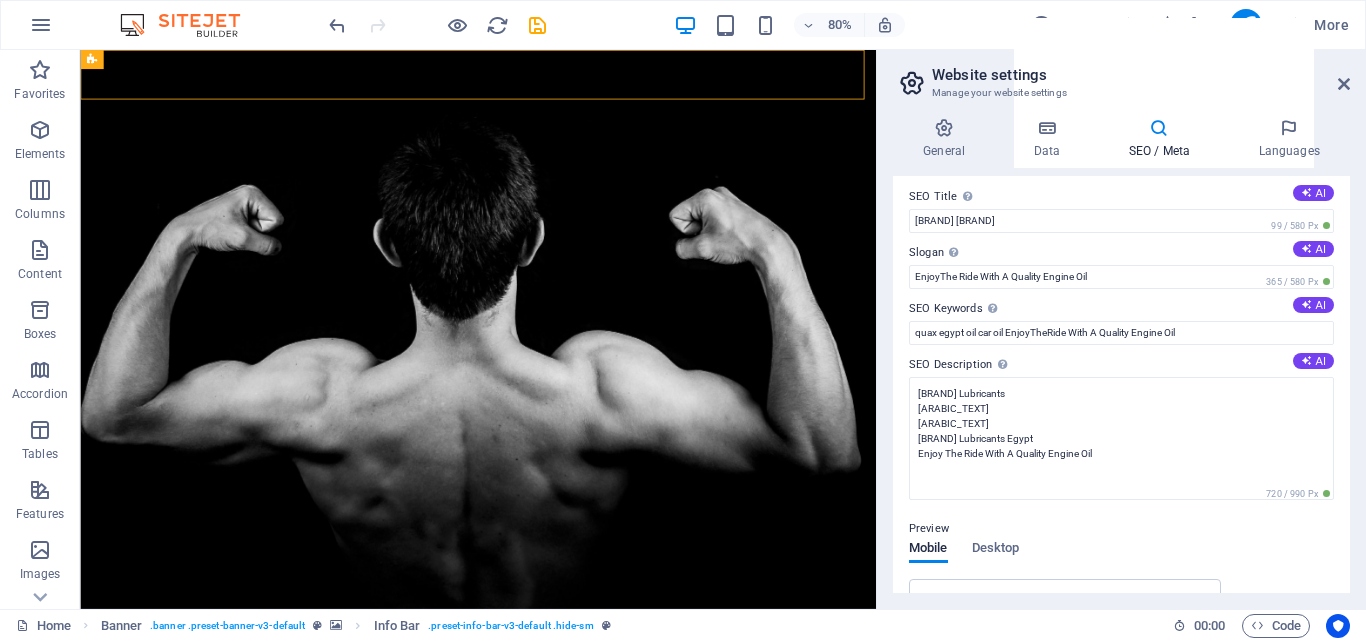 click on "SEO Title The title of your website - make it something that stands out in search engine results. AI quax egypt 99 / 580 Px Slogan The slogan of your website. AI EnjoyThe Ride With A Quality Engine Oil 365 / 580 Px SEO Keywords Comma-separated list of keywords representing your website. AI quax egypt oil car oil EnjoyThe Ride With A Quality Engine Oil SEO Description Describe the contents of your website - this is crucial for search engines and SEO! AI QUAX Lubricants
الزيت رقم واحد في تركيا
متاح الأن في مصر
QUAX Lubricants Egypt
Enjoy The Ride With A Quality Engine Oil 720 / 990 Px Preview Mobile Desktop www.example.com quax egypt - EnjoyThe Ride With A Quality Engine Oil QUAX Lubricants
الزيت رقم واحد في تركيا
متاح الأن في مصر
QUAX Lubricants Egypt
Enjoy The Ride With A Quality Engine Oil Settings Noindex Instruct search engines to exclude this website from search results. Responsive Meta tags Google Analytics ID Google Maps API key" at bounding box center [1121, 384] 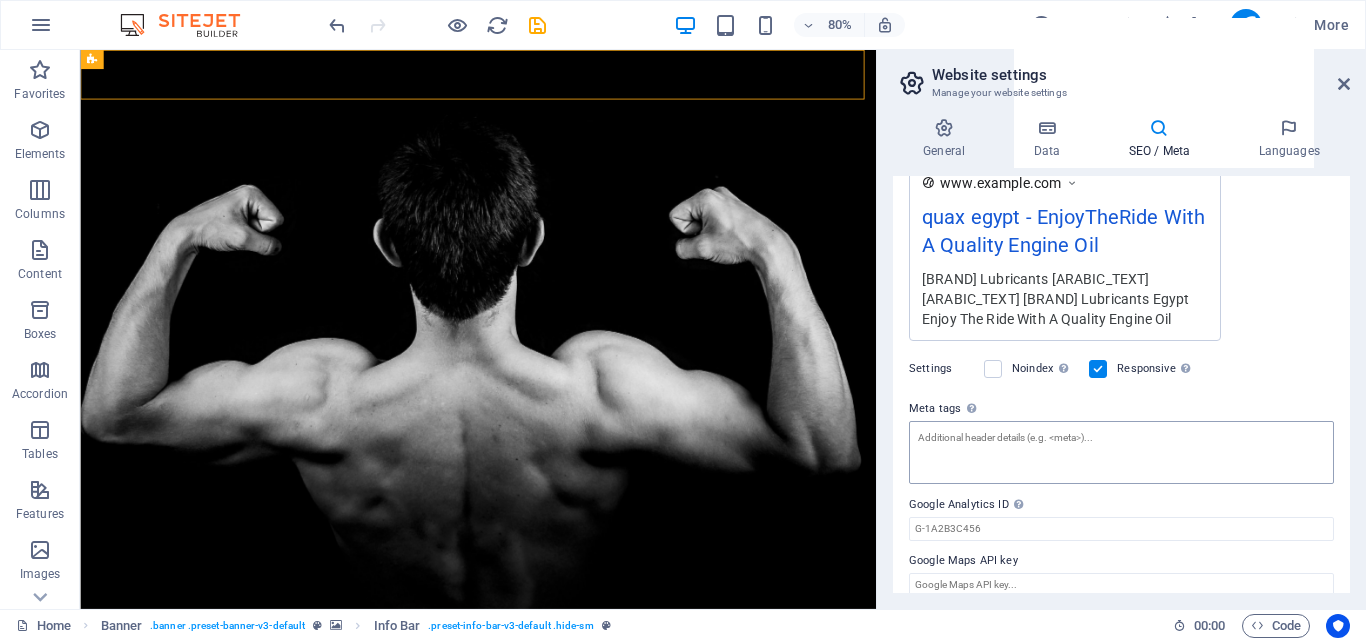 scroll, scrollTop: 387, scrollLeft: 0, axis: vertical 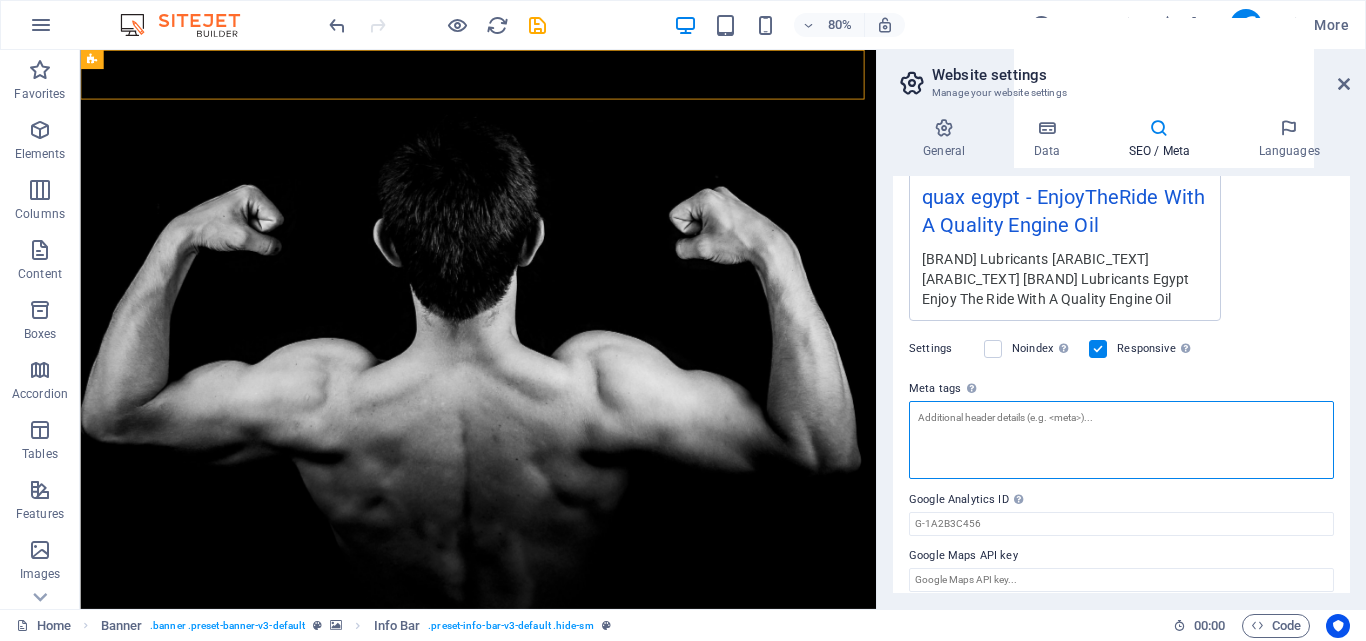 click on "Meta tags Enter HTML code here that will be placed inside the  tags of your website. Please note that your website may not function if you include code with errors." at bounding box center (1121, 440) 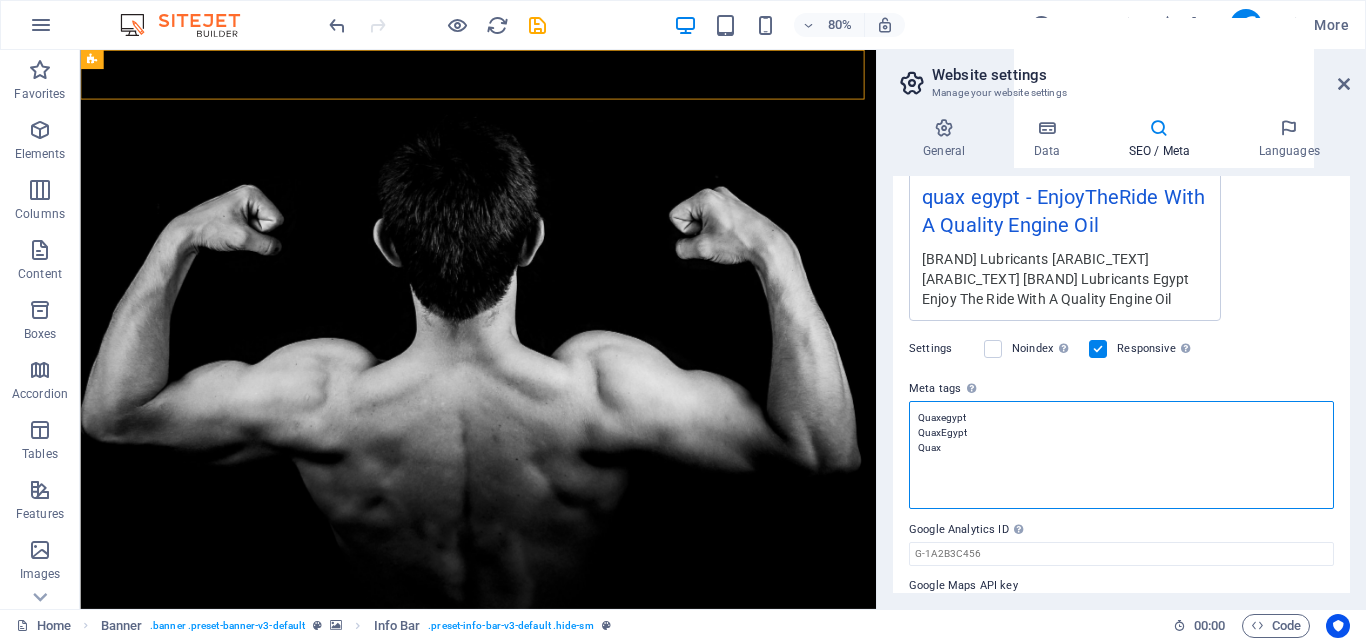 paste on "[BRAND] Lubricants
[ARABIC_TEXT]
[ARABIC_TEXT]
[BRAND] Lubricants Egypt
Enjoy The Ride With A Quality Engine Oil" 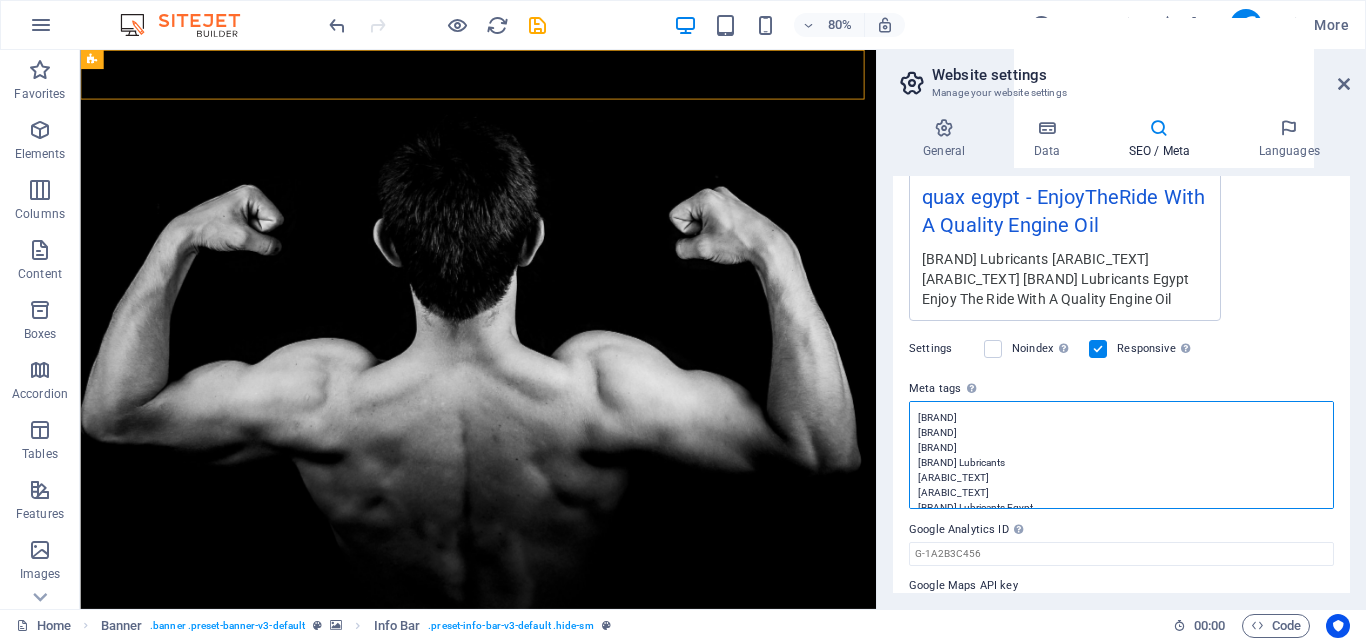 scroll, scrollTop: 0, scrollLeft: 0, axis: both 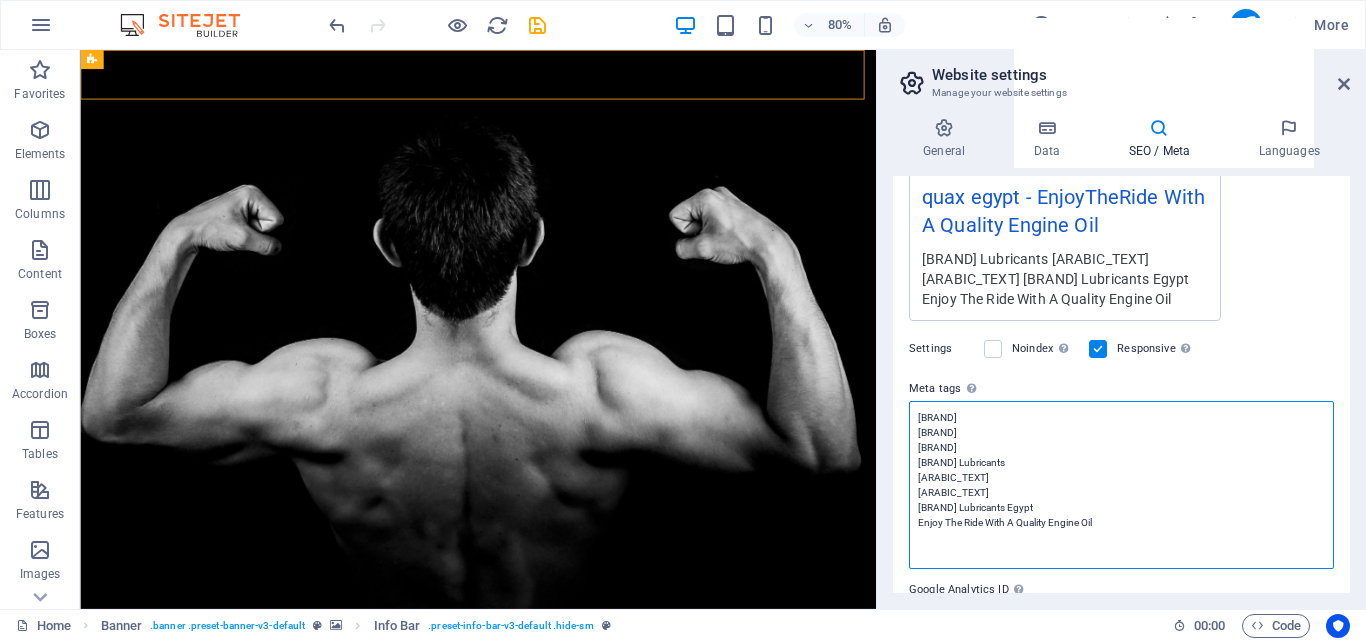 type on "[BRAND]
[BRAND]
[BRAND]
[BRAND] Lubricants
[ARABIC_TEXT]
[ARABIC_TEXT]
[BRAND] Lubricants Egypt
Enjoy The Ride With A Quality Engine Oil" 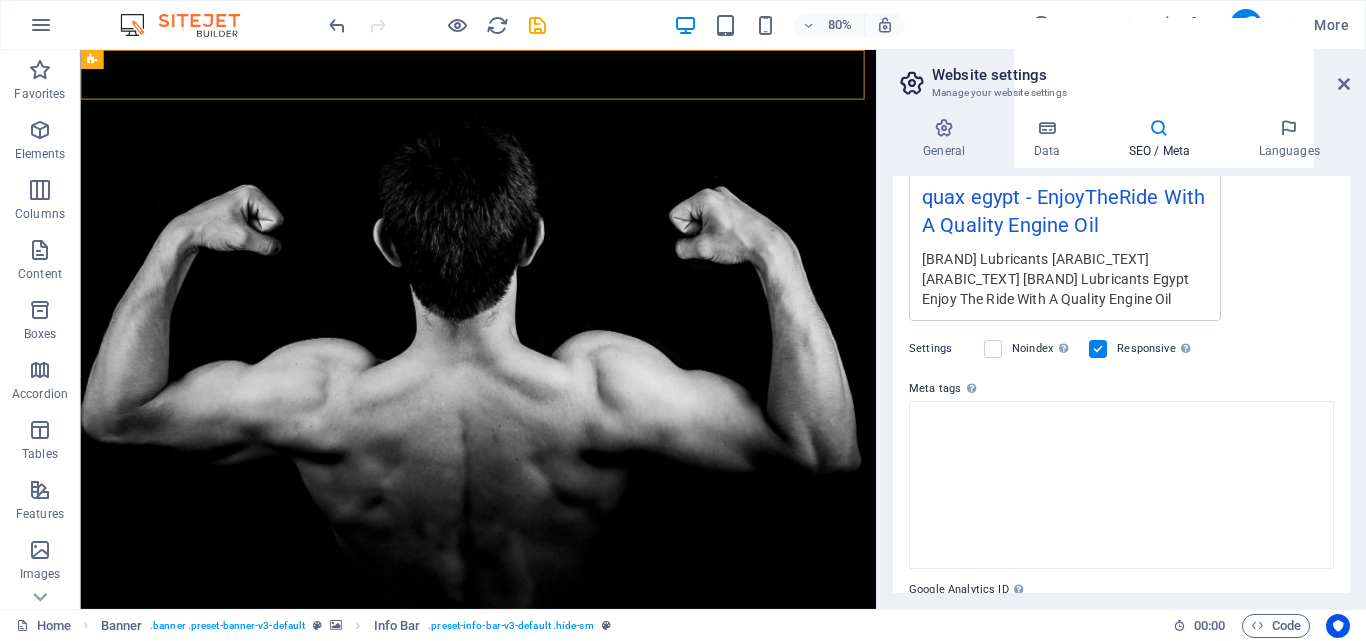 click on "quaxeg.com Home Favorites Elements Columns Content Boxes Accordion Tables Features Images Slider Header Footer Forms Marketing Collections Commerce
H3   Banner   Container   Menu   Menu Bar   Banner   Info Bar   Preset   HTML   Preset   Container   Text   Container   Logo   Container   Banner   Text   Info Bar   Banner   Container   Info Bar   Container   Banner   Icon   Icon   Container   Container   Icon   Container   Text   Container   Text   H2 80% More Home Banner . banner .preset-banner-v3-default Info Bar . preset-info-bar-v3-default .hide-sm 00 : 00 Code Website settings Manage your website settings  General  Data  SEO / Meta  Languages Website name quaxeg.com Logo Drag files here, click to choose files or select files from Files or our free stock photos & videos Select files from the file manager, stock photos, or upload file(s) Upload Favicon Drag files here, click to choose files or Upload Upload Fax" at bounding box center [683, 320] 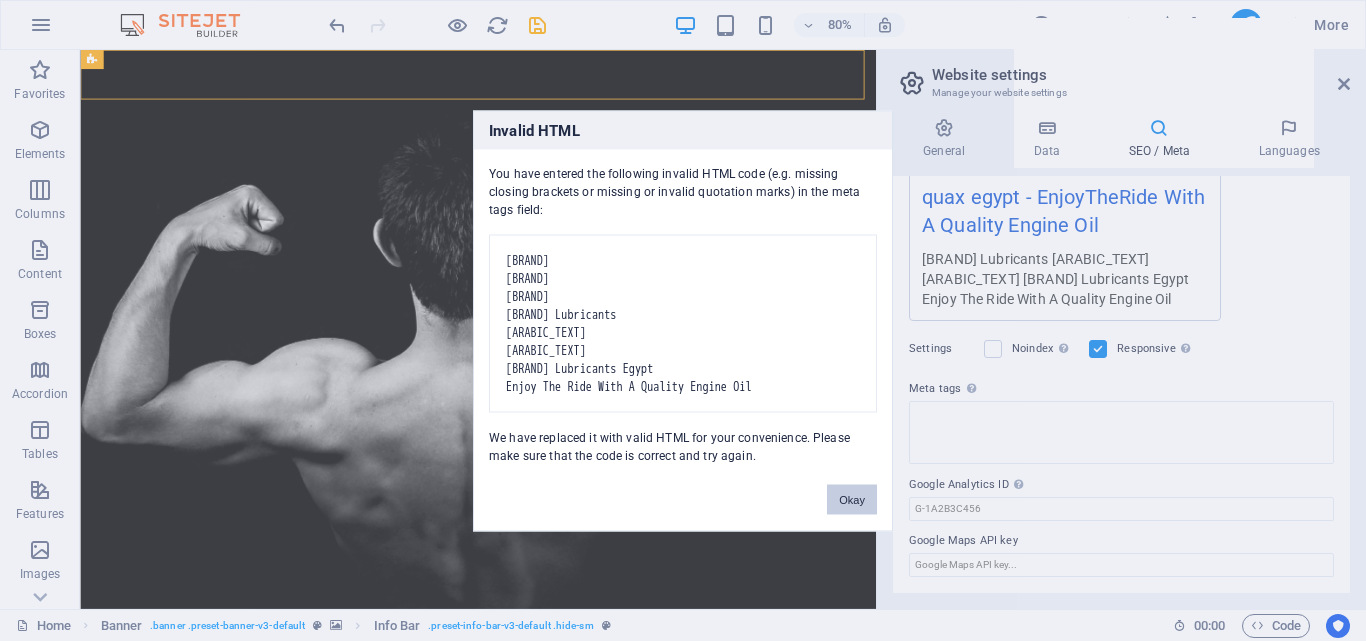 click on "Okay" at bounding box center (852, 499) 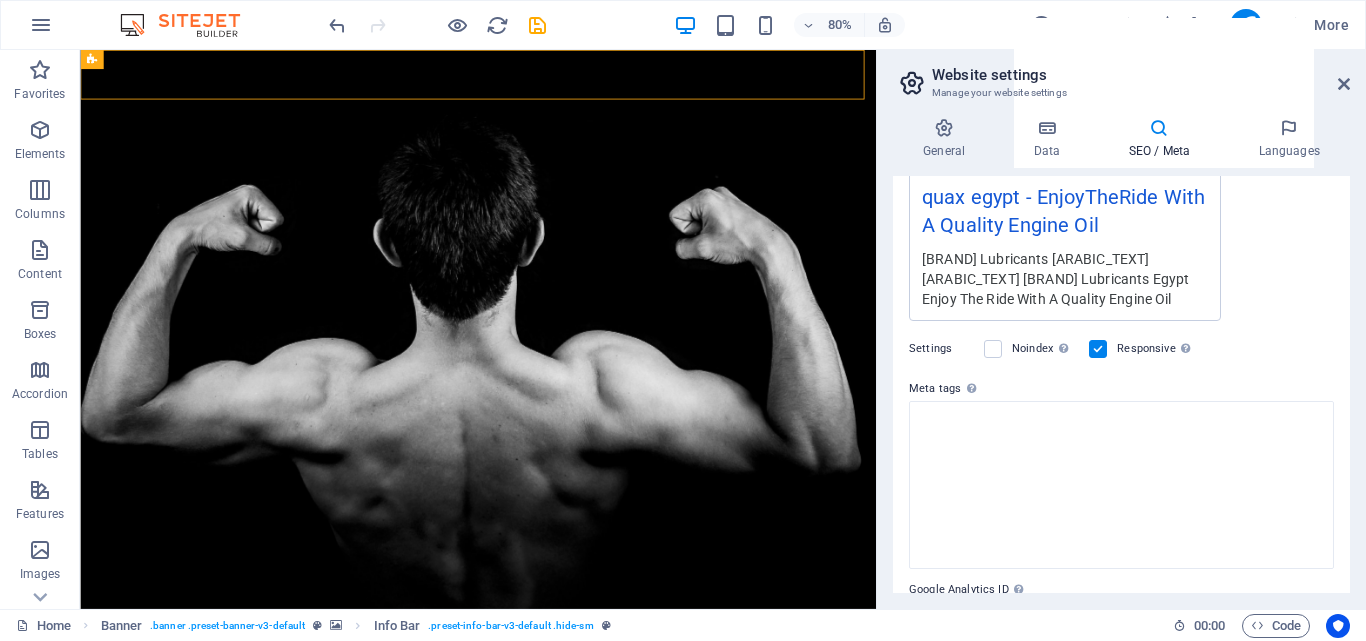 click on "General Data SEO / Meta Languages Website name quaxeg.com Logo Drag files here, click to choose files or select files from Files or our free stock photos & videos Select files from the file manager, stock photos, or upload file(s) Upload Favicon Set the favicon of your website here. A favicon is a small icon shown in the browser tab next to your website title. It helps visitors identify your website. Drag files here, click to choose files or select files from Files or our free stock photos & videos Select files from the file manager, stock photos, or upload file(s) Upload Preview Image (Open Graph) This image will be shown when the website is shared on social networks Drag files here, click to choose files or select files from Files or our free stock photos & videos Select files from the file manager, stock photos, or upload file(s) Upload Contact data for this website. This can be used everywhere on the website and will update automatically. Company quaxeg.com First name Quax Last name Egypt Street [NUMBER]" at bounding box center (1121, 355) 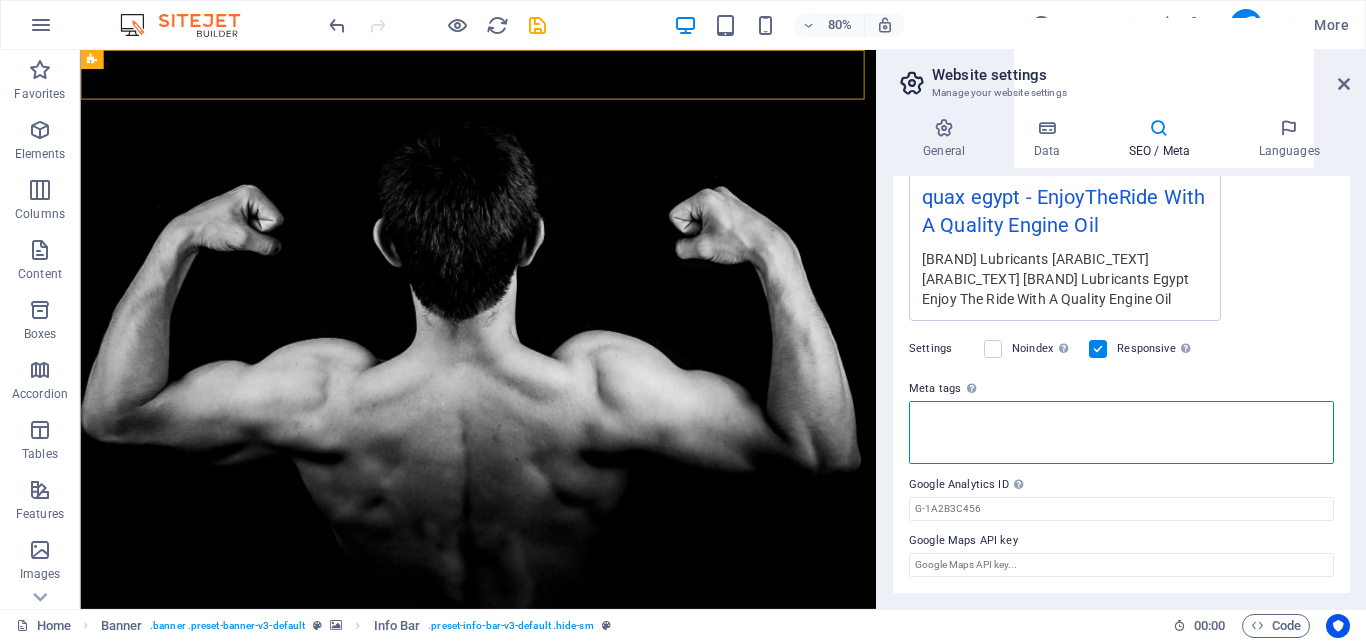 click on "Meta tags Enter HTML code here that will be placed inside the  tags of your website. Please note that your website may not function if you include code with errors." at bounding box center (1121, 432) 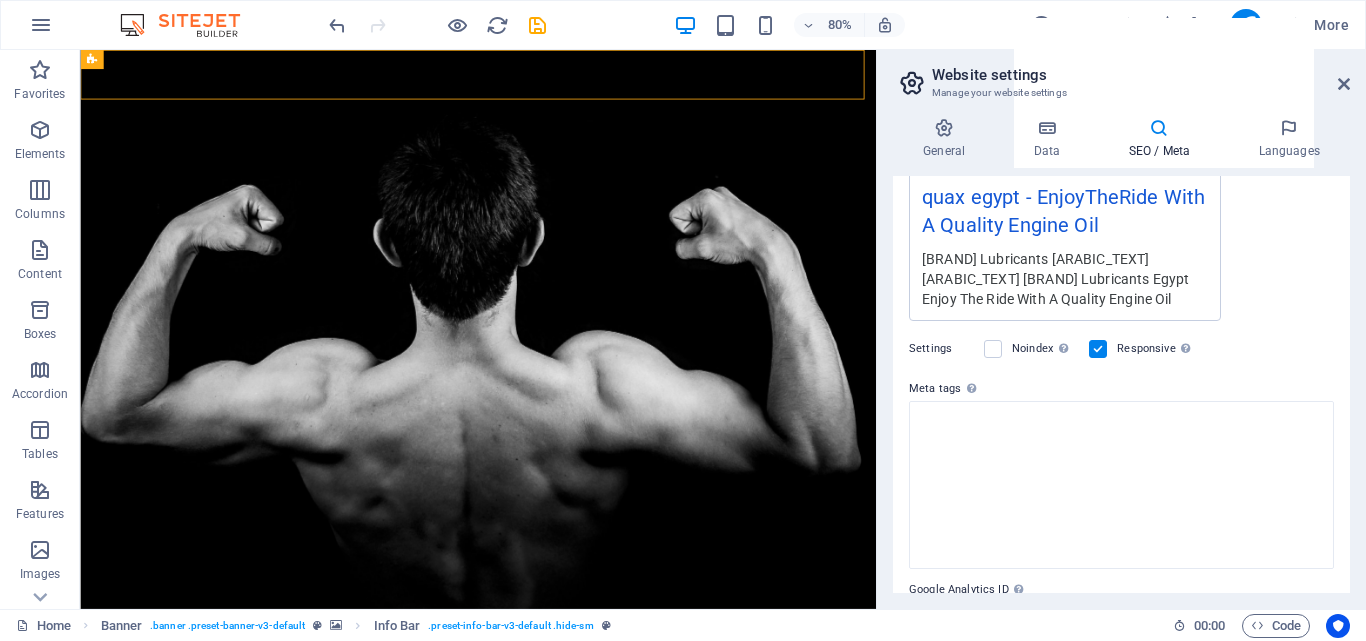 click on "SEO Title The title of your website - make it something that stands out in search engine results. AI quax egypt 99 / 580 Px Slogan The slogan of your website. AI EnjoyThe Ride With A Quality Engine Oil 365 / 580 Px SEO Keywords Comma-separated list of keywords representing your website. AI quax egypt oil car oil EnjoyThe Ride With A Quality Engine Oil SEO Description Describe the contents of your website - this is crucial for search engines and SEO! AI QUAX Lubricants
الزيت رقم واحد في تركيا
متاح الأن في مصر
QUAX Lubricants Egypt
Enjoy The Ride With A Quality Engine Oil 720 / 990 Px Preview Mobile Desktop www.example.com quax egypt - EnjoyThe Ride With A Quality Engine Oil QUAX Lubricants
الزيت رقم واحد في تركيا
متاح الأن في مصر
QUAX Lubricants Egypt
Enjoy The Ride With A Quality Engine Oil Settings Noindex Instruct search engines to exclude this website from search results. Responsive Meta tags Google Analytics ID Google Maps API key" at bounding box center (1121, 384) 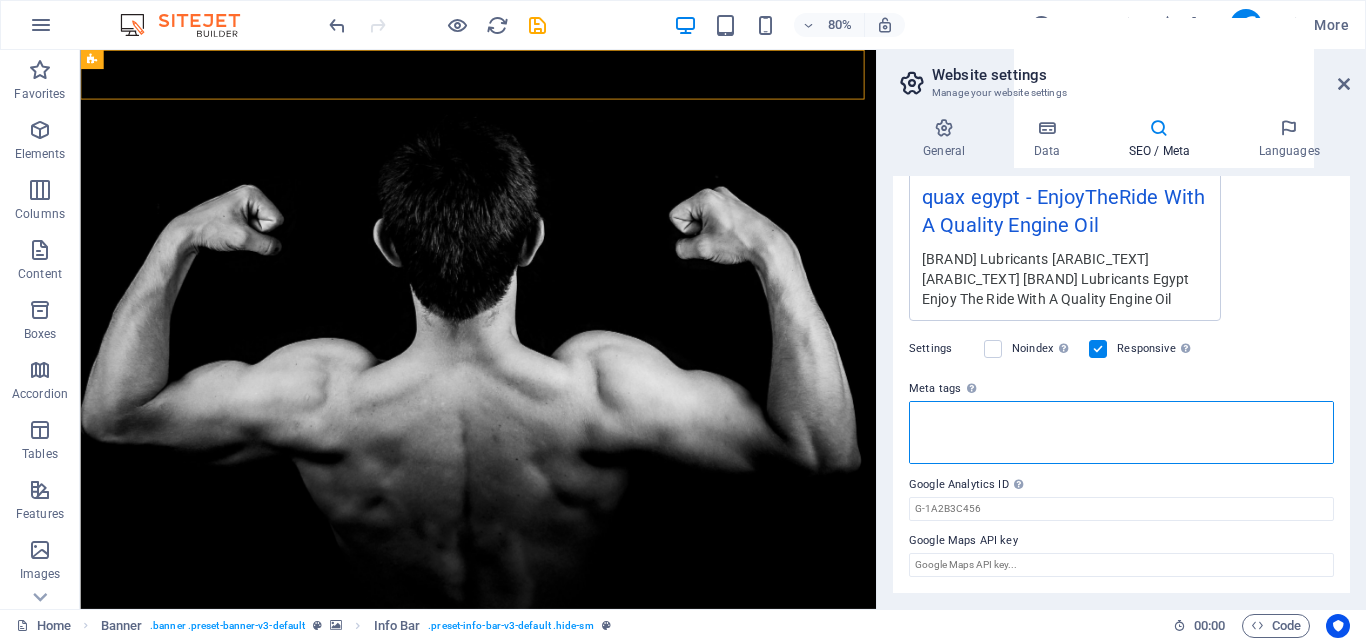 click on "Meta tags Enter HTML code here that will be placed inside the  tags of your website. Please note that your website may not function if you include code with errors." at bounding box center (1121, 432) 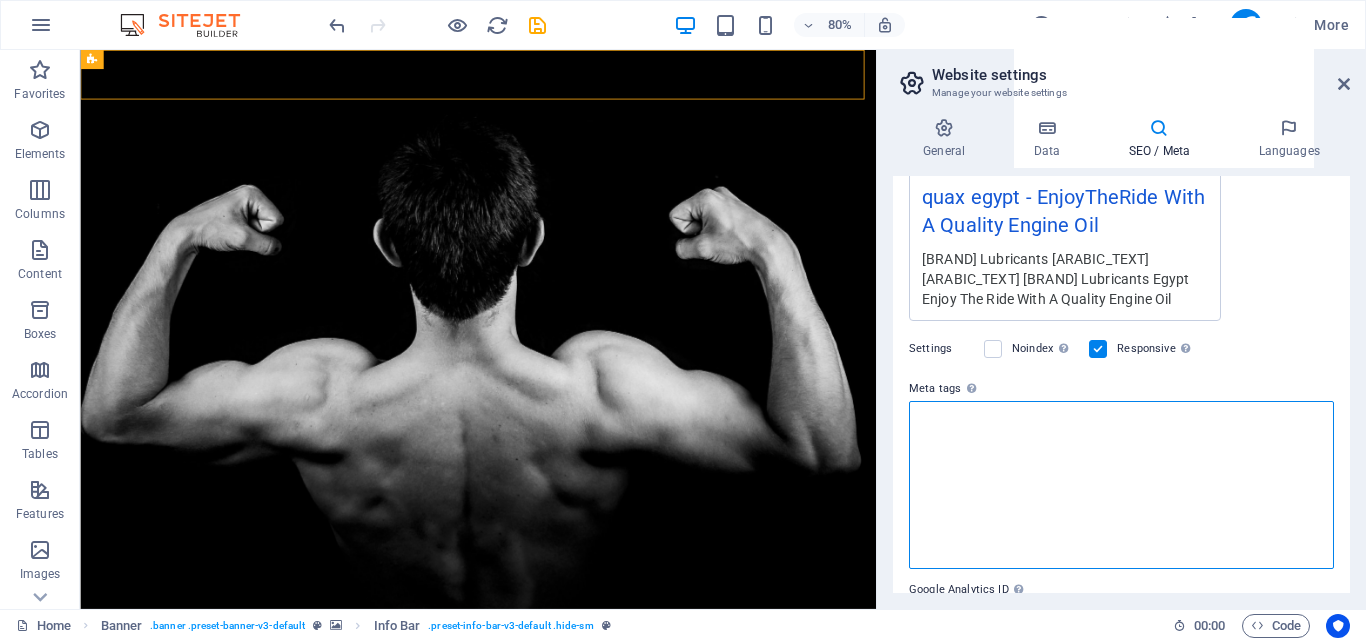 paste on "[BRAND] Lubricants
[ARABIC_TEXT]
[ARABIC_TEXT]
[BRAND] Lubricants Egypt
Enjoy The Ride With A Quality Engine Oil" 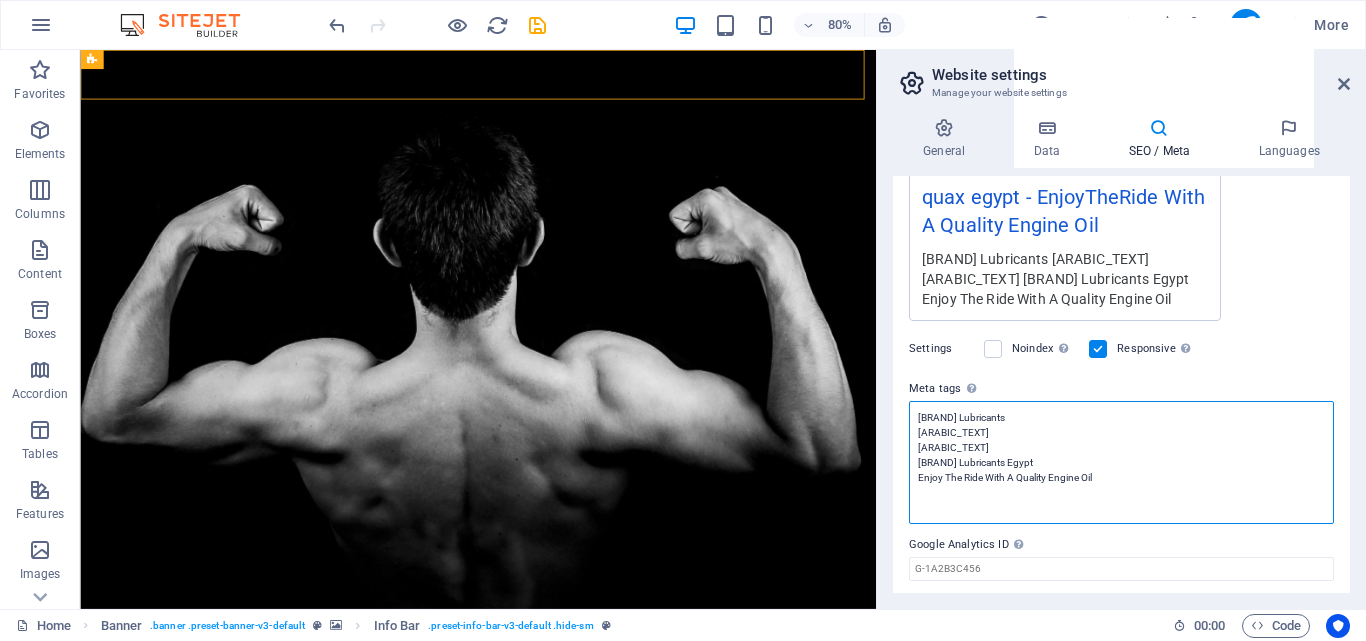 type on "[BRAND] Lubricants
[ARABIC_TEXT]
[ARABIC_TEXT]
[BRAND] Lubricants Egypt
Enjoy The Ride With A Quality Engine Oil" 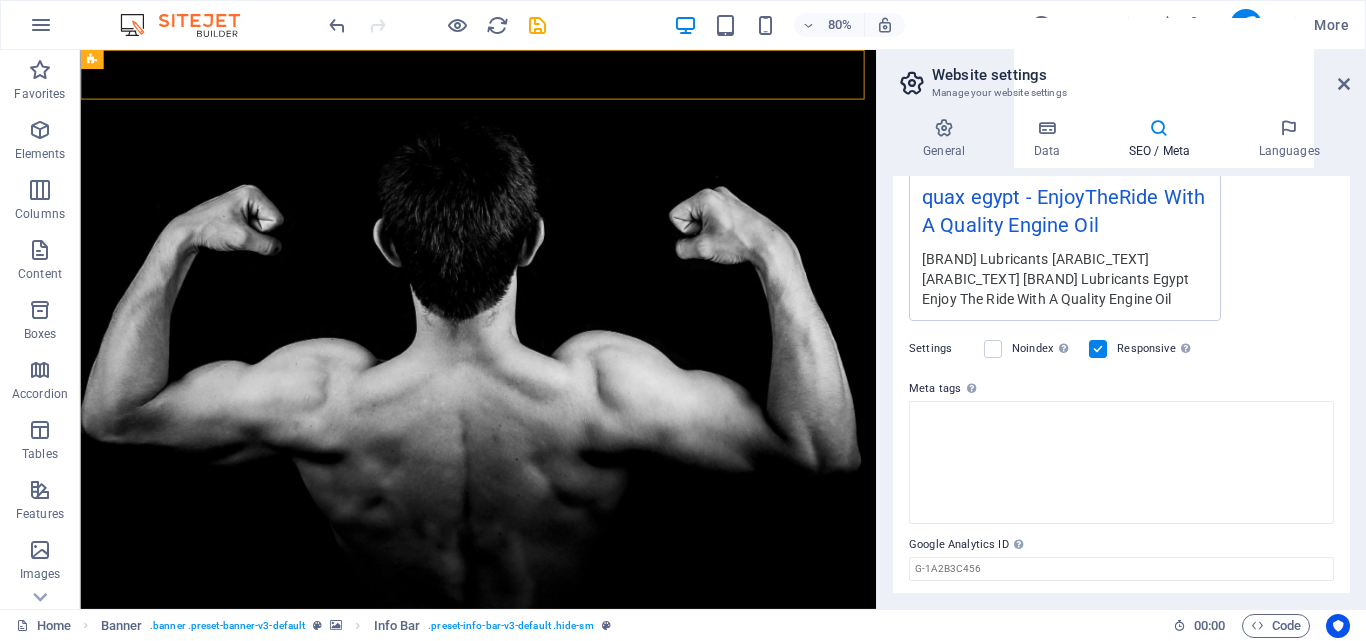 click on "quaxeg.com Home Favorites Elements Columns Content Boxes Accordion Tables Features Images Slider Header Footer Forms Marketing Collections Commerce
H3   Banner   Container   Menu   Menu Bar   Banner   Info Bar   Preset   HTML   Preset   Container   Text   Container   Logo   Container   Banner   Text   Info Bar   Banner   Container   Info Bar   Container   Banner   Icon   Icon   Container   Container   Icon   Container   Text   Container   Text   H2 80% More Home Banner . banner .preset-banner-v3-default Info Bar . preset-info-bar-v3-default .hide-sm 00 : 00 Code Website settings Manage your website settings  General  Data  SEO / Meta  Languages Website name quaxeg.com Logo Drag files here, click to choose files or select files from Files or our free stock photos & videos Select files from the file manager, stock photos, or upload file(s) Upload Favicon Drag files here, click to choose files or Upload Upload Fax" at bounding box center (683, 320) 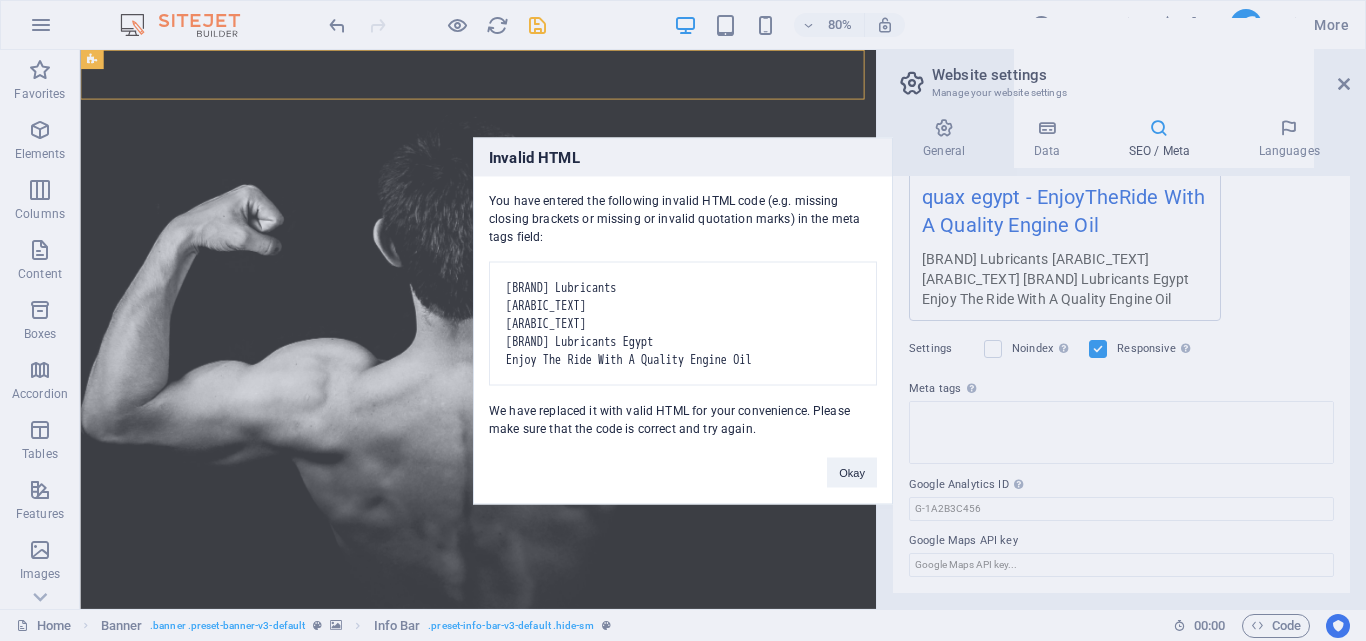 drag, startPoint x: 491, startPoint y: 194, endPoint x: 698, endPoint y: 235, distance: 211.02133 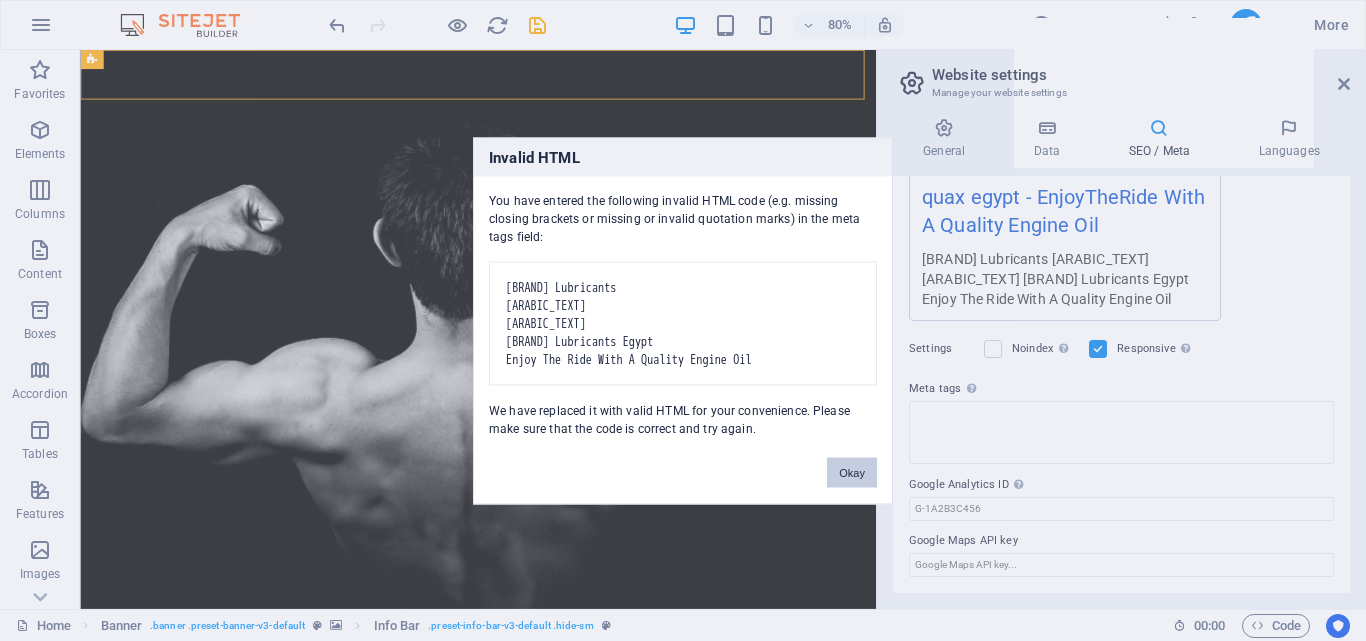 drag, startPoint x: 860, startPoint y: 486, endPoint x: 982, endPoint y: 543, distance: 134.65883 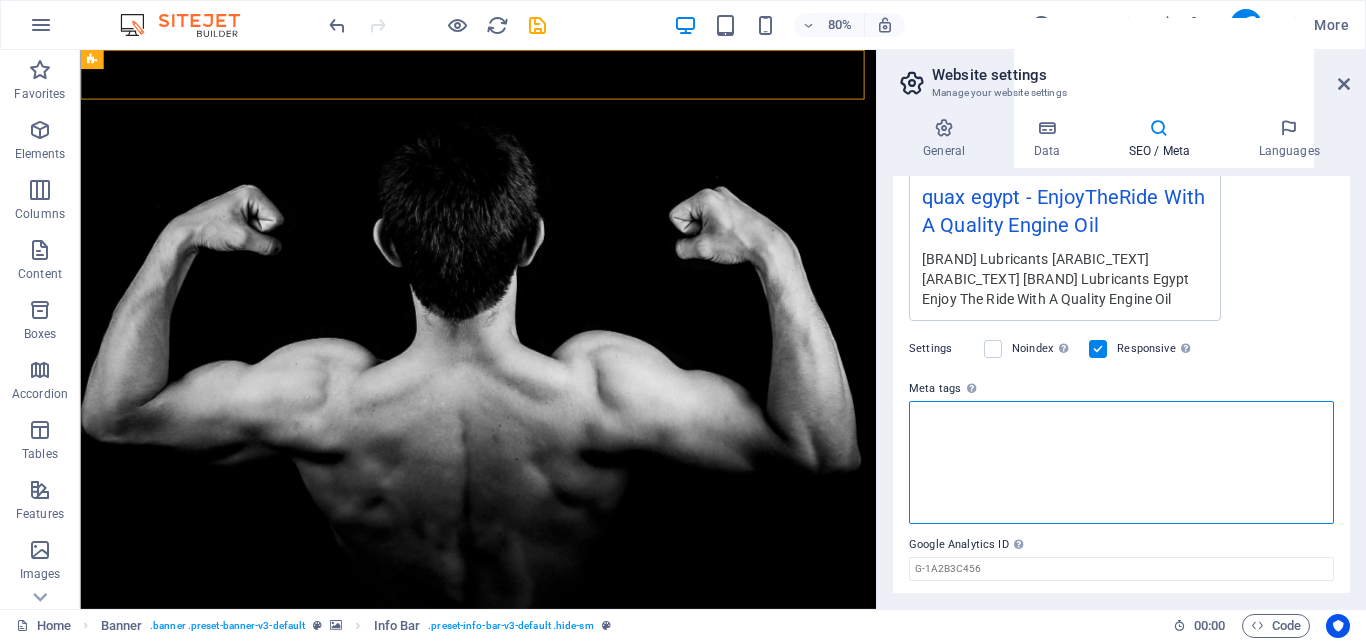 click on "Meta tags Enter HTML code here that will be placed inside the  tags of your website. Please note that your website may not function if you include code with errors." at bounding box center [1121, 462] 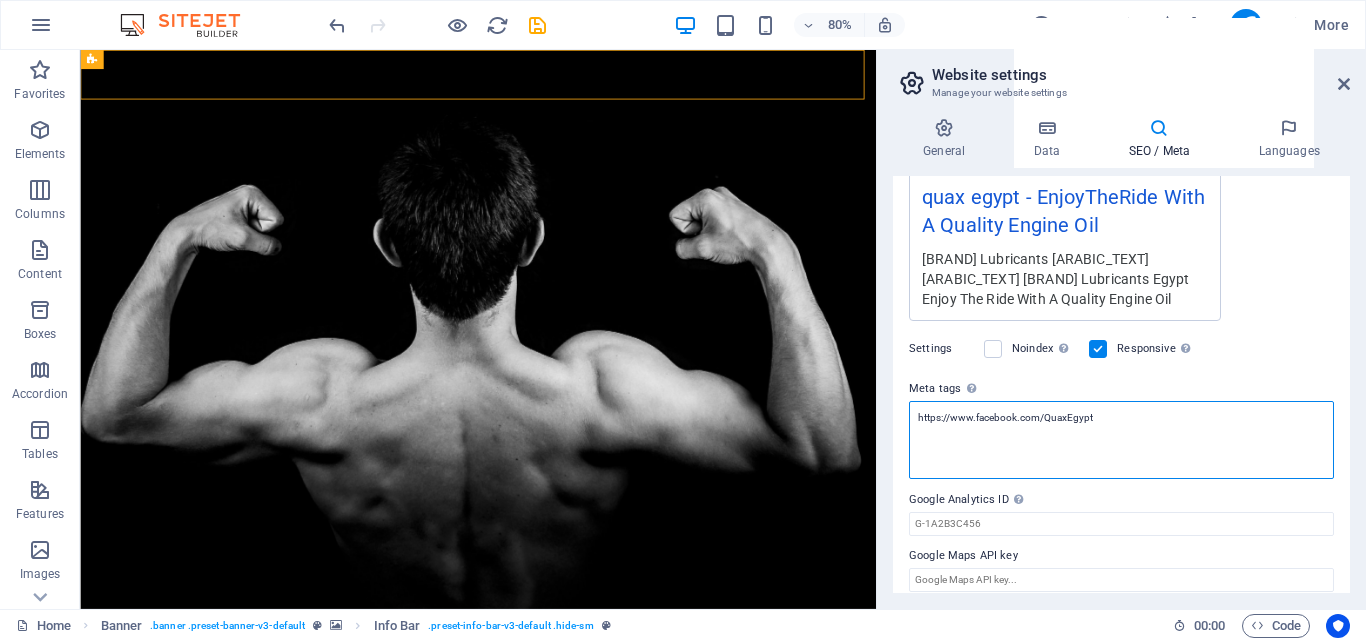 type on "https://www.facebook.com/QuaxEgypt" 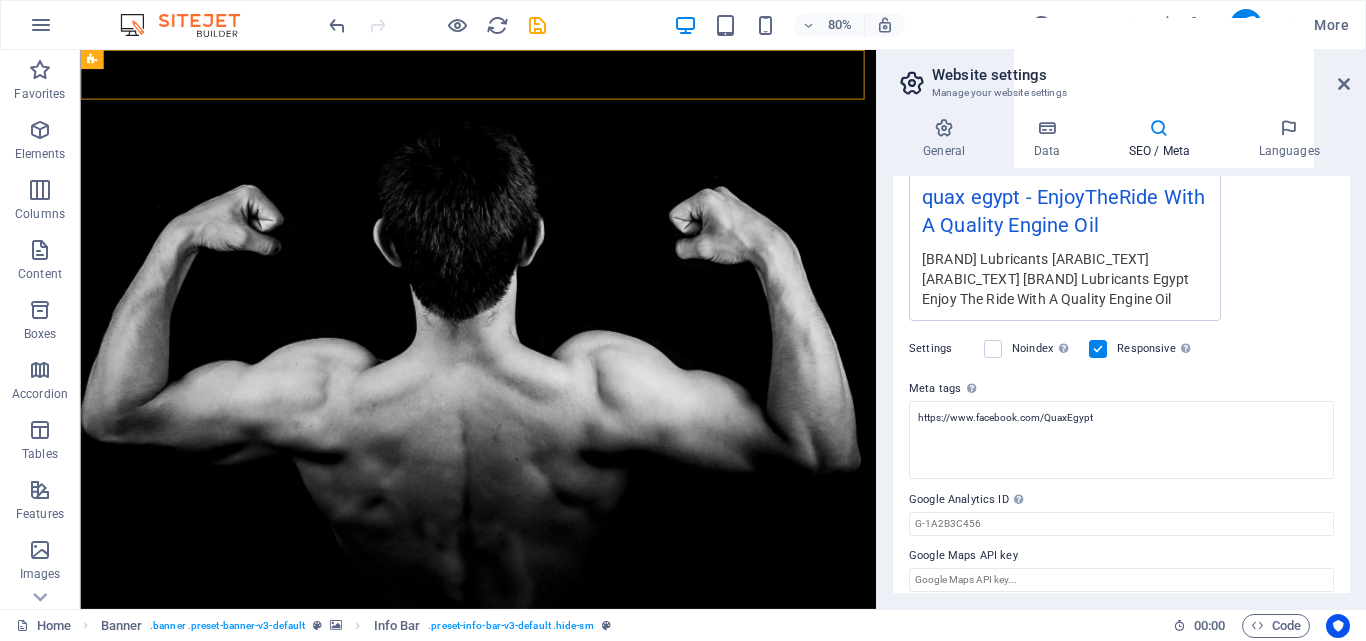 type 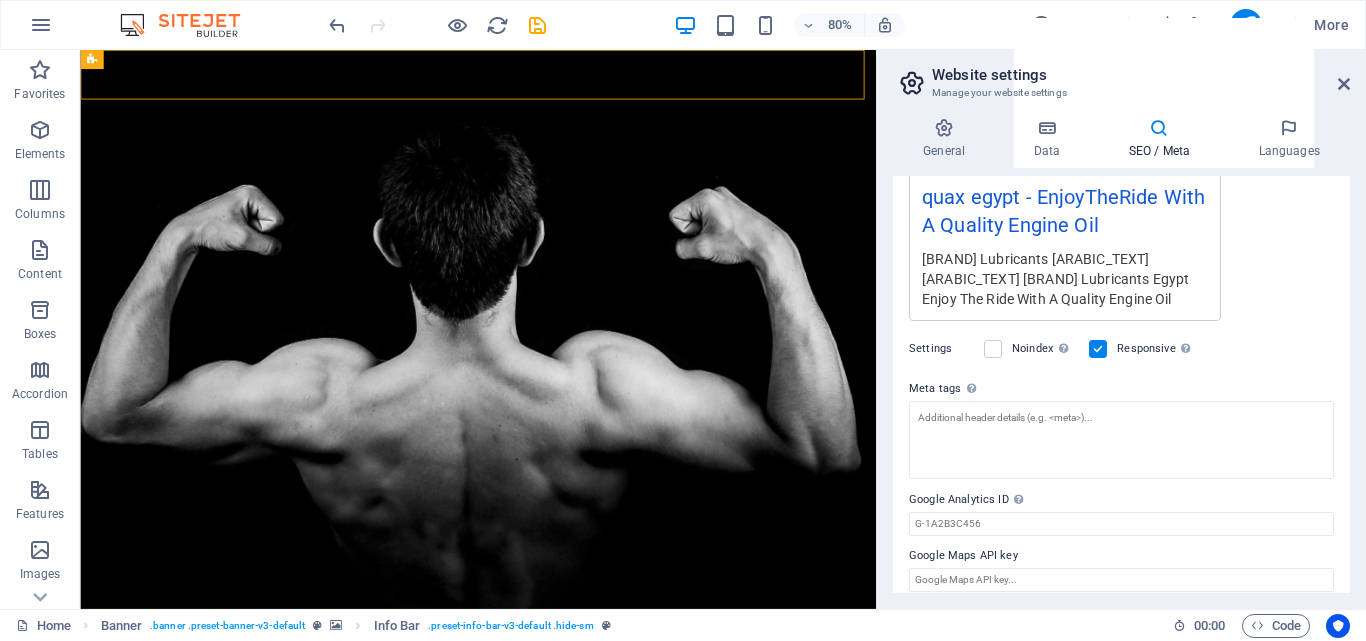 click on "quaxeg.com Home Favorites Elements Columns Content Boxes Accordion Tables Features Images Slider Header Footer Forms Marketing Collections Commerce
H3   Banner   Container   Menu   Menu Bar   Banner   Info Bar   Preset   HTML   Preset   Container   Text   Container   Logo   Container   Banner   Text   Info Bar   Banner   Container   Info Bar   Container   Banner   Icon   Icon   Container   Container   Icon   Container   Text   Container   Text   H2 80% More Home Banner . banner .preset-banner-v3-default Info Bar . preset-info-bar-v3-default .hide-sm 00 : 00 Code Website settings Manage your website settings  General  Data  SEO / Meta  Languages Website name quaxeg.com Logo Drag files here, click to choose files or select files from Files or our free stock photos & videos Select files from the file manager, stock photos, or upload file(s) Upload Favicon Drag files here, click to choose files or Upload Upload Fax" at bounding box center [683, 320] 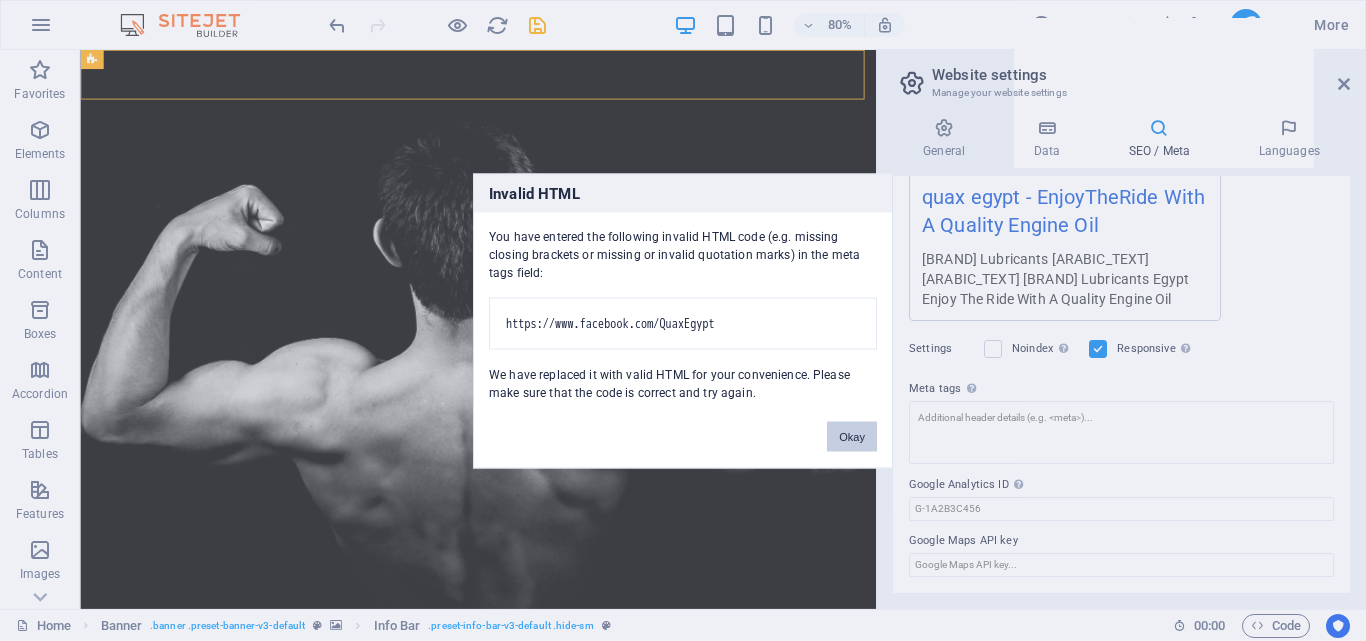 click on "Okay" at bounding box center (852, 436) 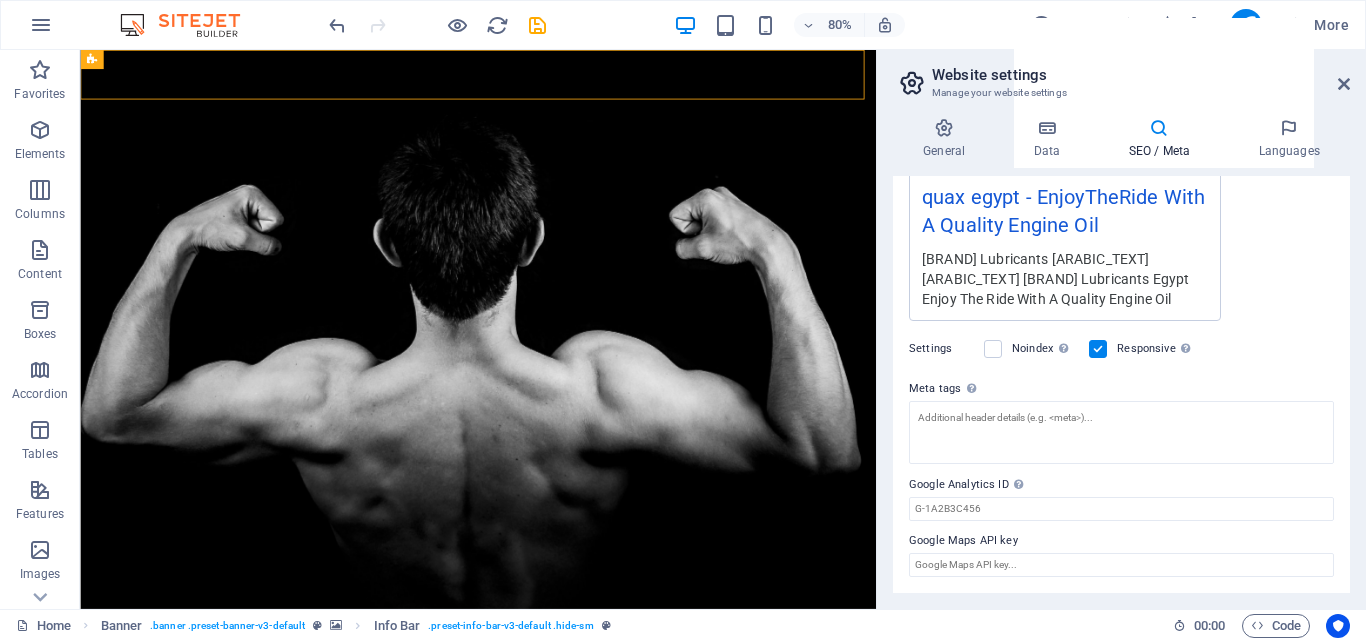 click on "SEO Title The title of your website - make it something that stands out in search engine results. AI quax egypt 99 / 580 Px Slogan The slogan of your website. AI EnjoyThe Ride With A Quality Engine Oil 365 / 580 Px SEO Keywords Comma-separated list of keywords representing your website. AI quax egypt oil car oil EnjoyThe Ride With A Quality Engine Oil SEO Description Describe the contents of your website - this is crucial for search engines and SEO! AI QUAX Lubricants
الزيت رقم واحد في تركيا
متاح الأن في مصر
QUAX Lubricants Egypt
Enjoy The Ride With A Quality Engine Oil 720 / 990 Px Preview Mobile Desktop www.example.com quax egypt - EnjoyThe Ride With A Quality Engine Oil QUAX Lubricants
الزيت رقم واحد في تركيا
متاح الأن في مصر
QUAX Lubricants Egypt
Enjoy The Ride With A Quality Engine Oil Settings Noindex Instruct search engines to exclude this website from search results. Responsive Meta tags Google Analytics ID Google Maps API key" at bounding box center [1121, 384] 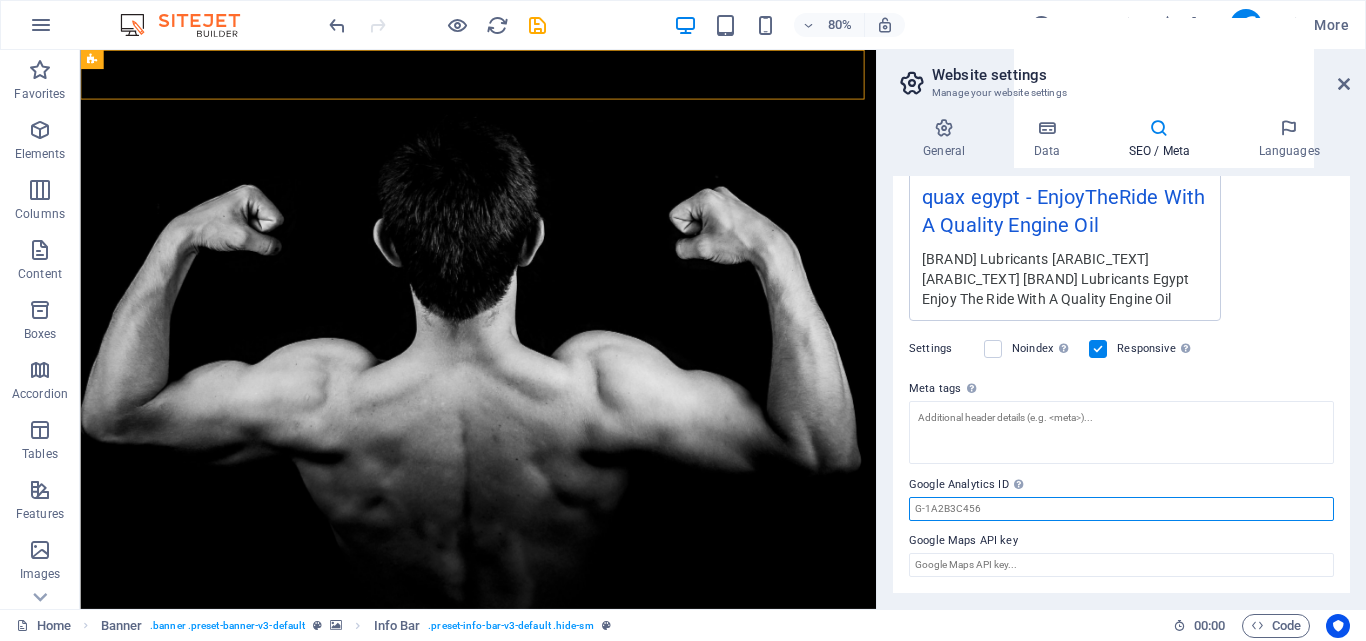 click on "Google Analytics ID Please only add the Google Analytics ID. We automatically include the ID in the tracking snippet. The Analytics ID looks similar to e.g. G-1A2B3C456" at bounding box center [1121, 509] 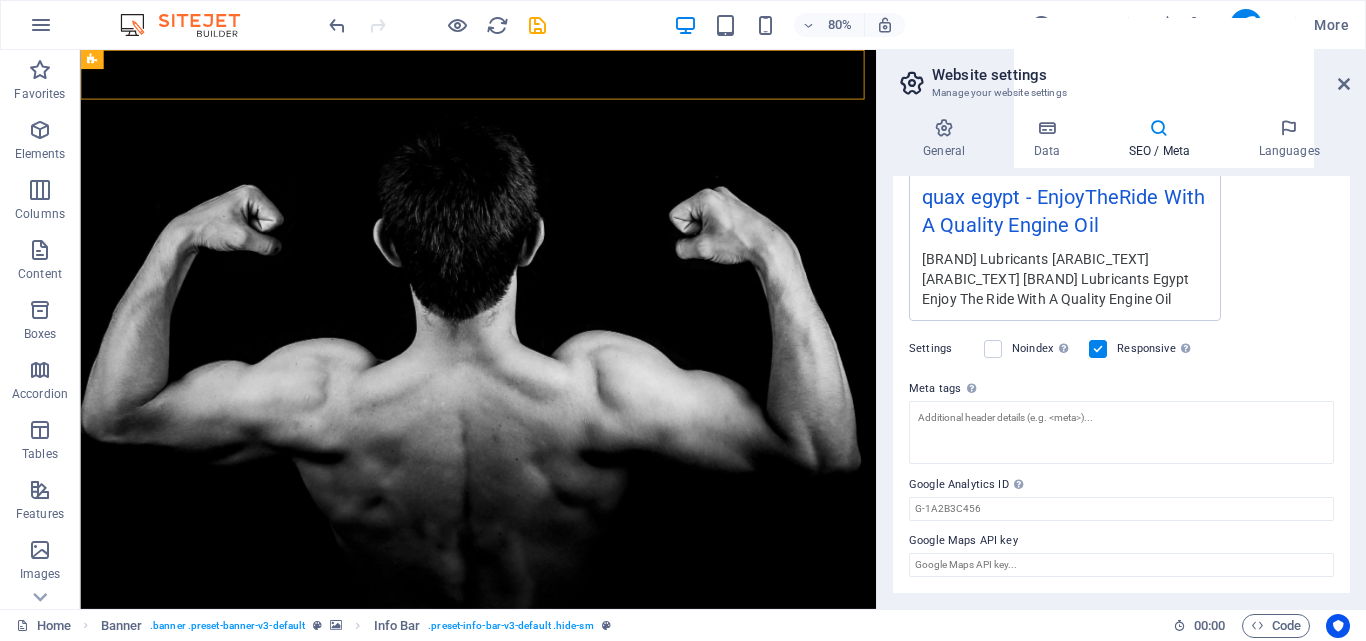 click on "Settings Noindex Instruct search engines to exclude this website from search results. Responsive Determine whether the website should be responsive based on screen resolution." at bounding box center (1121, 349) 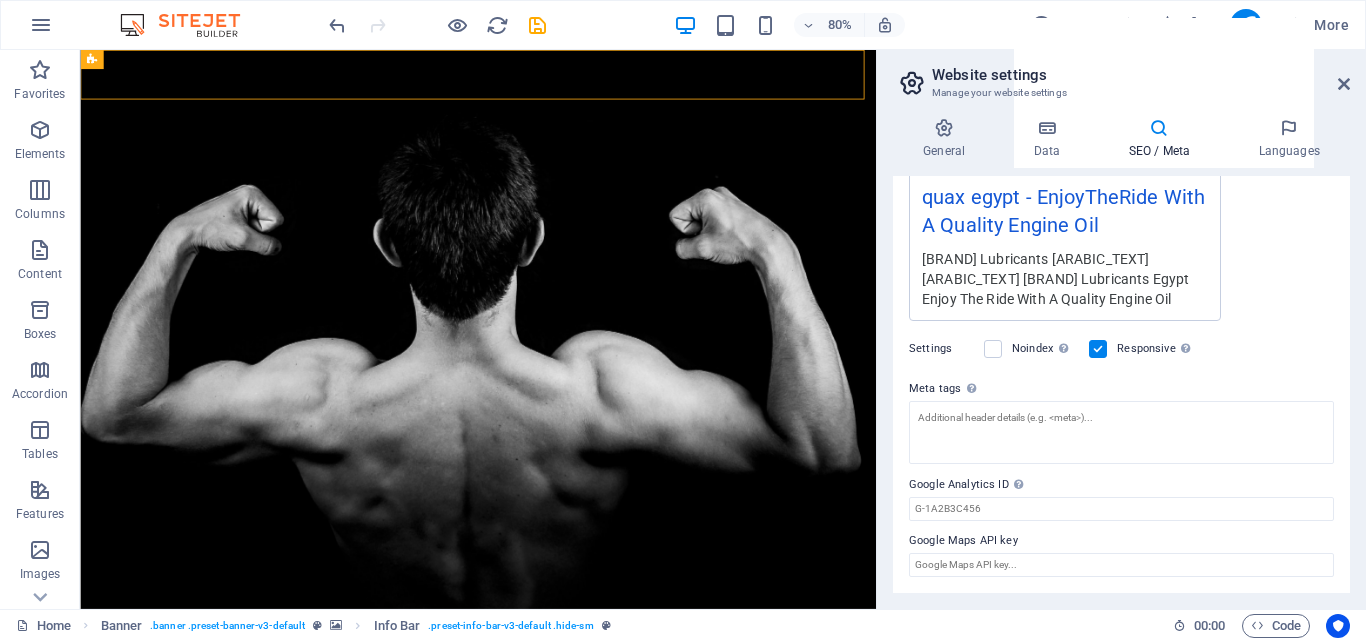 click on "www.example.com quax egypt - EnjoyTheRide With A Quality Engine Oil QUAX Lubricants
الزيت رقم واحد في تركيا
متاح الأن في مصر
QUAX Lubricants Egypt
Enjoy The Ride With A Quality Engine Oil" at bounding box center (1121, 230) 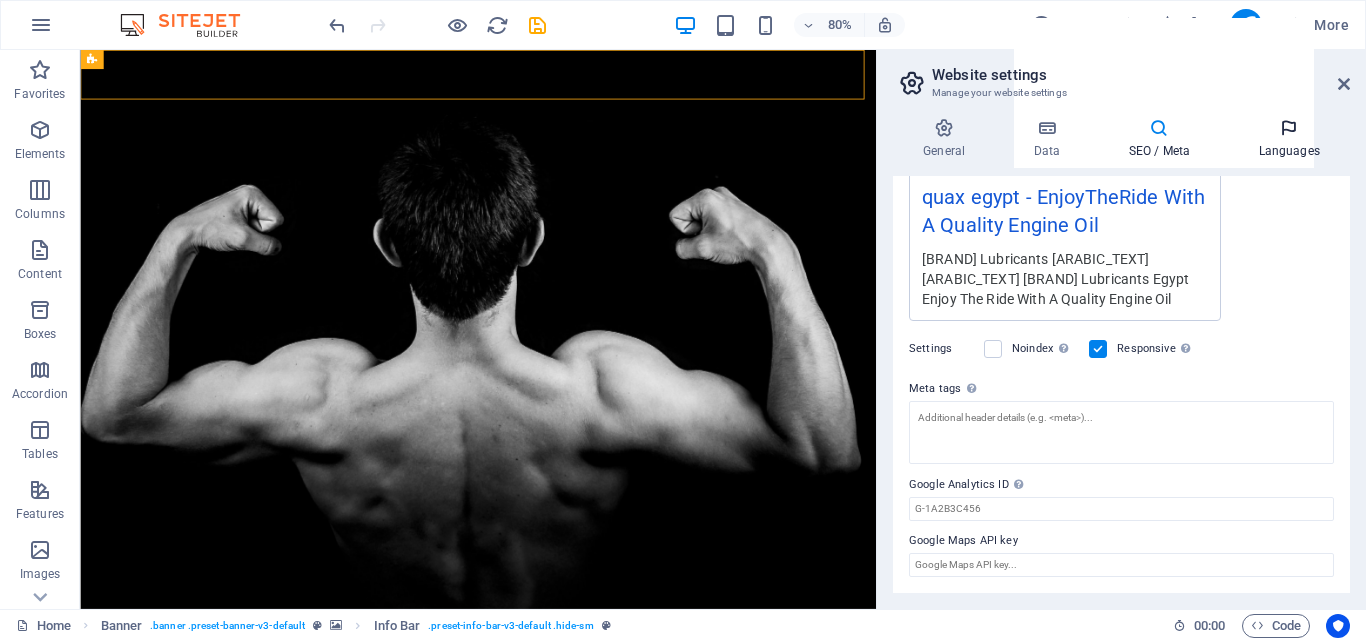 click on "Languages" at bounding box center (1289, 139) 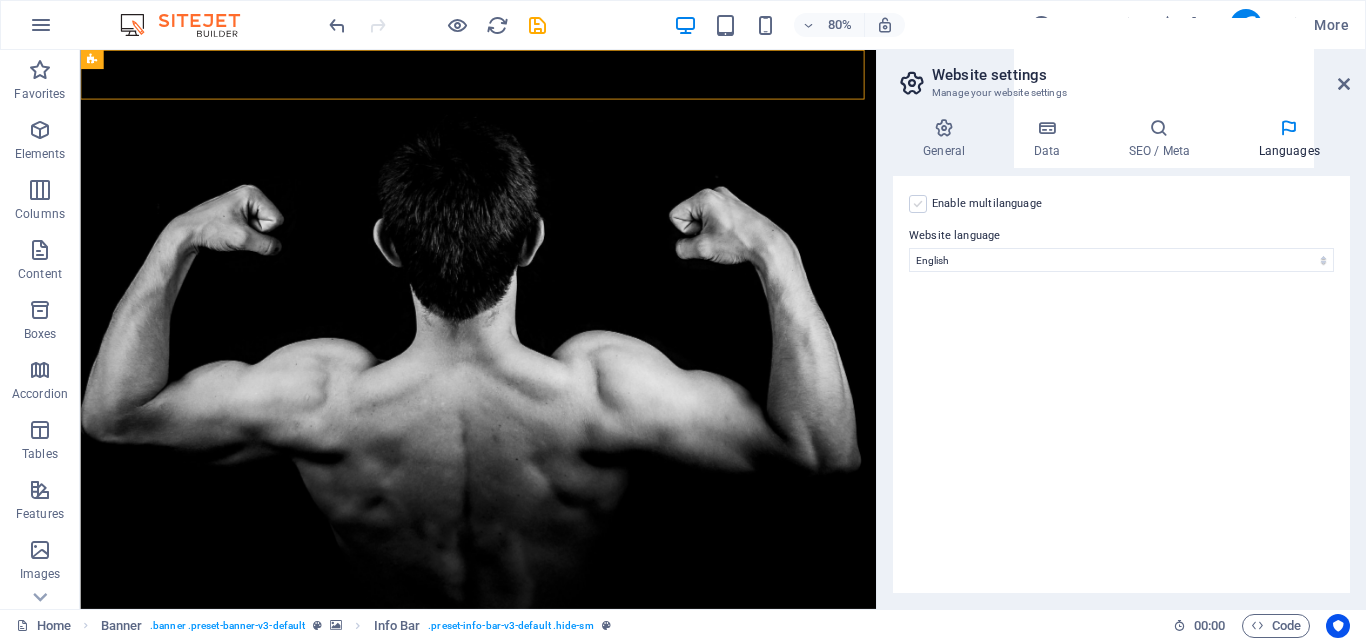 click at bounding box center (918, 204) 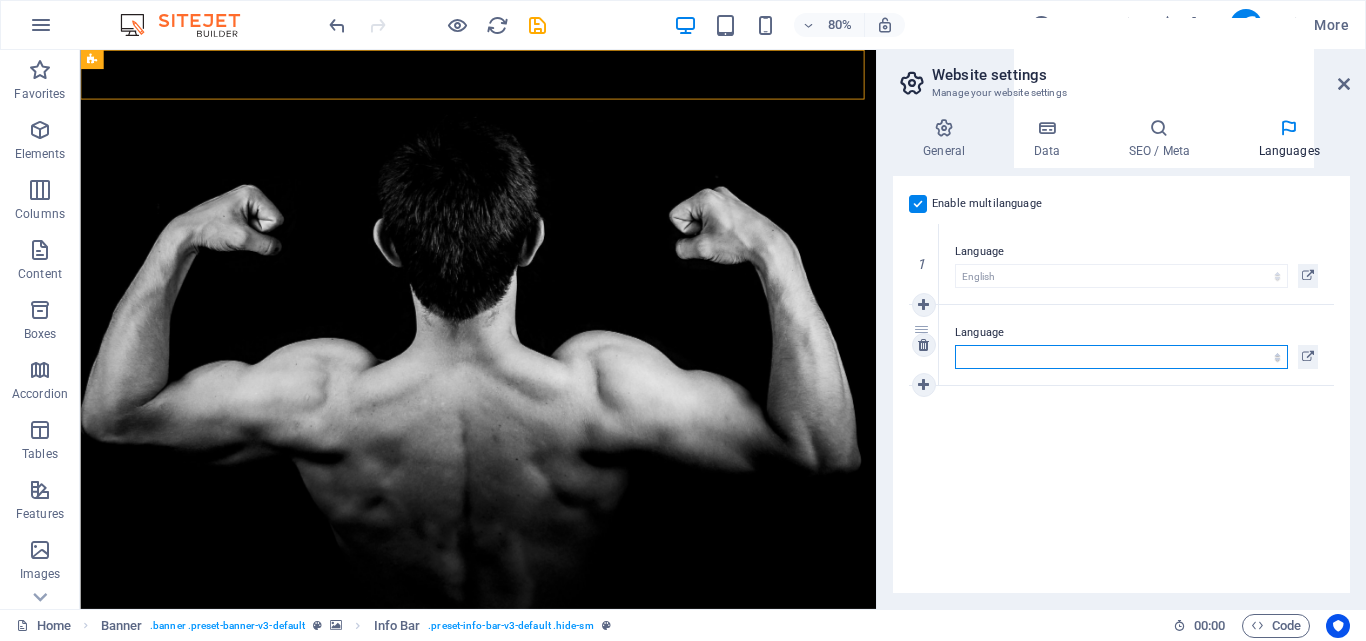 click on "Abkhazian Afar Afrikaans Akan Albanian Amharic Arabic Aragonese Armenian Assamese Avaric Avestan Aymara Azerbaijani Bambara Bashkir Basque Belarusian Bengali Bihari languages Bislama Bokmål Bosnian Breton Bulgarian Burmese Catalan Central Khmer Chamorro Chechen Chinese Church Slavic Chuvash Cornish Corsican Cree Croatian Czech Danish Dutch Dzongkha English Esperanto Estonian Ewe Faroese Farsi (Persian) Fijian Finnish French Fulah Gaelic Galician Ganda Georgian German Greek Greenlandic Guaraní Gujarati Haitian Creole Hausa Hebrew Herero Hindi Hiri Motu Hungarian Icelandic Ido Igbo Indonesian Interlingua Interlingue Inuktitut Inupiaq Irish Italian Japanese Javanese Kannada Kanuri Kashmiri Kazakh Kikuyu Kinyarwanda Komi Kongo Korean Kurdish Kwanyama Kyrgyz Lao Latin Latvian Limburgish Lingala Lithuanian Luba-Katanga Luxembourgish Macedonian Malagasy Malay Malayalam Maldivian Maltese Manx Maori Marathi Marshallese Mongolian Nauru Navajo Ndonga Nepali North Ndebele Northern Sami Norwegian Norwegian Nynorsk Nuosu" at bounding box center (1121, 357) 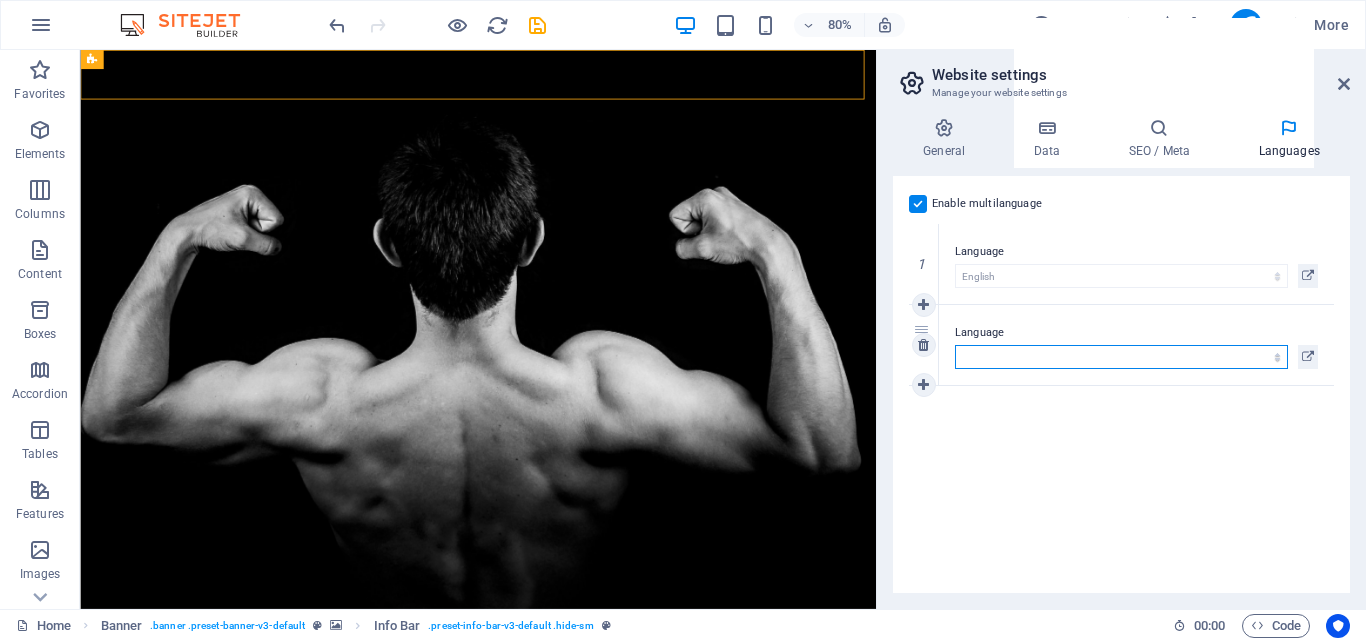 select on "165" 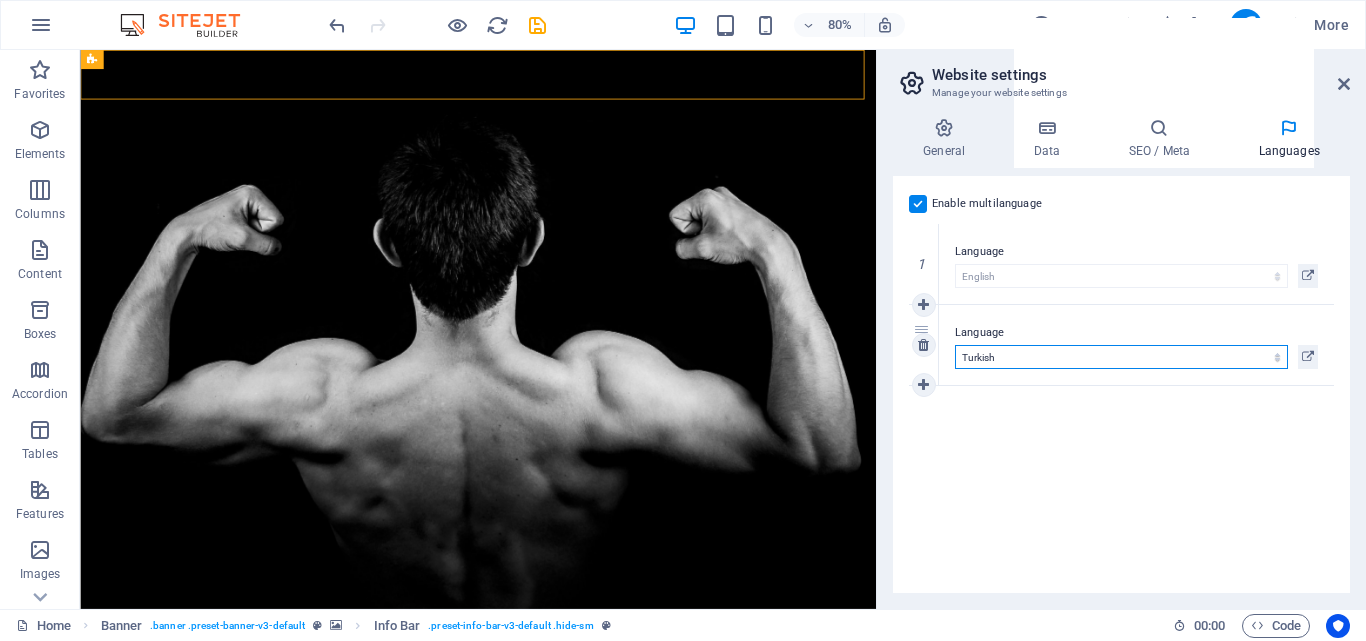 click on "Abkhazian Afar Afrikaans Akan Albanian Amharic Arabic Aragonese Armenian Assamese Avaric Avestan Aymara Azerbaijani Bambara Bashkir Basque Belarusian Bengali Bihari languages Bislama Bokmål Bosnian Breton Bulgarian Burmese Catalan Central Khmer Chamorro Chechen Chinese Church Slavic Chuvash Cornish Corsican Cree Croatian Czech Danish Dutch Dzongkha English Esperanto Estonian Ewe Faroese Farsi (Persian) Fijian Finnish French Fulah Gaelic Galician Ganda Georgian German Greek Greenlandic Guaraní Gujarati Haitian Creole Hausa Hebrew Herero Hindi Hiri Motu Hungarian Icelandic Ido Igbo Indonesian Interlingua Interlingue Inuktitut Inupiaq Irish Italian Japanese Javanese Kannada Kanuri Kashmiri Kazakh Kikuyu Kinyarwanda Komi Kongo Korean Kurdish Kwanyama Kyrgyz Lao Latin Latvian Limburgish Lingala Lithuanian Luba-Katanga Luxembourgish Macedonian Malagasy Malay Malayalam Maldivian Maltese Manx Maori Marathi Marshallese Mongolian Nauru Navajo Ndonga Nepali North Ndebele Northern Sami Norwegian Norwegian Nynorsk Nuosu" at bounding box center (1121, 357) 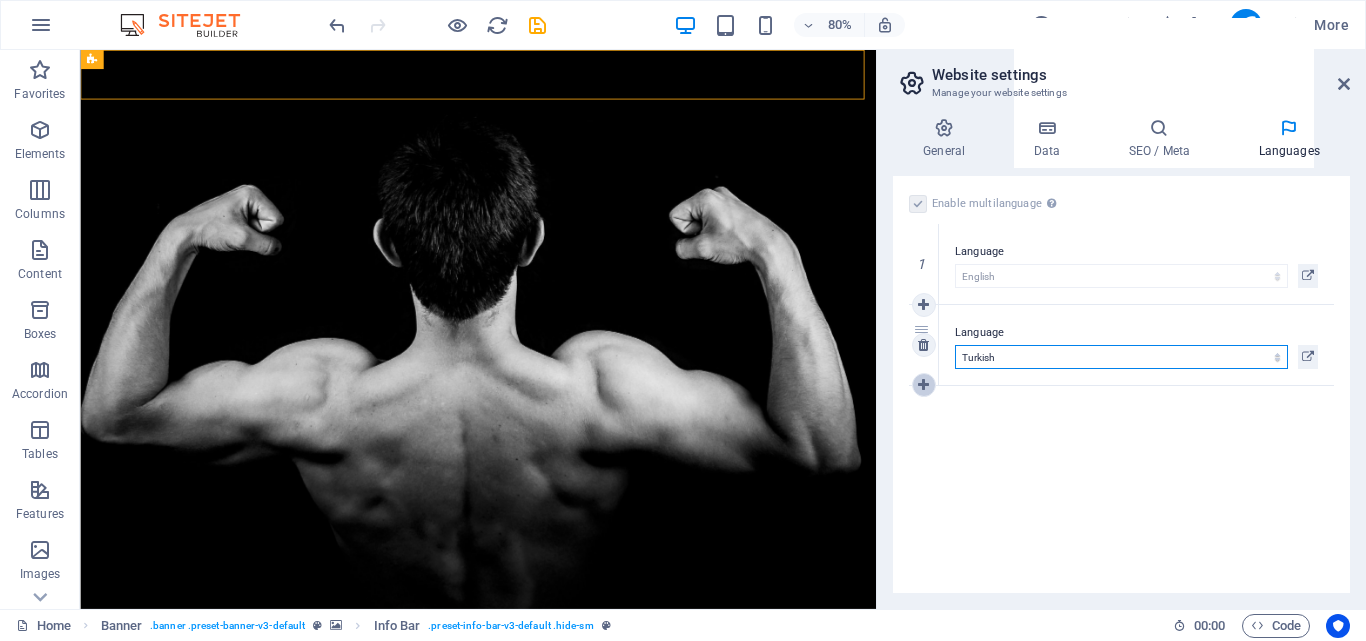 click at bounding box center [923, 385] 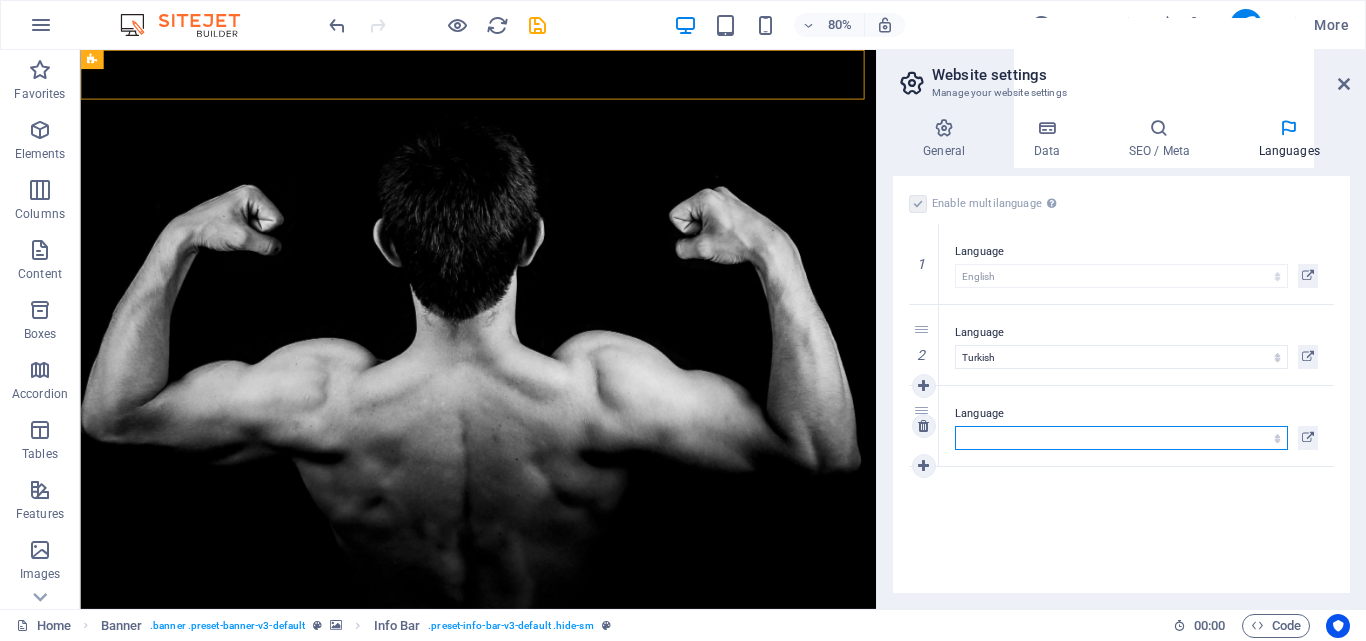 click on "Abkhazian Afar Afrikaans Akan Albanian Amharic Arabic Aragonese Armenian Assamese Avaric Avestan Aymara Azerbaijani Bambara Bashkir Basque Belarusian Bengali Bihari languages Bislama Bokmål Bosnian Breton Bulgarian Burmese Catalan Central Khmer Chamorro Chechen Chinese Church Slavic Chuvash Cornish Corsican Cree Croatian Czech Danish Dutch Dzongkha English Esperanto Estonian Ewe Faroese Farsi (Persian) Fijian Finnish French Fulah Gaelic Galician Ganda Georgian German Greek Greenlandic Guaraní Gujarati Haitian Creole Hausa Hebrew Herero Hindi Hiri Motu Hungarian Icelandic Ido Igbo Indonesian Interlingua Interlingue Inuktitut Inupiaq Irish Italian Japanese Javanese Kannada Kanuri Kashmiri Kazakh Kikuyu Kinyarwanda Komi Kongo Korean Kurdish Kwanyama Kyrgyz Lao Latin Latvian Limburgish Lingala Lithuanian Luba-Katanga Luxembourgish Macedonian Malagasy Malay Malayalam Maldivian Maltese Manx Maori Marathi Marshallese Mongolian Nauru Navajo Ndonga Nepali North Ndebele Northern Sami Norwegian Norwegian Nynorsk Nuosu" at bounding box center [1121, 438] 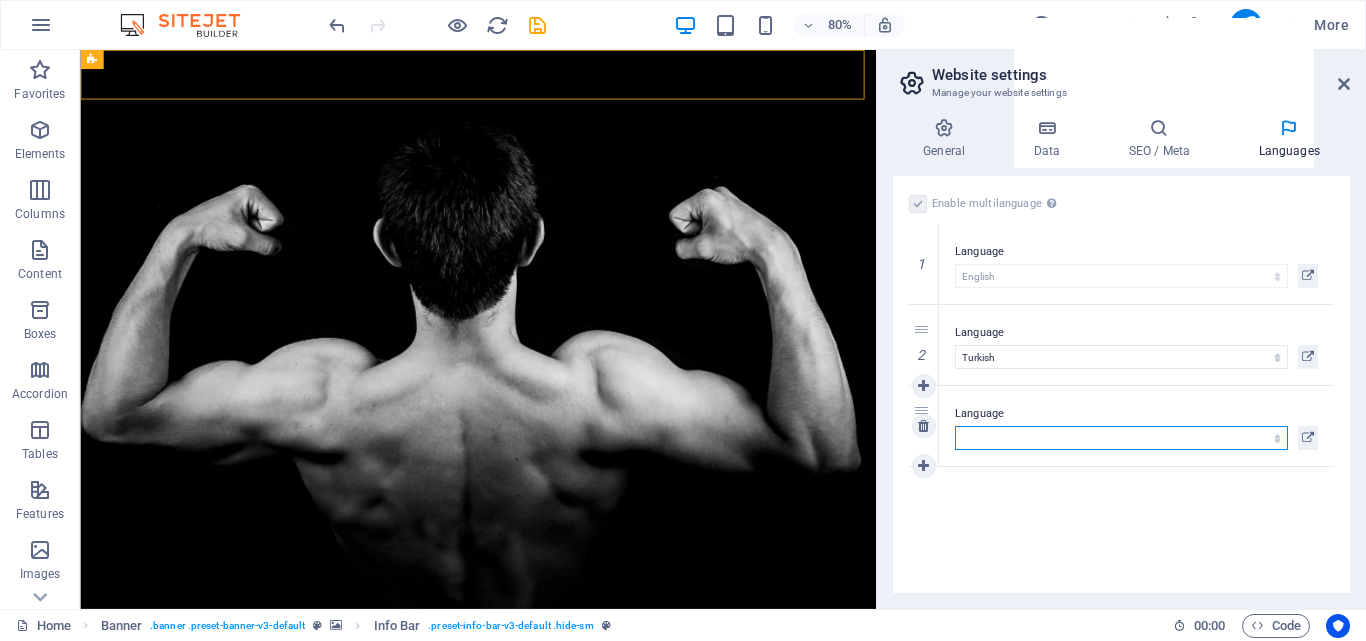 select on "6" 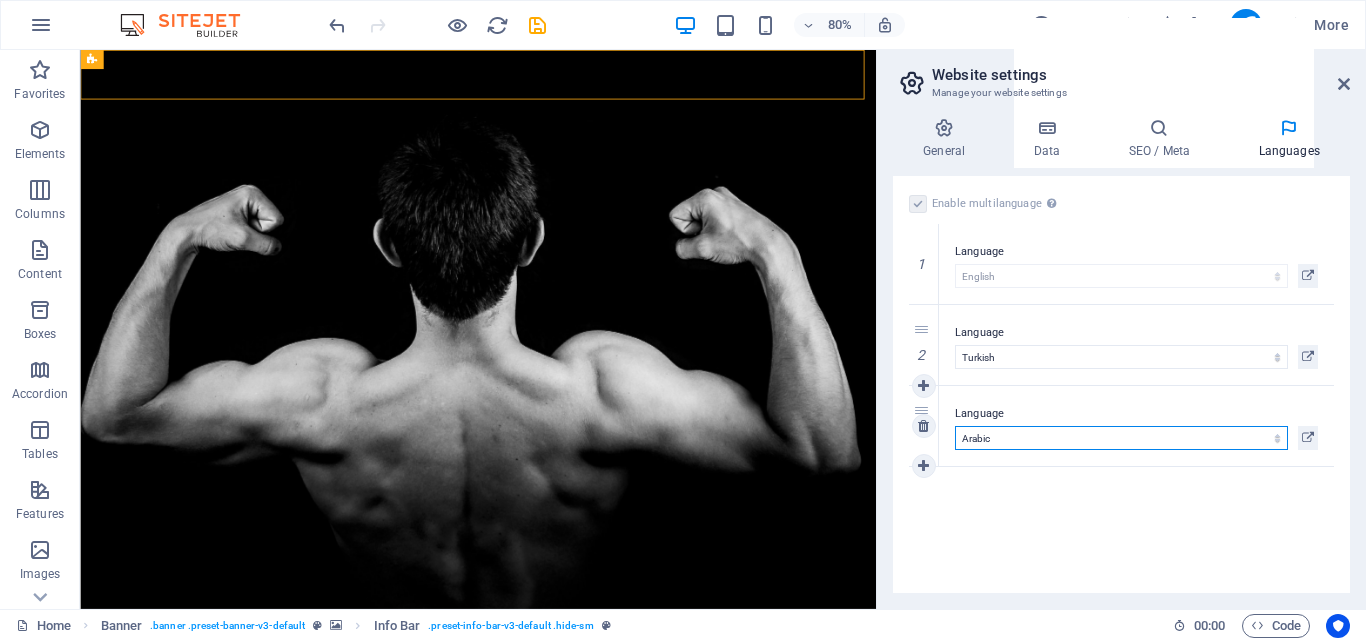 click on "Abkhazian Afar Afrikaans Akan Albanian Amharic Arabic Aragonese Armenian Assamese Avaric Avestan Aymara Azerbaijani Bambara Bashkir Basque Belarusian Bengali Bihari languages Bislama Bokmål Bosnian Breton Bulgarian Burmese Catalan Central Khmer Chamorro Chechen Chinese Church Slavic Chuvash Cornish Corsican Cree Croatian Czech Danish Dutch Dzongkha English Esperanto Estonian Ewe Faroese Farsi (Persian) Fijian Finnish French Fulah Gaelic Galician Ganda Georgian German Greek Greenlandic Guaraní Gujarati Haitian Creole Hausa Hebrew Herero Hindi Hiri Motu Hungarian Icelandic Ido Igbo Indonesian Interlingua Interlingue Inuktitut Inupiaq Irish Italian Japanese Javanese Kannada Kanuri Kashmiri Kazakh Kikuyu Kinyarwanda Komi Kongo Korean Kurdish Kwanyama Kyrgyz Lao Latin Latvian Limburgish Lingala Lithuanian Luba-Katanga Luxembourgish Macedonian Malagasy Malay Malayalam Maldivian Maltese Manx Maori Marathi Marshallese Mongolian Nauru Navajo Ndonga Nepali North Ndebele Northern Sami Norwegian Norwegian Nynorsk Nuosu" at bounding box center (1121, 438) 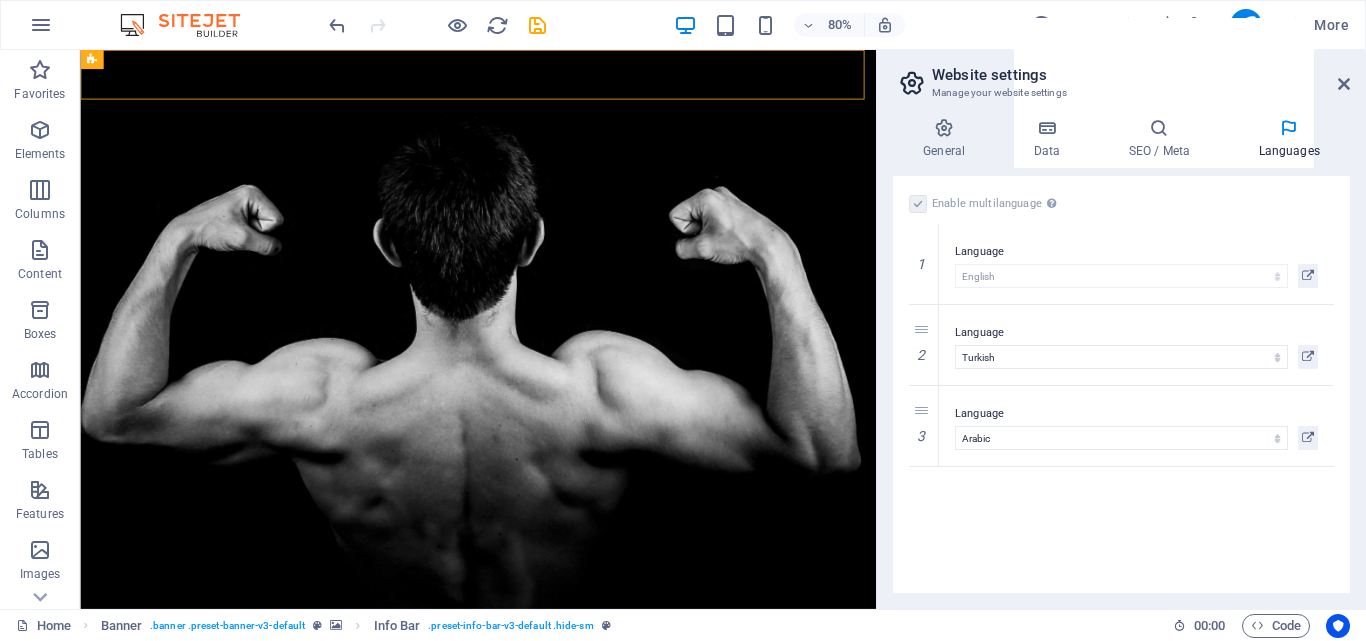 click on "Enable multilanguage To disable multilanguage delete all languages until only one language remains. Website language Abkhazian Afar Afrikaans Akan Albanian Amharic Arabic Aragonese Armenian Assamese Avaric Avestan Aymara Azerbaijani Bambara Bashkir Basque Belarusian Bengali Bihari languages Bislama Bokmål Bosnian Breton Bulgarian Burmese Catalan Central Khmer Chamorro Chechen Chinese Church Slavic Chuvash Cornish Corsican Cree Croatian Czech Danish Dutch Dzongkha English Esperanto Estonian Ewe Faroese Farsi (Persian) Fijian Finnish French Fulah Gaelic Galician Ganda Georgian German Greek Greenlandic Guaraní Gujarati Haitian Creole Hausa Hebrew Herero Hindi Hiri Motu Hungarian Icelandic Ido Igbo Indonesian Interlingua Interlingue Inuktitut Inupiaq Irish Italian Japanese Javanese Kannada Kanuri Kashmiri Kazakh Kikuyu Kinyarwanda Komi Kongo Korean Kurdish Kwanyama Kyrgyz Lao Latin Latvian Limburgish Lingala Lithuanian Luba-Katanga Luxembourgish Macedonian Malagasy Malay Malayalam Maldivian Maltese Manx Maori 1" at bounding box center [1121, 384] 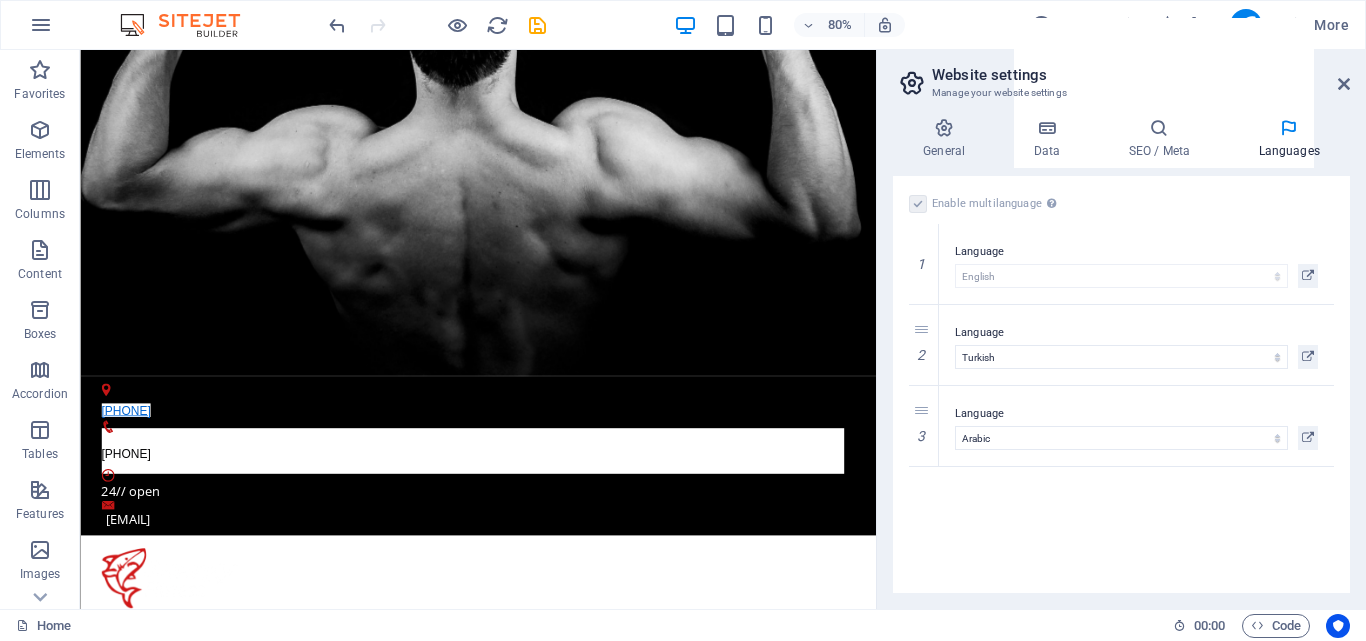 scroll, scrollTop: 0, scrollLeft: 0, axis: both 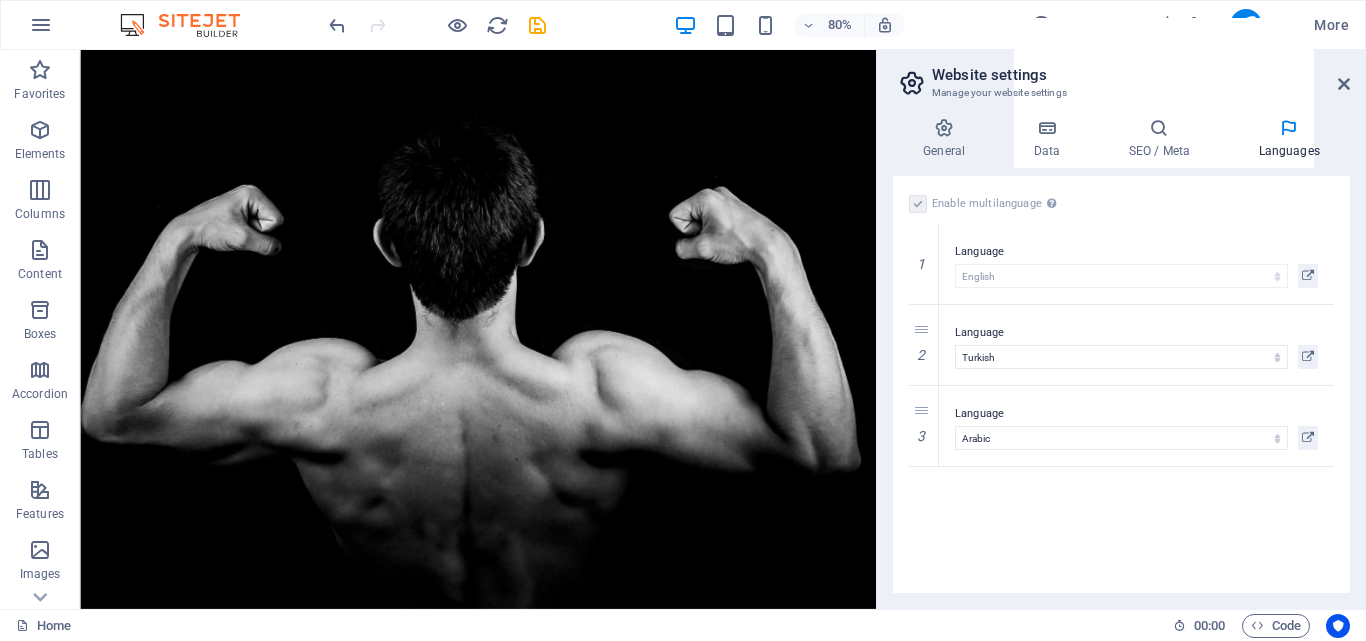 drag, startPoint x: 1065, startPoint y: 93, endPoint x: 954, endPoint y: 93, distance: 111 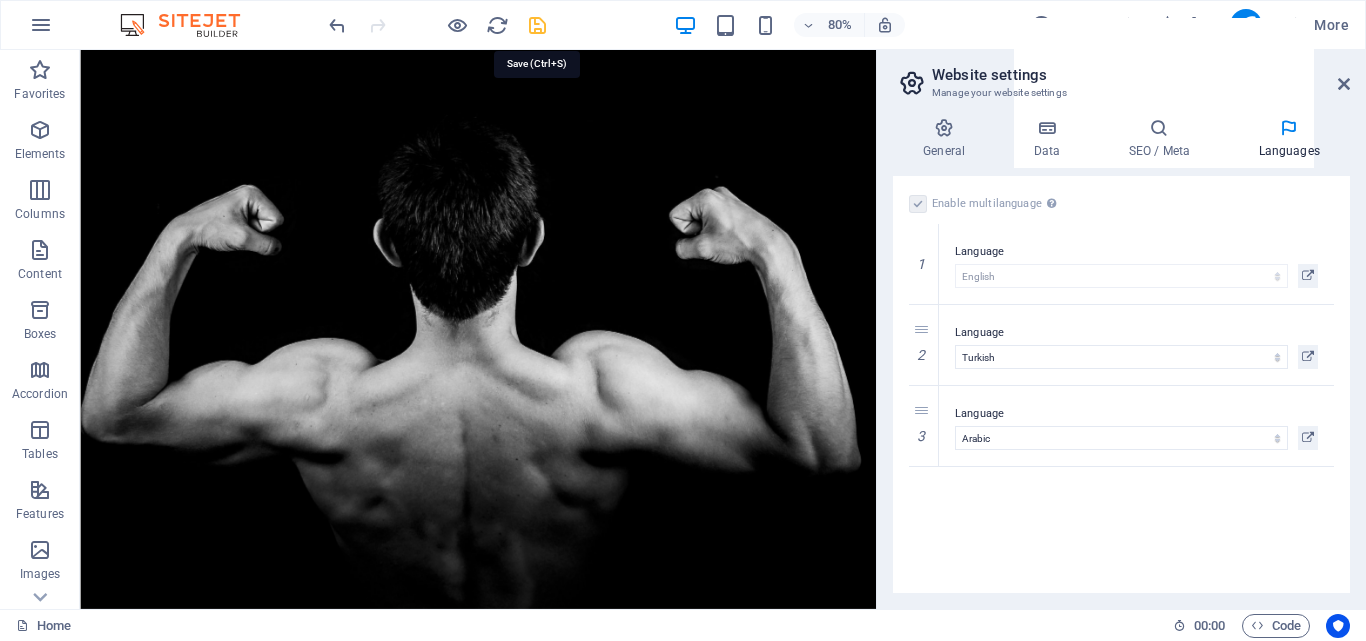 drag, startPoint x: 540, startPoint y: 20, endPoint x: 819, endPoint y: 241, distance: 355.92416 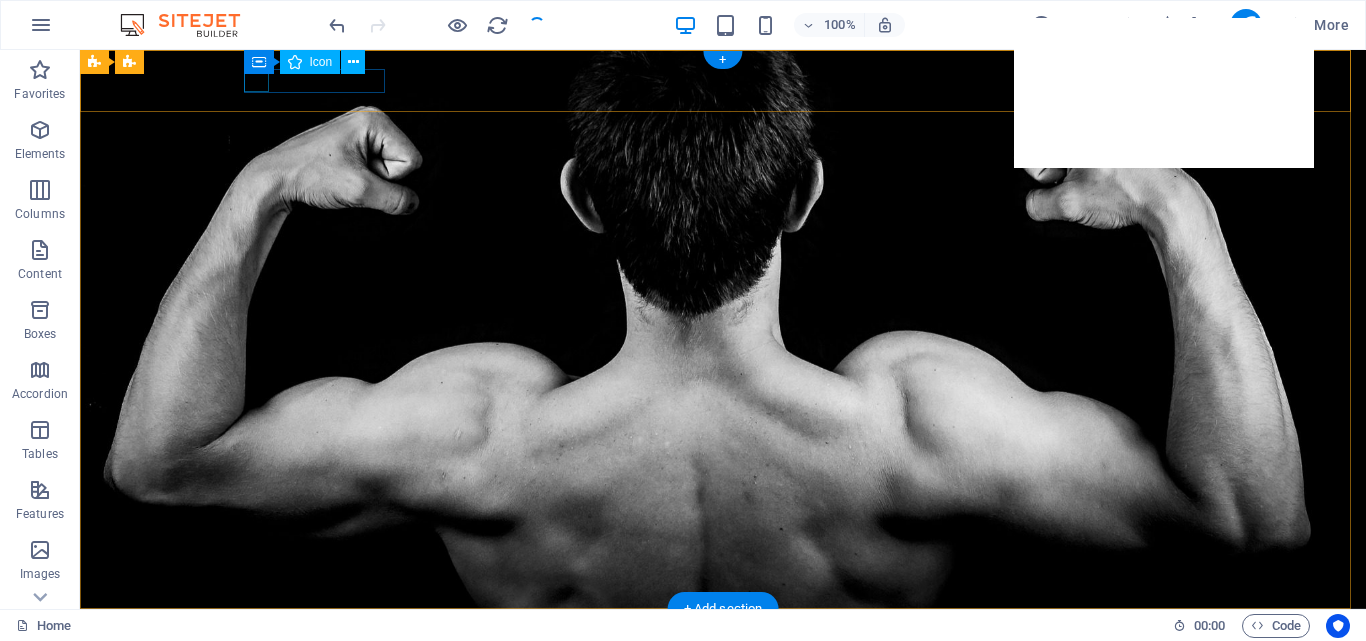click at bounding box center [715, 628] 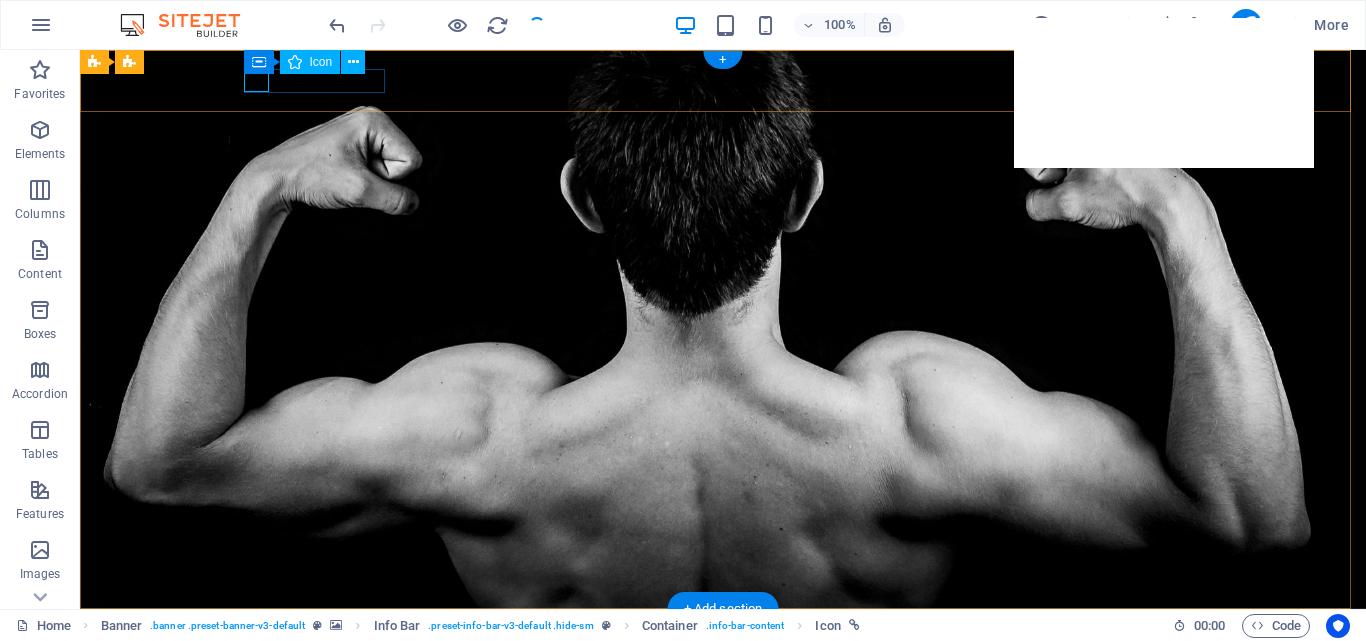 click at bounding box center (715, 628) 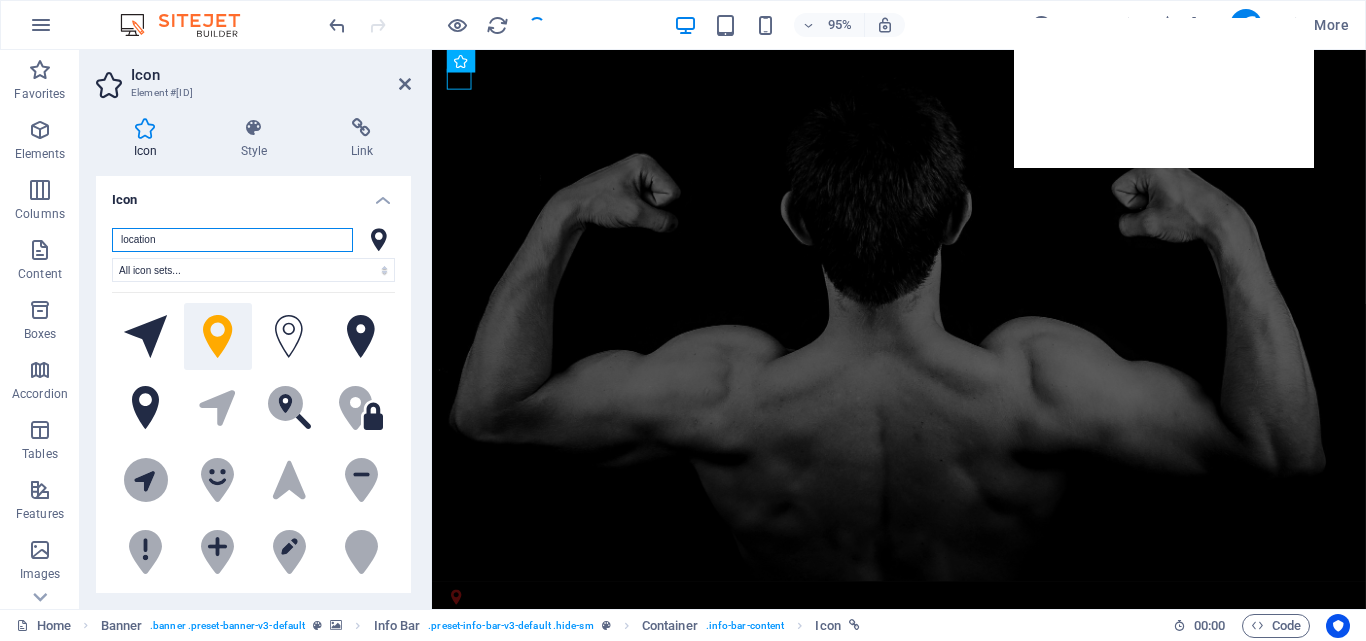click on "location" at bounding box center (232, 240) 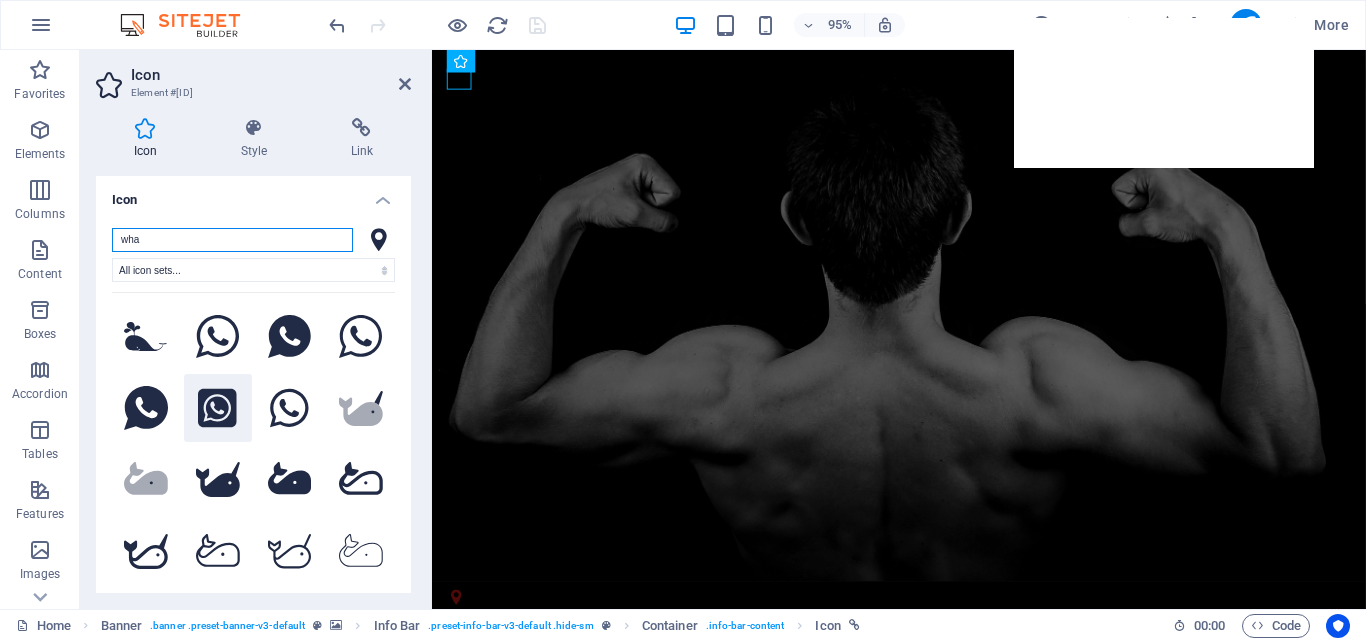 type on "wha" 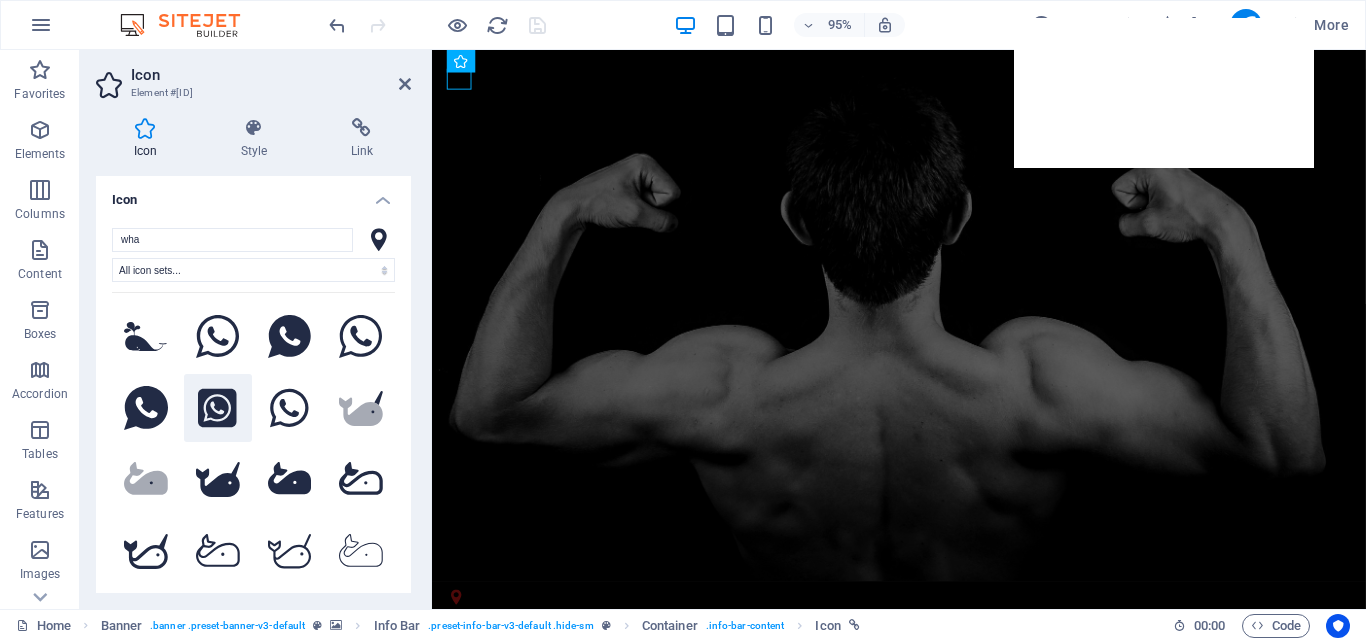 click 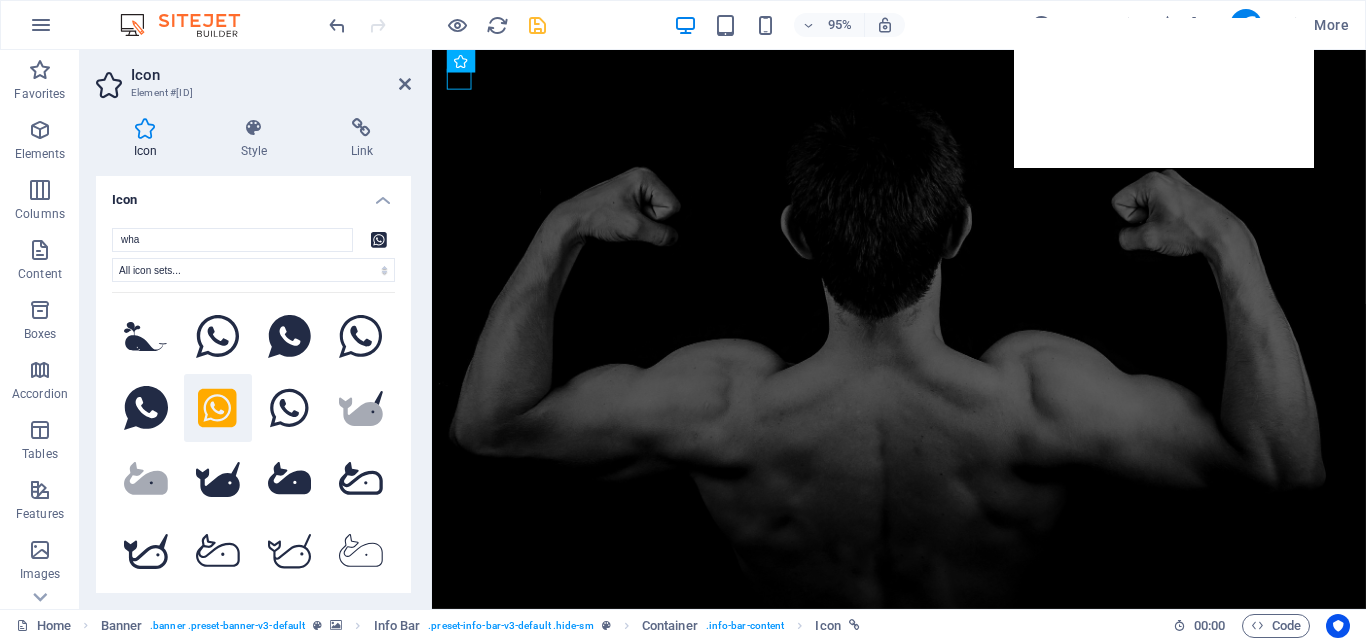 click 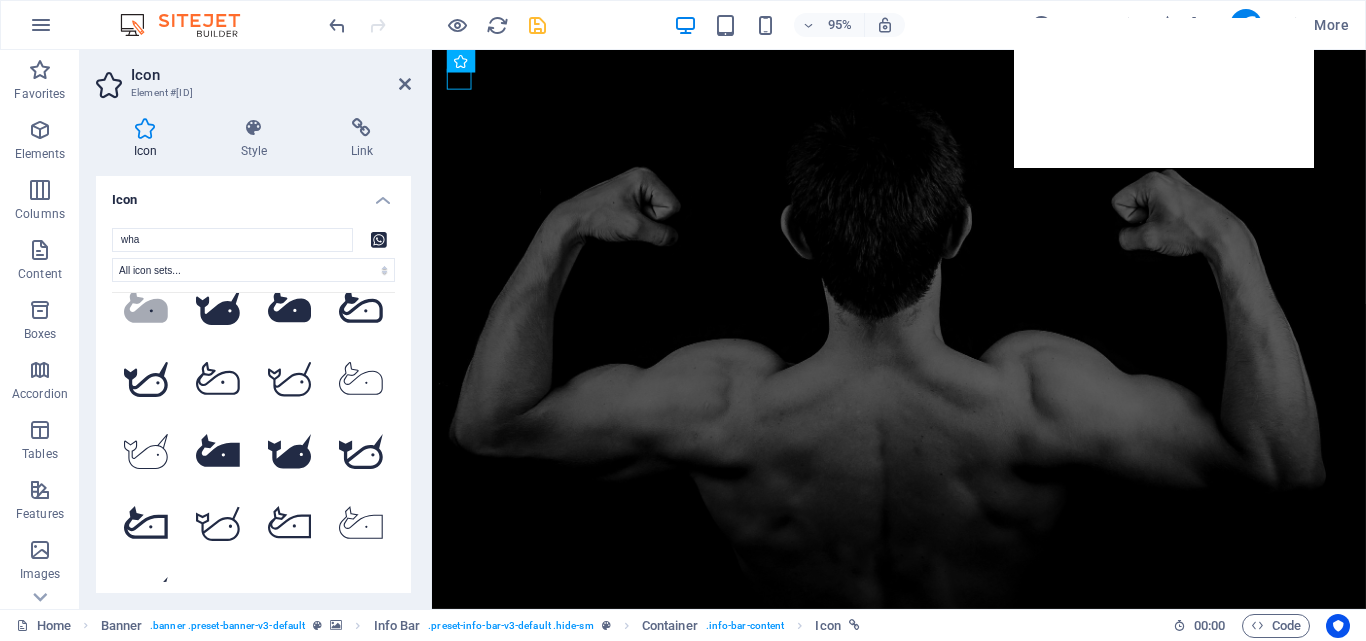 scroll, scrollTop: 191, scrollLeft: 0, axis: vertical 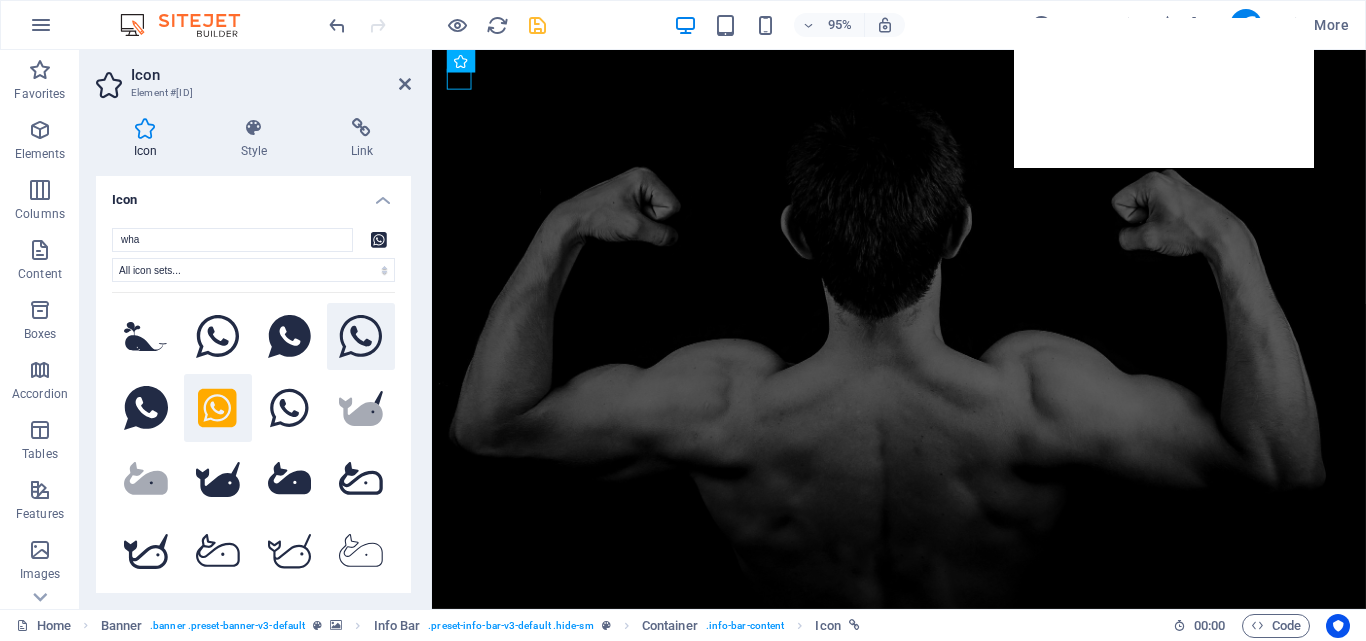click at bounding box center [361, 337] 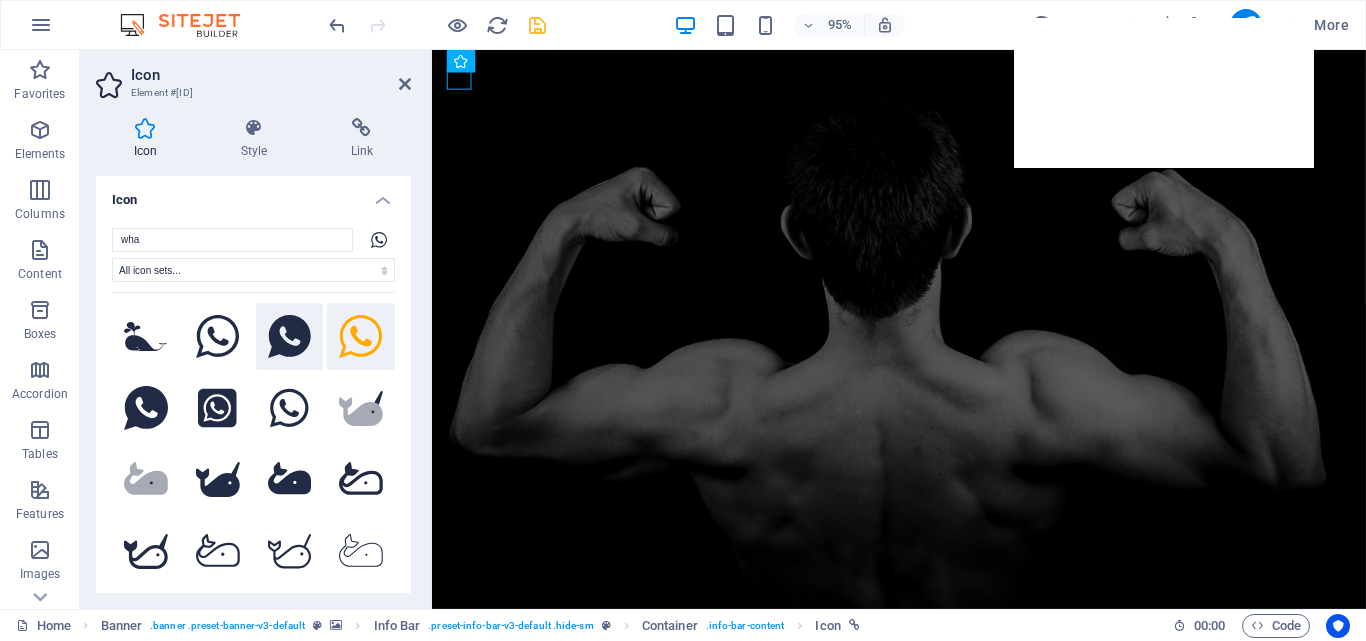 click 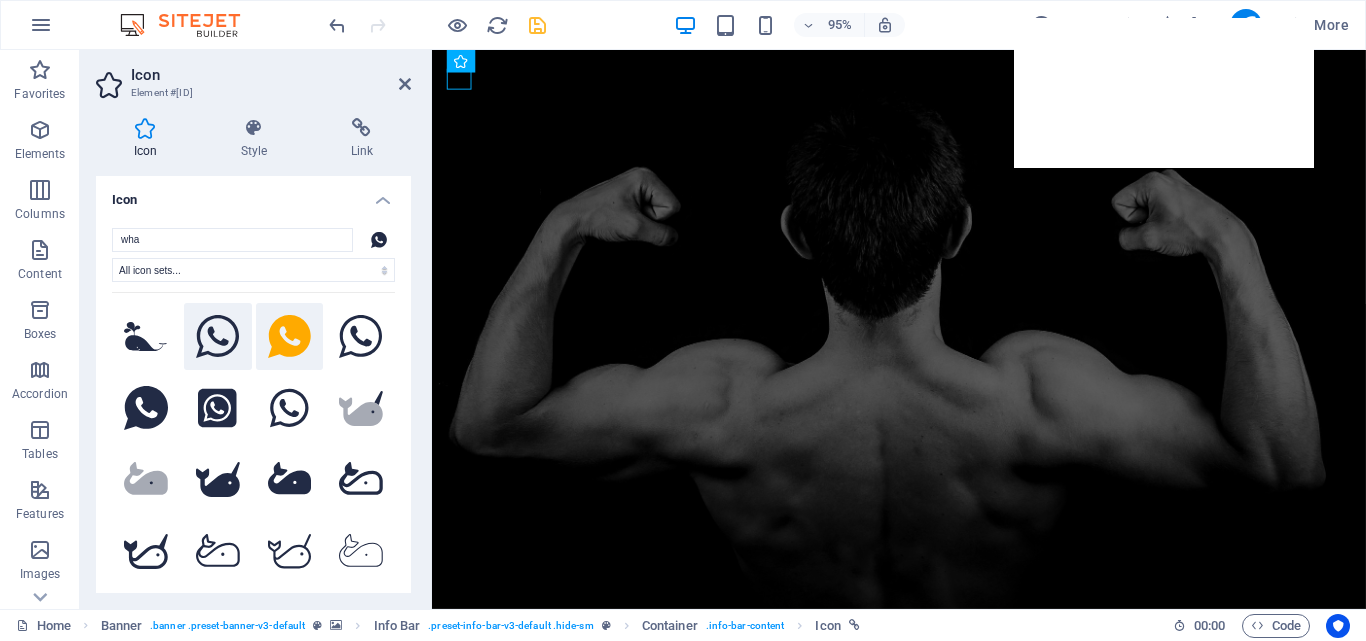click 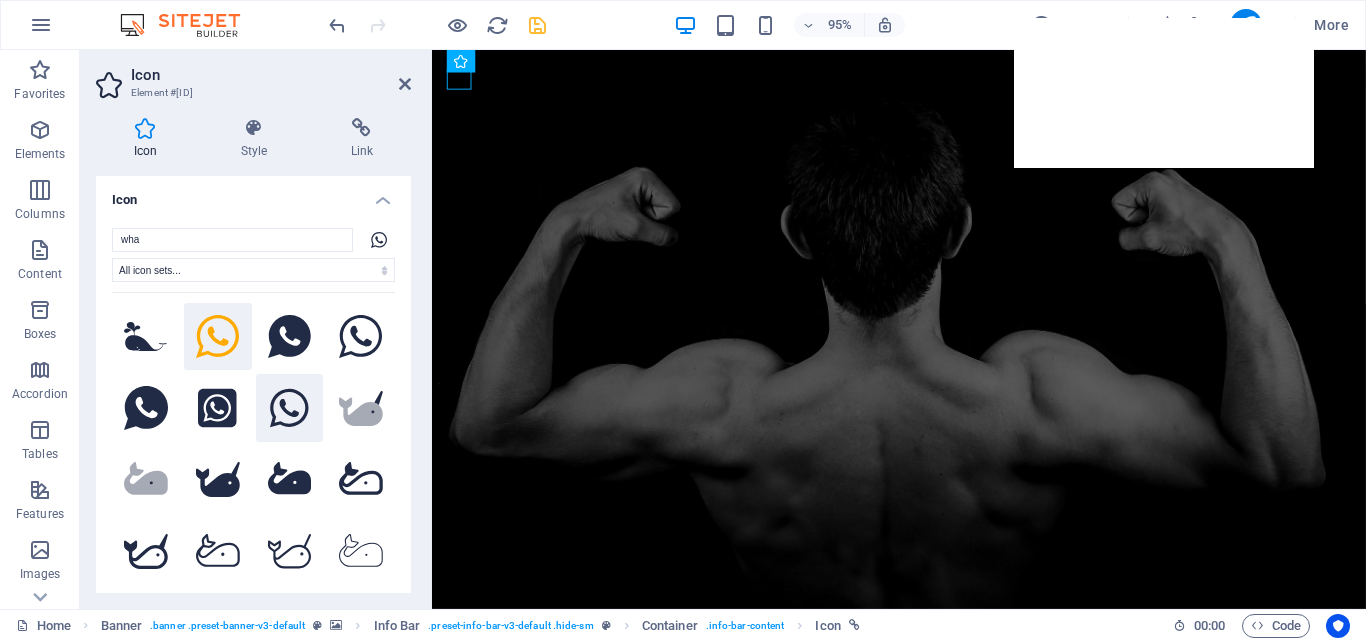 click 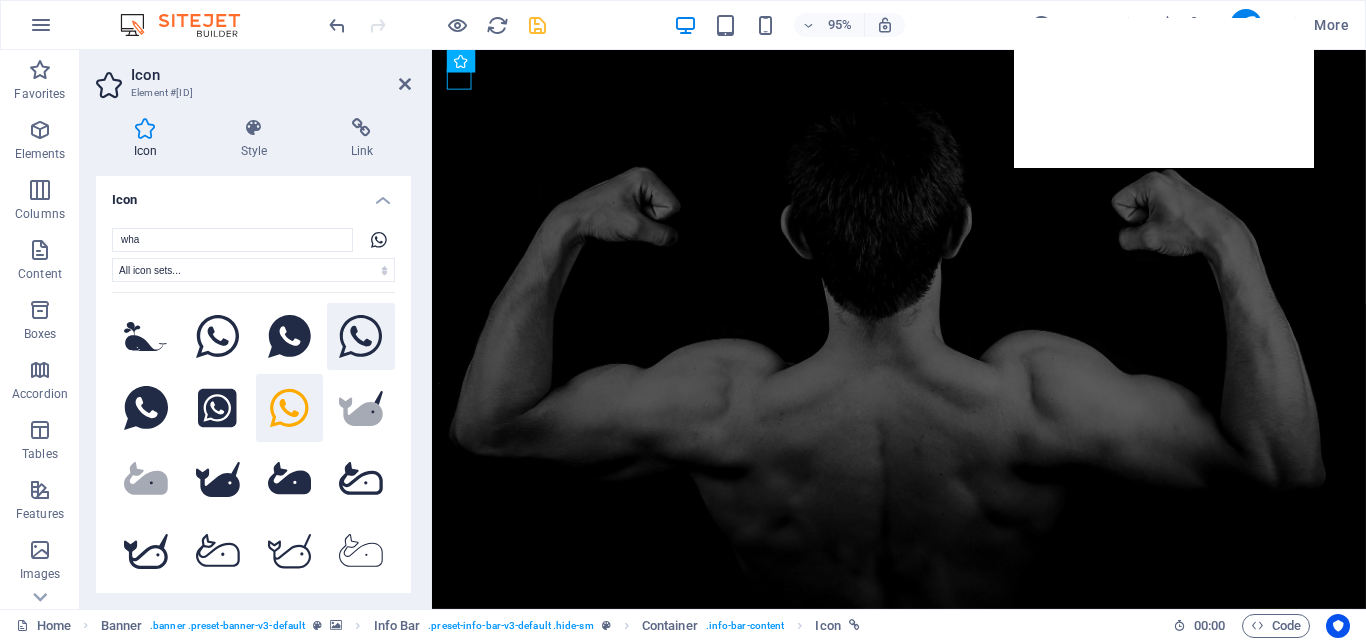 click 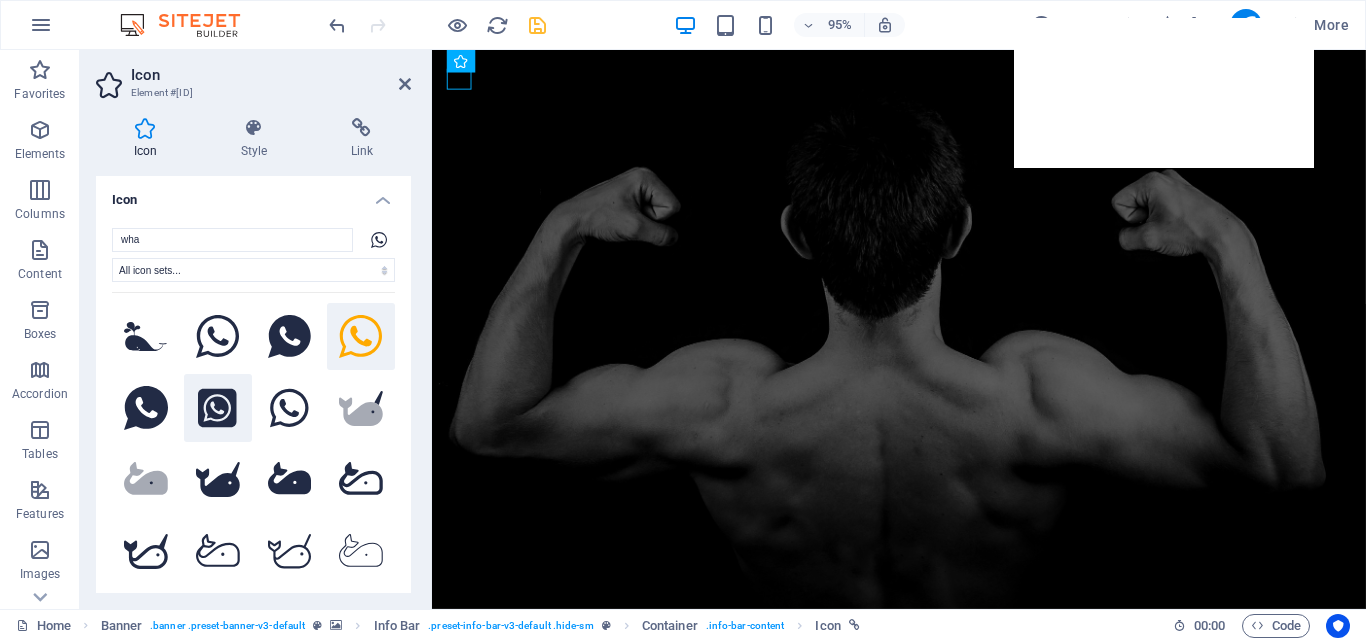 click 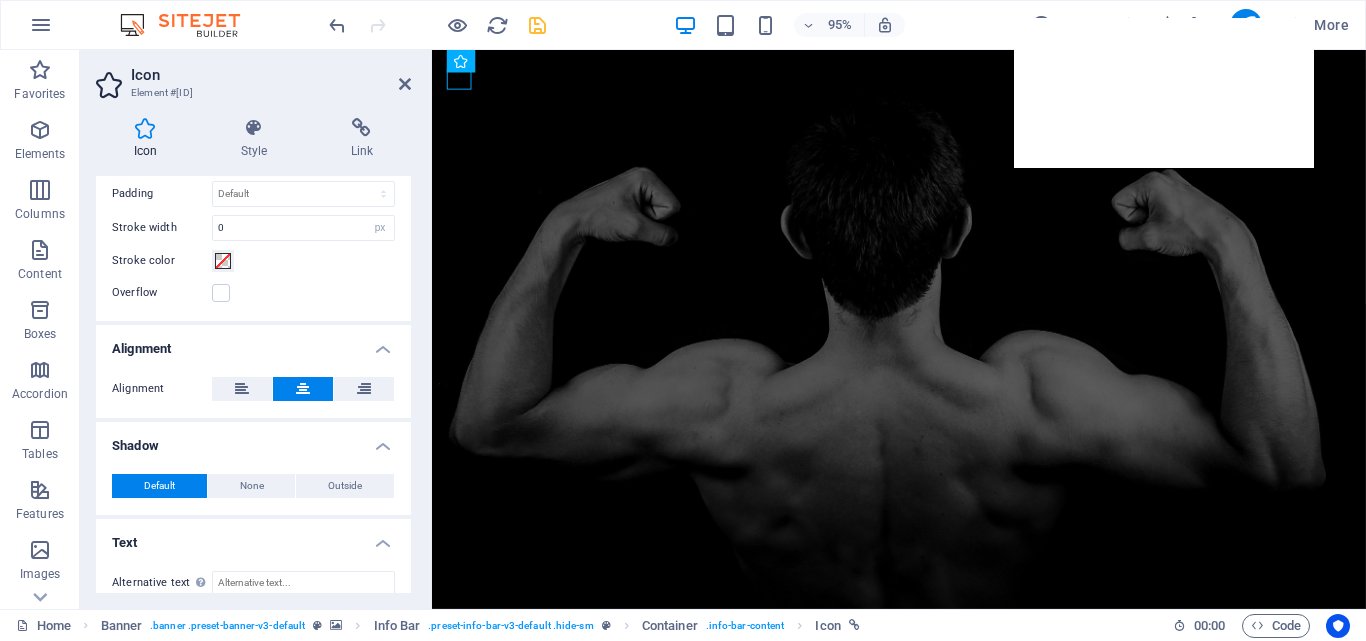 scroll, scrollTop: 633, scrollLeft: 0, axis: vertical 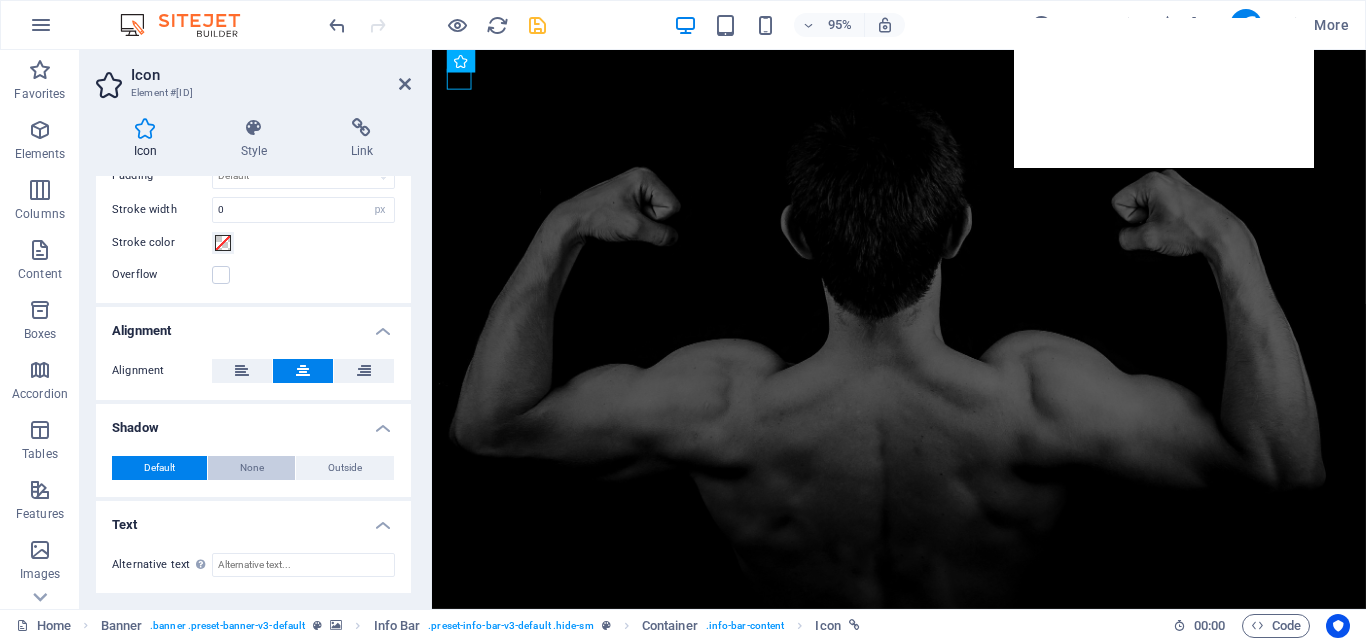 click on "None" at bounding box center [252, 468] 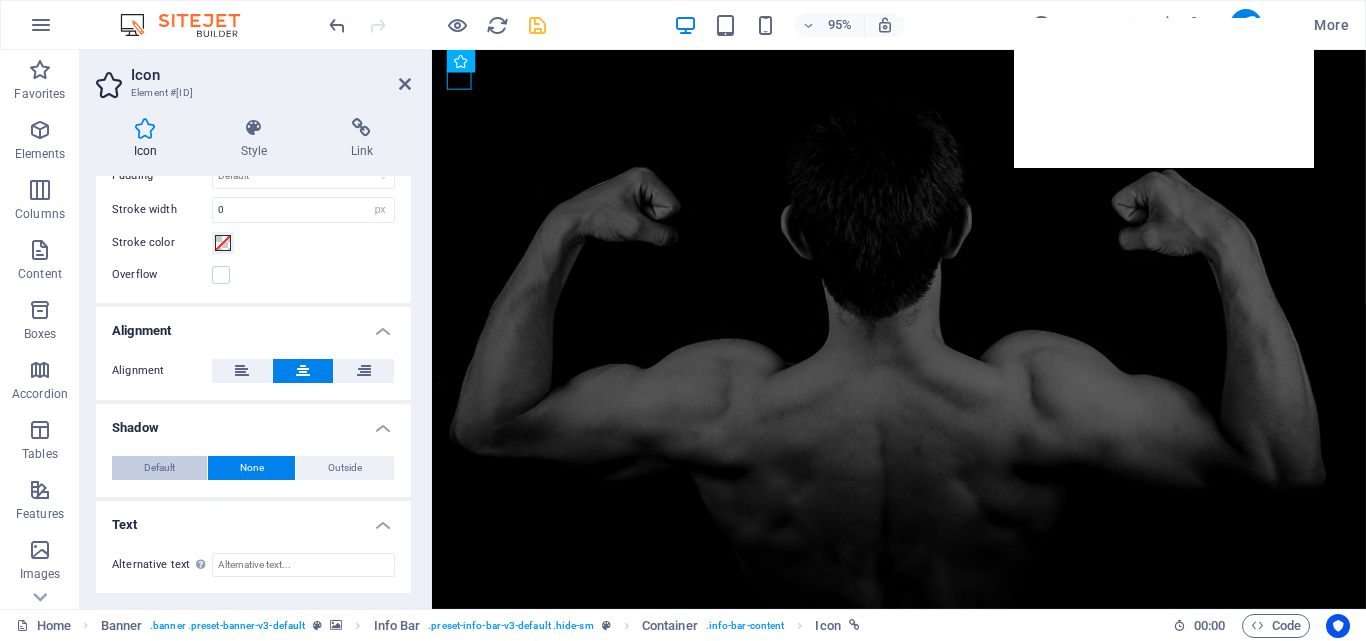 click on "Default" at bounding box center (159, 468) 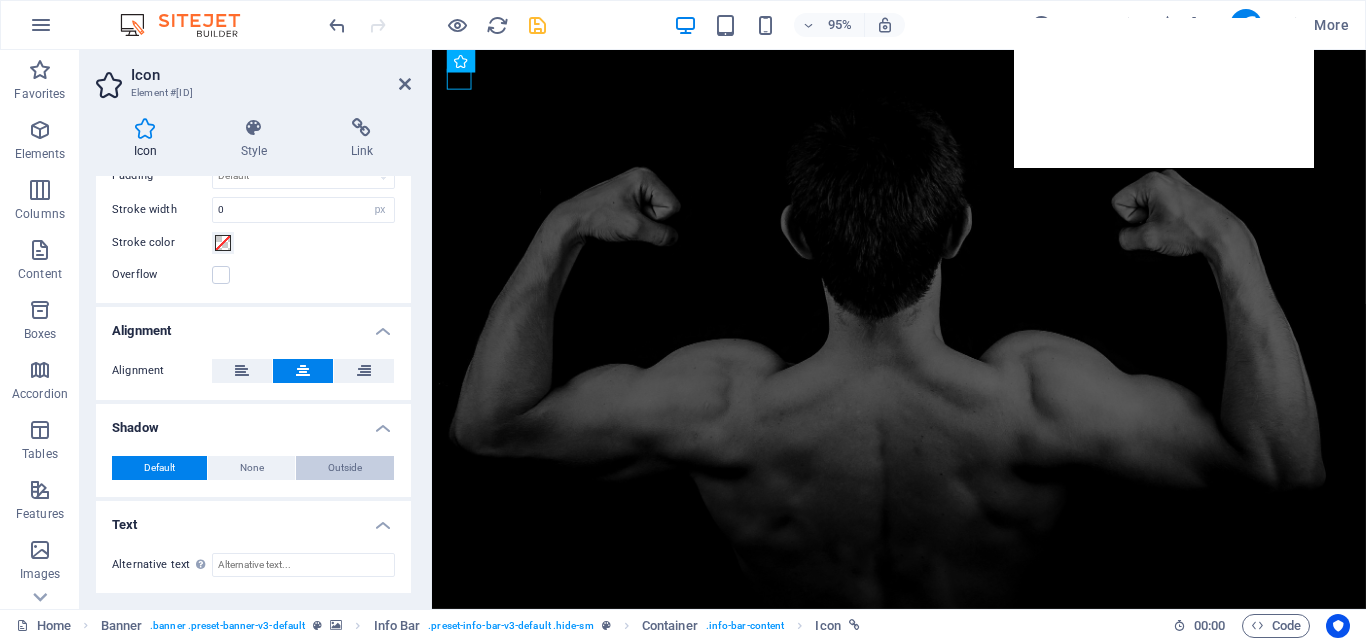 click on "Outside" at bounding box center [345, 468] 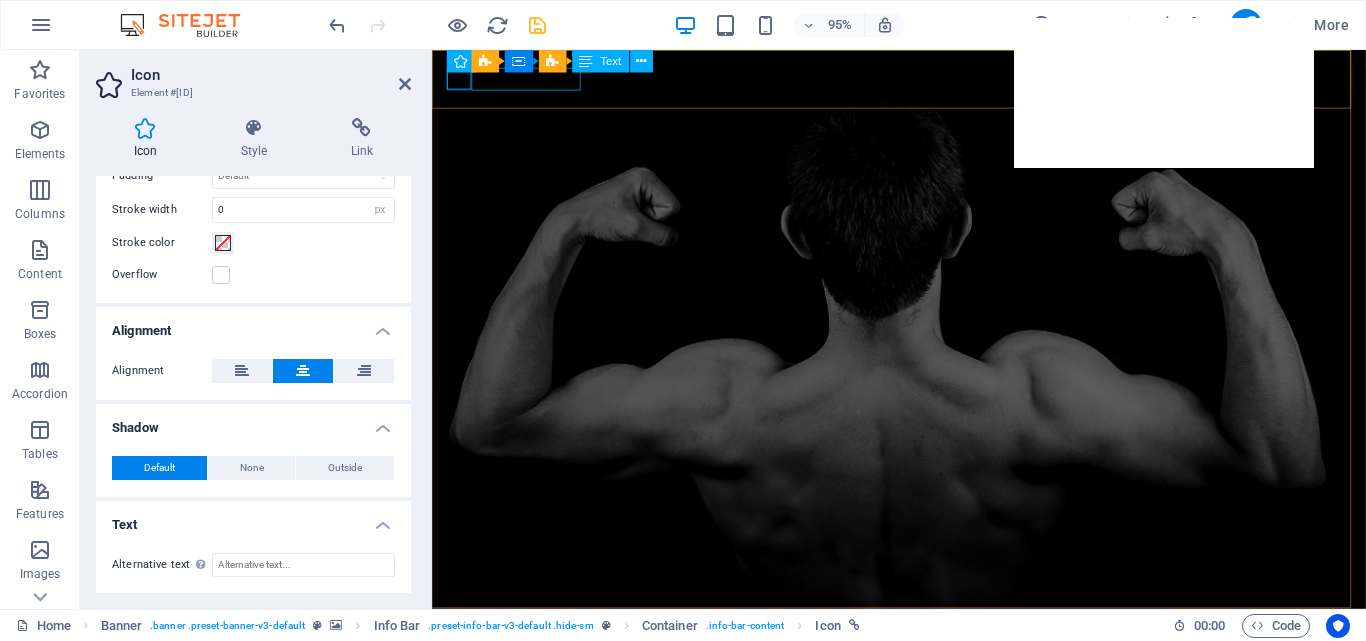 click on "[PHONE]" at bounding box center [916, 680] 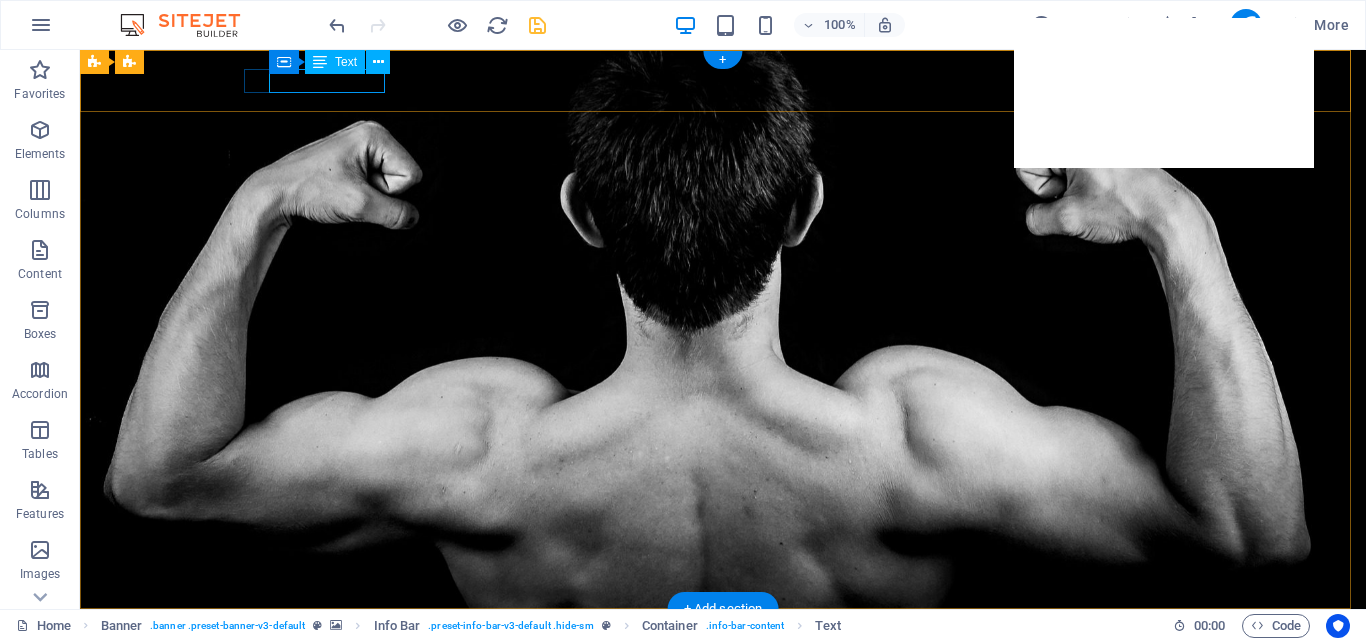 click on "[PHONE]" at bounding box center (715, 680) 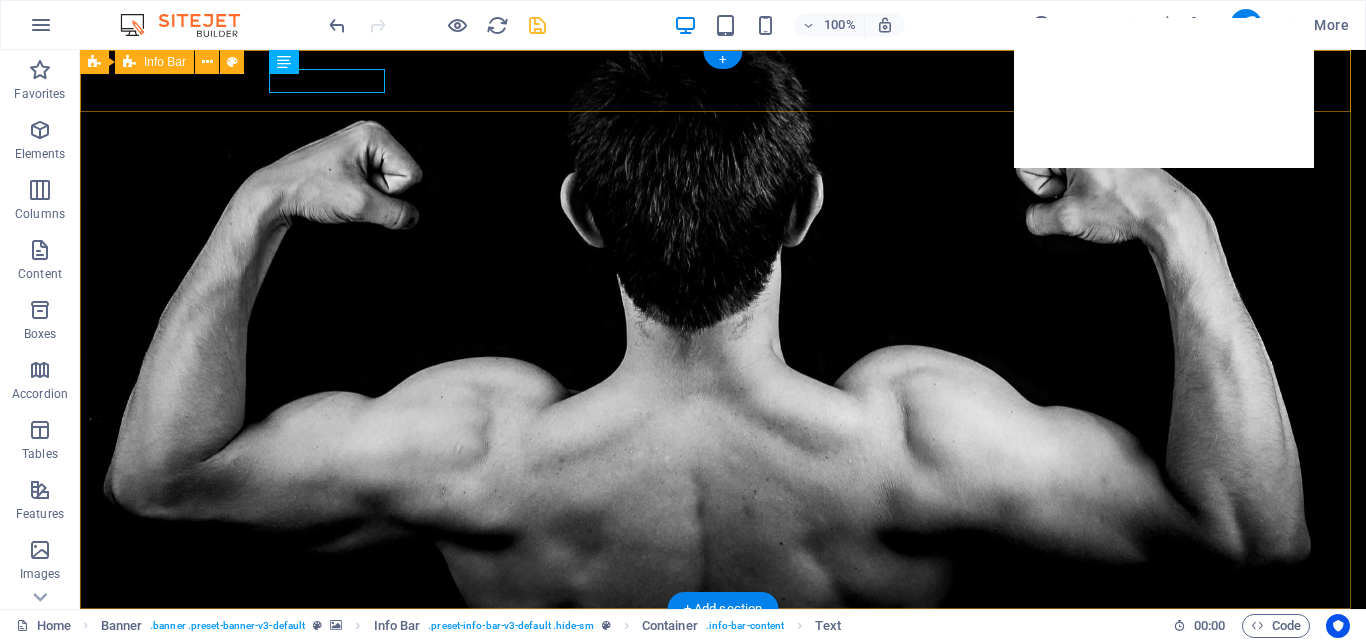click on "+[PHONE] +[PHONE] 24// open info@[EMAIL]" at bounding box center [723, 737] 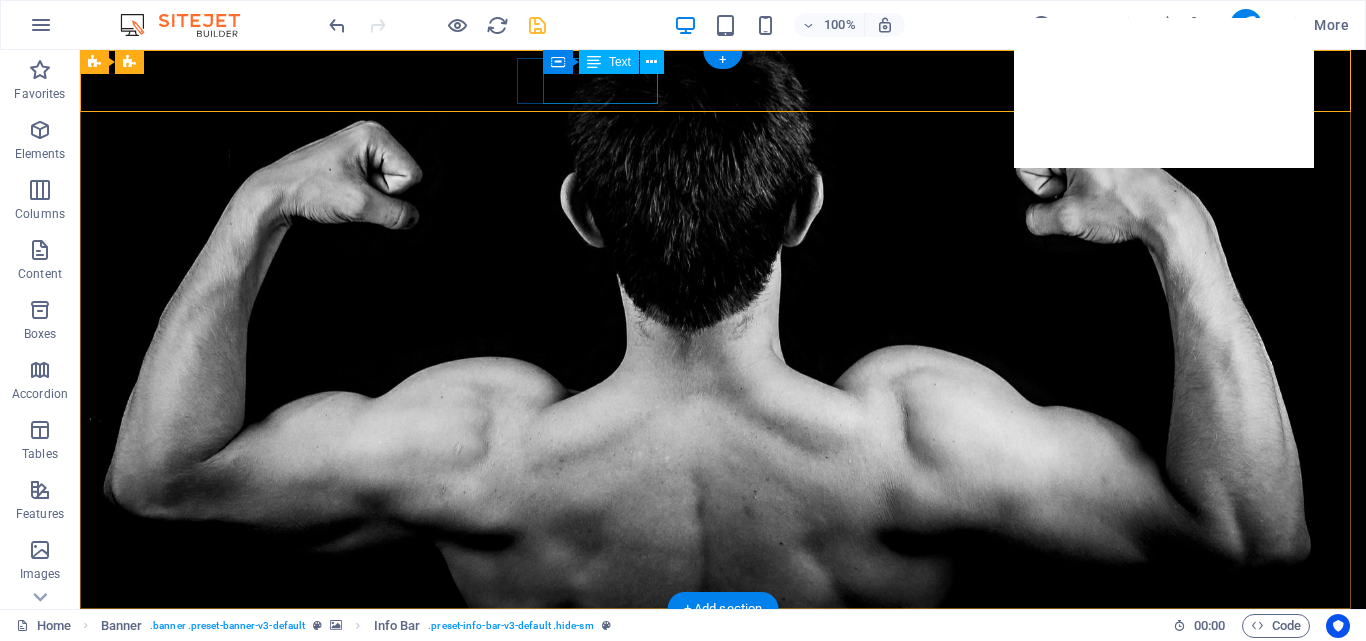 click on "[PHONE]" at bounding box center (715, 732) 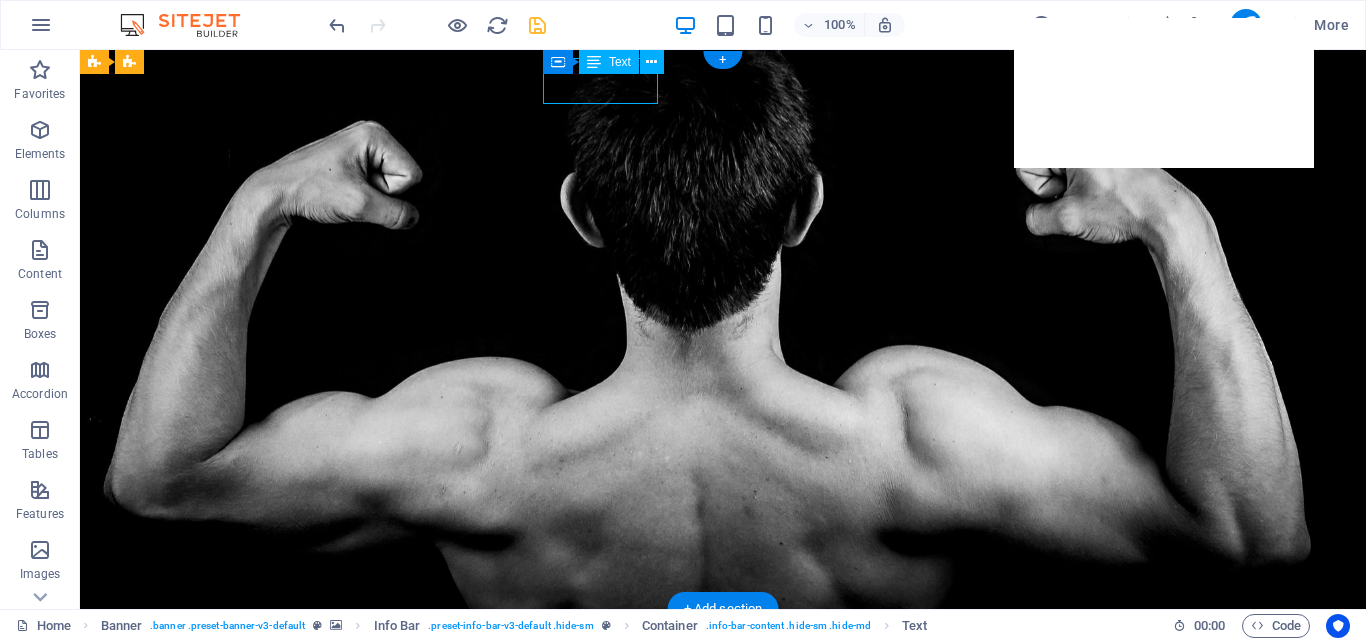 click on "[PHONE]" at bounding box center (715, 732) 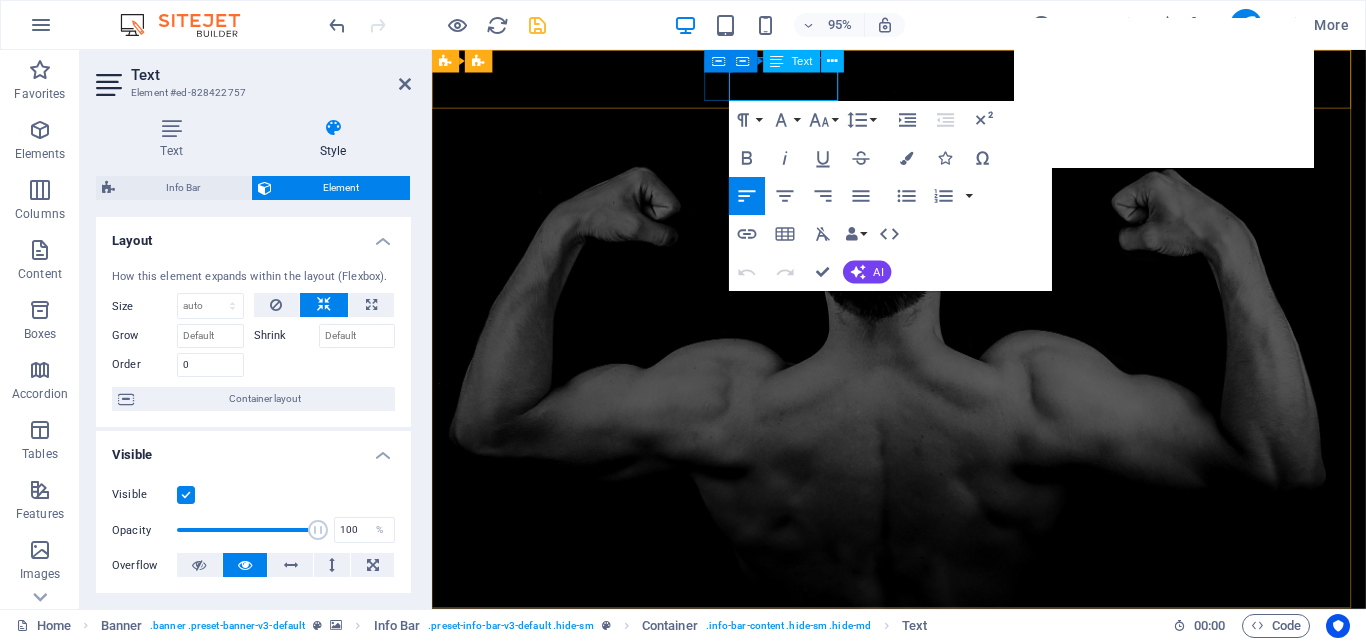 click on "[PHONE]" at bounding box center (916, 735) 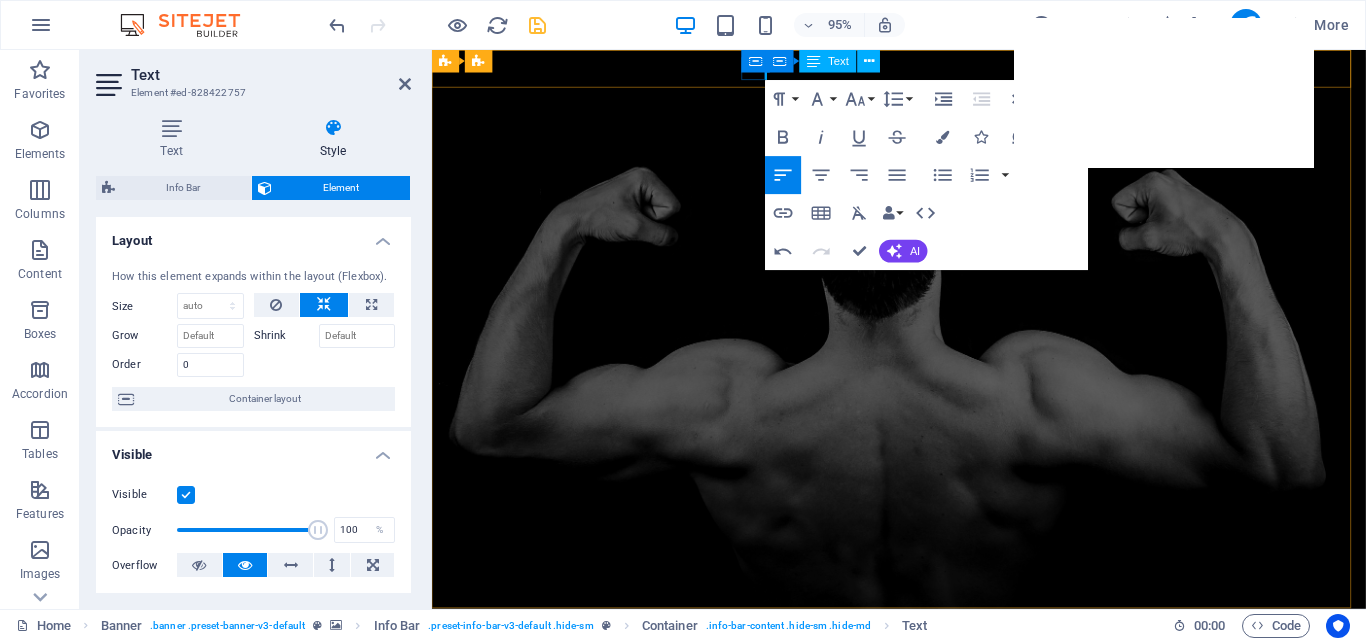 type 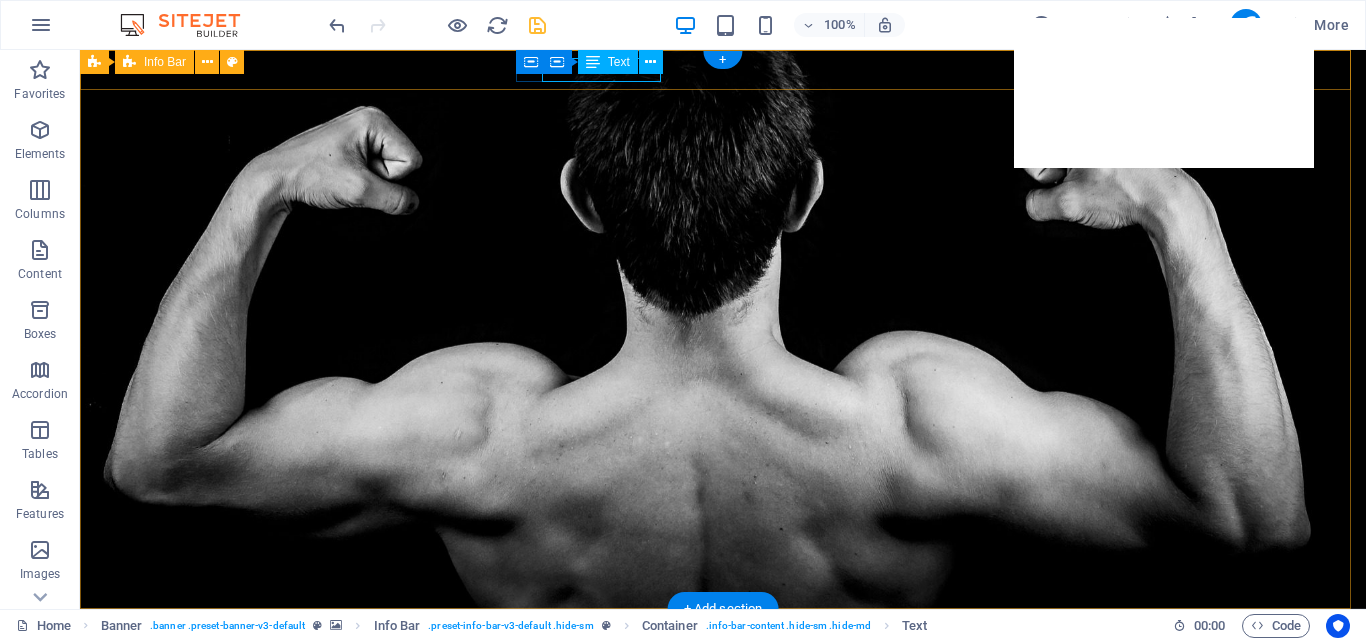 click on "+[PHONE] +[PHONE] 24// open info@[EMAIL]" at bounding box center [723, 697] 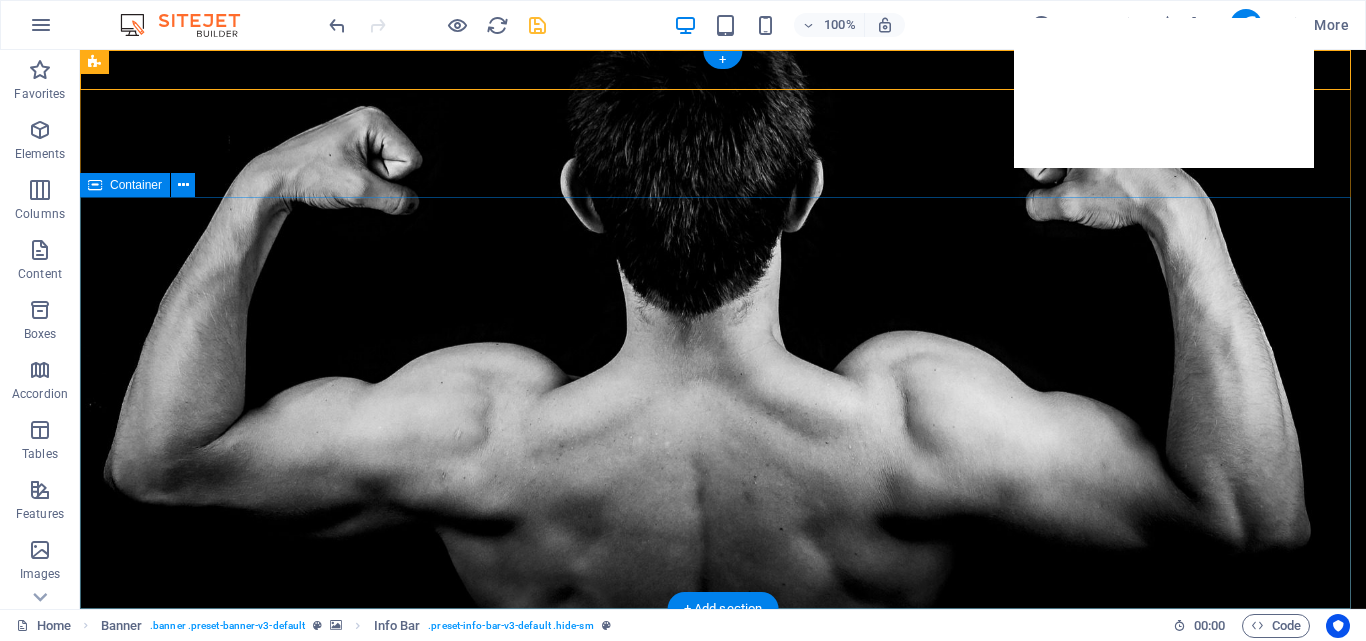 click on "The fitness revolution in Al Golf, Nasr City, Cairo Governorate quaxeg.com" at bounding box center [723, 1144] 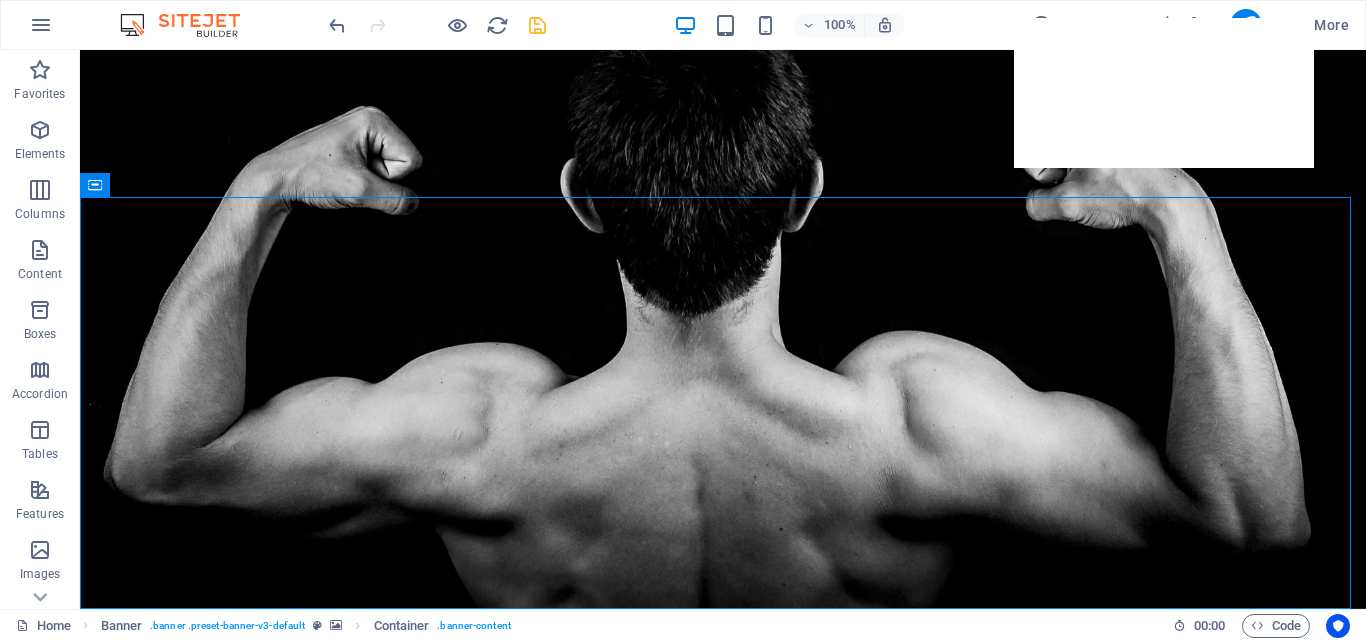 click on "100% More" at bounding box center (683, 35) 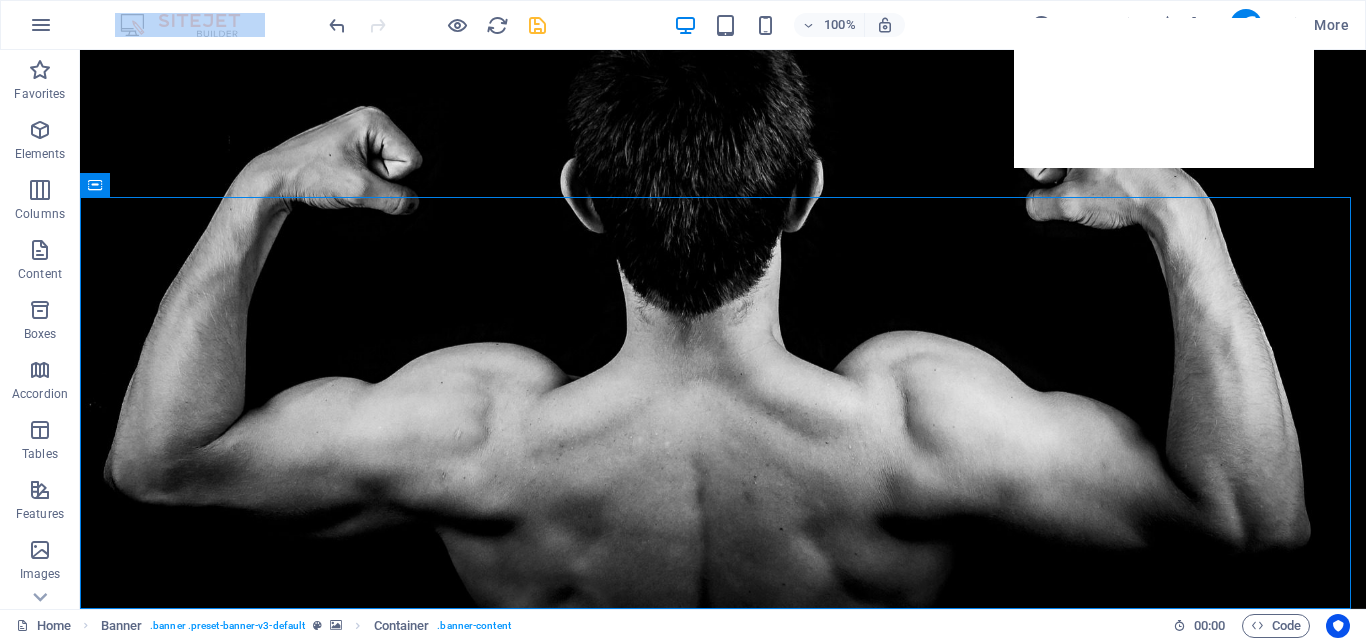 click on "100% More" at bounding box center [683, 35] 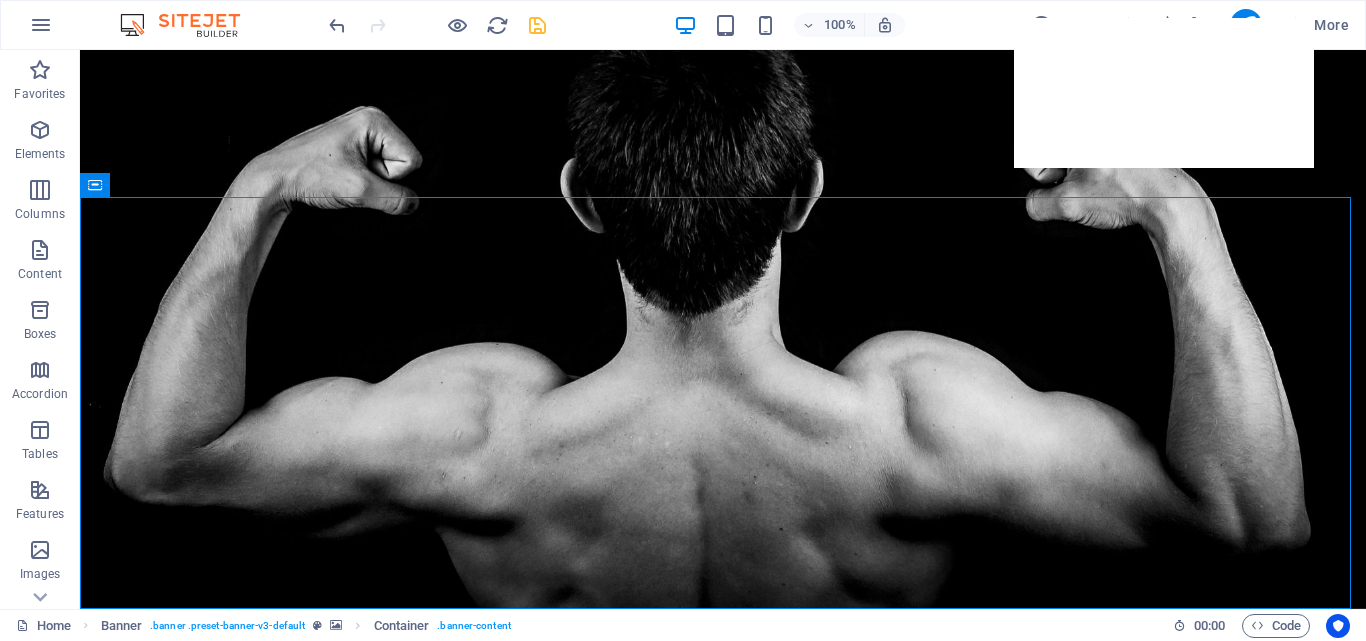 click on "100% More" at bounding box center [683, 35] 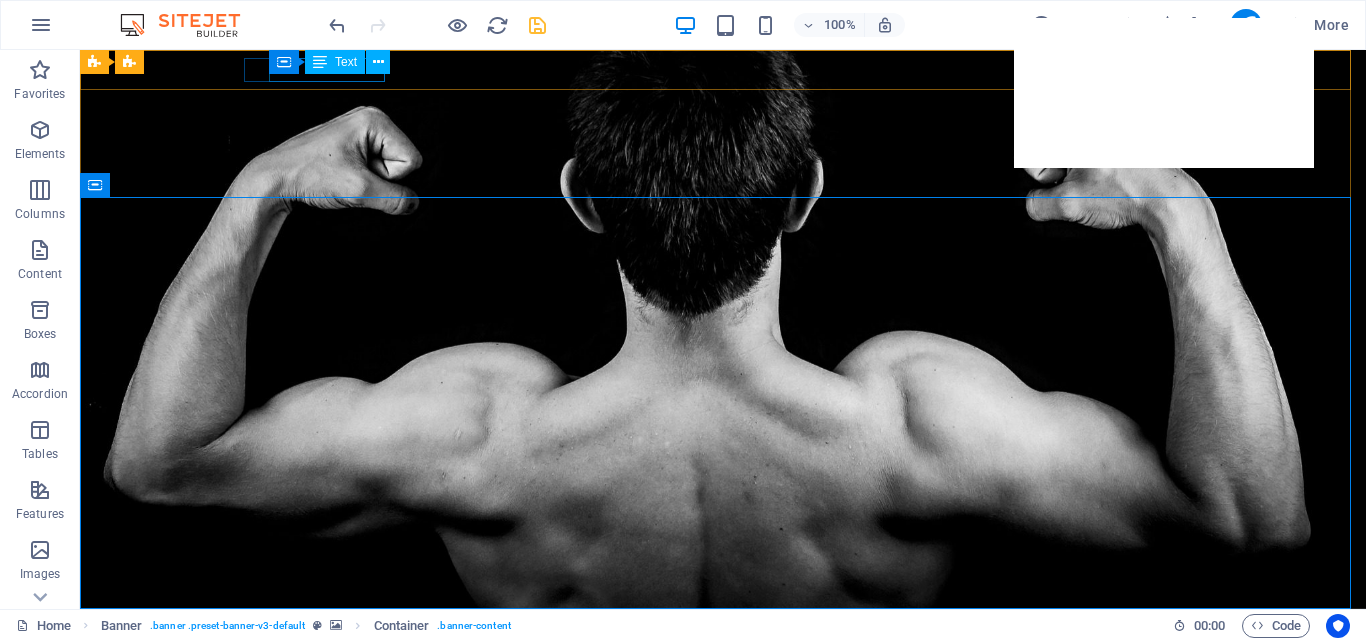 click on "Container   Text" at bounding box center (336, 62) 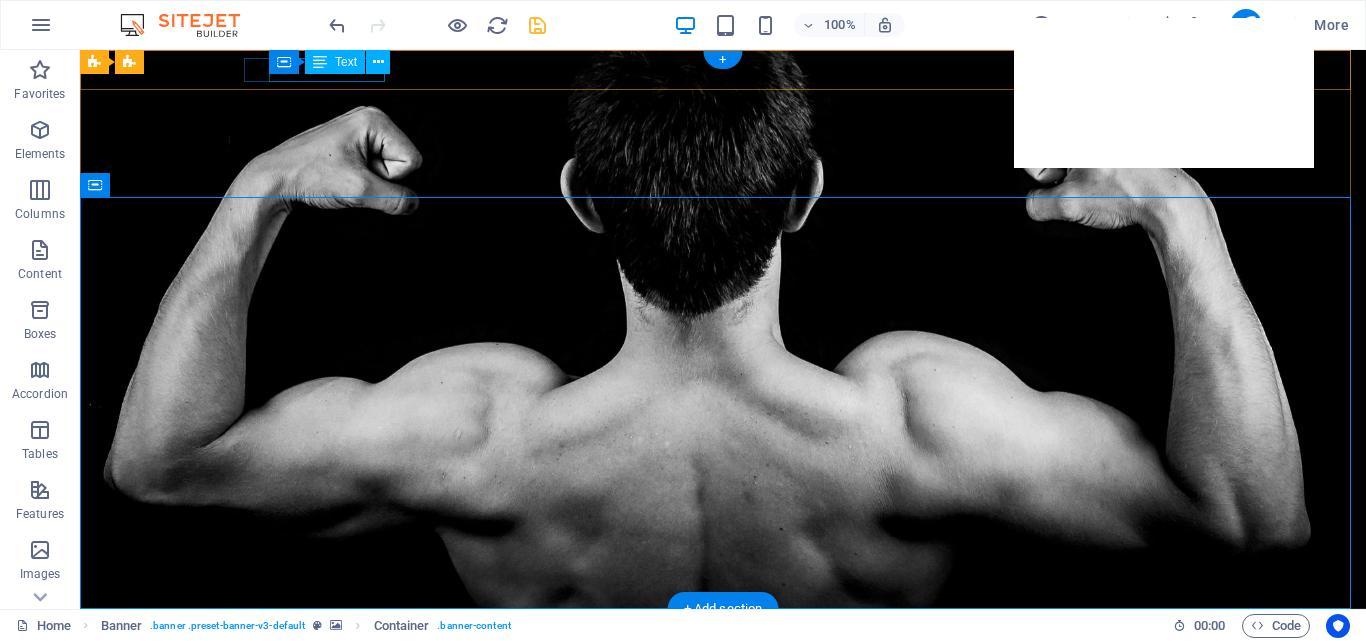 click on "[PHONE]" at bounding box center [715, 651] 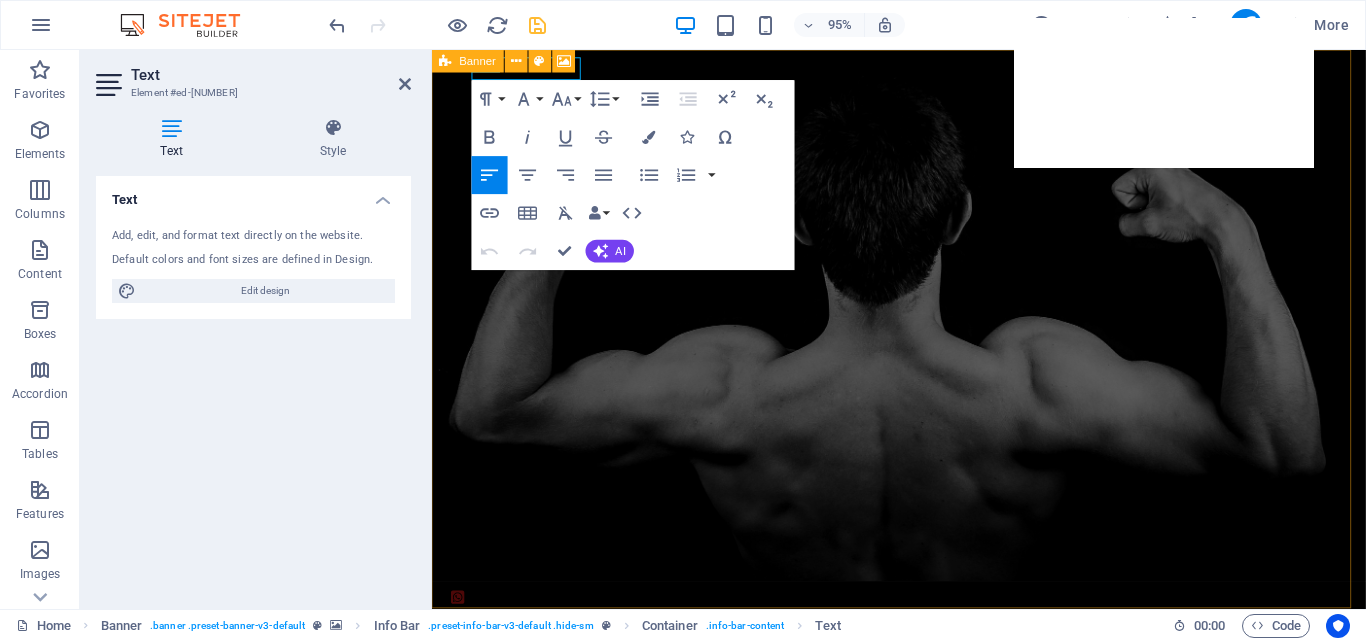 click at bounding box center (540, 61) 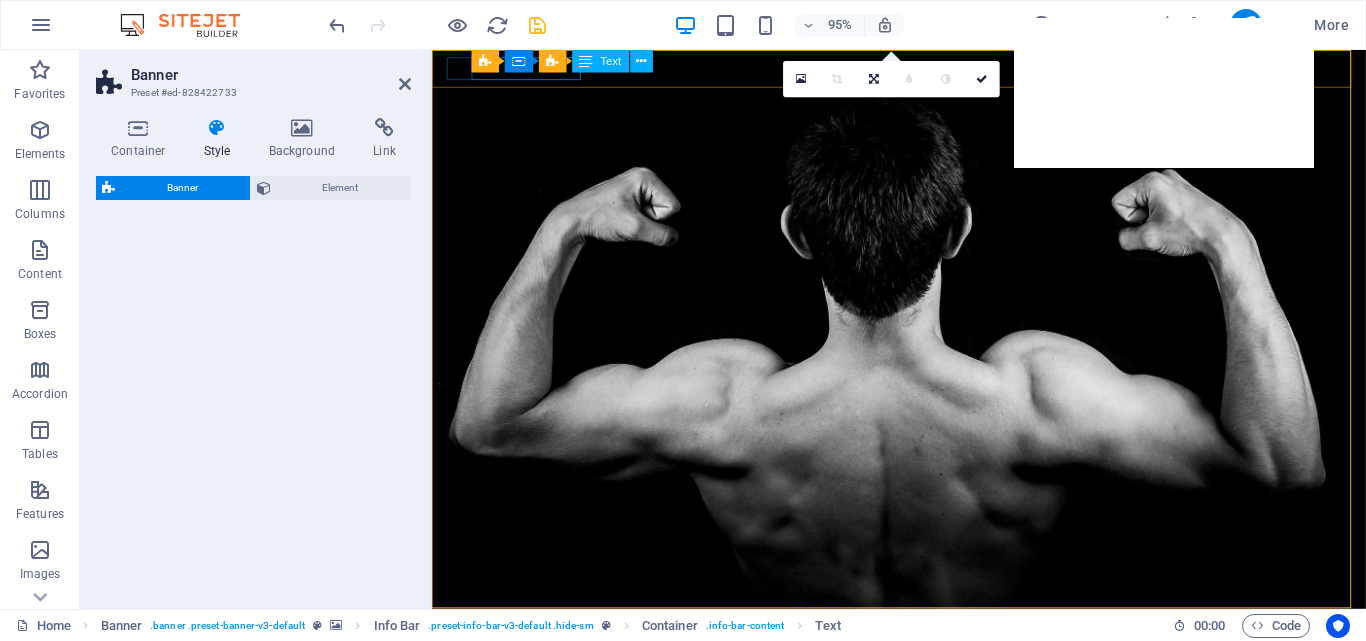 click on "[PHONE]" at bounding box center (916, 680) 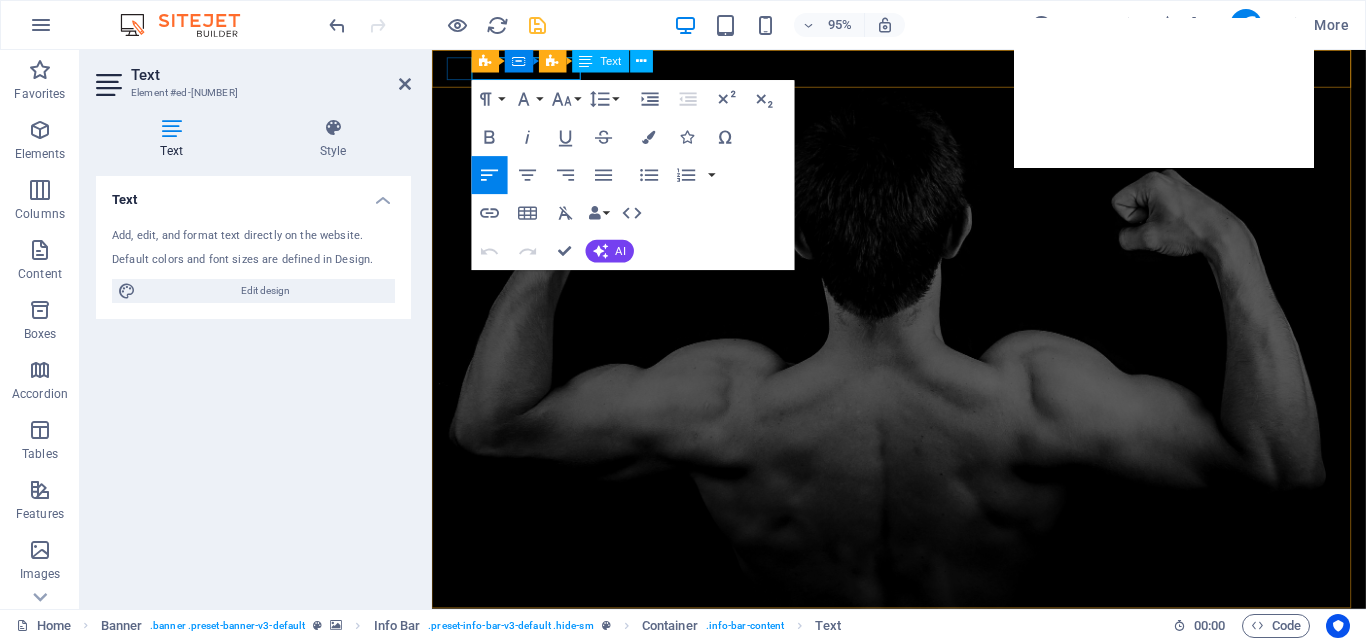 click on "[PHONE]" at bounding box center (483, 680) 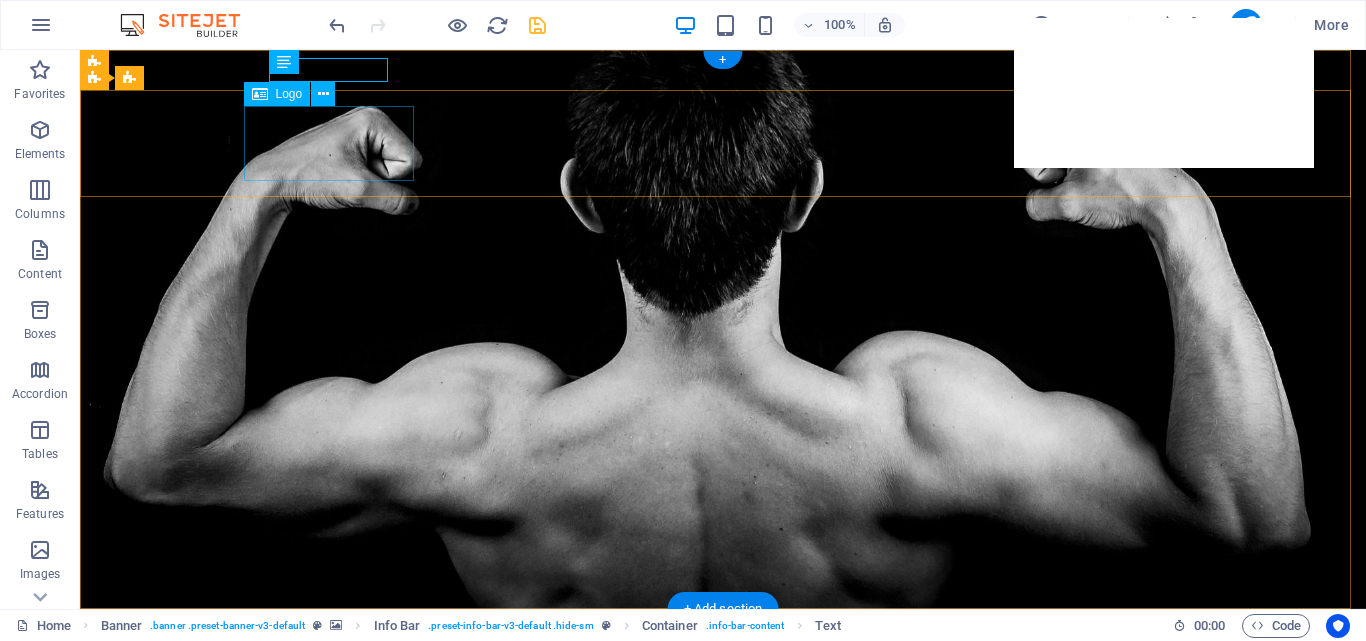 click at bounding box center [723, 839] 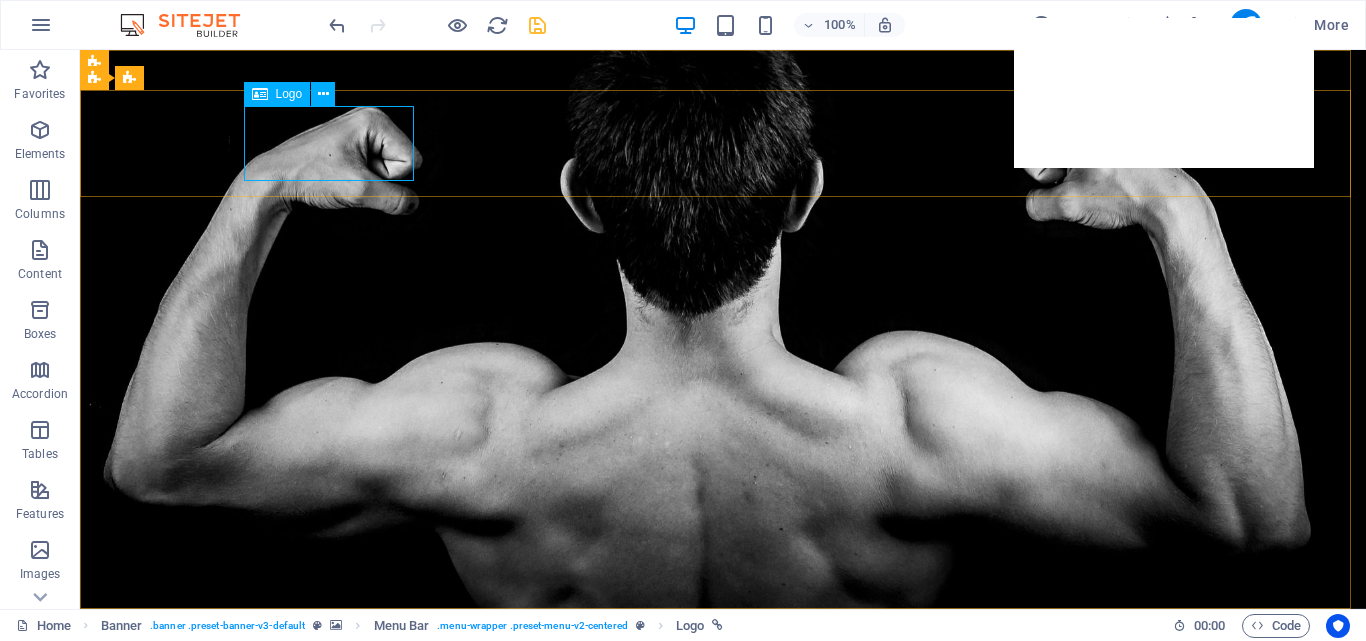 click on "Logo" at bounding box center (277, 94) 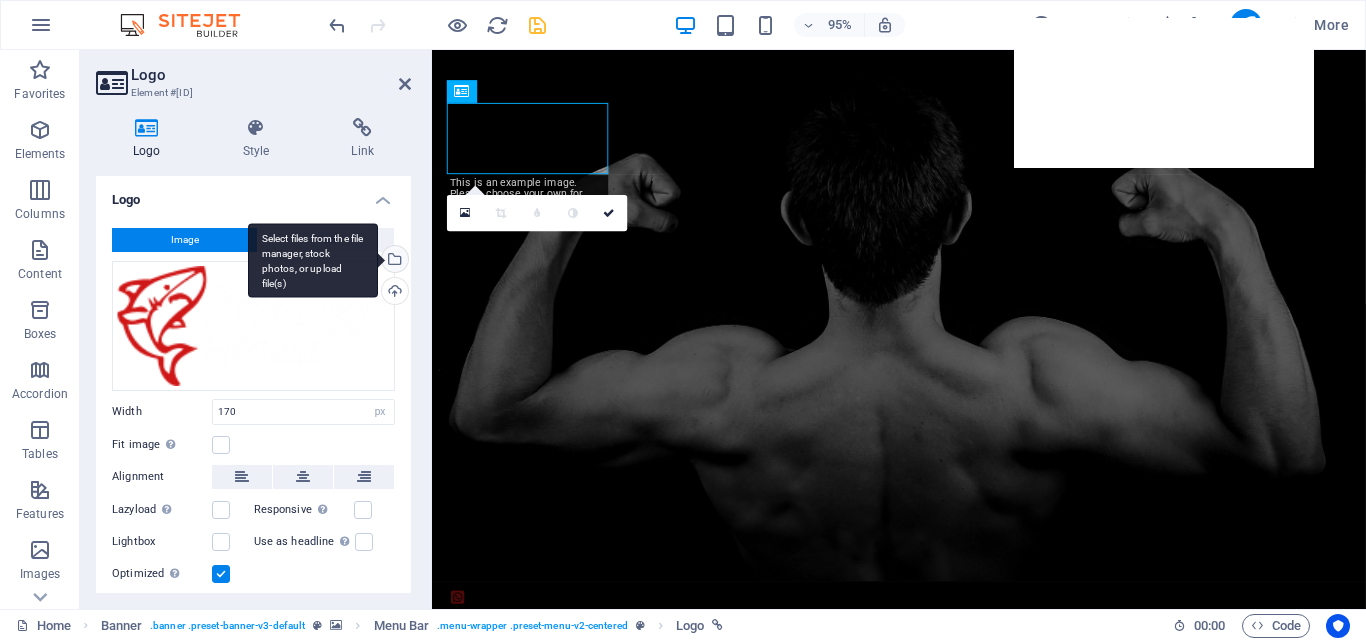 click on "Select files from the file manager, stock photos, or upload file(s)" at bounding box center [393, 261] 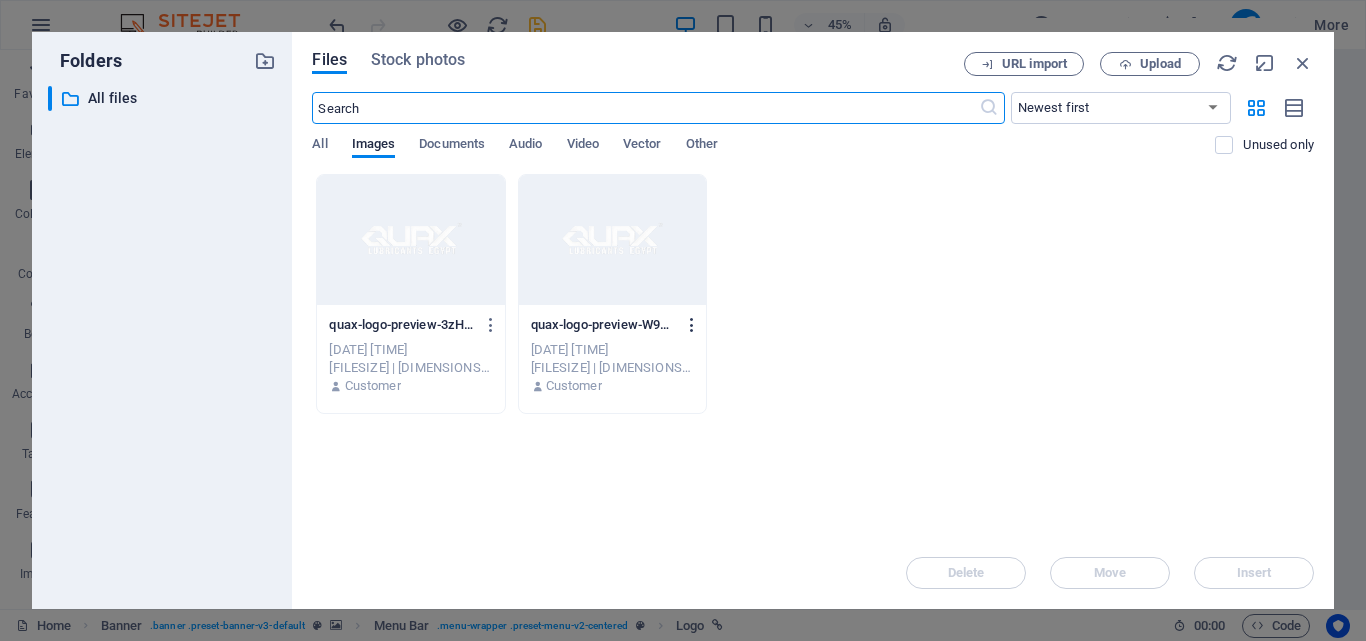 click at bounding box center (692, 325) 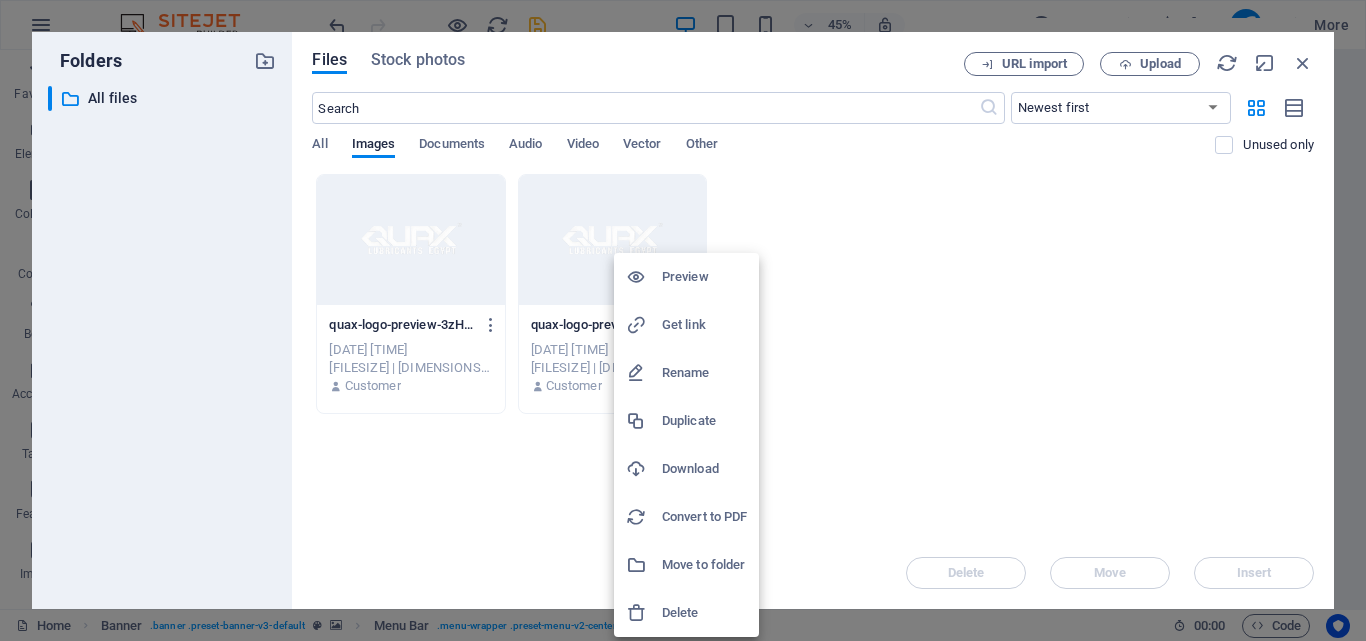 click on "Delete" at bounding box center (704, 613) 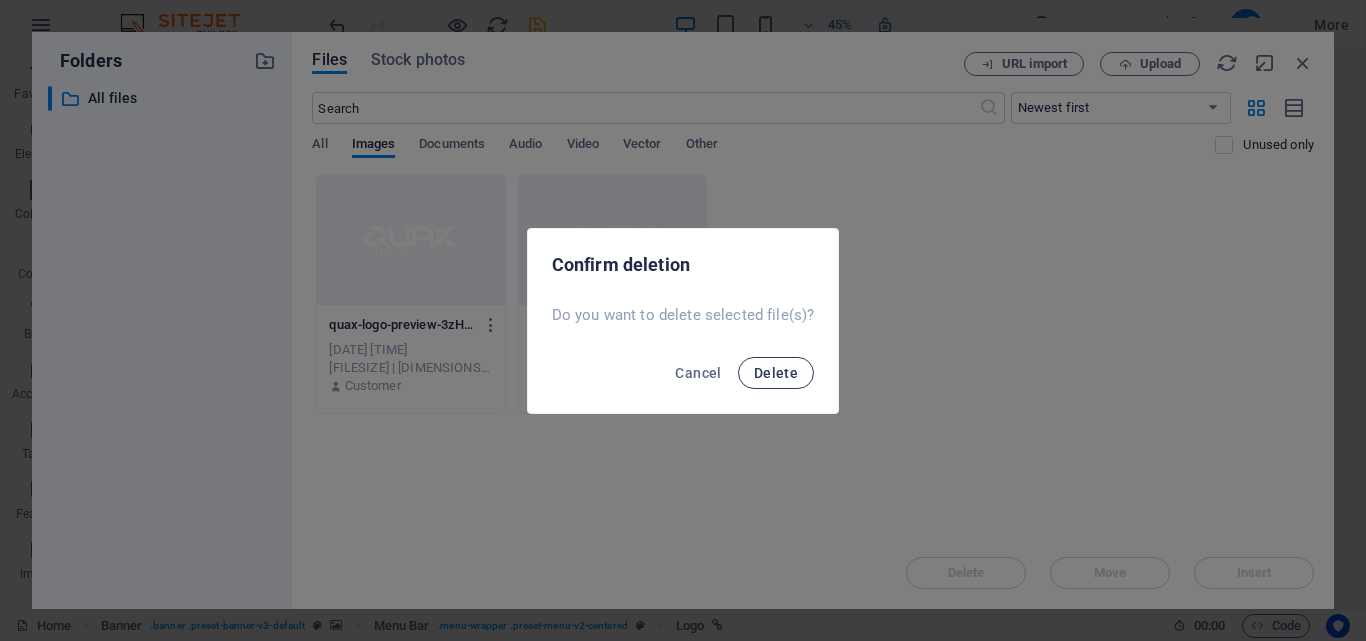 click on "Delete" at bounding box center (776, 373) 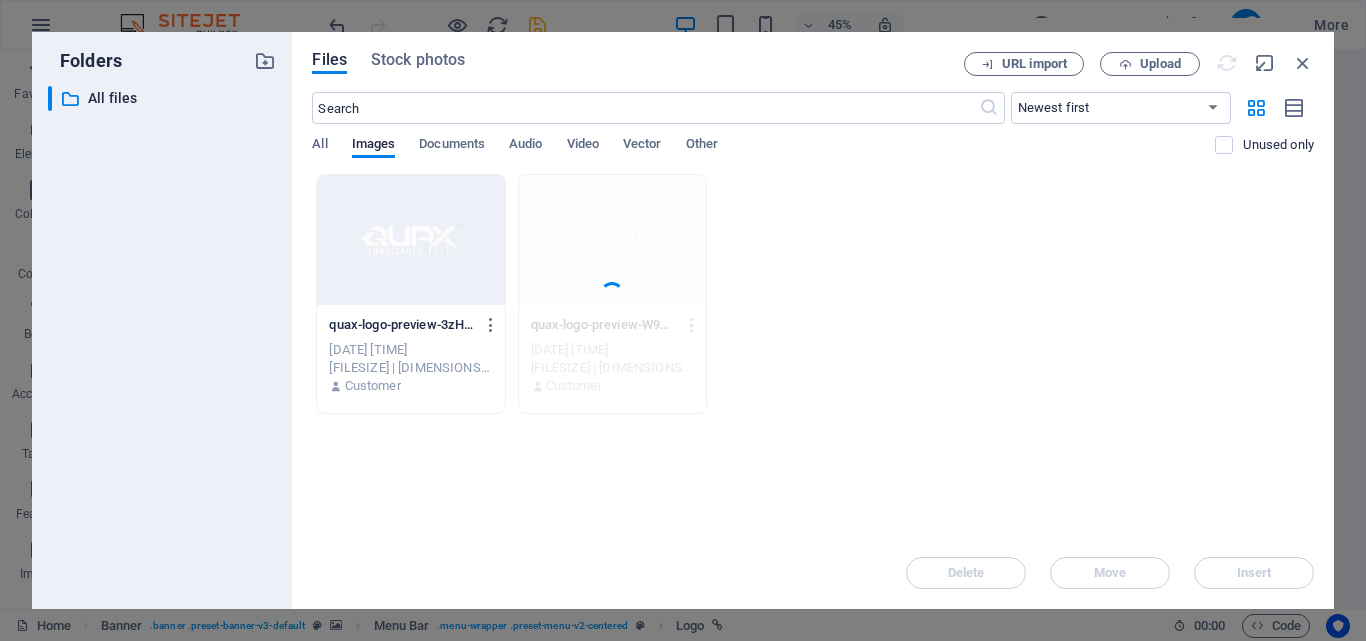 click at bounding box center [410, 240] 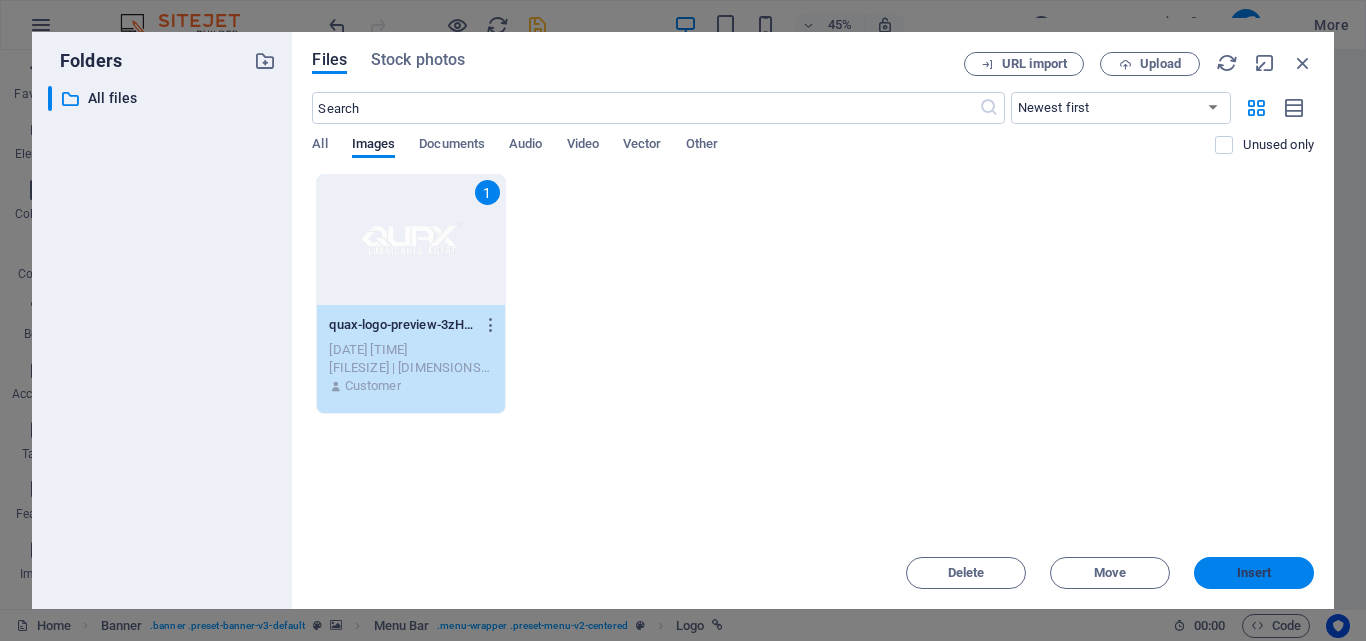 click on "Insert" at bounding box center [1254, 573] 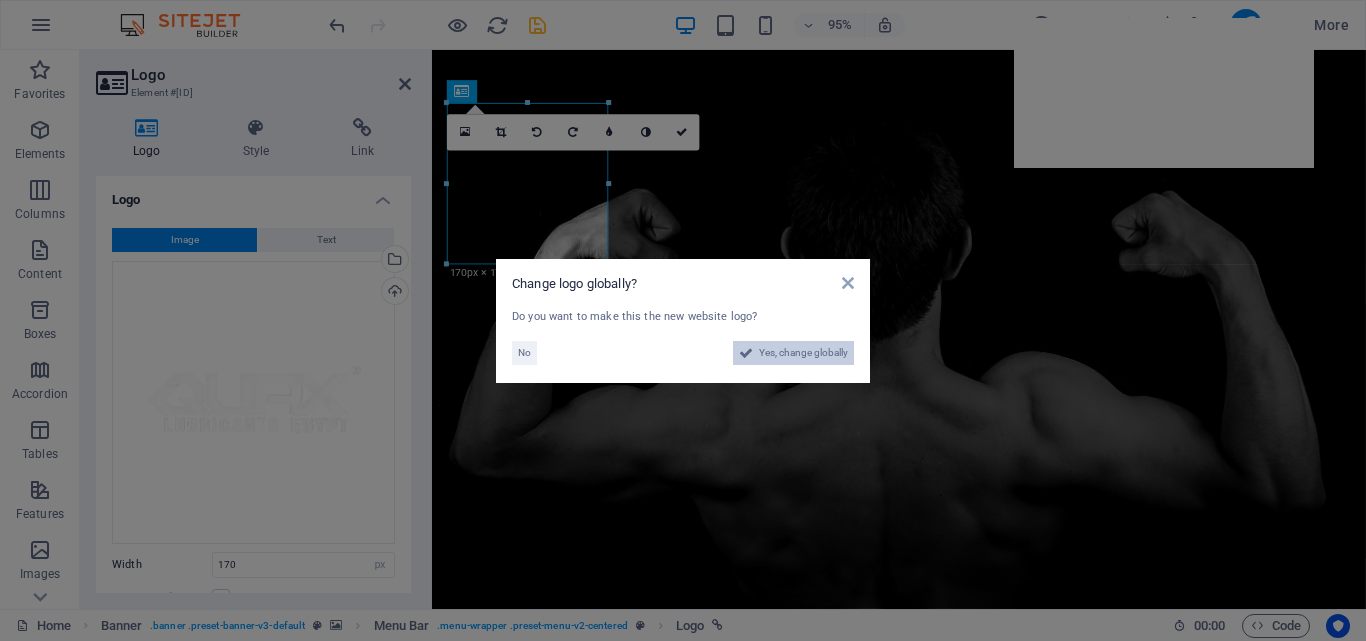 click at bounding box center (746, 353) 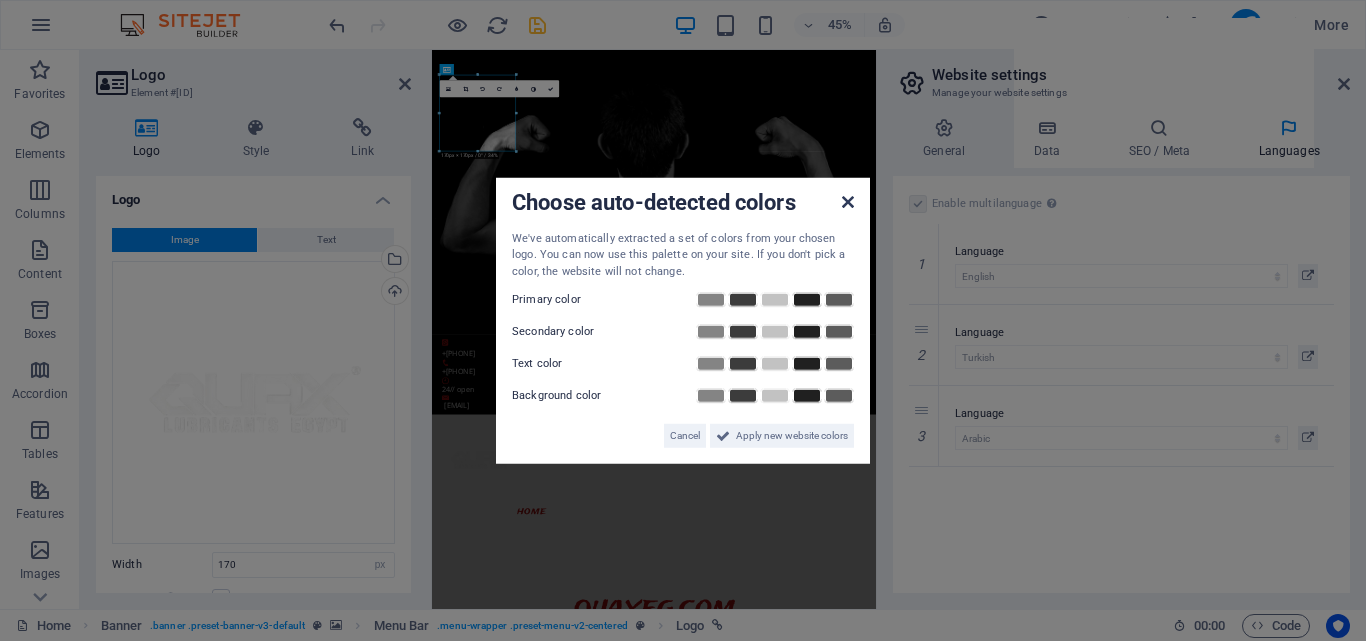 click at bounding box center (848, 201) 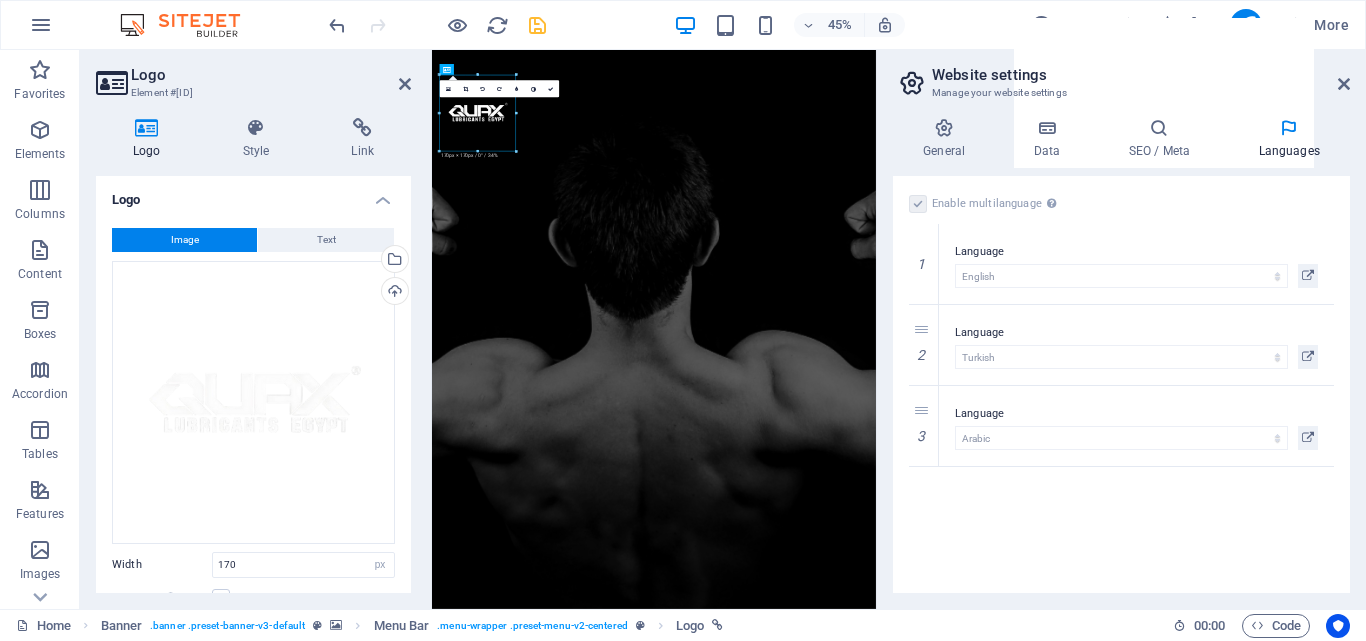 drag, startPoint x: 517, startPoint y: 150, endPoint x: 177, endPoint y: 204, distance: 344.26154 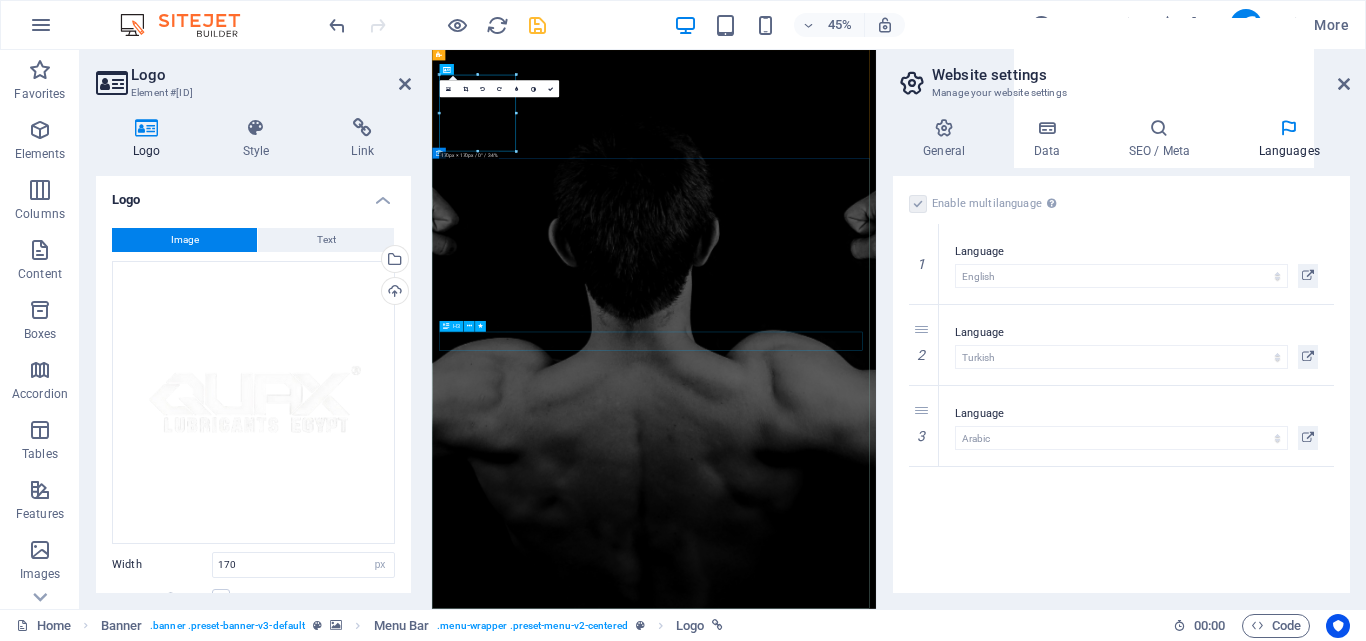 click on "The fitness revolution in  Al Golf, Nasr City, Cairo Governorate" at bounding box center (926, 1828) 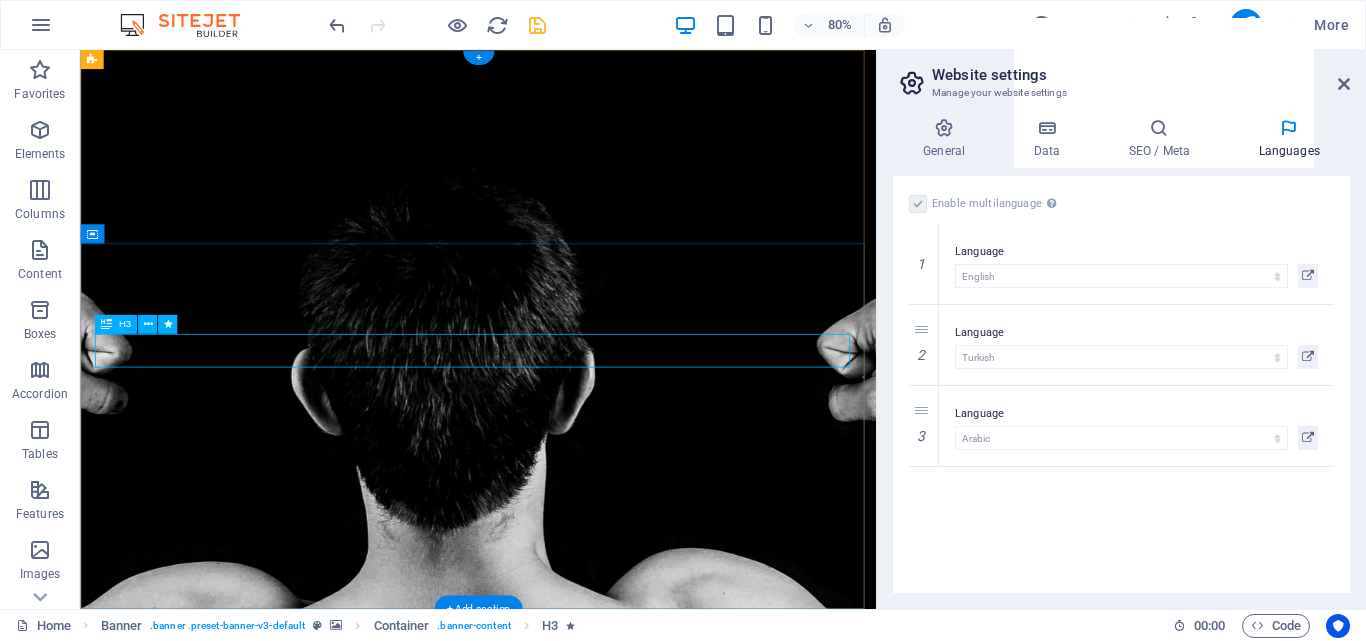 click on "The fitness revolution in  Al Golf, Nasr City, Cairo Governorate" at bounding box center [578, 1828] 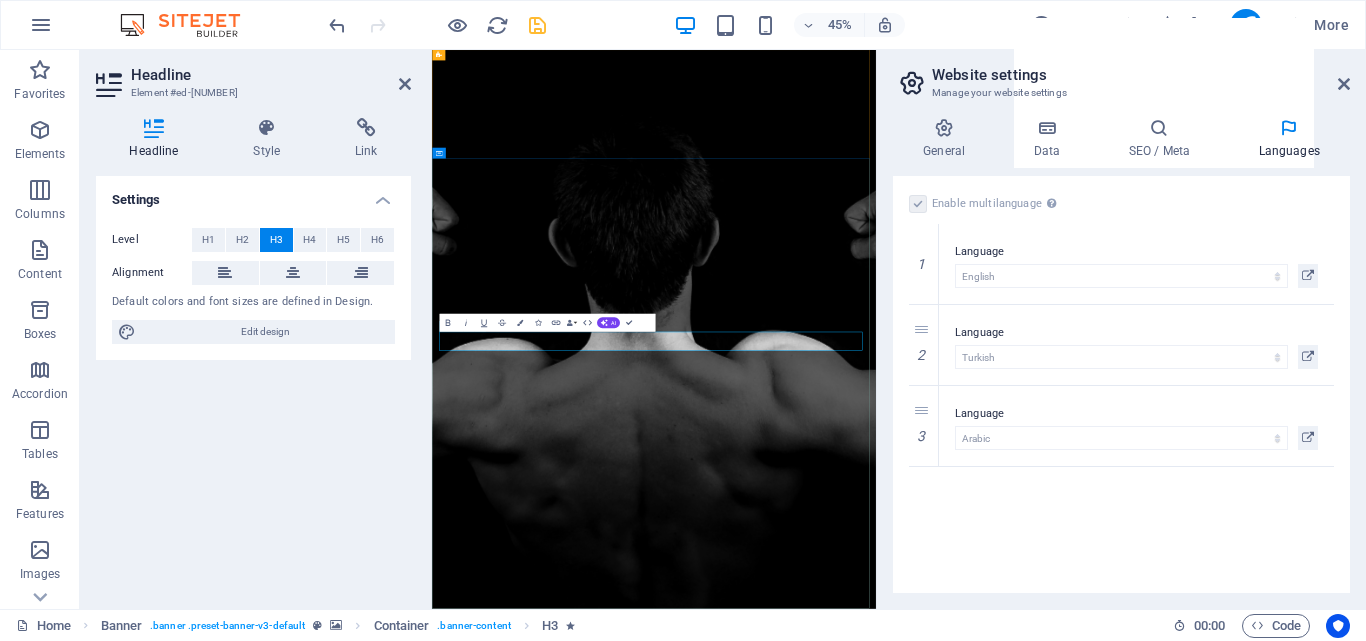 scroll, scrollTop: 0, scrollLeft: 3, axis: horizontal 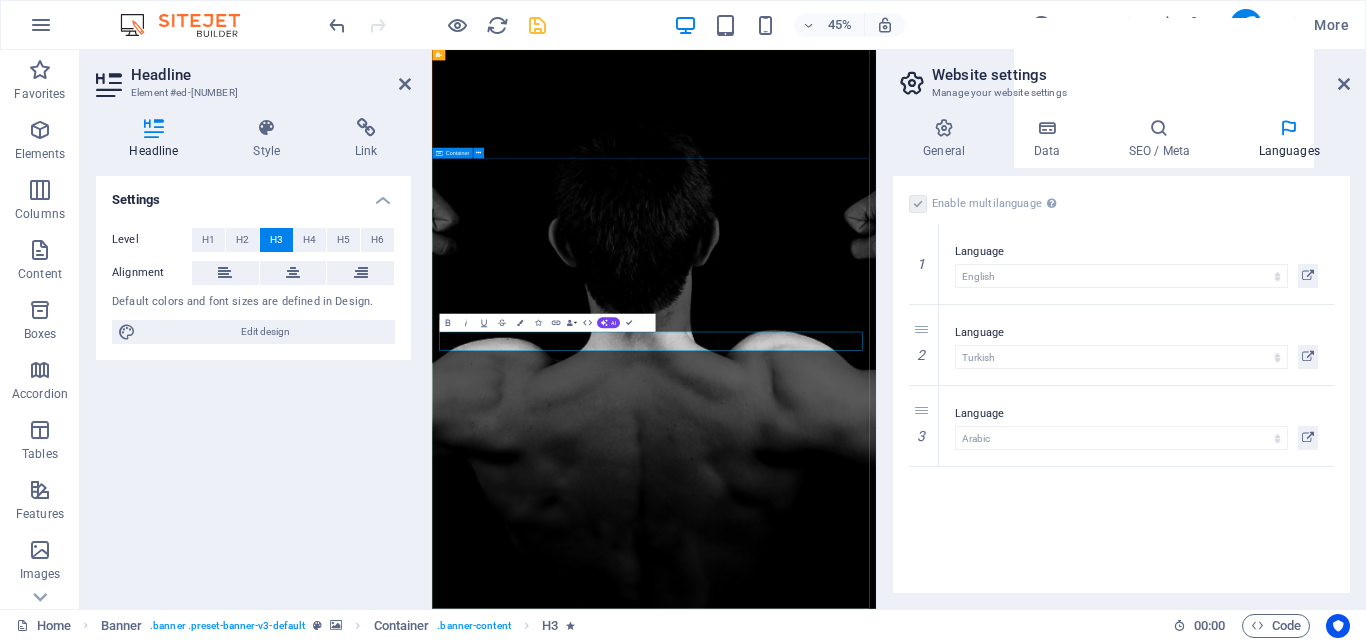 drag, startPoint x: 989, startPoint y: 527, endPoint x: 1184, endPoint y: 317, distance: 286.5746 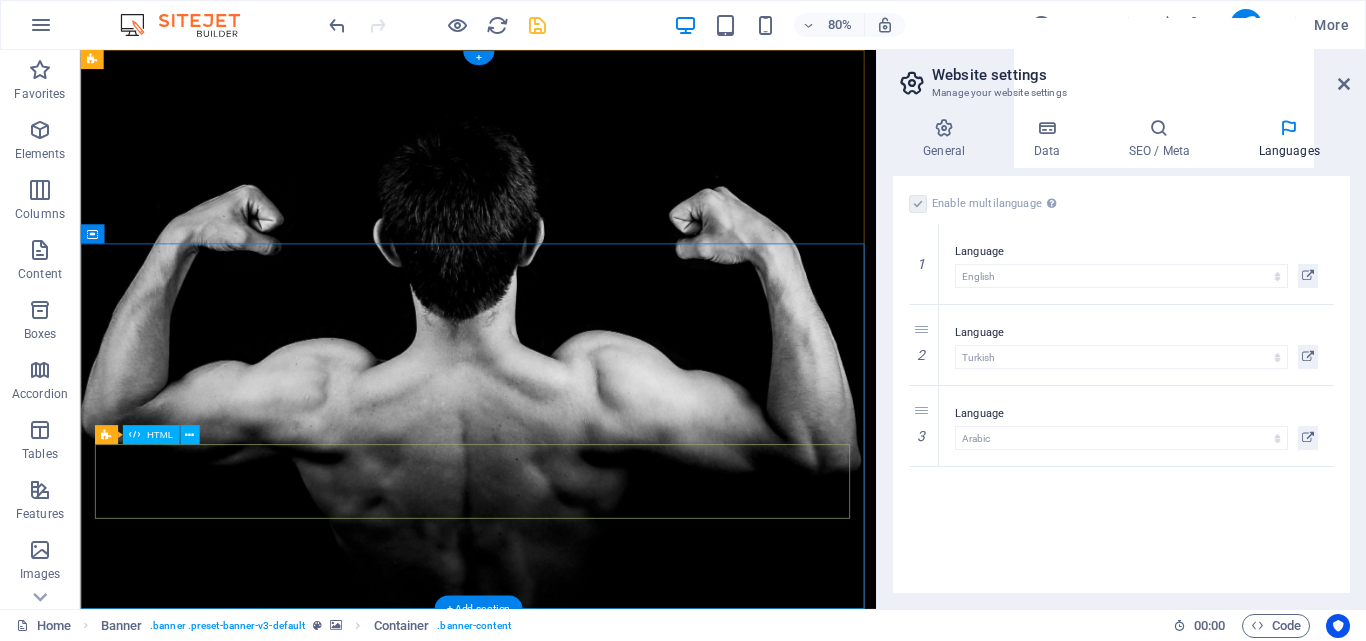 click at bounding box center [152, 1448] 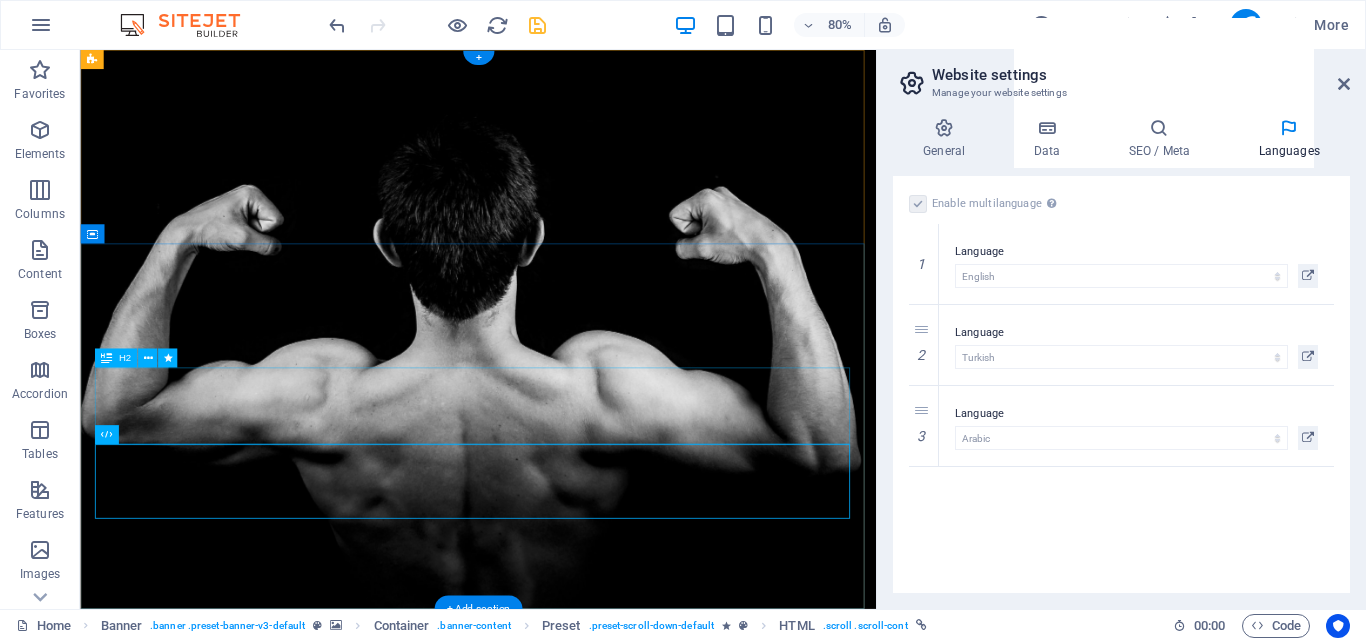 click on "quaxeg.com" at bounding box center [578, 1354] 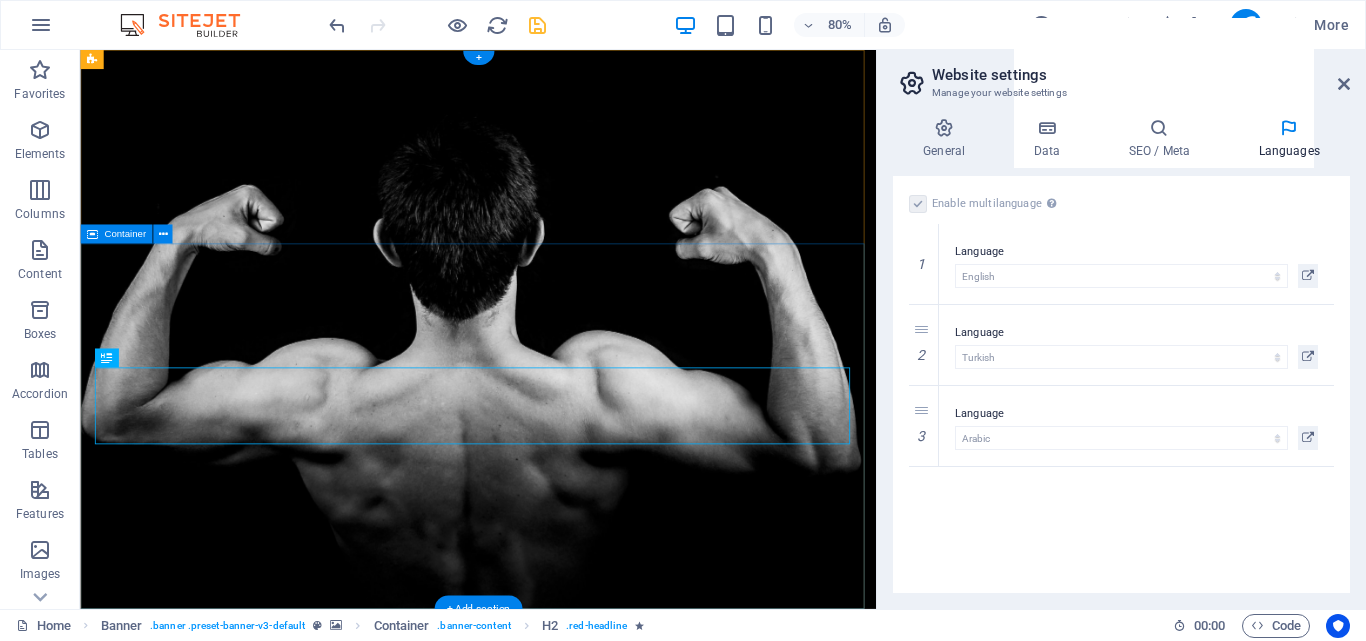 click on "EnjoyTheRide With A Quality Engine Oil [DOMAIN]" at bounding box center (577, 1379) 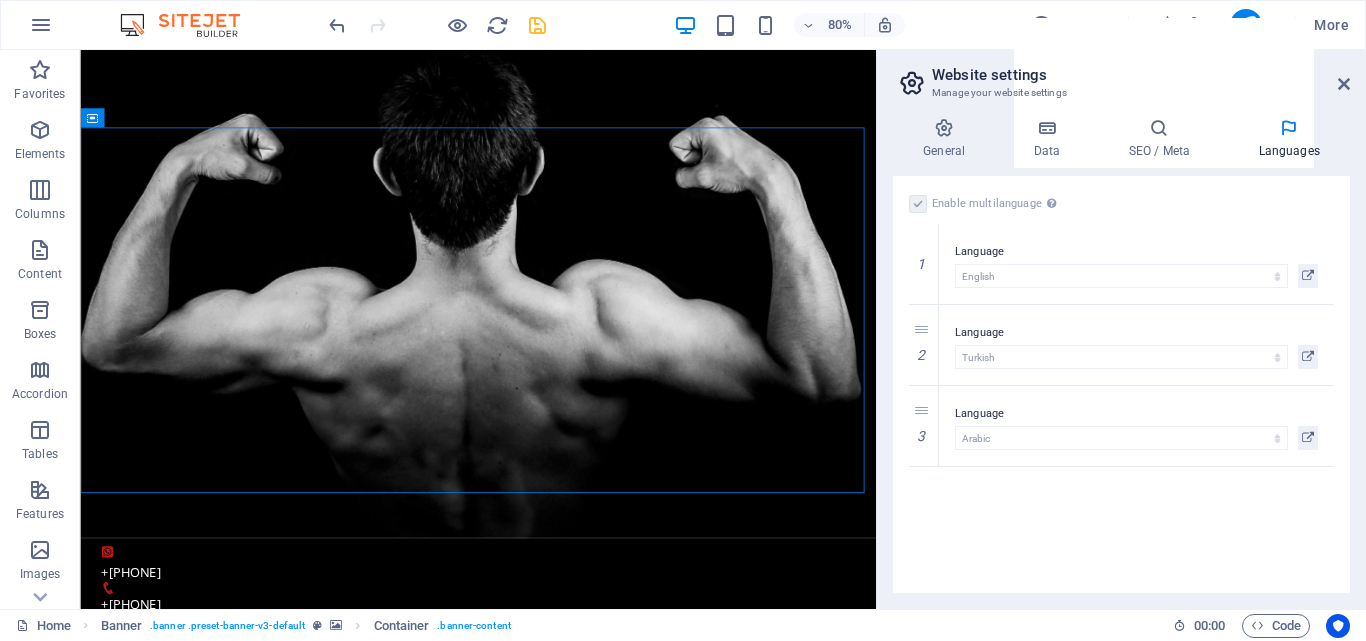 scroll, scrollTop: 73, scrollLeft: 0, axis: vertical 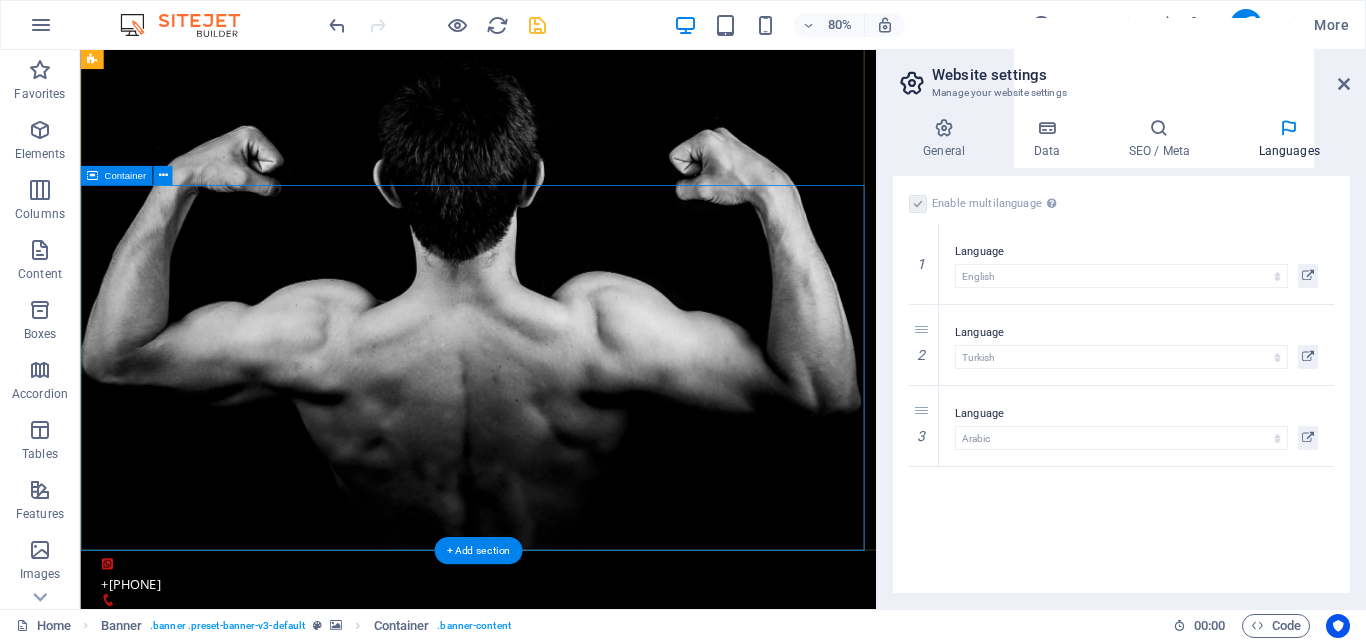 click on "EnjoyTheRide With A Quality Engine Oil [DOMAIN]" at bounding box center (577, 1306) 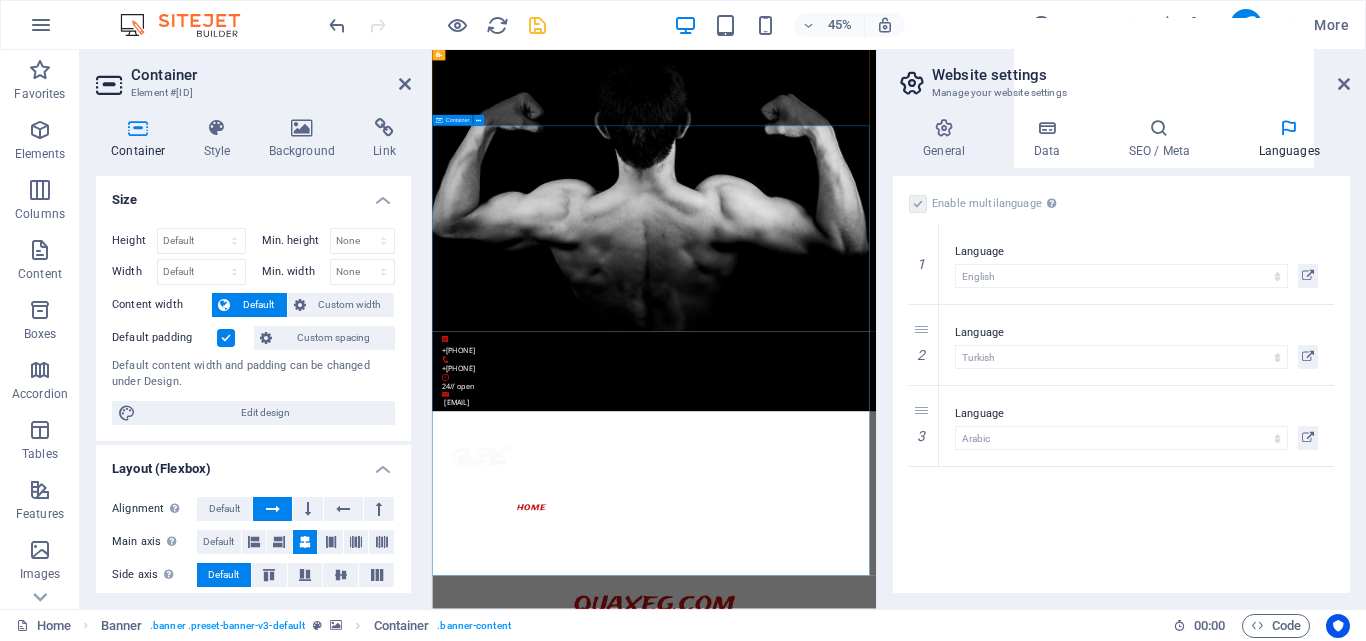 click on "EnjoyTheRide With A Quality Engine Oil [DOMAIN]" at bounding box center (925, 1306) 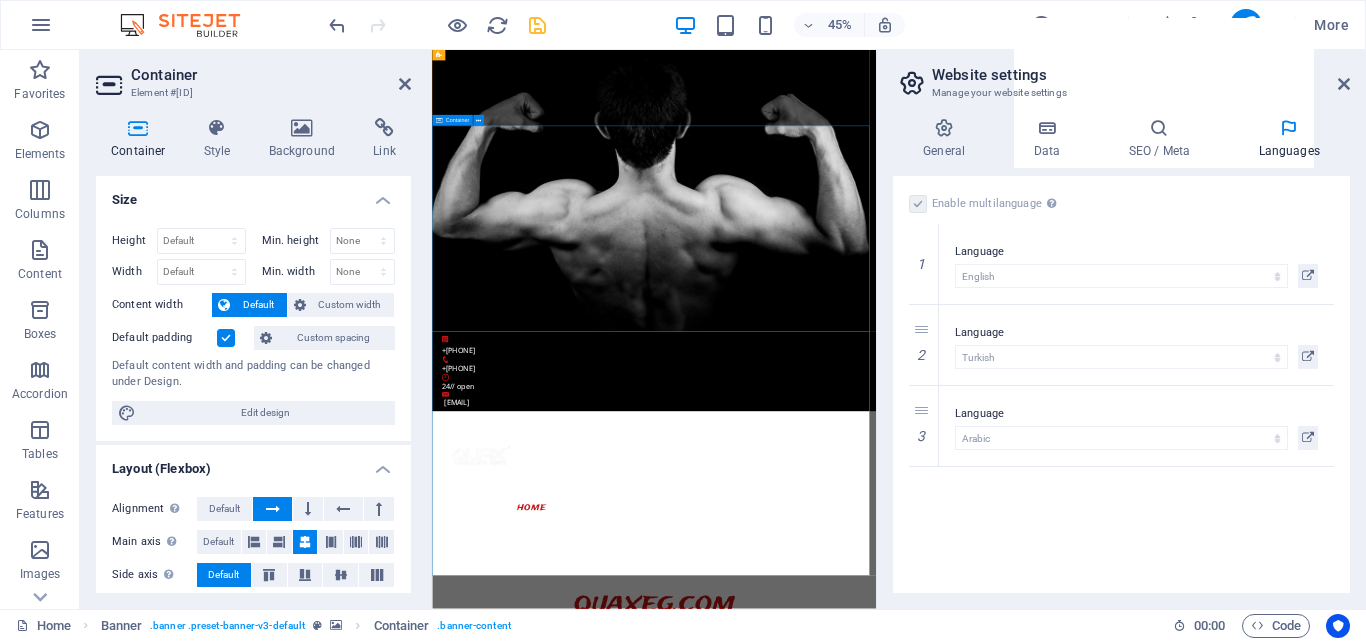 click on "EnjoyTheRide With A Quality Engine Oil [DOMAIN]" at bounding box center (925, 1306) 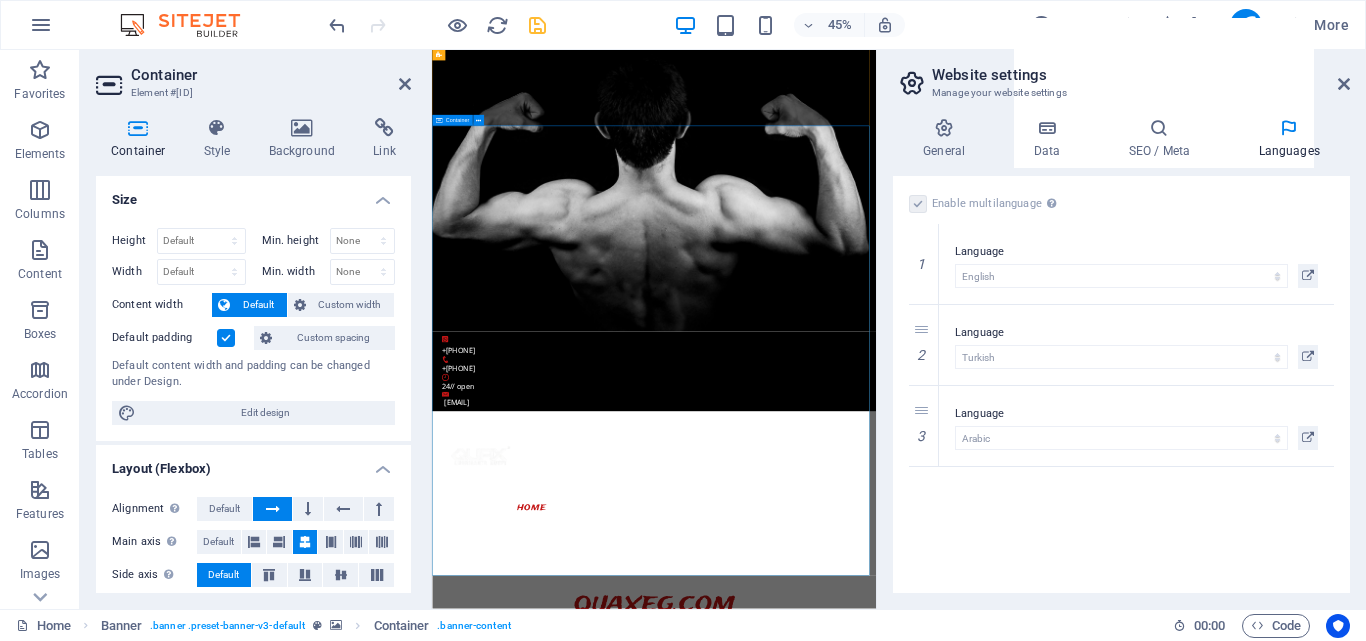 click on "EnjoyTheRide With A Quality Engine Oil [DOMAIN]" at bounding box center [925, 1306] 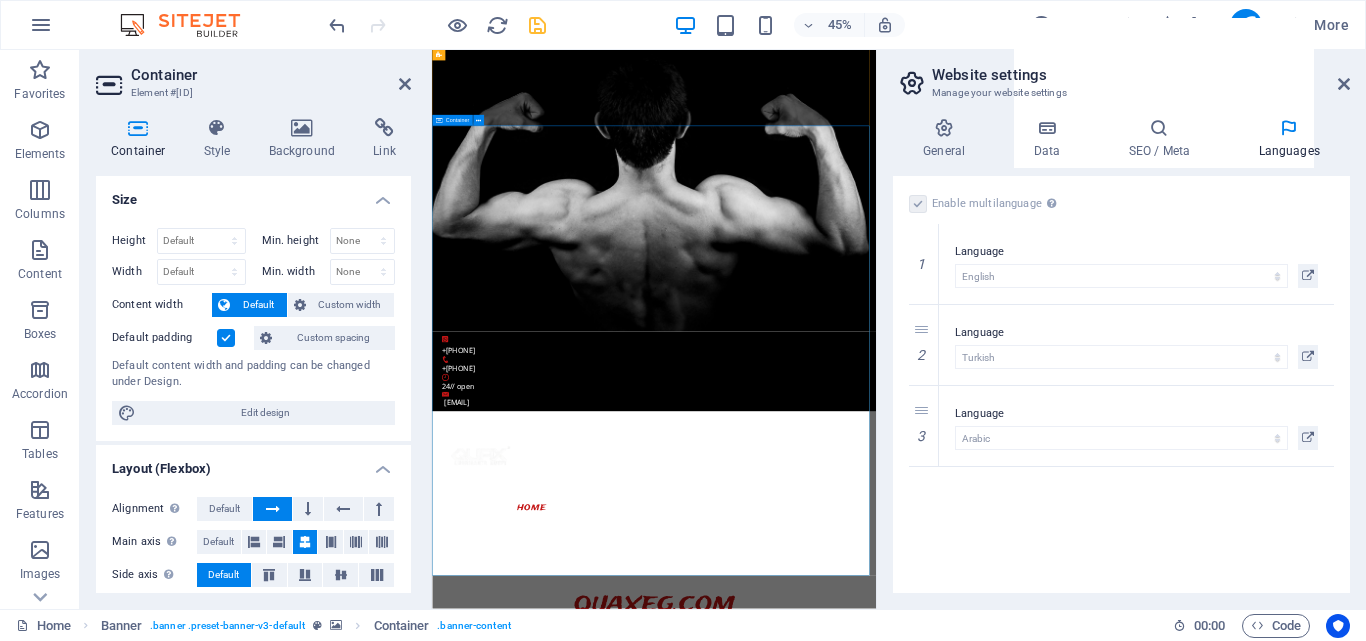 click on "EnjoyTheRide With A Quality Engine Oil [DOMAIN]" at bounding box center [925, 1306] 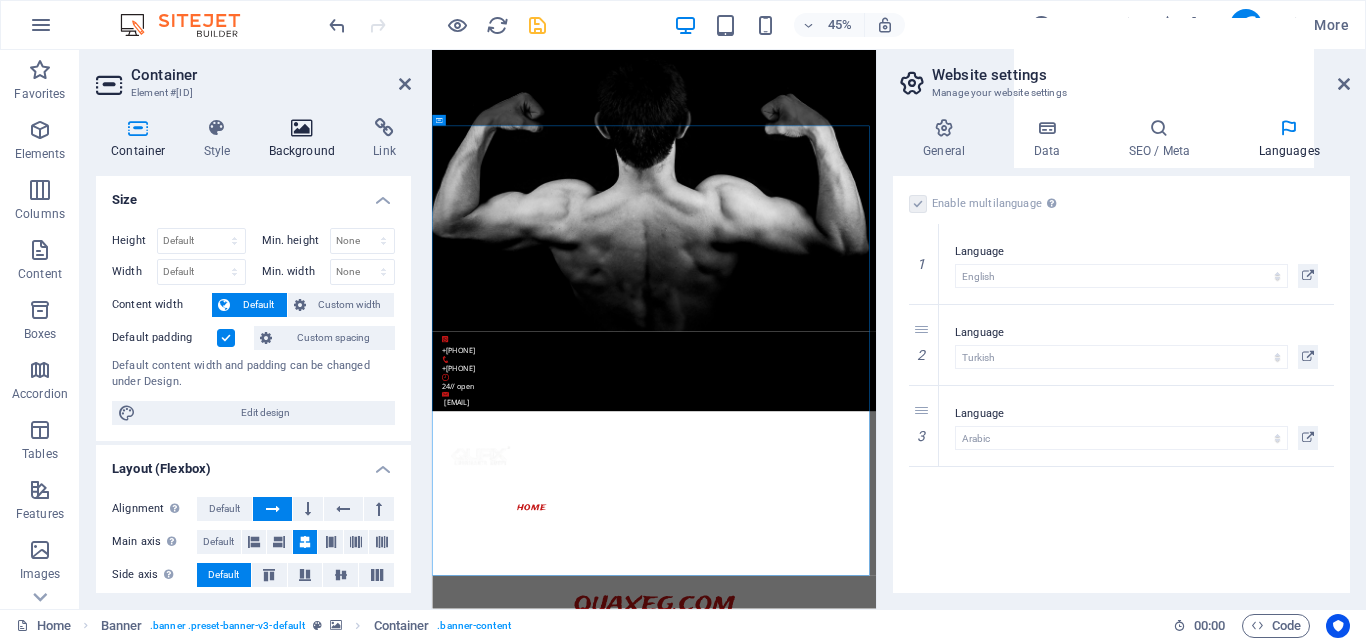 click on "Background" at bounding box center (306, 139) 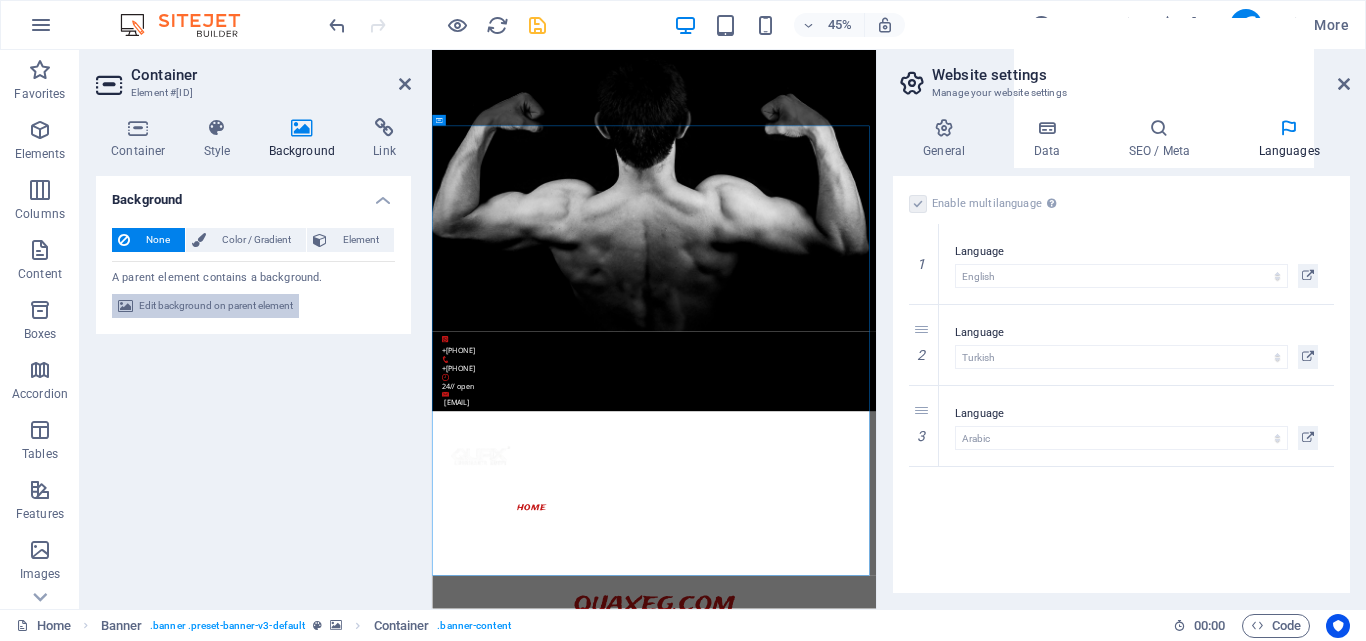 click on "Edit background on parent element" at bounding box center [216, 306] 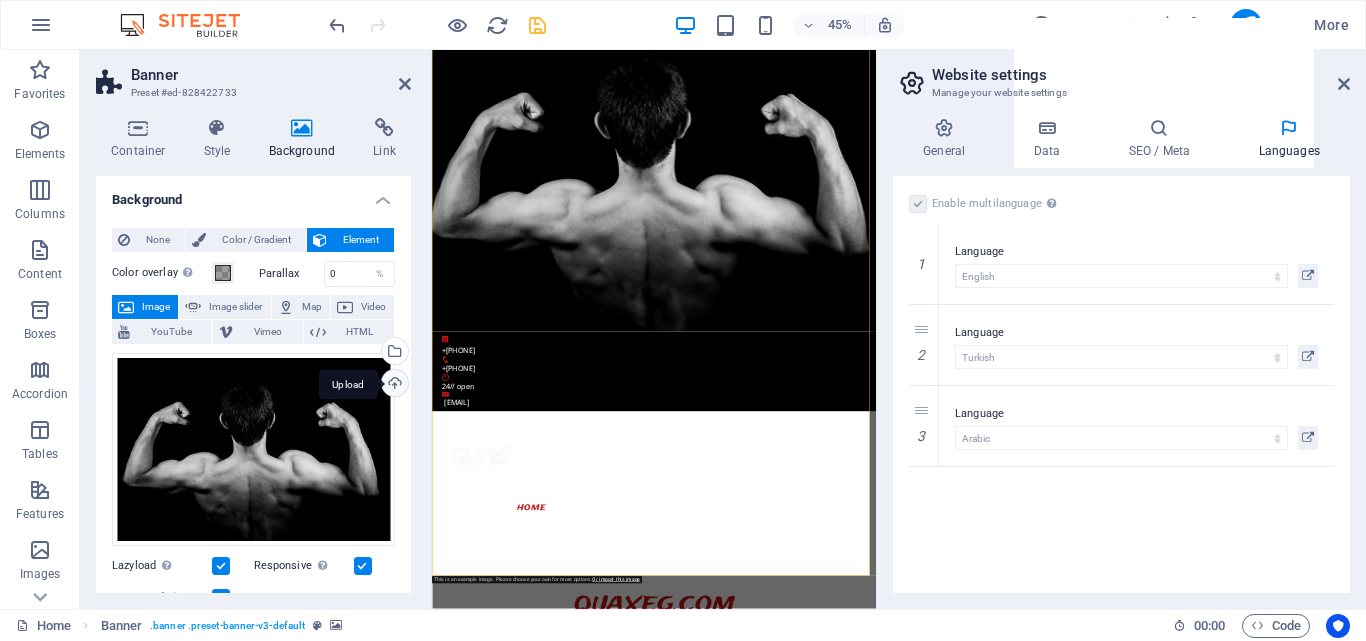 click on "Upload" at bounding box center [393, 385] 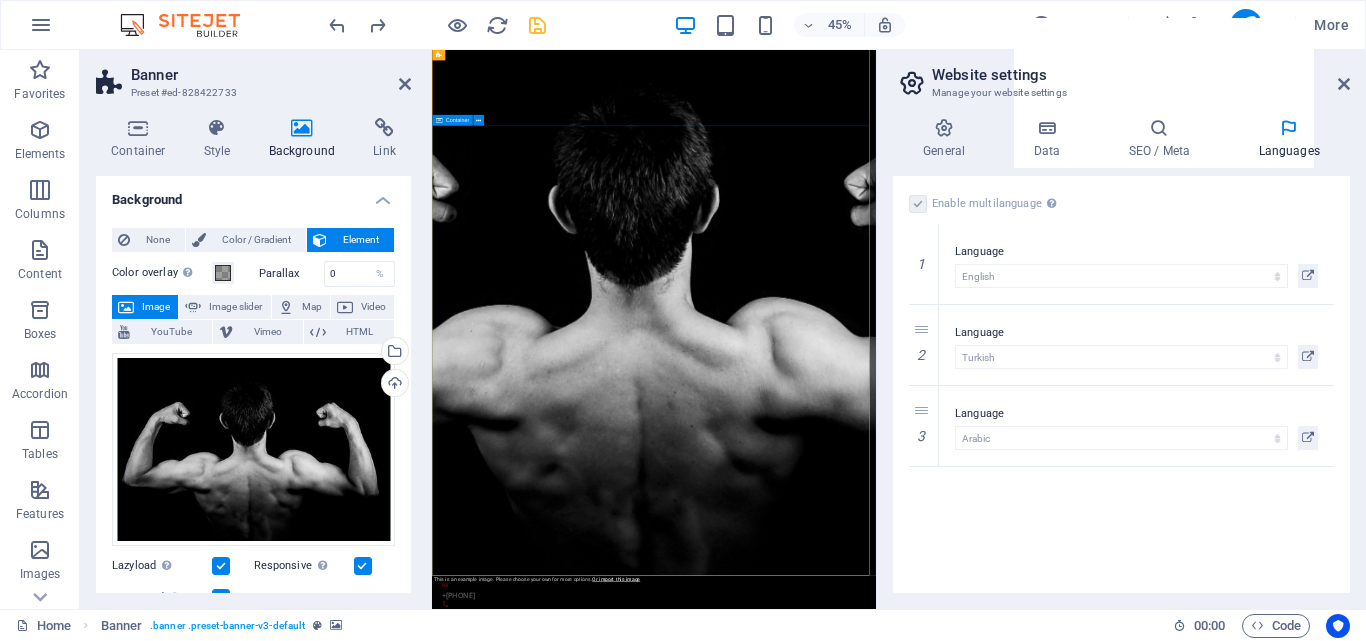 click on "EnjoyTheRide With A Quality Engine Oil [DOMAIN]" at bounding box center (925, 1849) 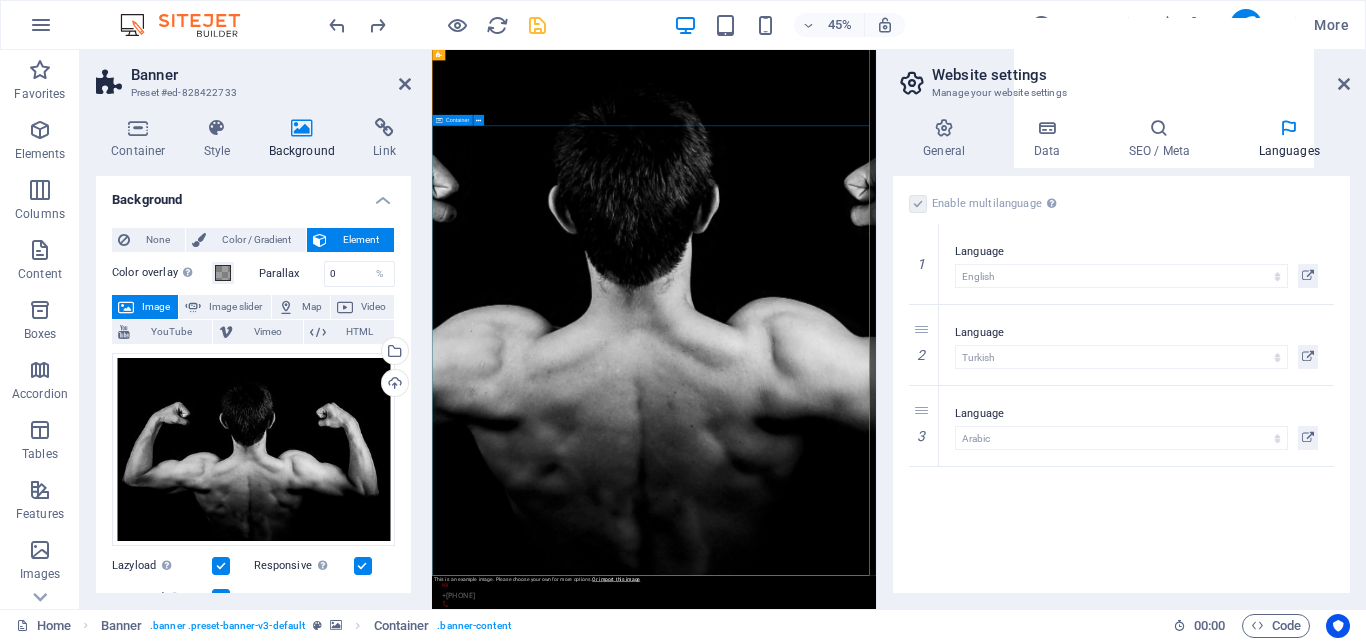 click on "EnjoyTheRide With A Quality Engine Oil [DOMAIN]" at bounding box center (925, 1849) 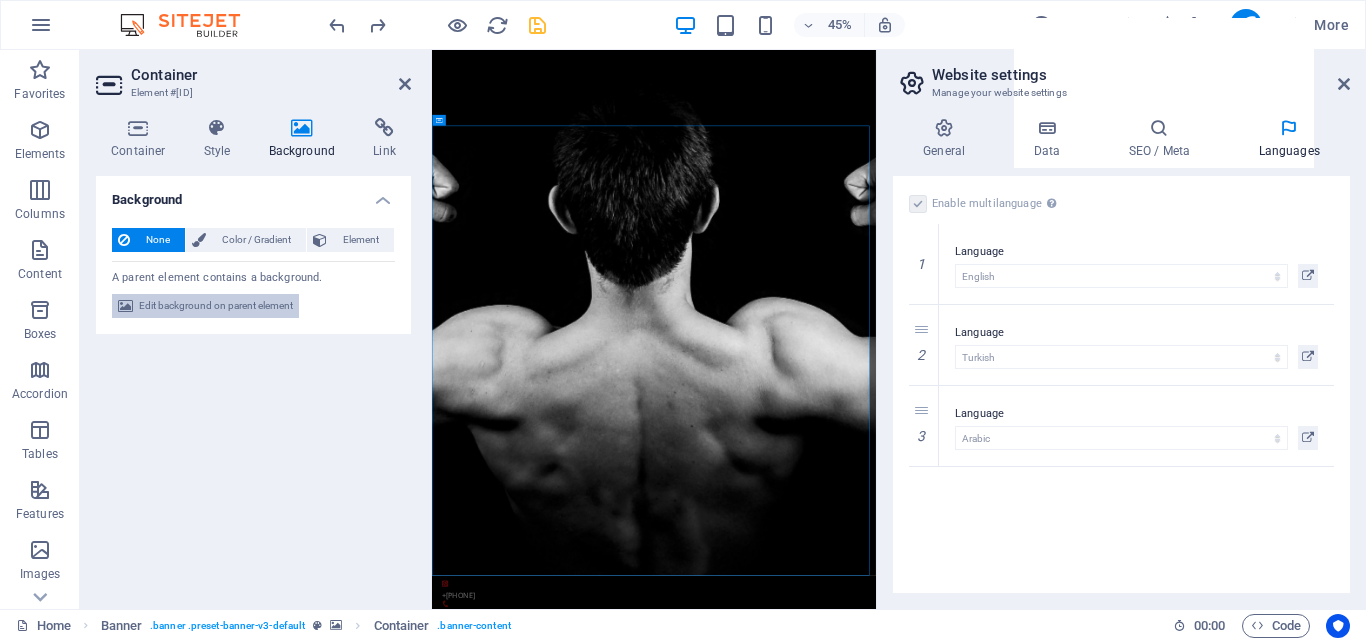 click on "Edit background on parent element" at bounding box center (216, 306) 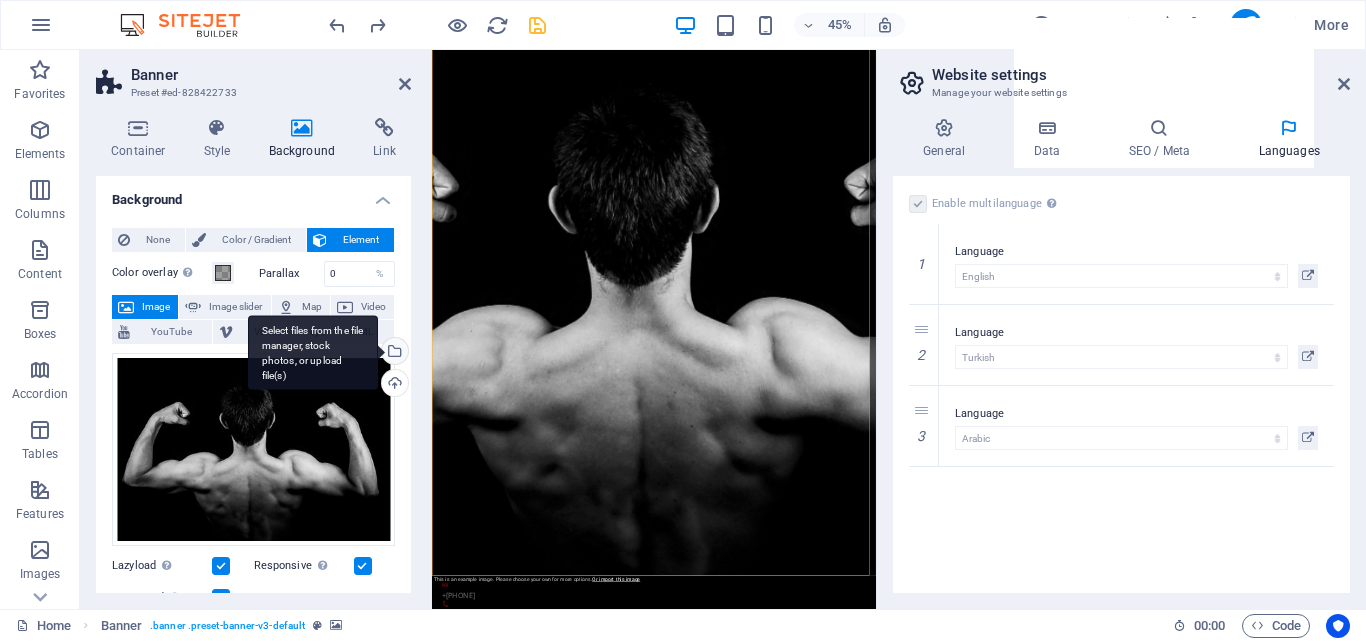 click on "Select files from the file manager, stock photos, or upload file(s)" at bounding box center [393, 353] 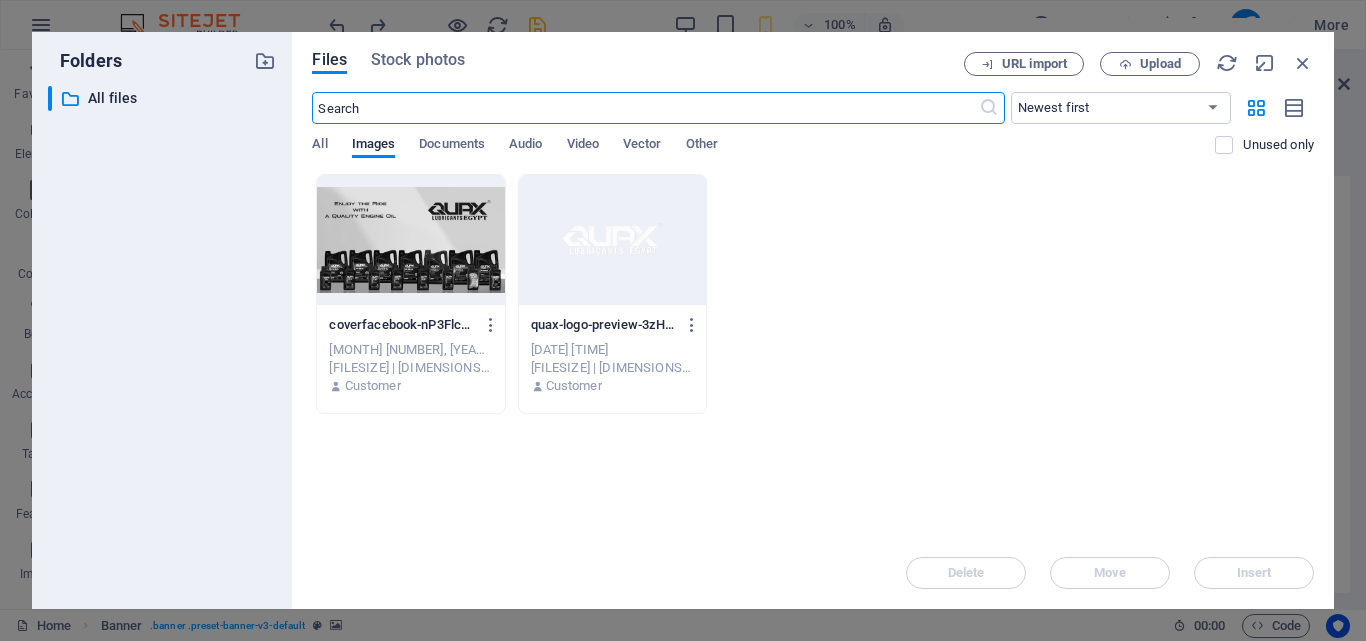 click at bounding box center [410, 240] 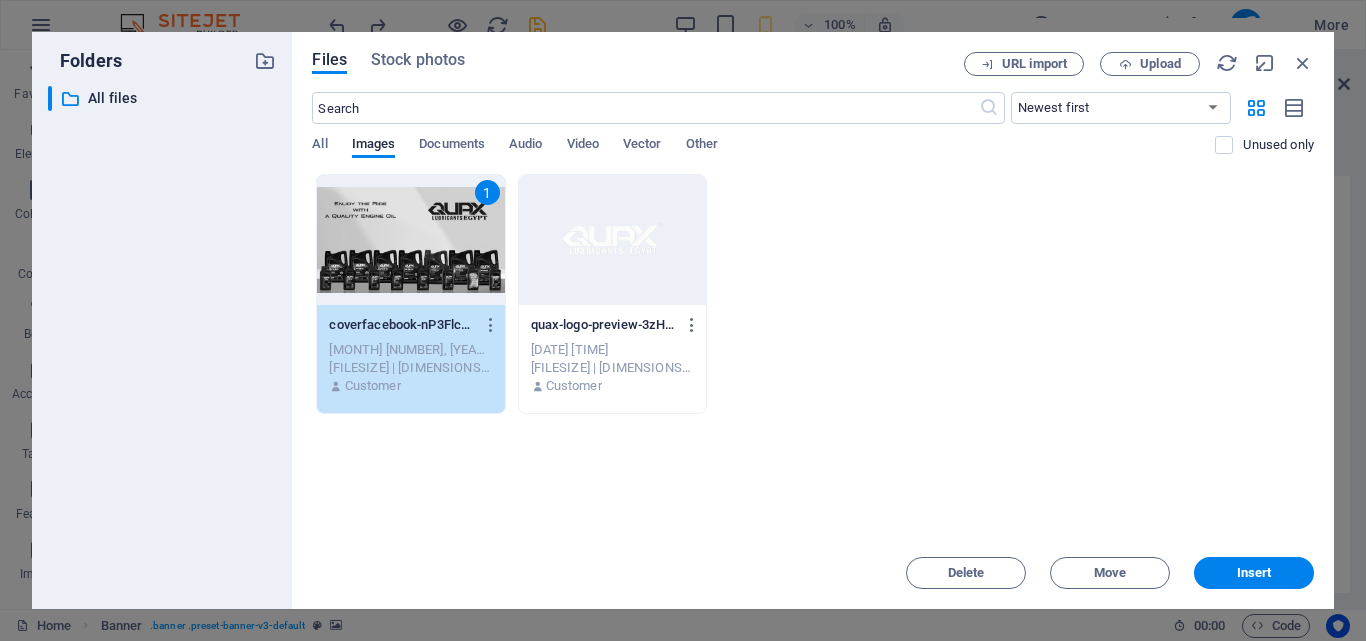 click on "1" at bounding box center (410, 240) 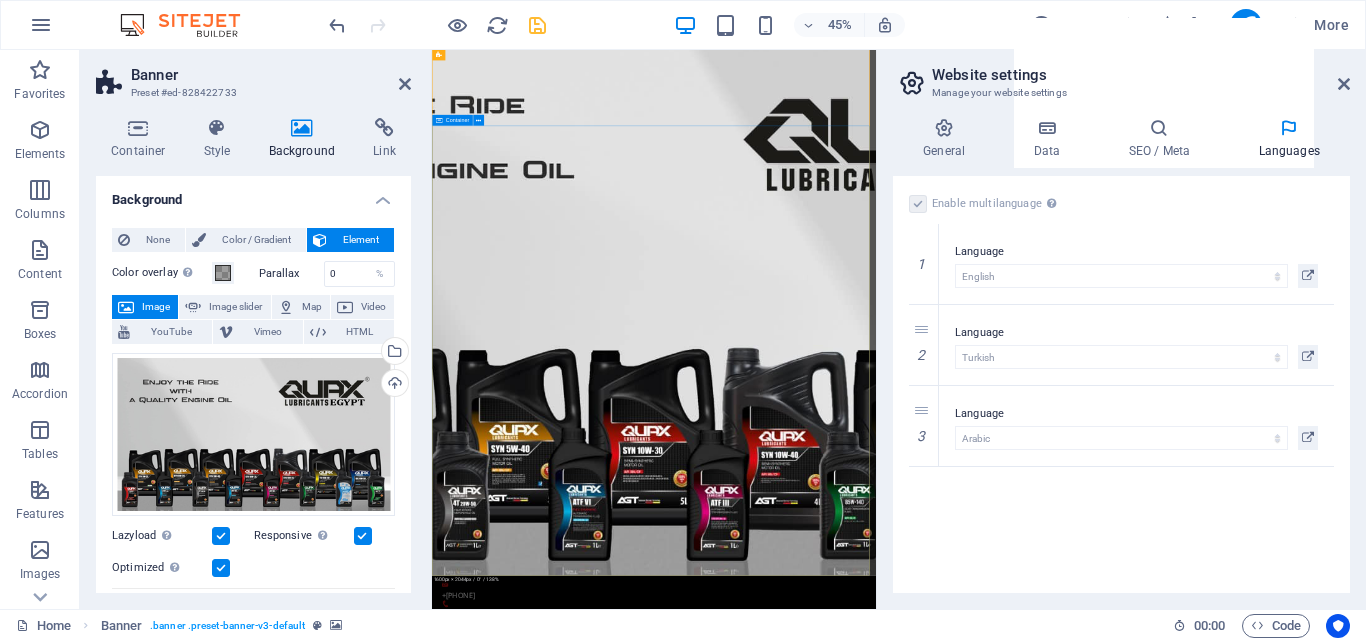 click on "EnjoyTheRide With A Quality Engine Oil [DOMAIN]" at bounding box center [925, 1849] 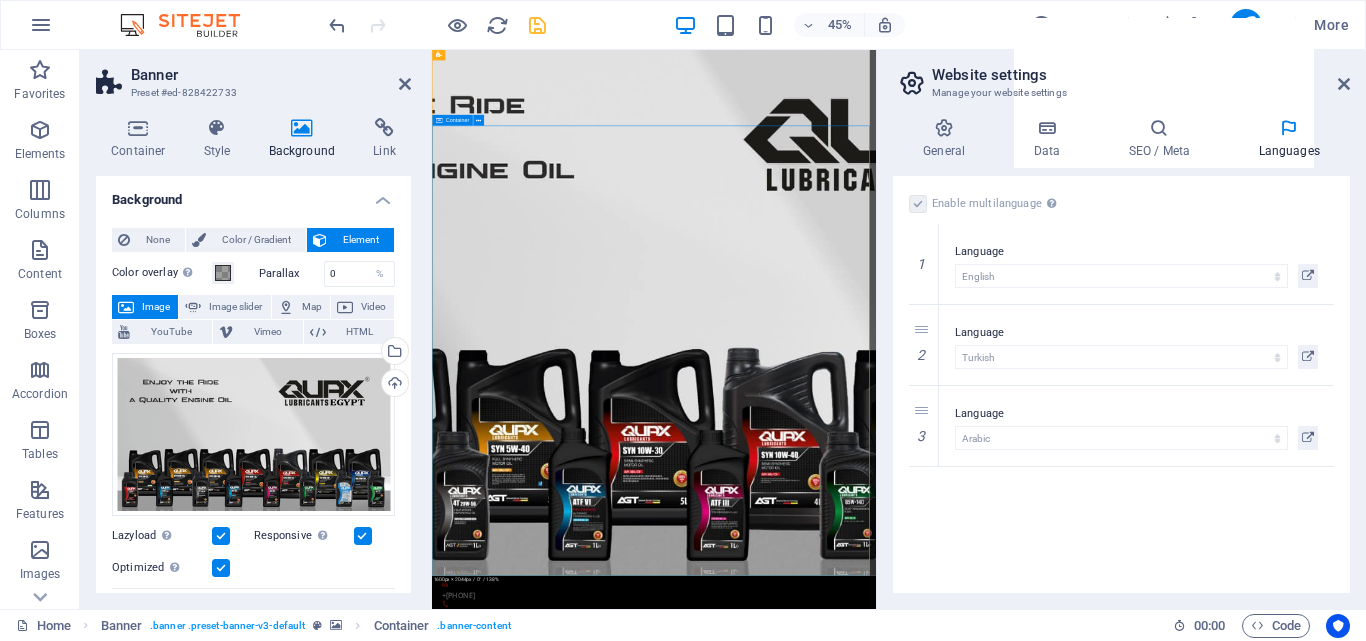 click on "EnjoyTheRide With A Quality Engine Oil [DOMAIN]" at bounding box center [925, 1849] 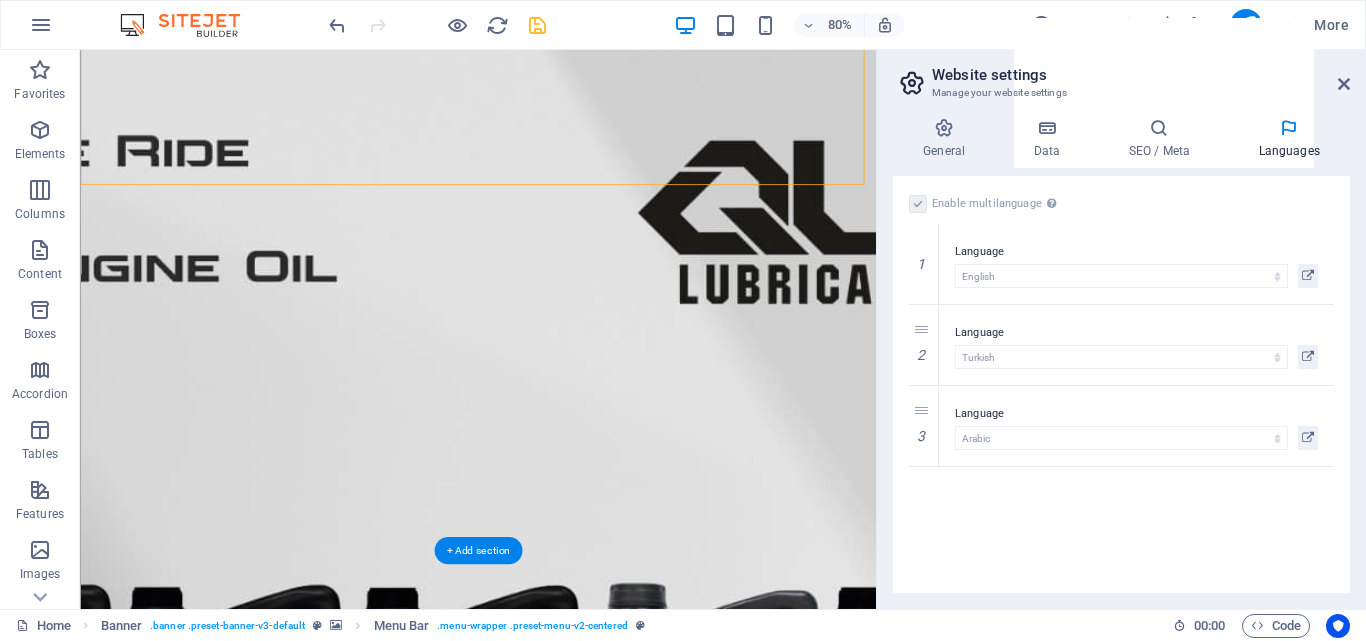 drag, startPoint x: 626, startPoint y: 216, endPoint x: 828, endPoint y: 186, distance: 204.21558 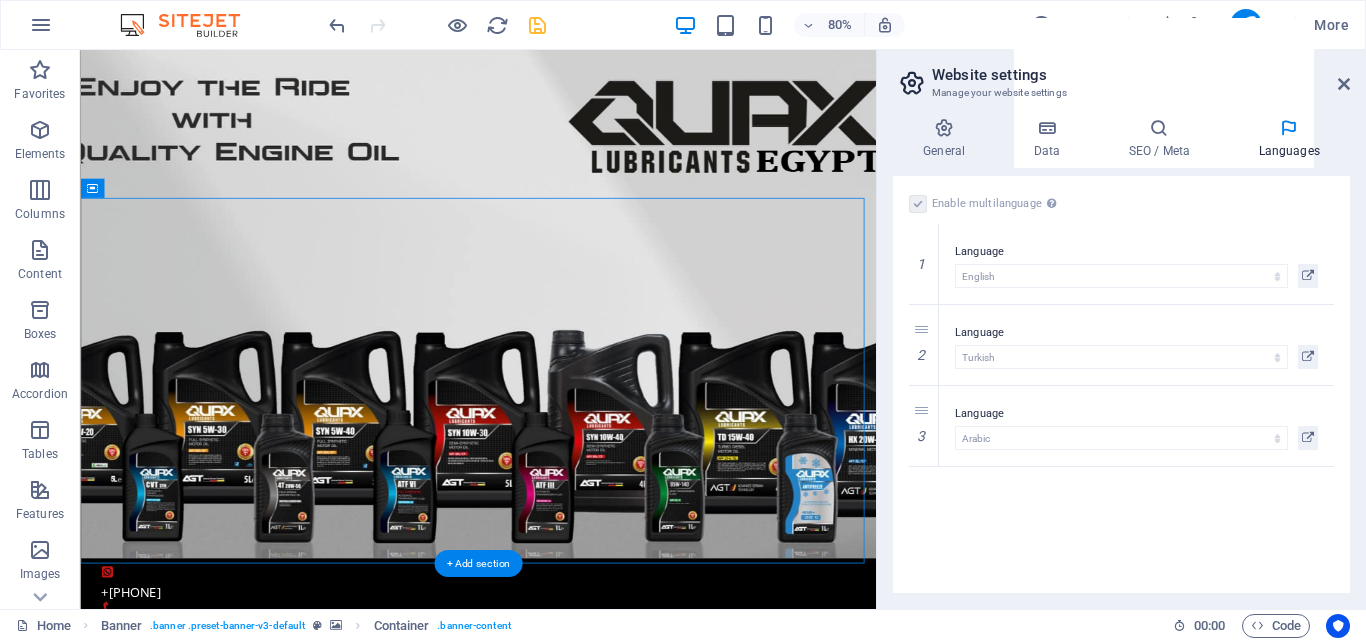 drag, startPoint x: 796, startPoint y: 287, endPoint x: 802, endPoint y: 657, distance: 370.04865 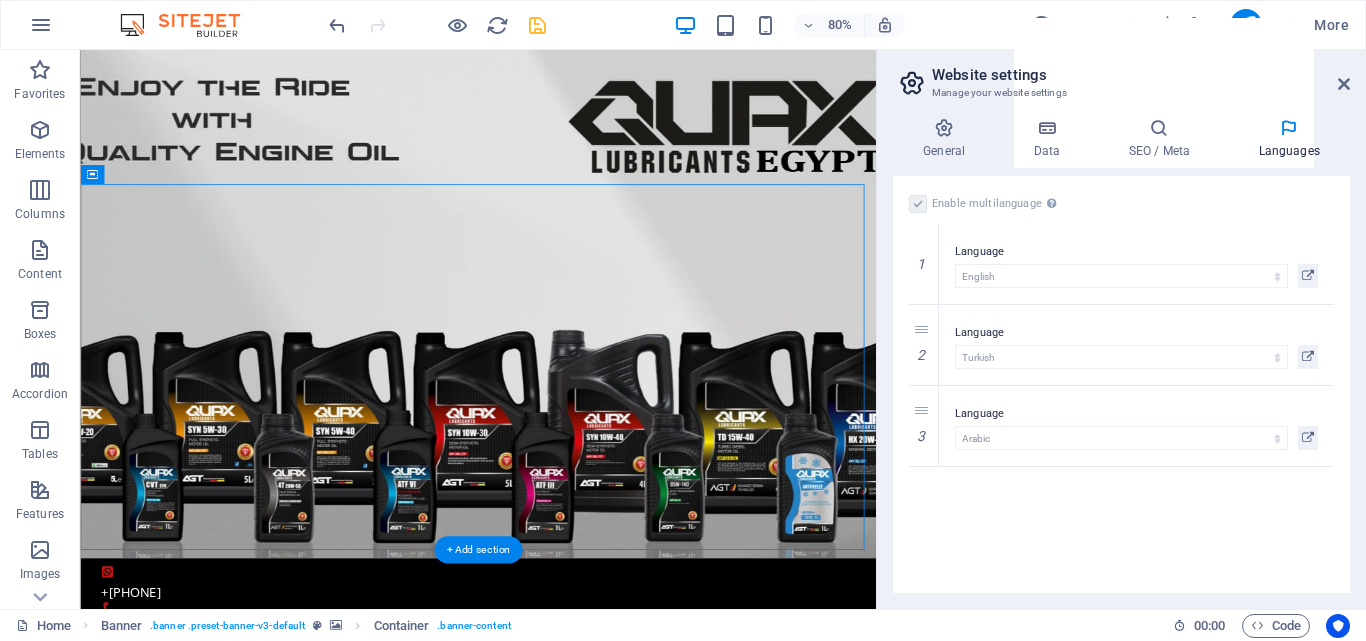scroll, scrollTop: 74, scrollLeft: 0, axis: vertical 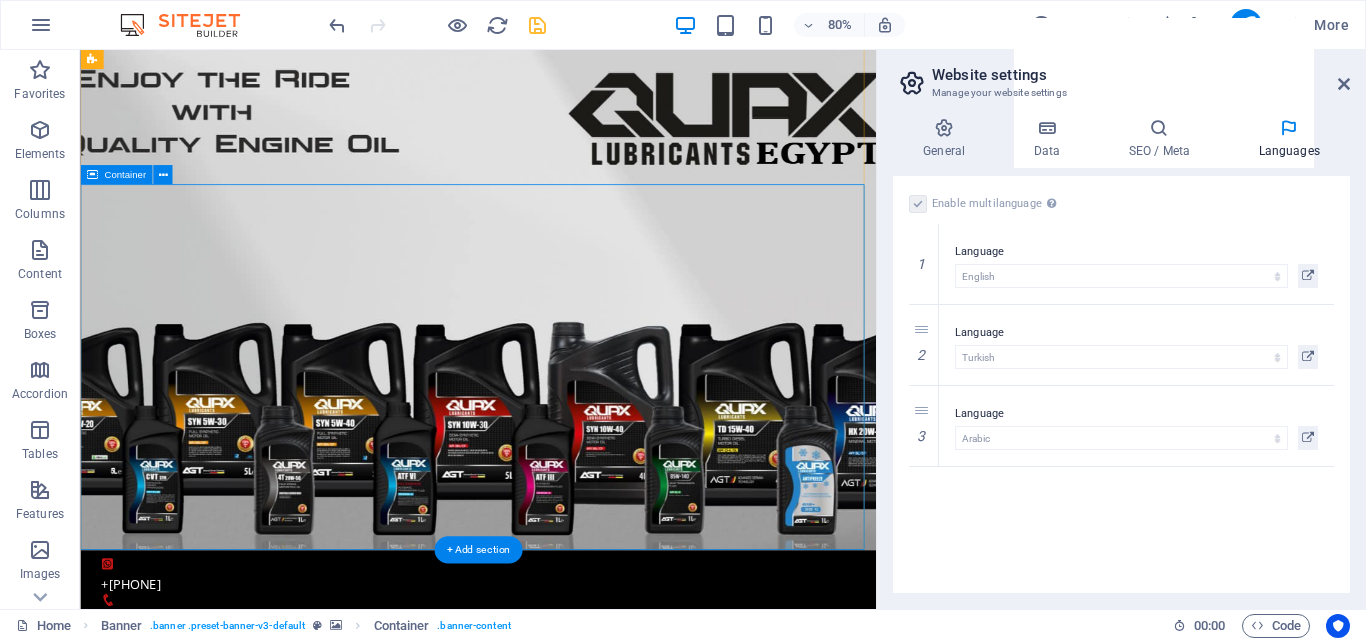 click on "EnjoyTheRide With A Quality Engine Oil [DOMAIN]" at bounding box center (577, 1305) 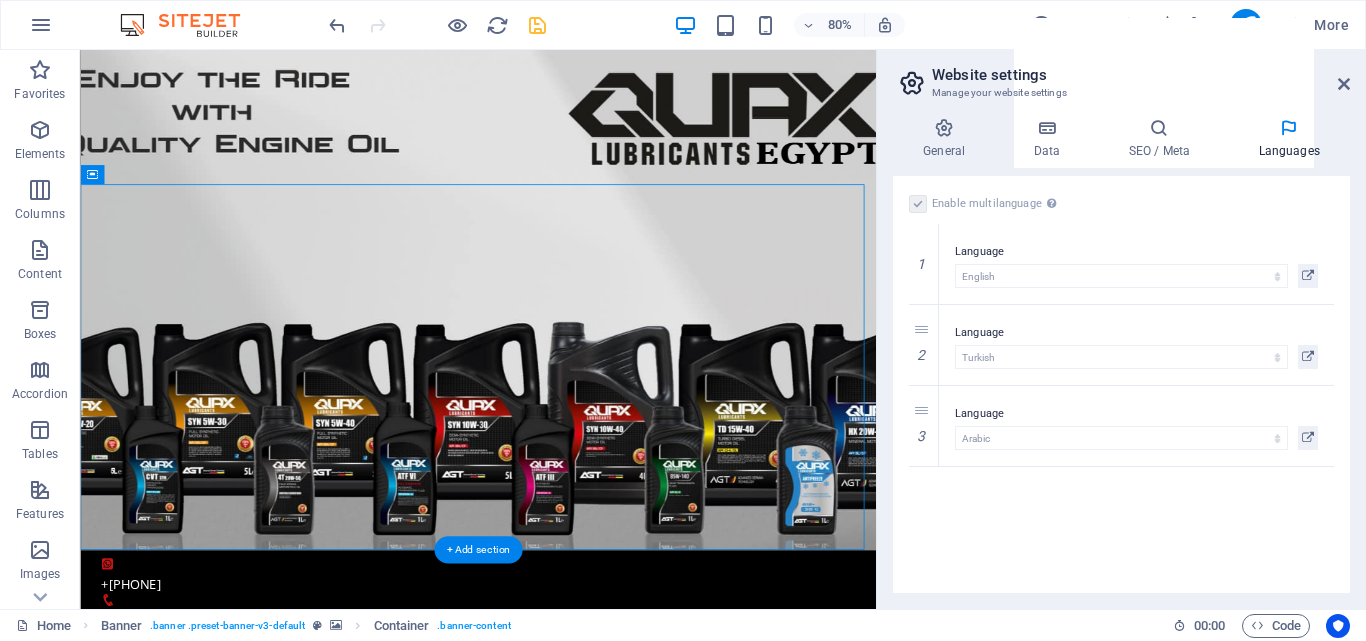 drag, startPoint x: 695, startPoint y: 271, endPoint x: 700, endPoint y: 441, distance: 170.07352 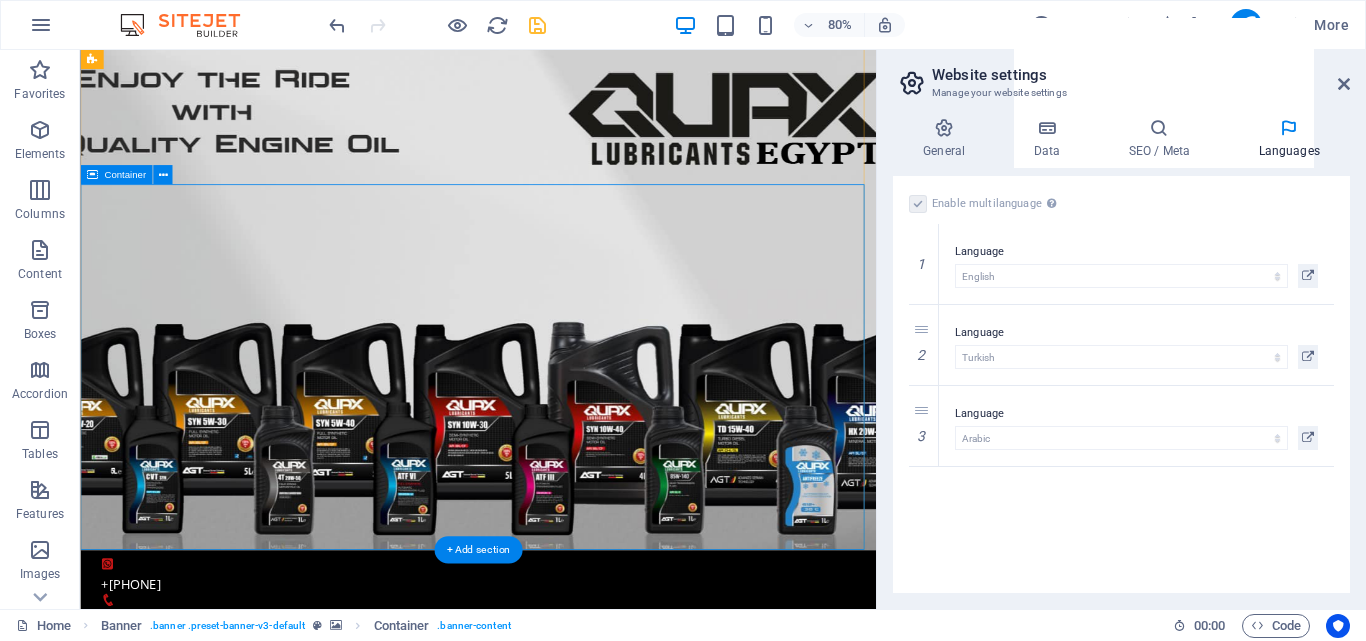 click on "EnjoyTheRide With A Quality Engine Oil [DOMAIN]" at bounding box center (577, 1305) 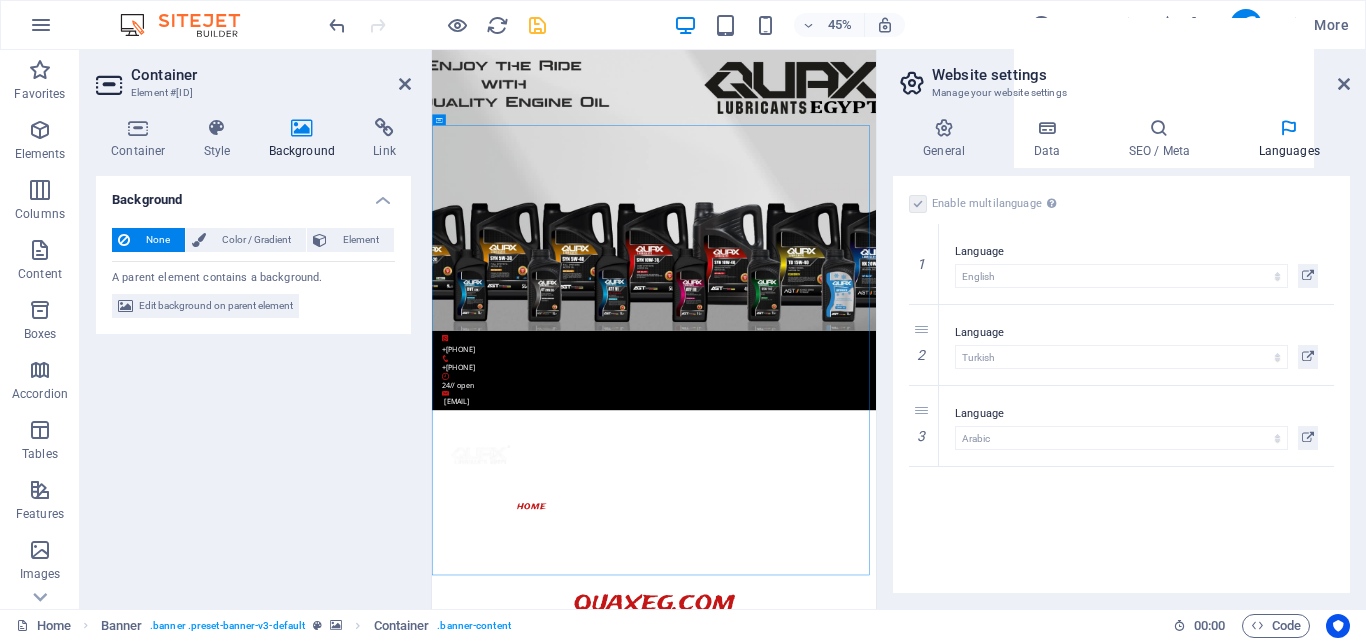 drag, startPoint x: 880, startPoint y: 416, endPoint x: 880, endPoint y: 987, distance: 571 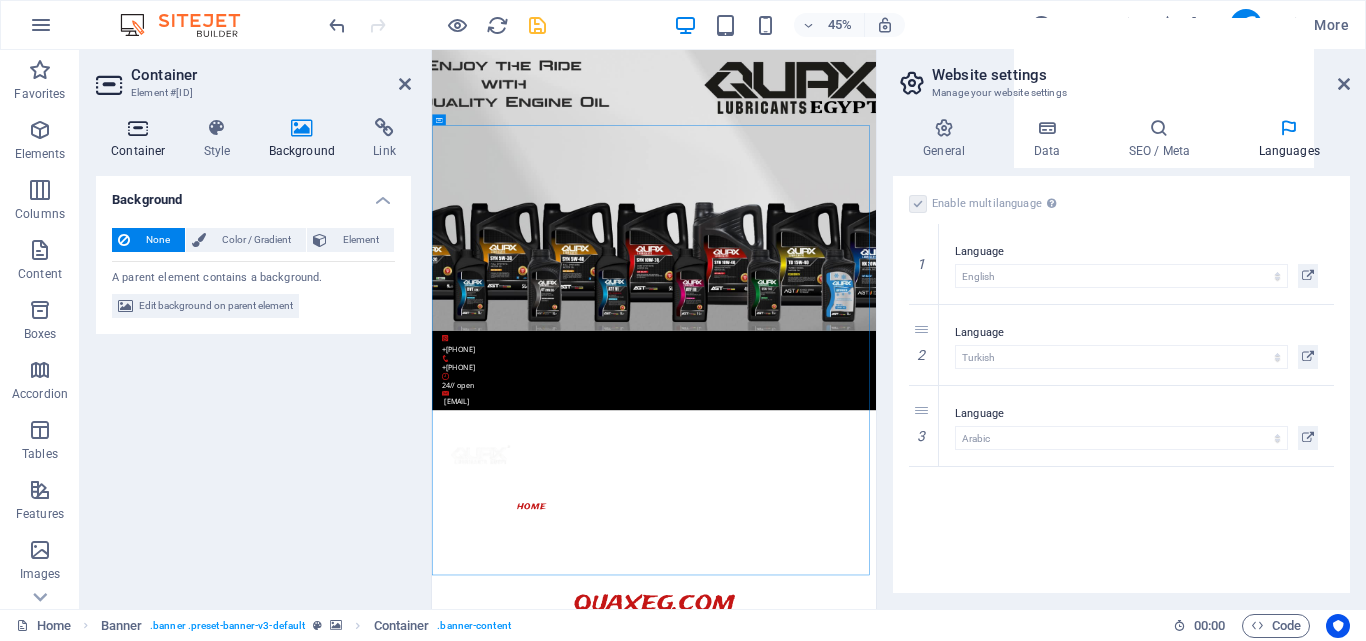 click on "Container" at bounding box center (142, 139) 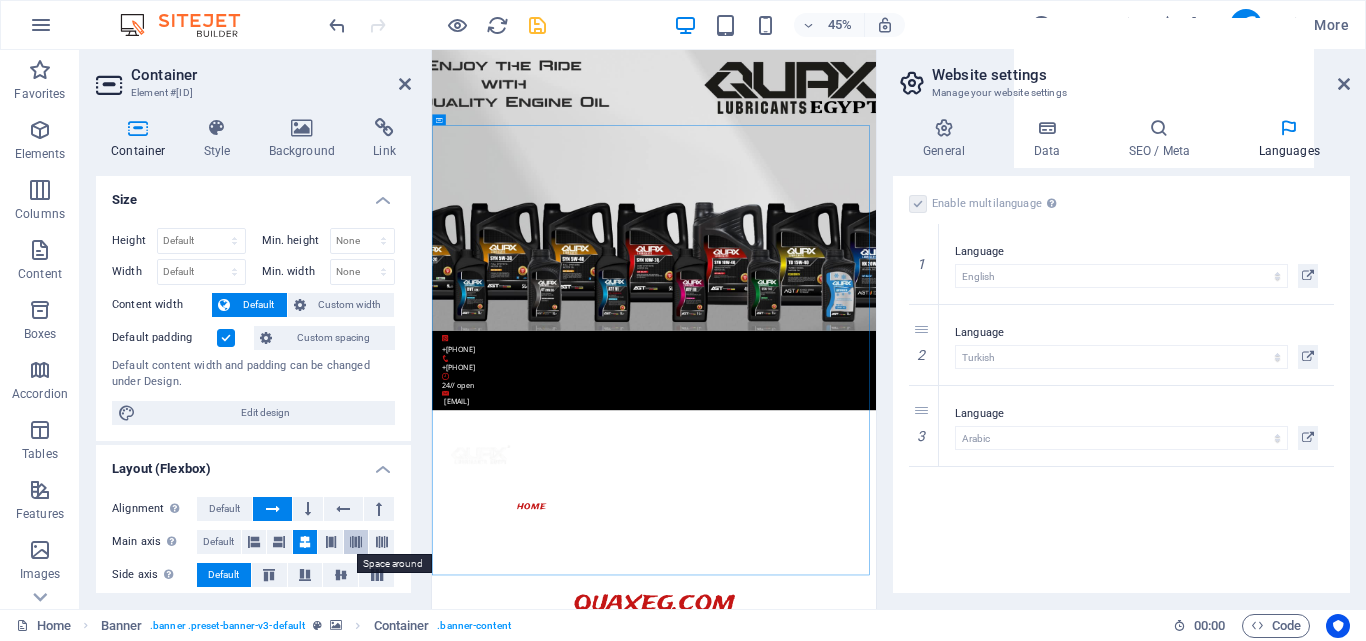 click at bounding box center [356, 542] 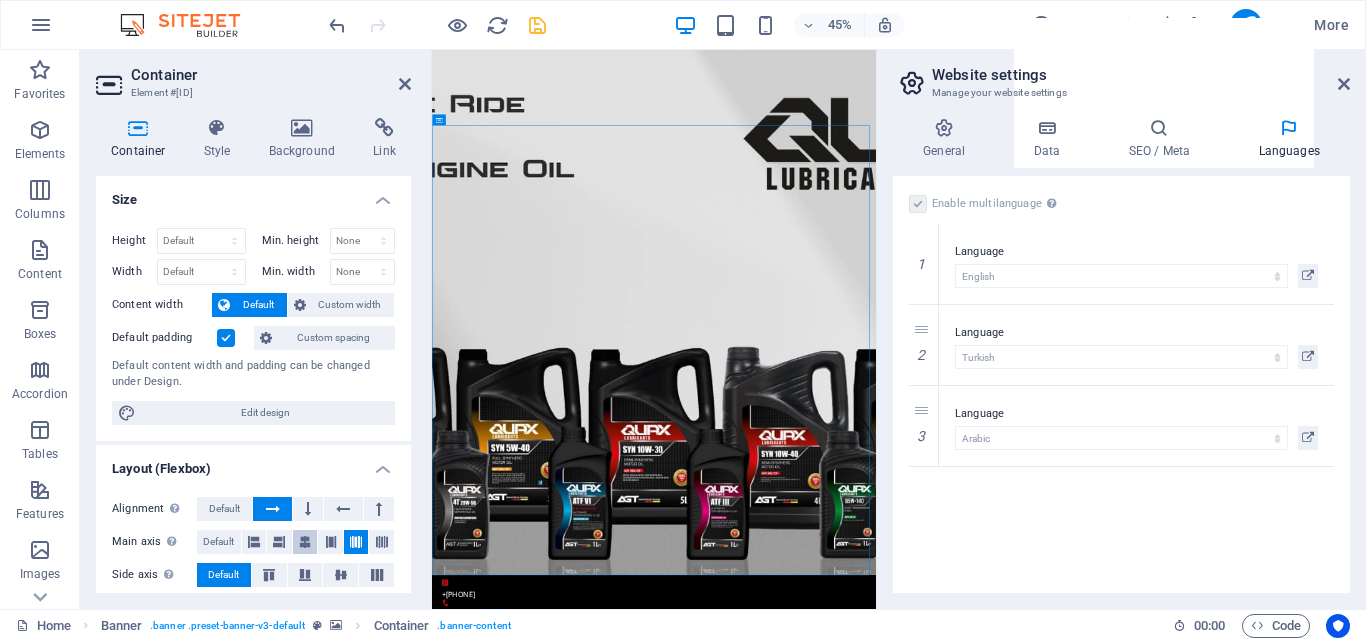 click at bounding box center (305, 542) 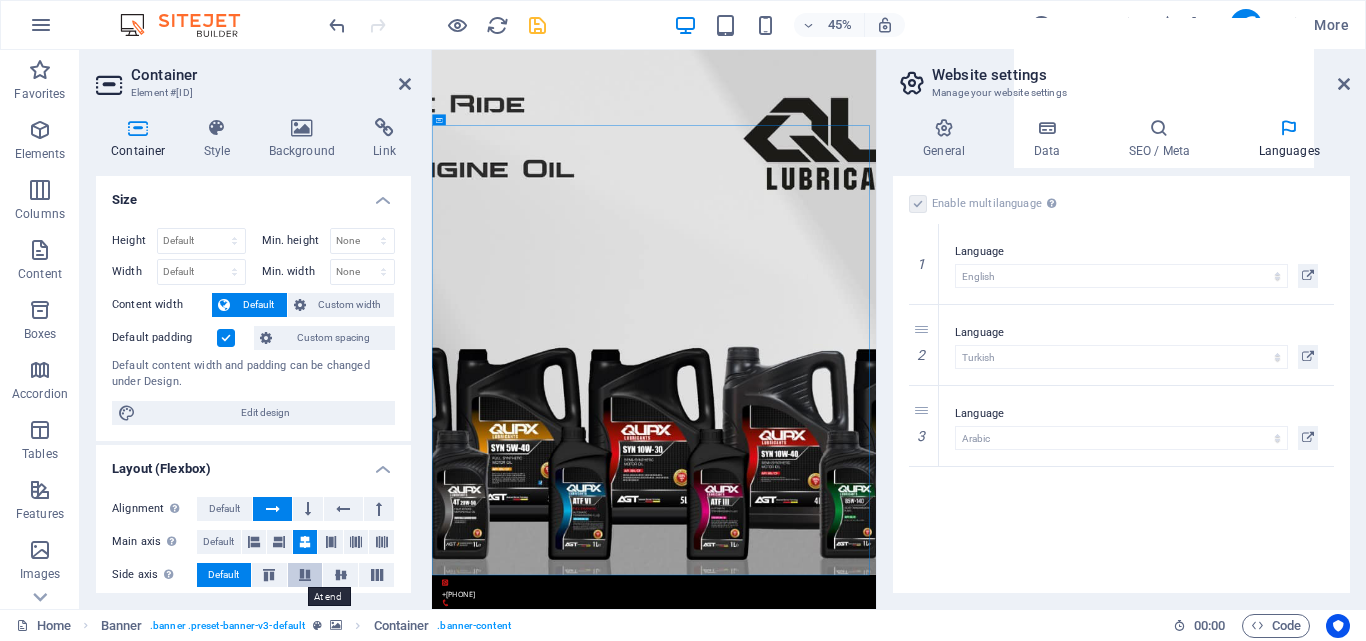 click at bounding box center (305, 575) 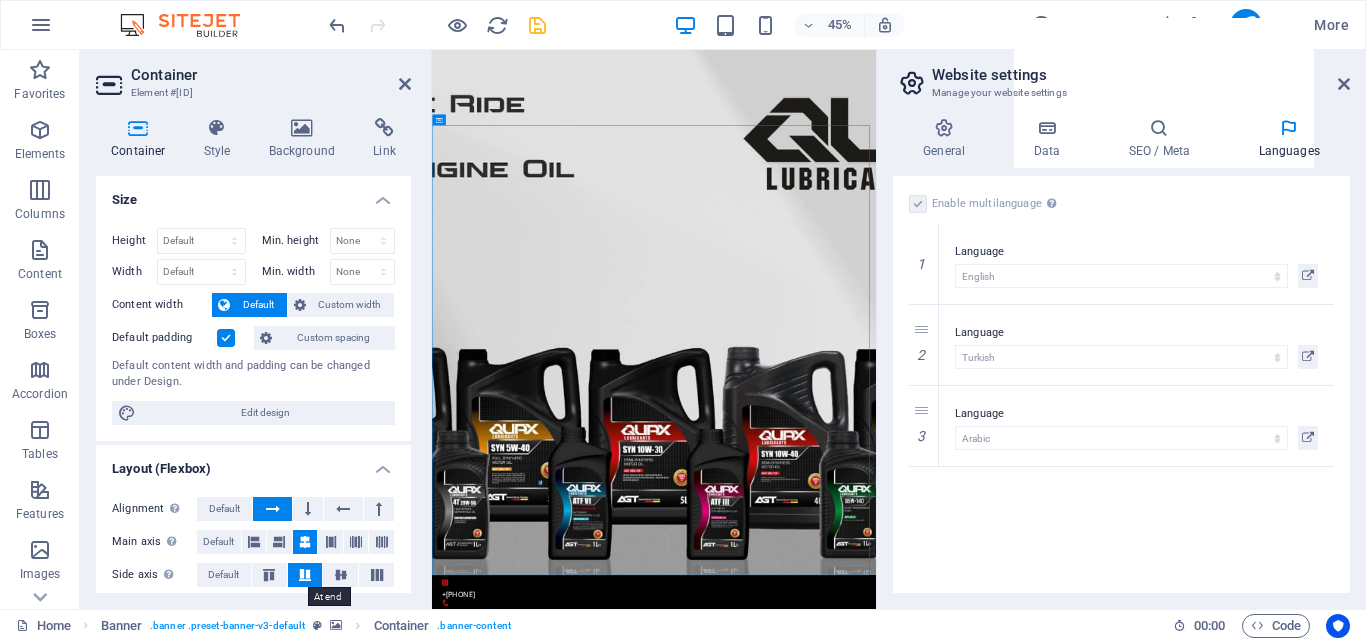 click at bounding box center (305, 575) 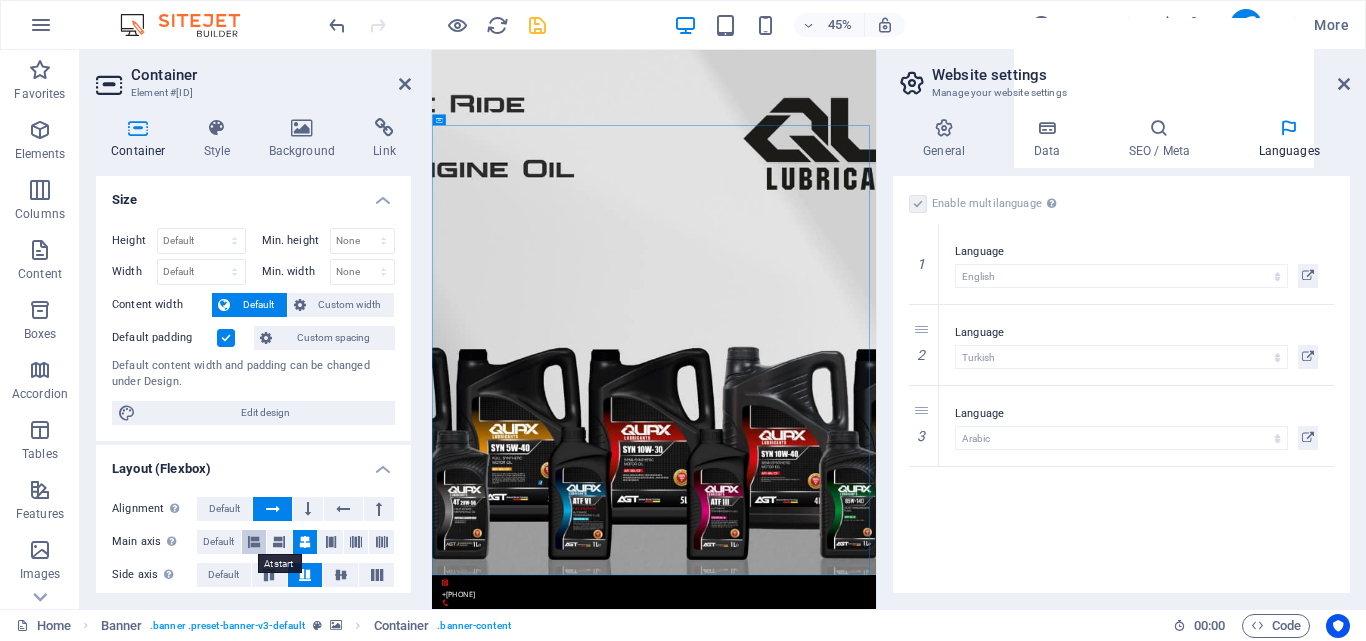 click at bounding box center [254, 542] 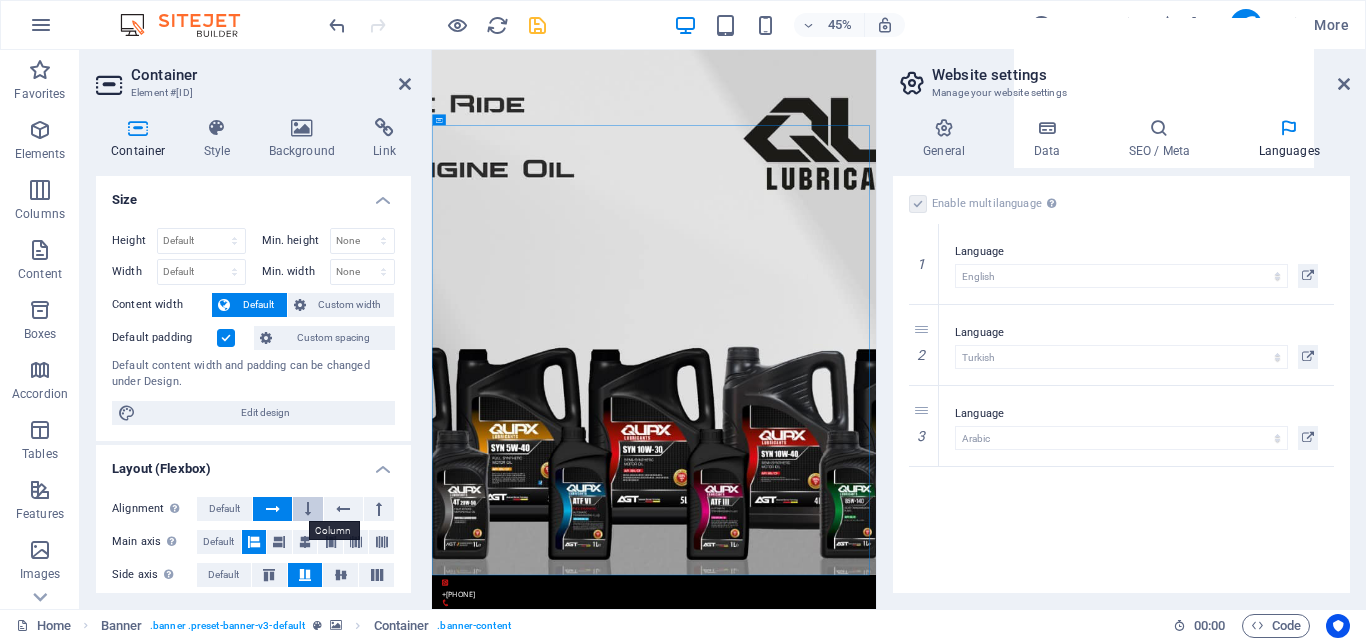 click at bounding box center (308, 509) 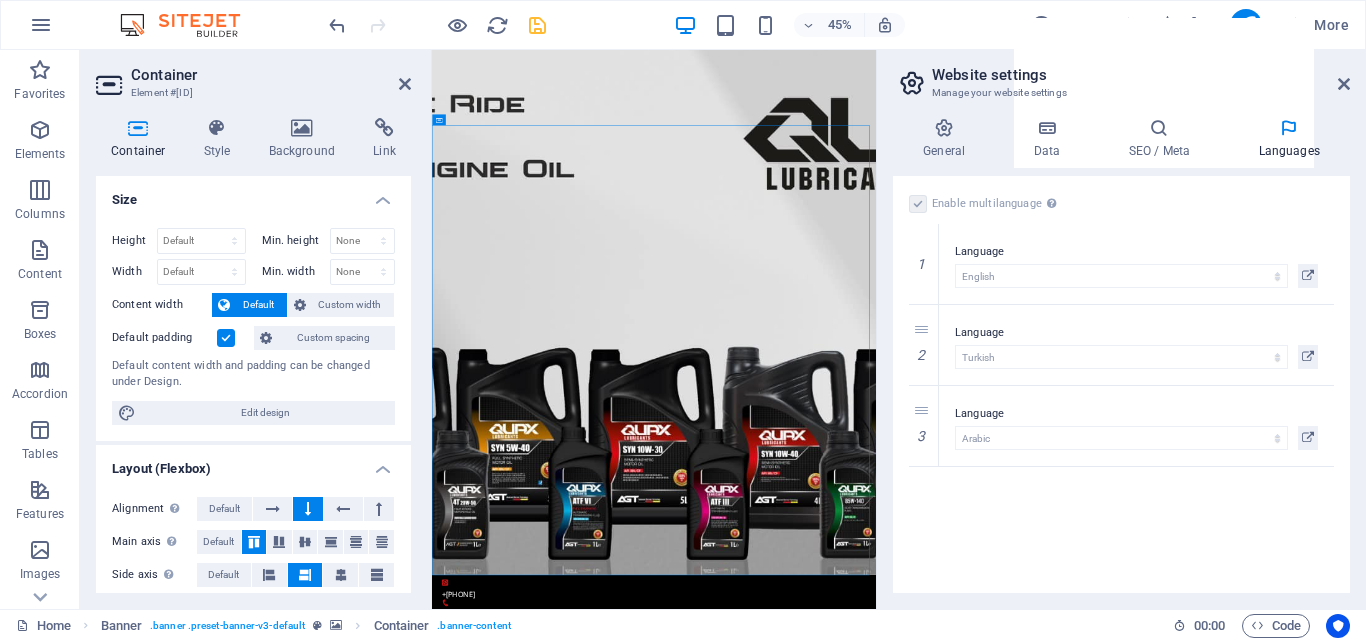 click at bounding box center (308, 509) 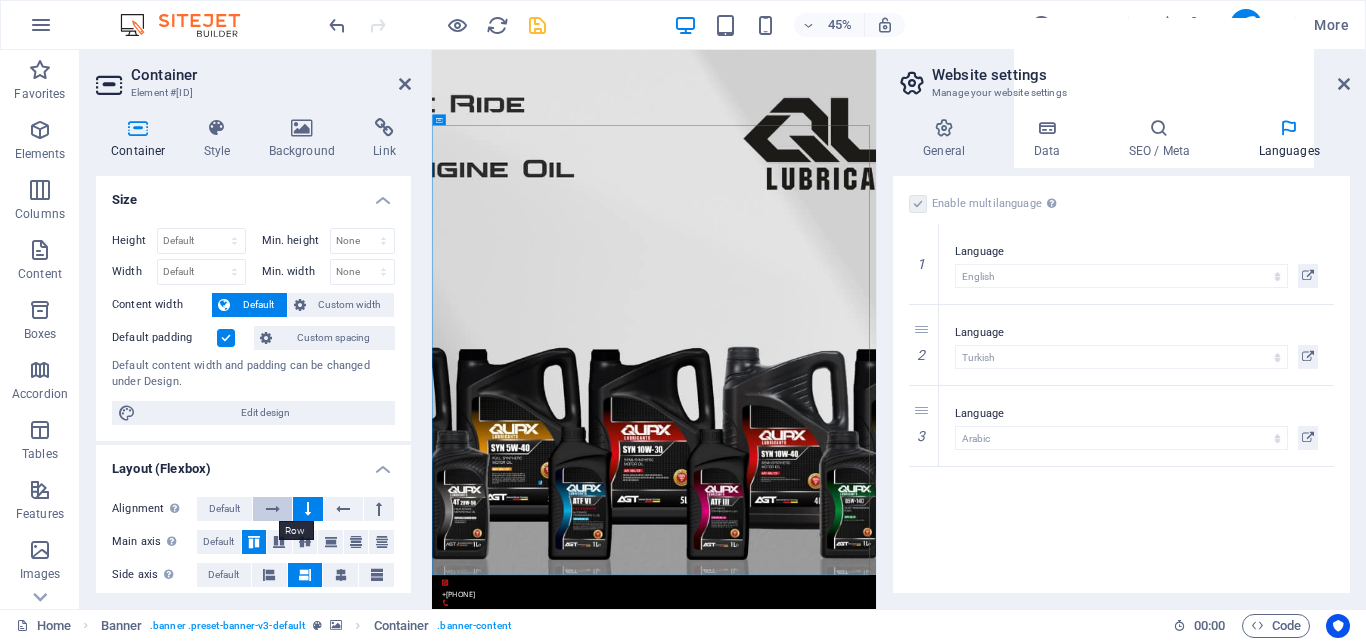 click at bounding box center (273, 509) 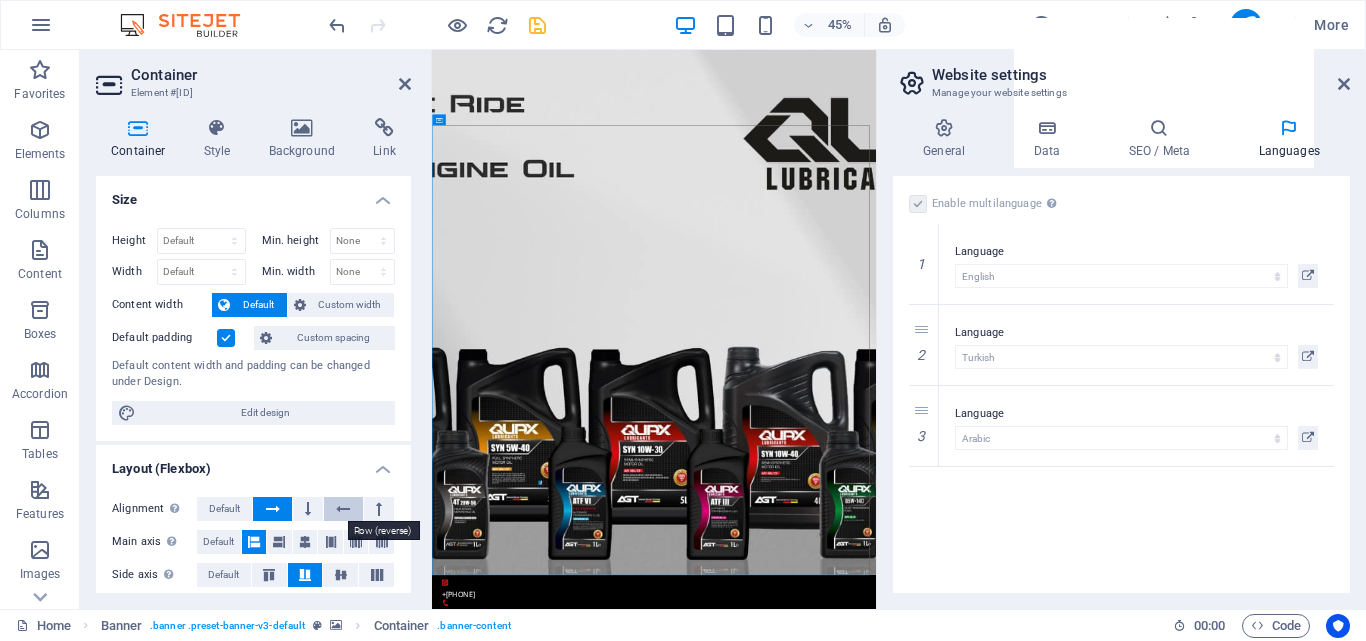 click at bounding box center [343, 509] 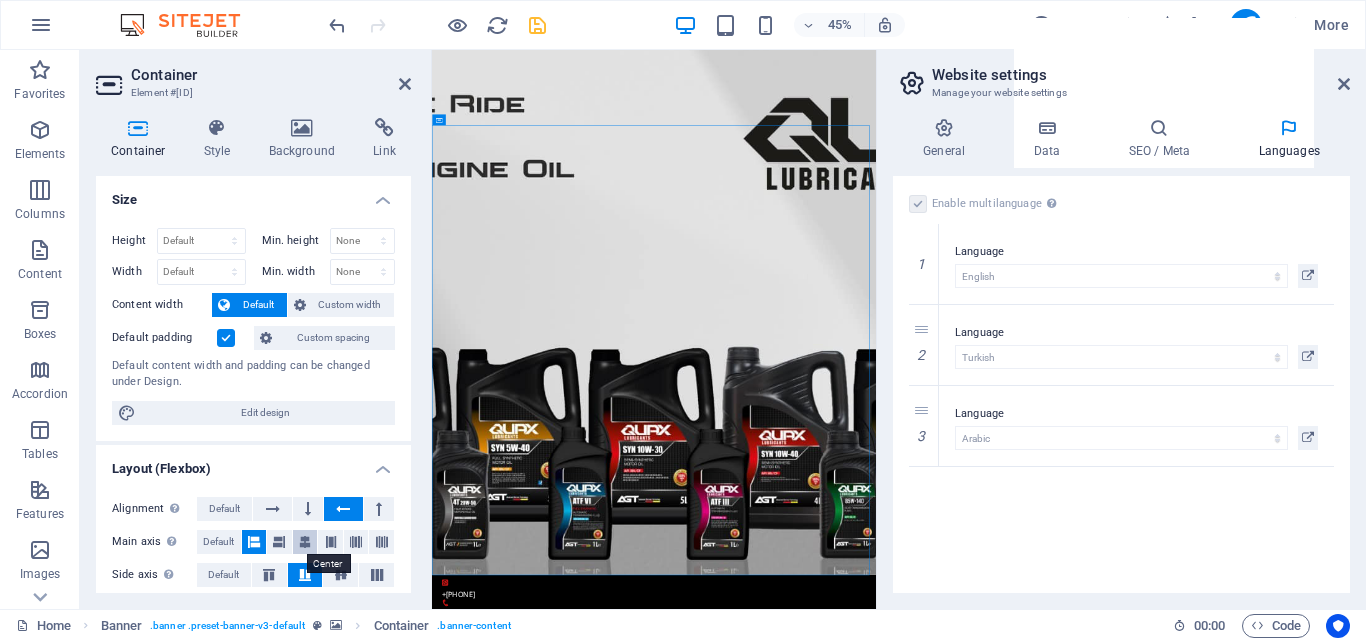 click at bounding box center (305, 542) 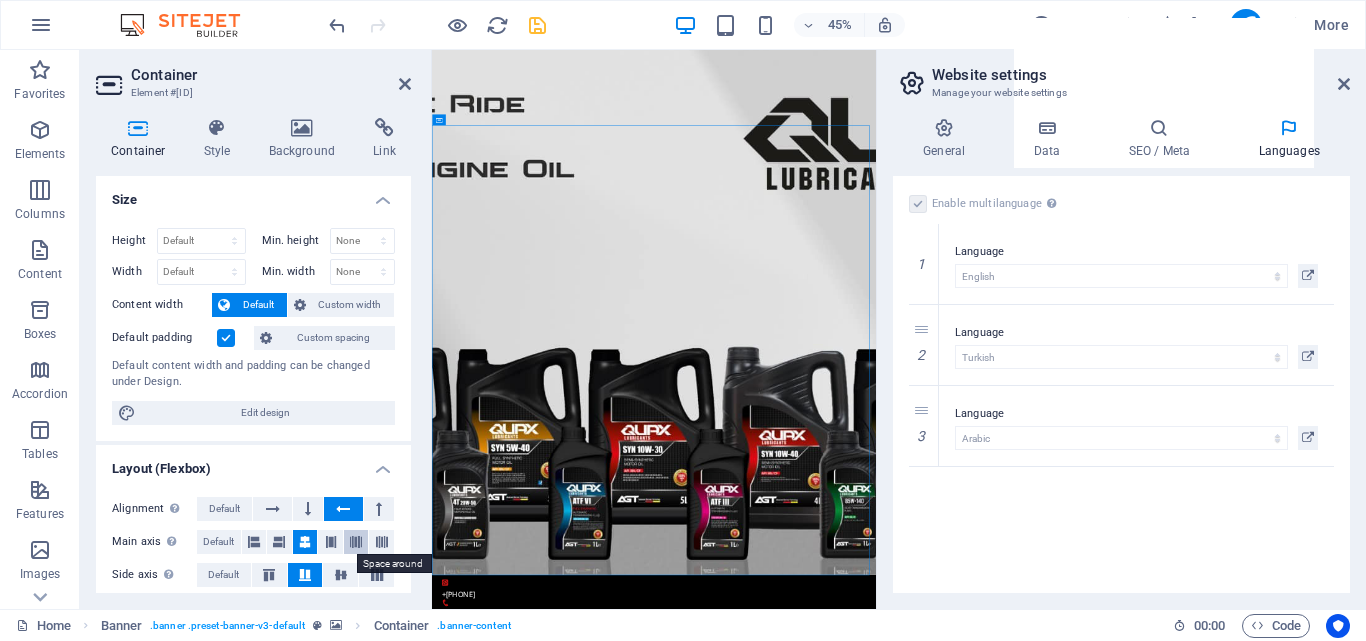 click at bounding box center (356, 542) 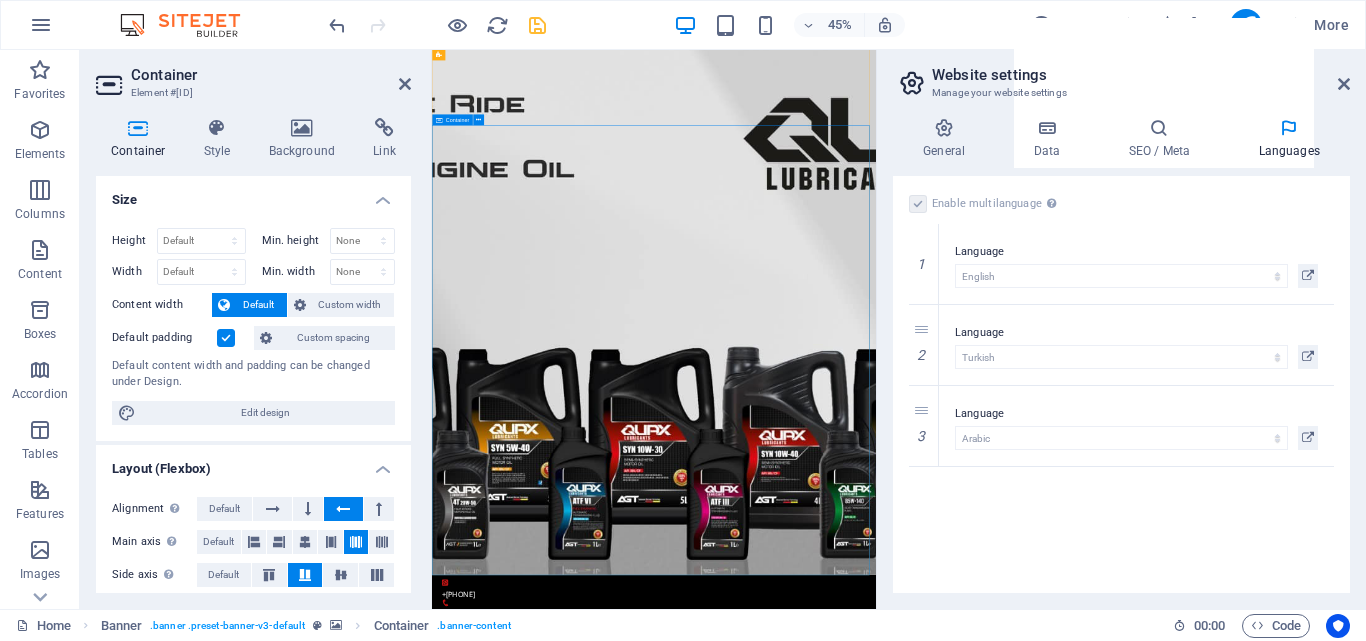 click on "EnjoyTheRide With A Quality Engine Oil [DOMAIN]" at bounding box center (925, 1848) 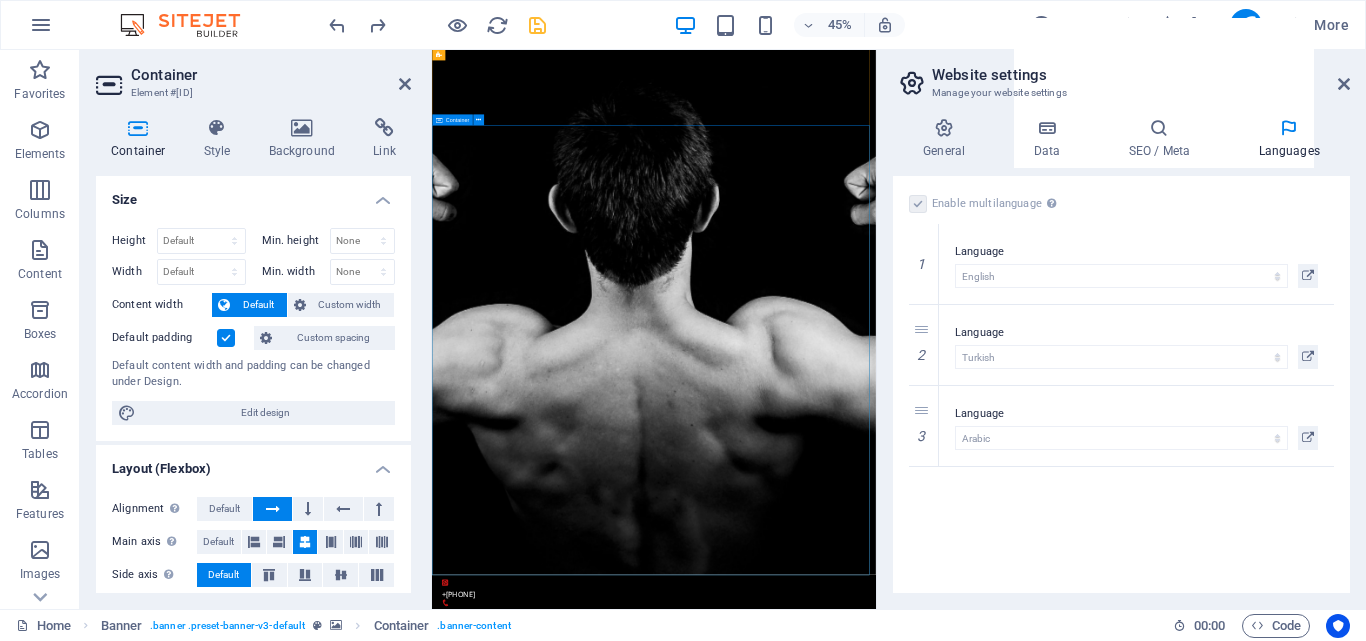 click on "EnjoyTheRide With A Quality Engine Oil [DOMAIN]" at bounding box center (925, 1848) 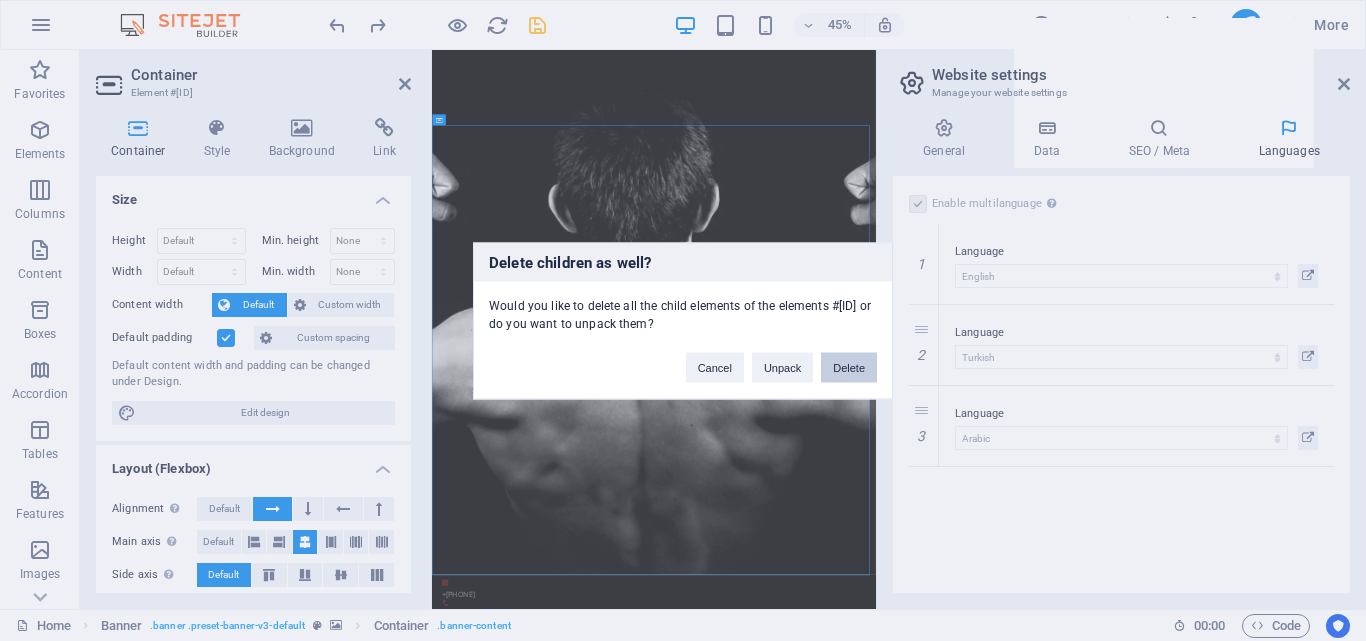 drag, startPoint x: 848, startPoint y: 376, endPoint x: 862, endPoint y: 511, distance: 135.72398 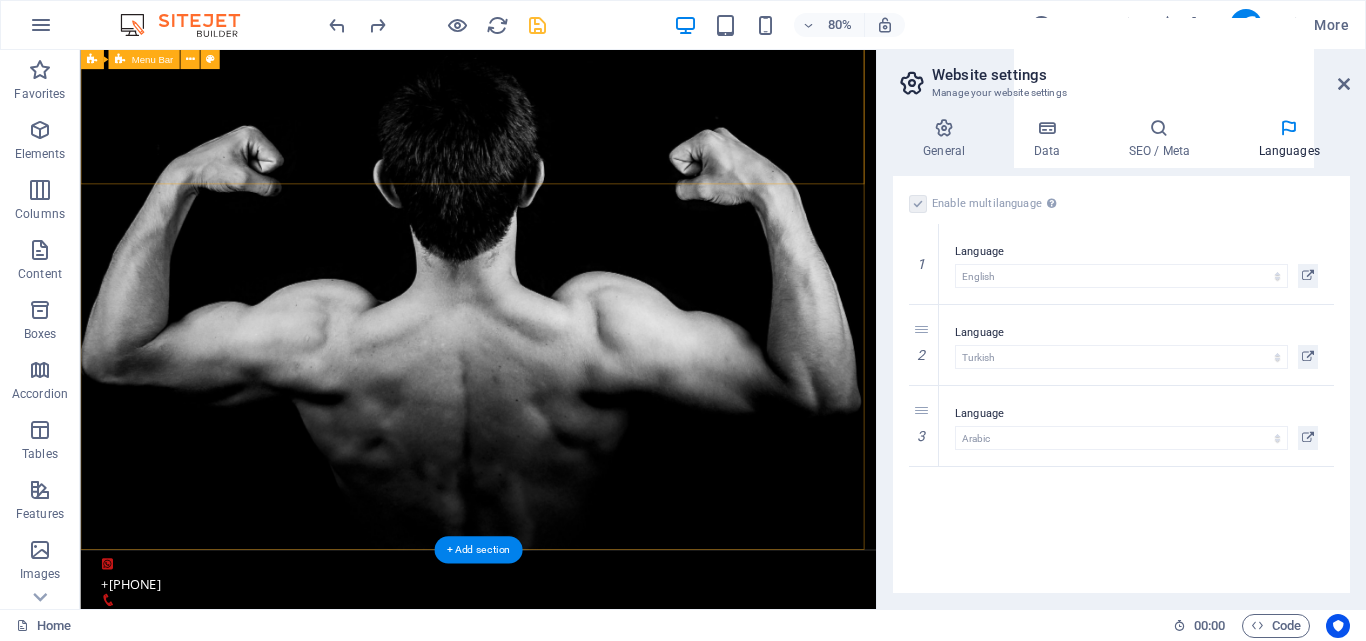 click on "Menu Home About Classes Trainers Pricing Contact" at bounding box center [577, 981] 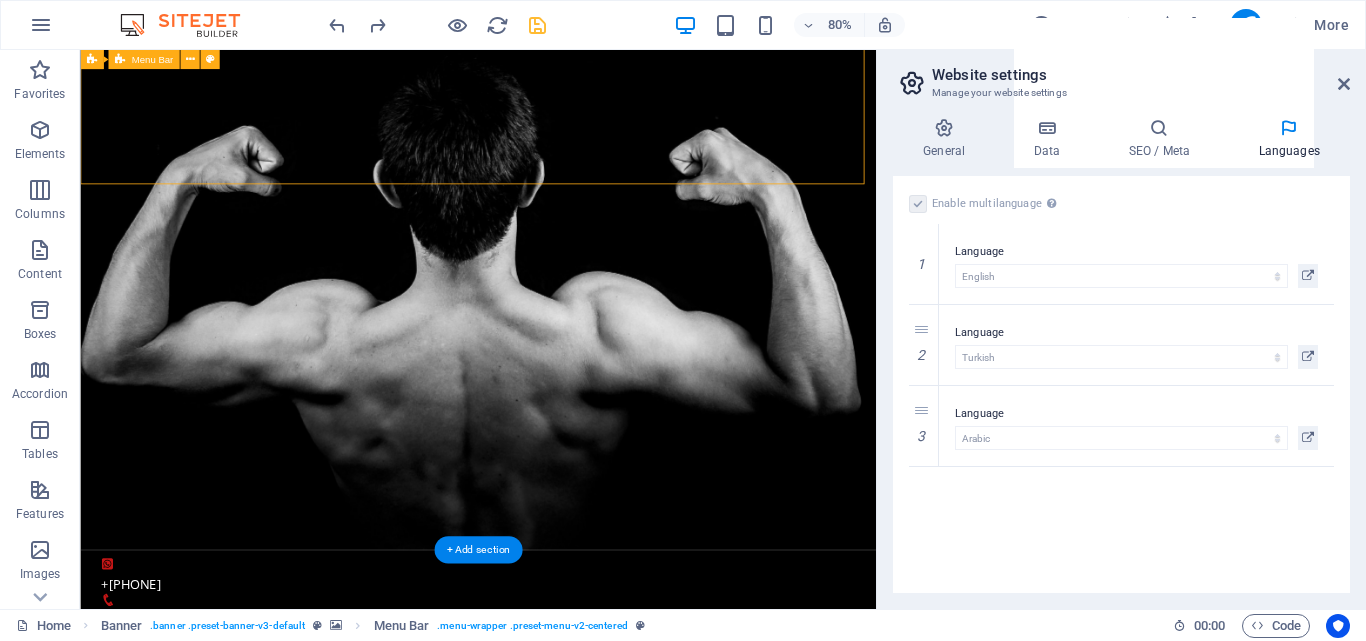 click on "Menu Home About Classes Trainers Pricing Contact" at bounding box center (577, 981) 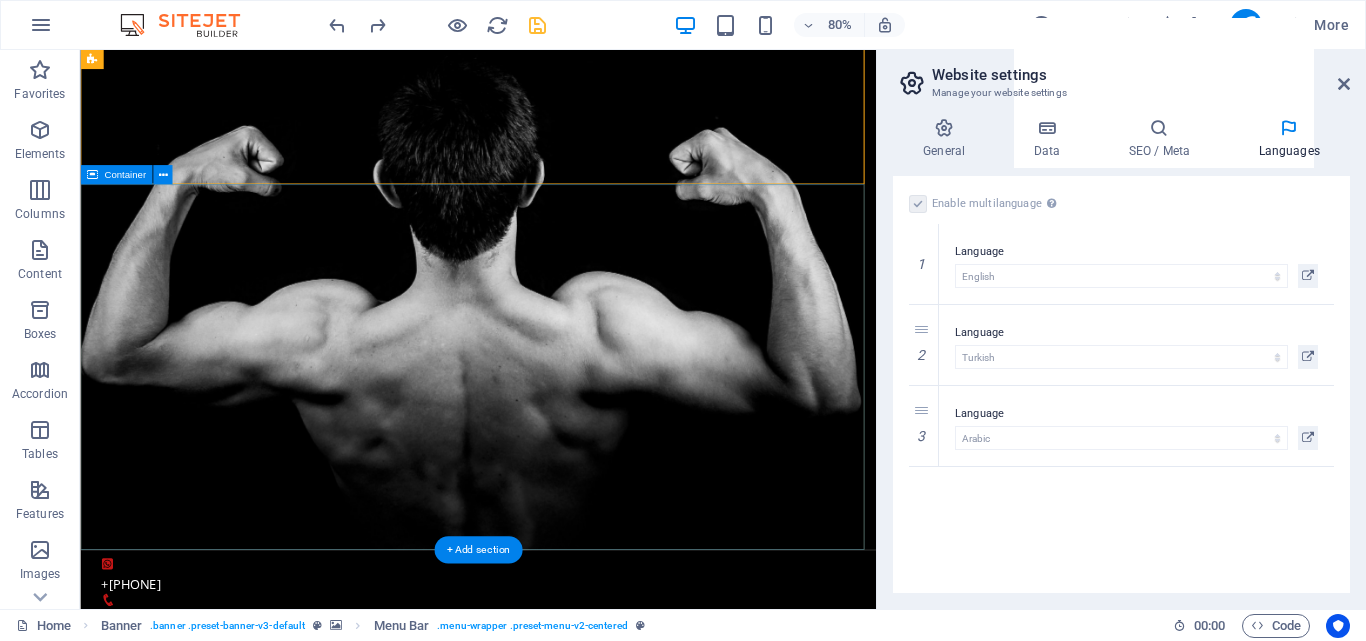 click on "EnjoyTheRide With A Quality Engine Oil [DOMAIN]" at bounding box center (577, 1305) 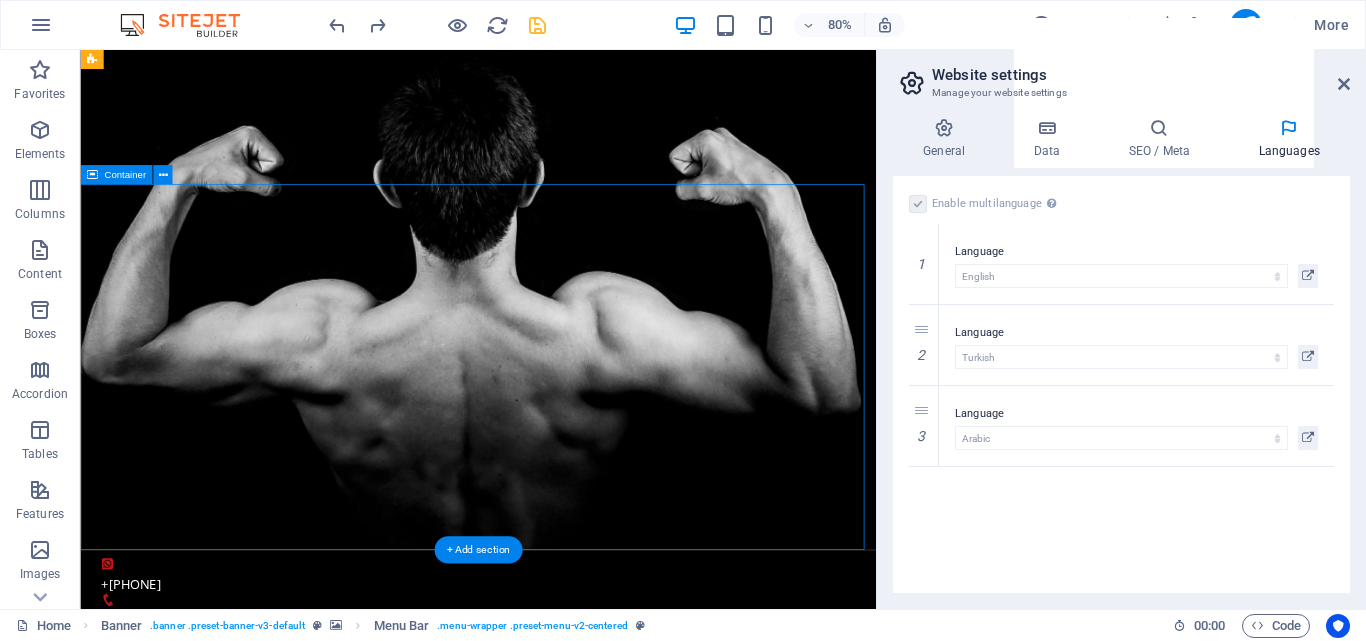 click on "EnjoyTheRide With A Quality Engine Oil [DOMAIN]" at bounding box center (577, 1305) 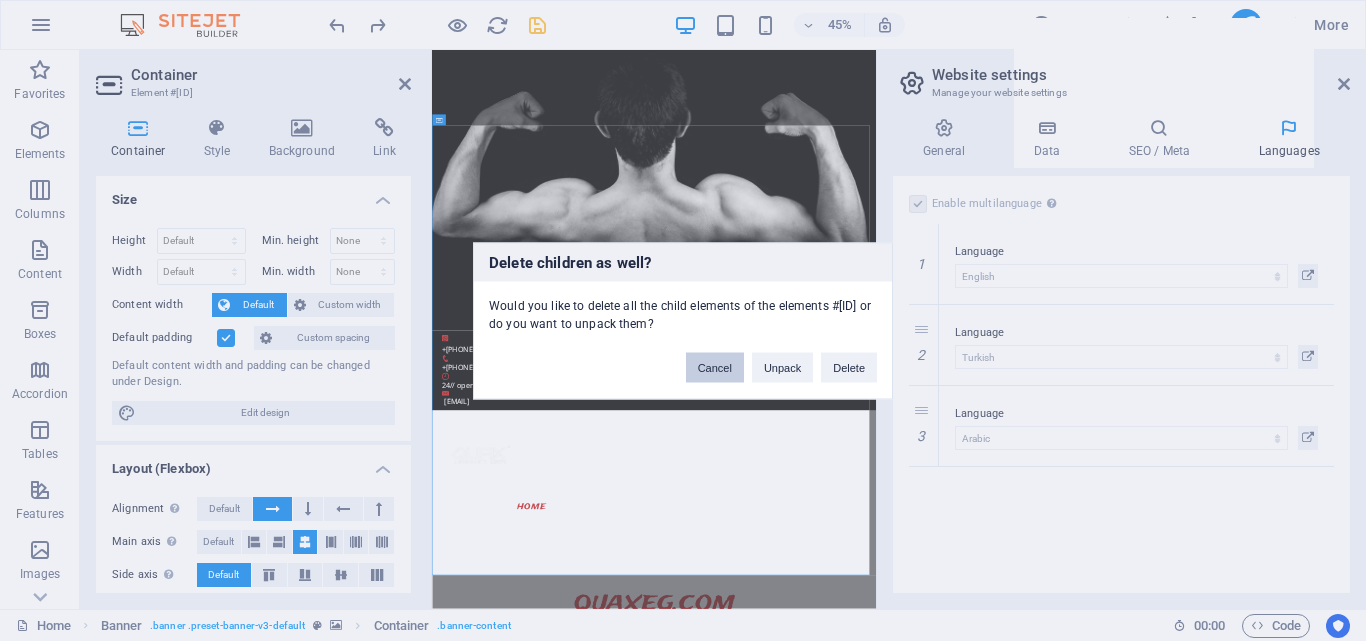 click on "Cancel" at bounding box center (715, 367) 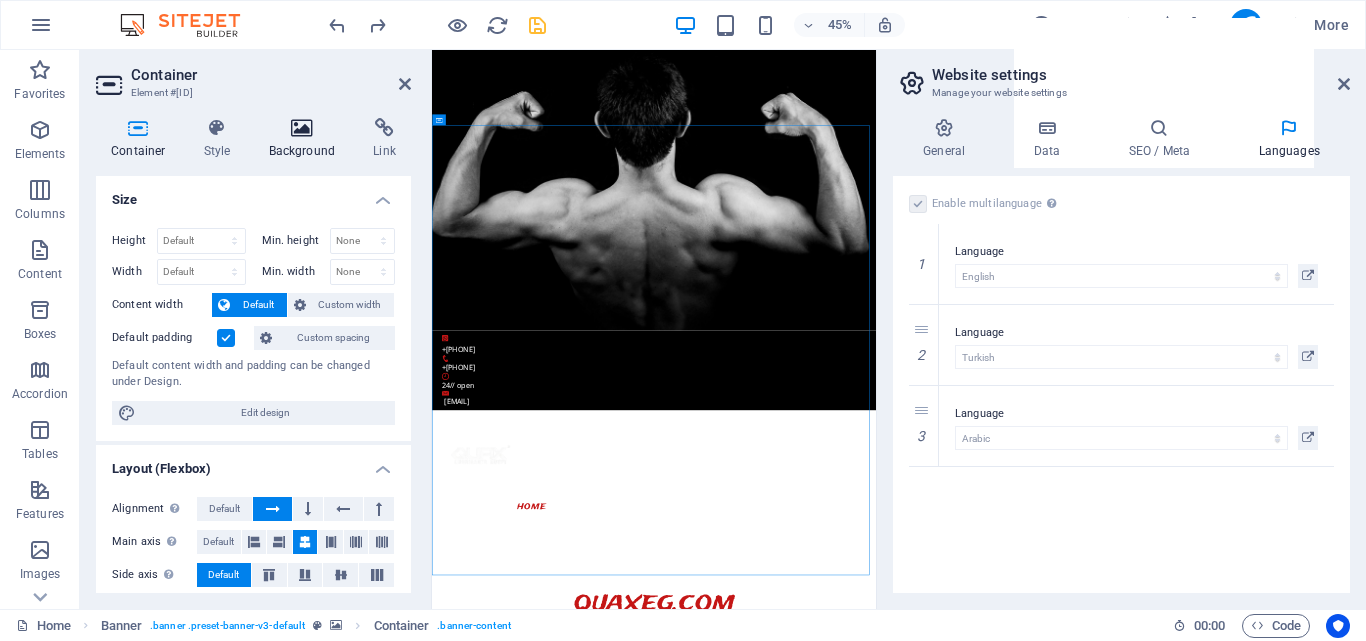 click on "Background" at bounding box center (306, 139) 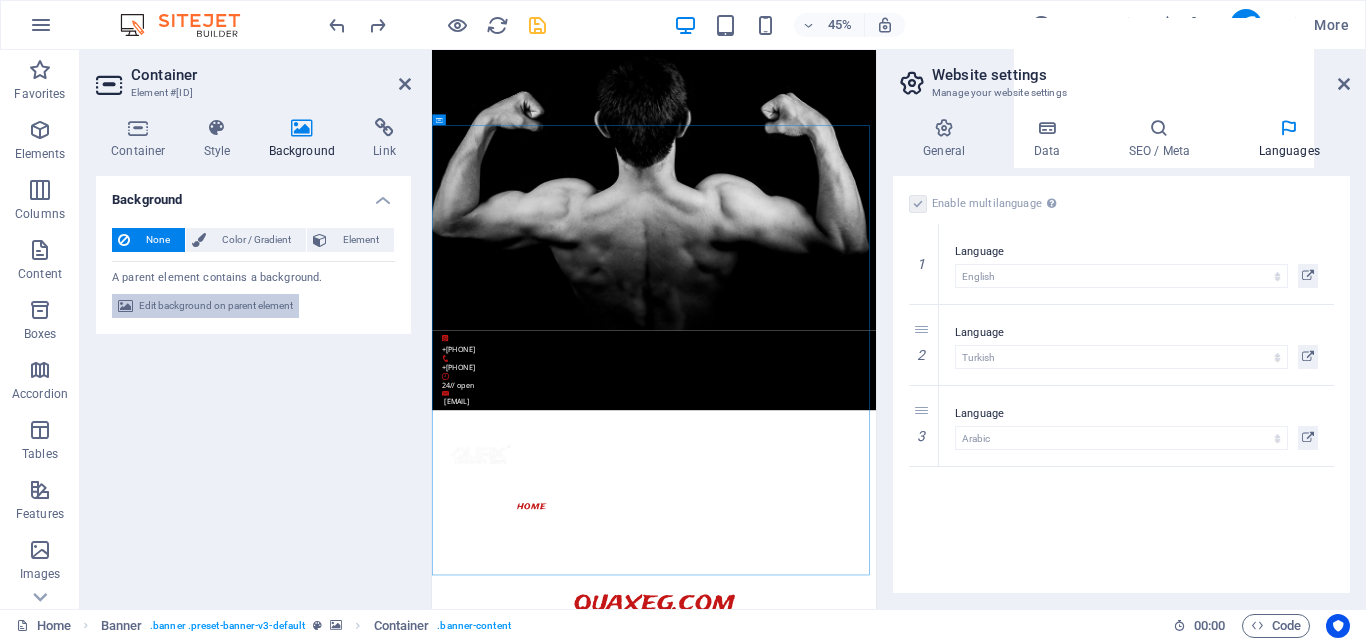 click on "Edit background on parent element" at bounding box center [216, 306] 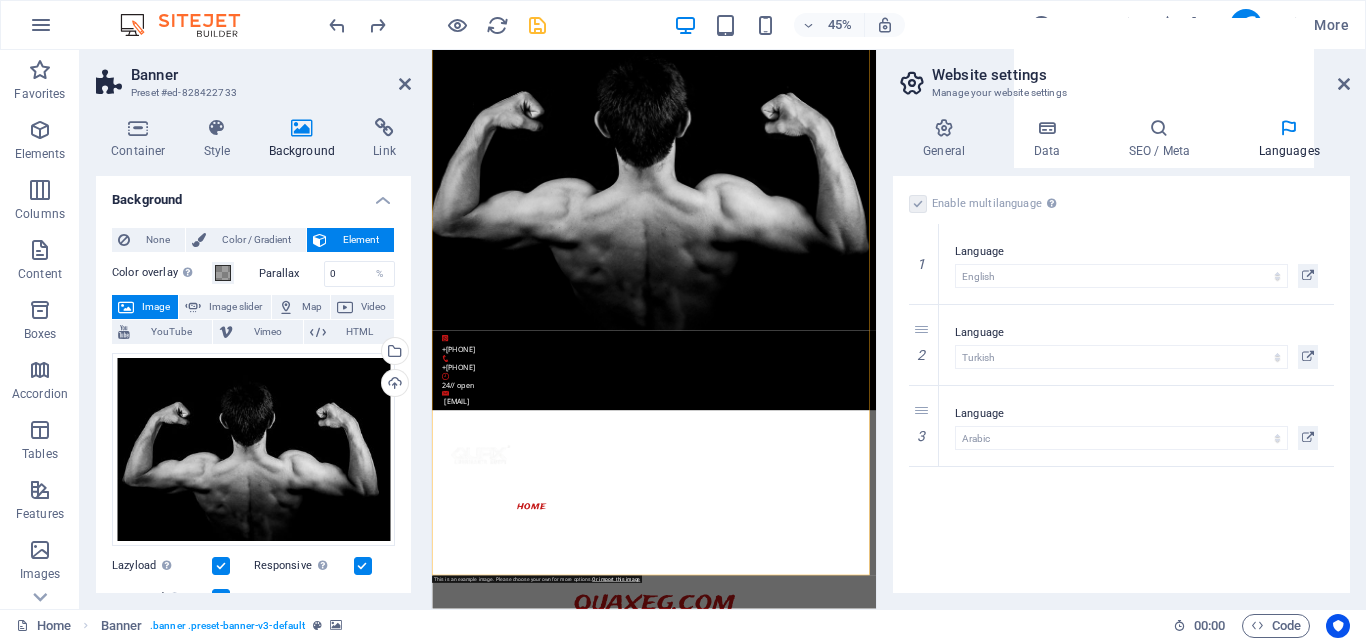 drag, startPoint x: 406, startPoint y: 254, endPoint x: 406, endPoint y: 342, distance: 88 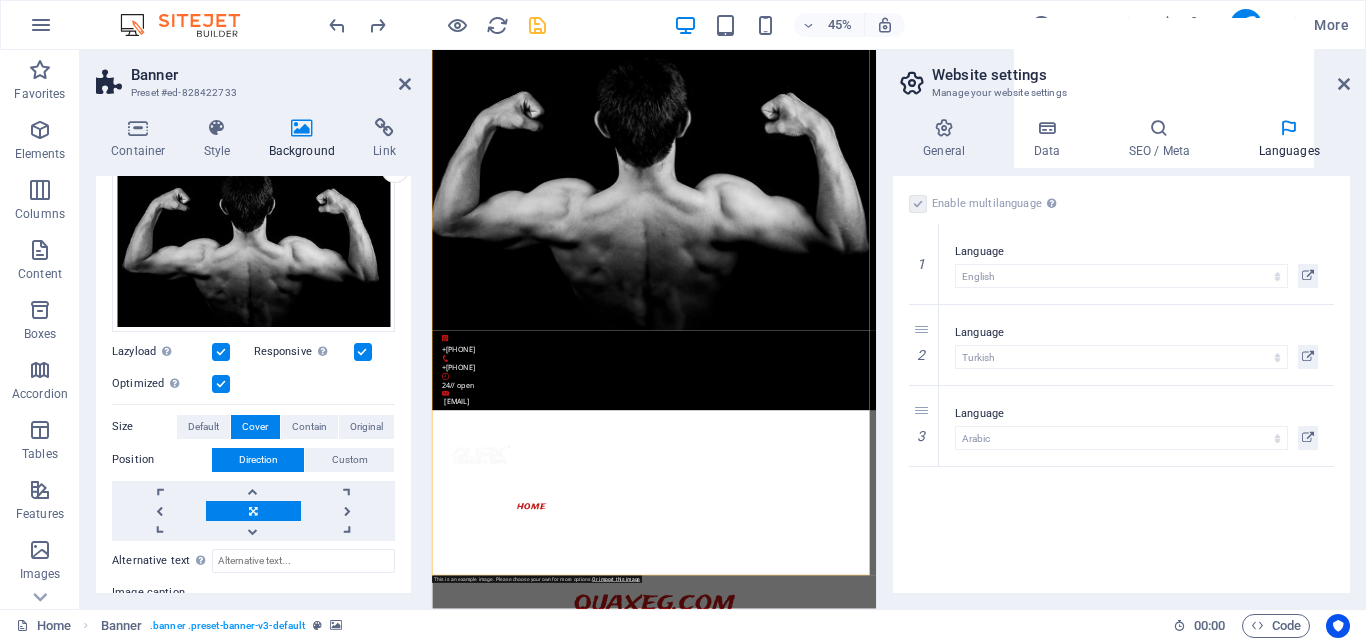 scroll, scrollTop: 182, scrollLeft: 0, axis: vertical 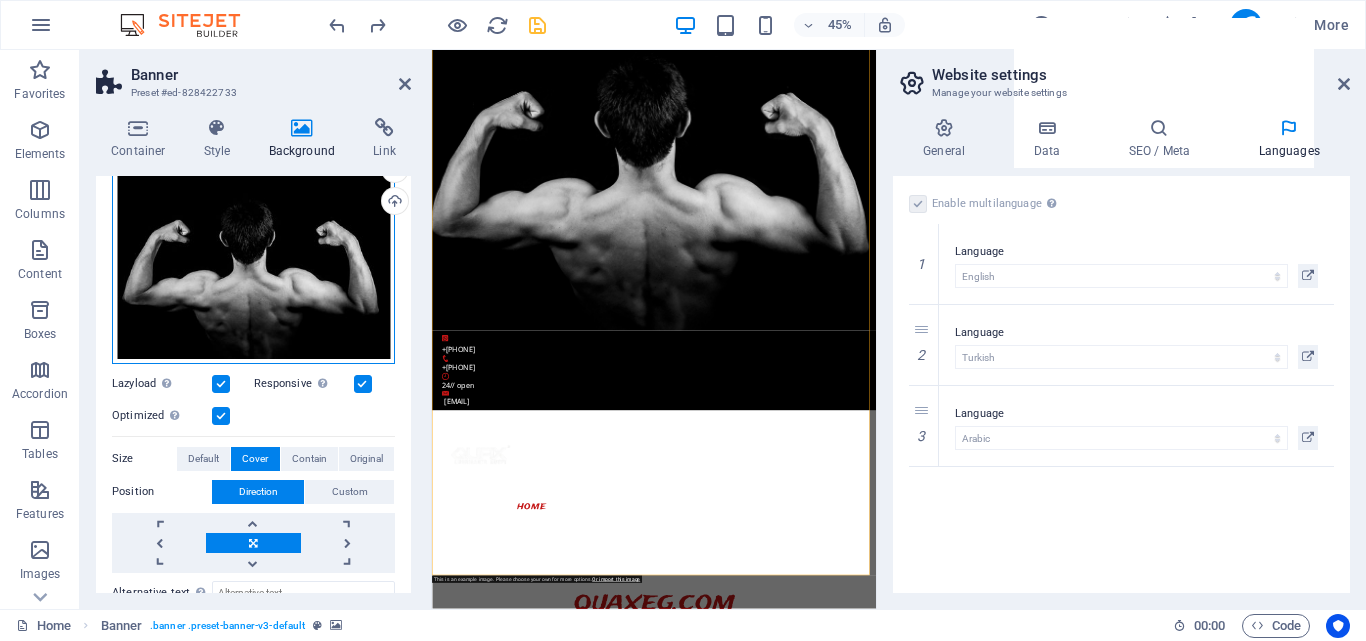 click on "Drag files here, click to choose files or select files from Files or our free stock photos & videos" at bounding box center (253, 267) 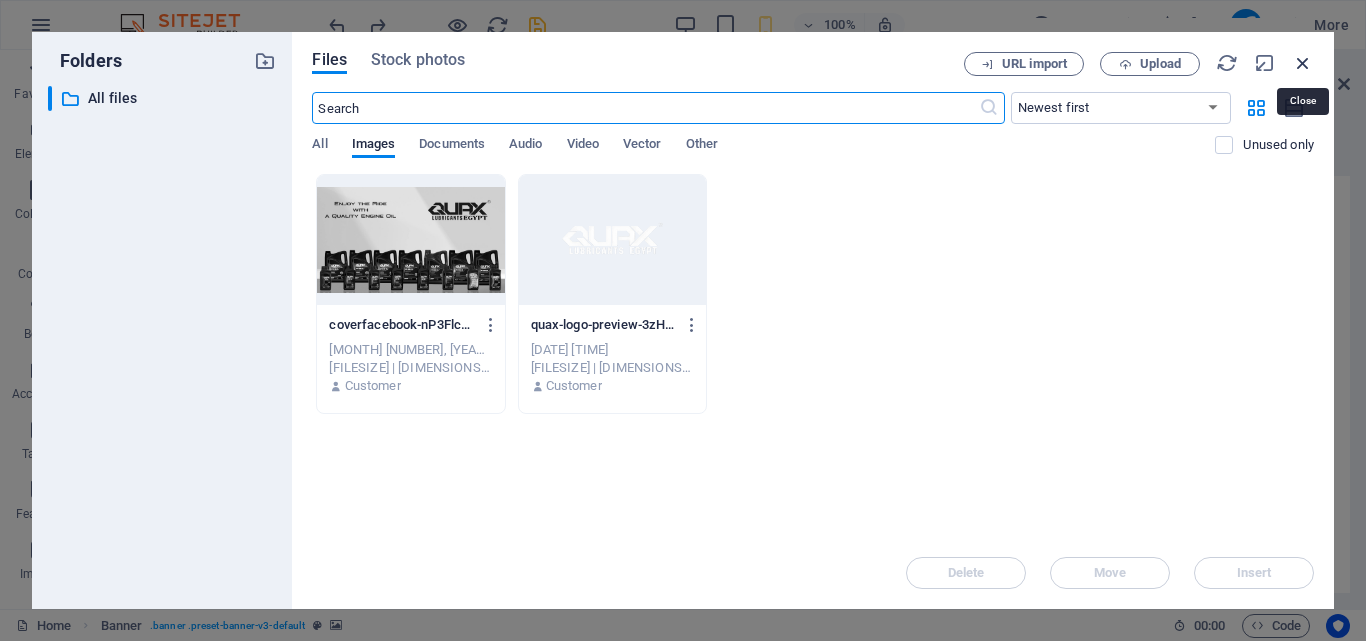 click at bounding box center (1303, 63) 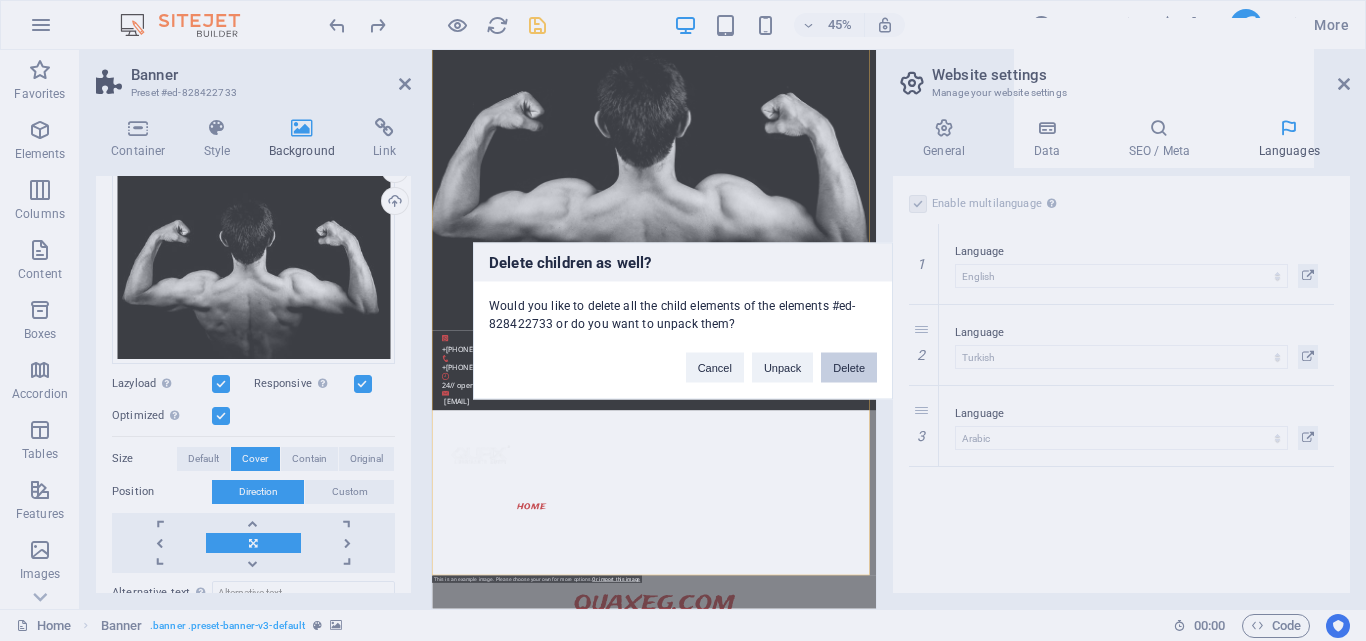 drag, startPoint x: 847, startPoint y: 372, endPoint x: 915, endPoint y: 443, distance: 98.31073 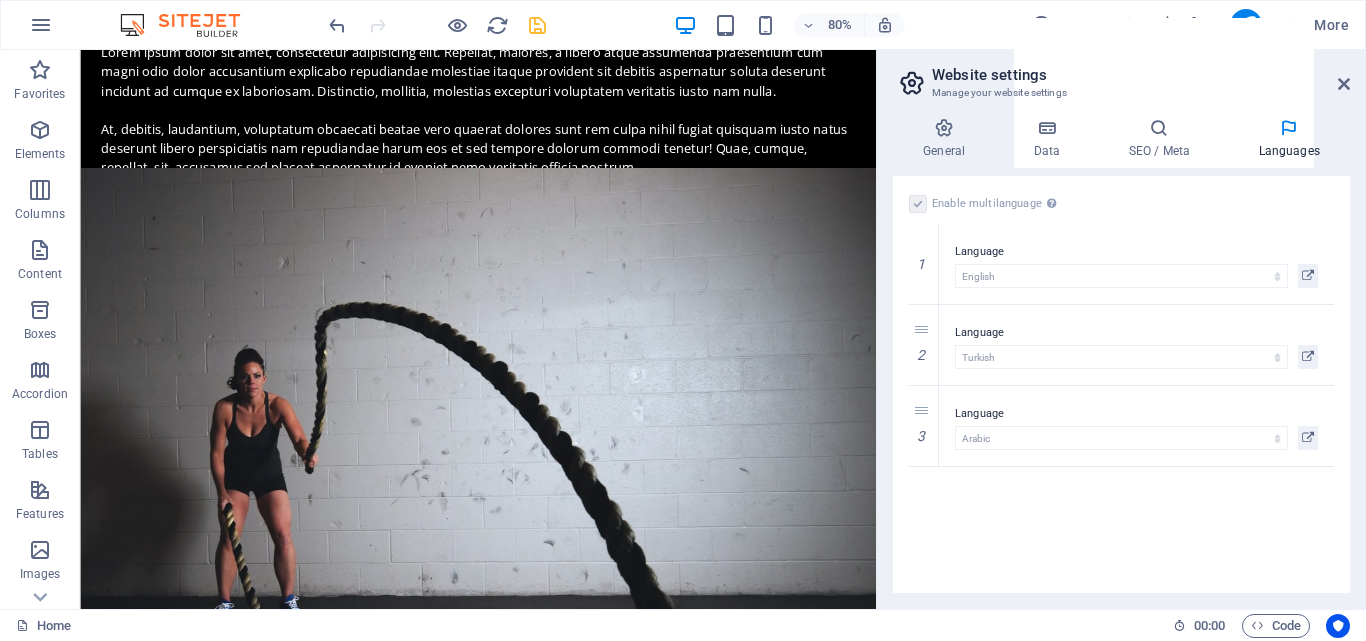 scroll, scrollTop: 0, scrollLeft: 0, axis: both 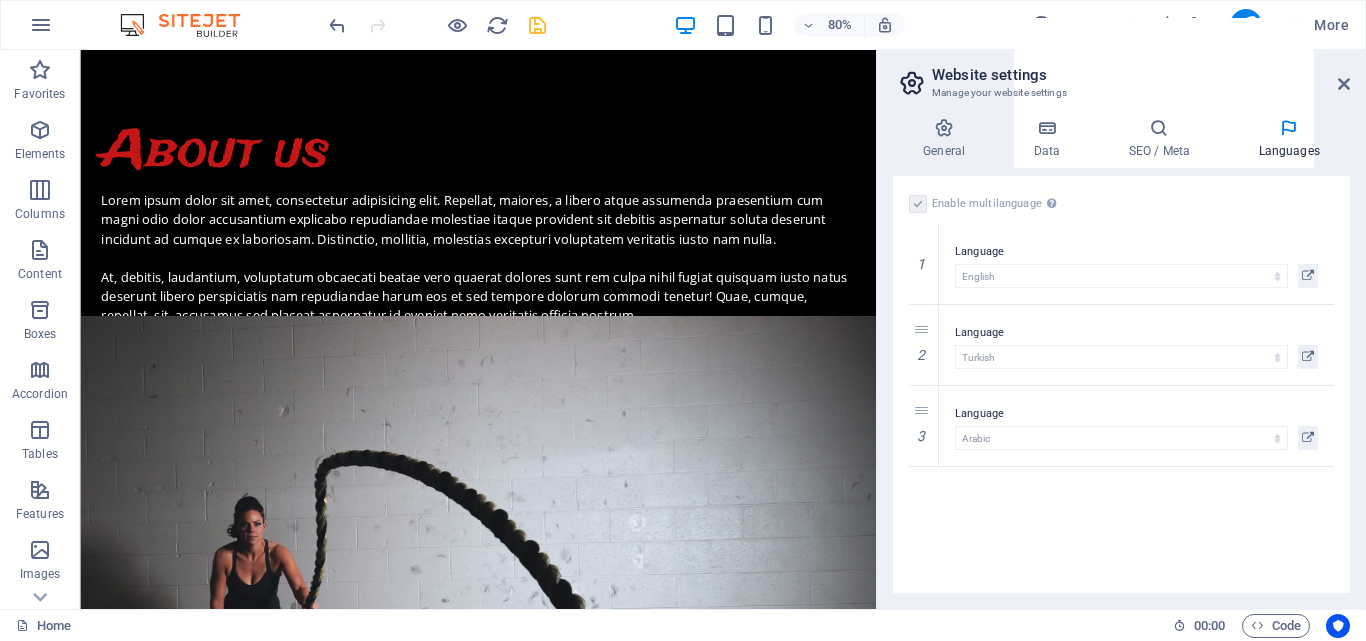 drag, startPoint x: 1068, startPoint y: 112, endPoint x: 933, endPoint y: 98, distance: 135.72398 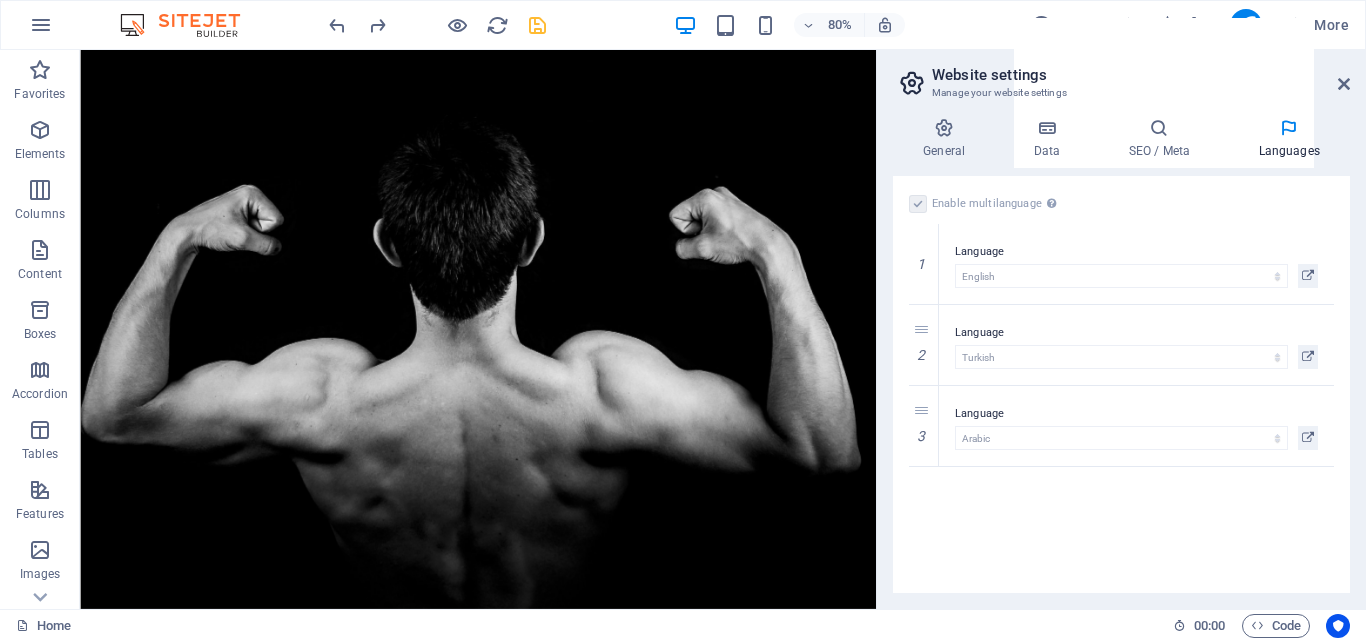 click on "80% More" at bounding box center [683, 35] 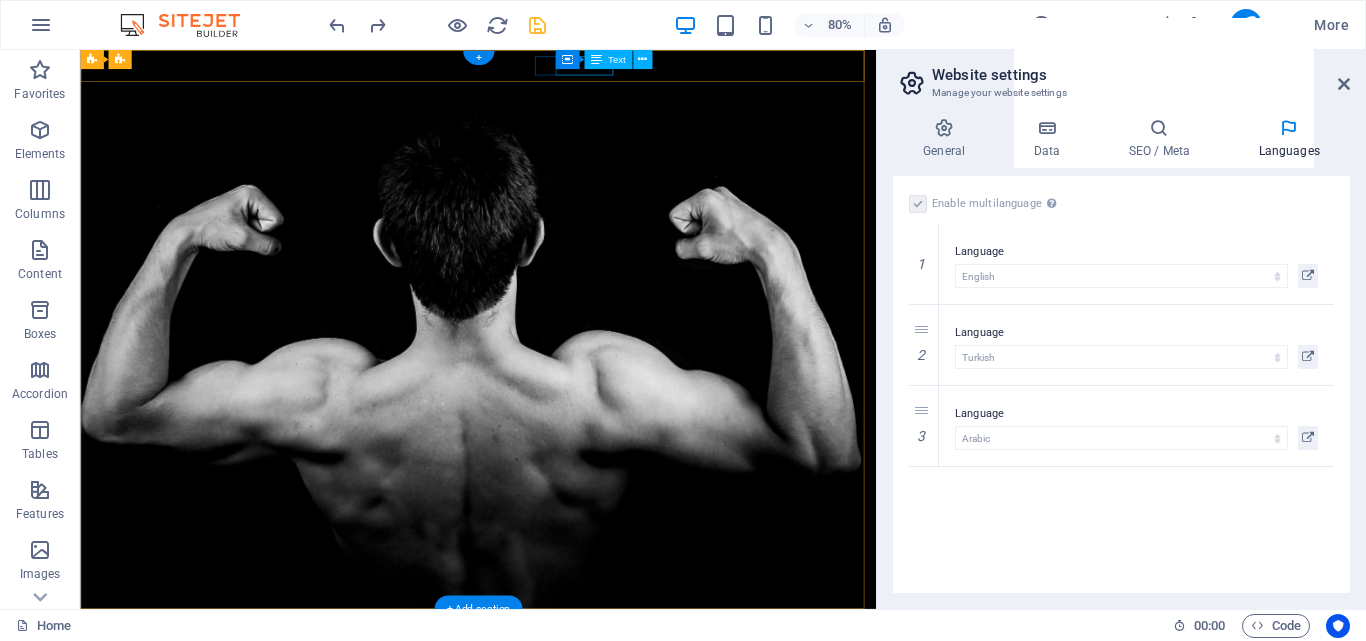 click on "24// open" at bounding box center [570, 871] 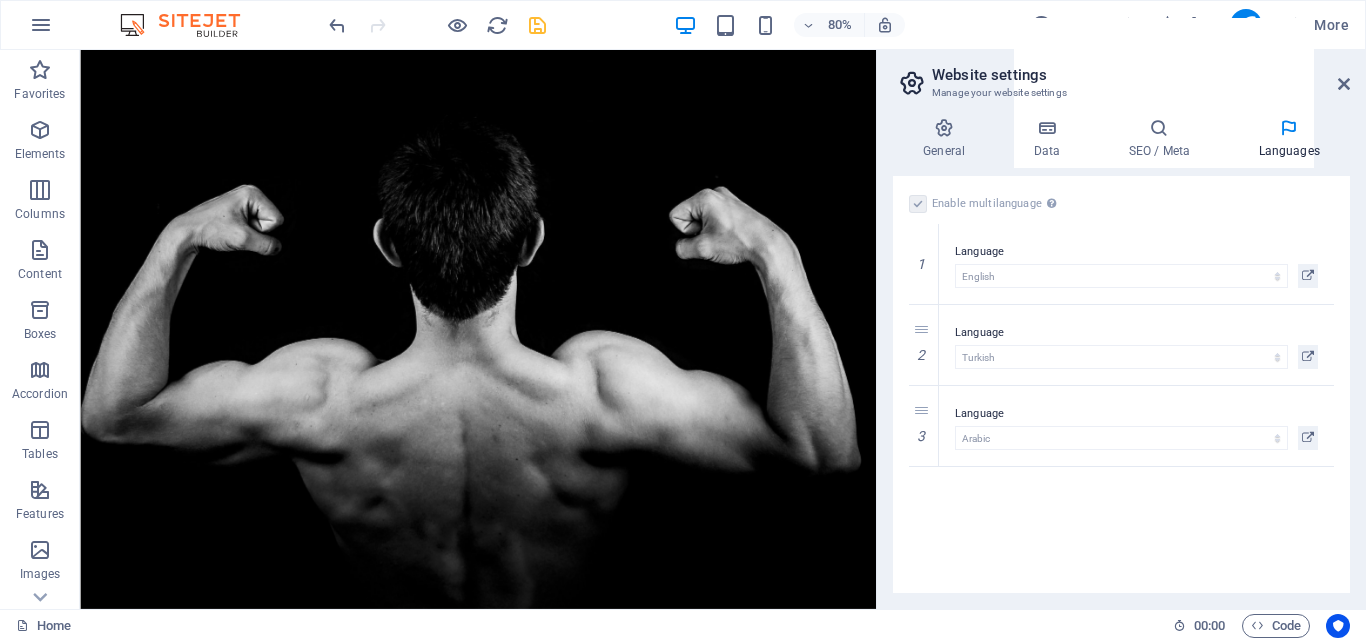 click on "80% More" at bounding box center (683, 35) 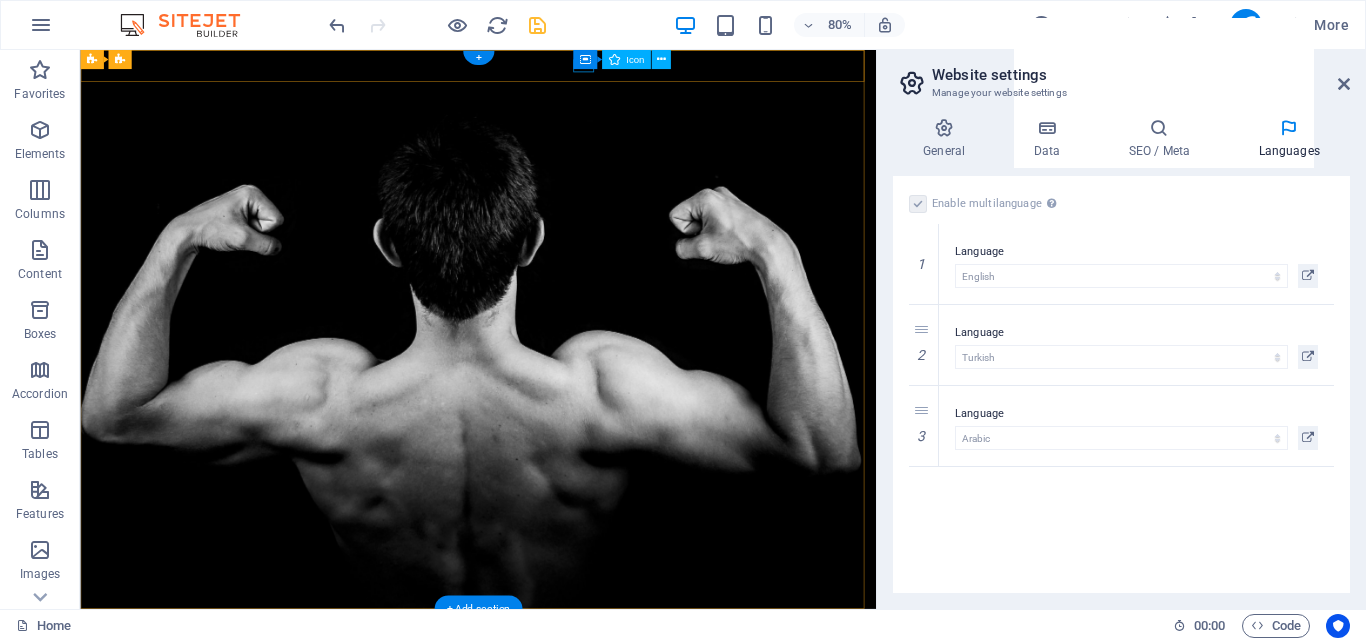 click at bounding box center [570, 851] 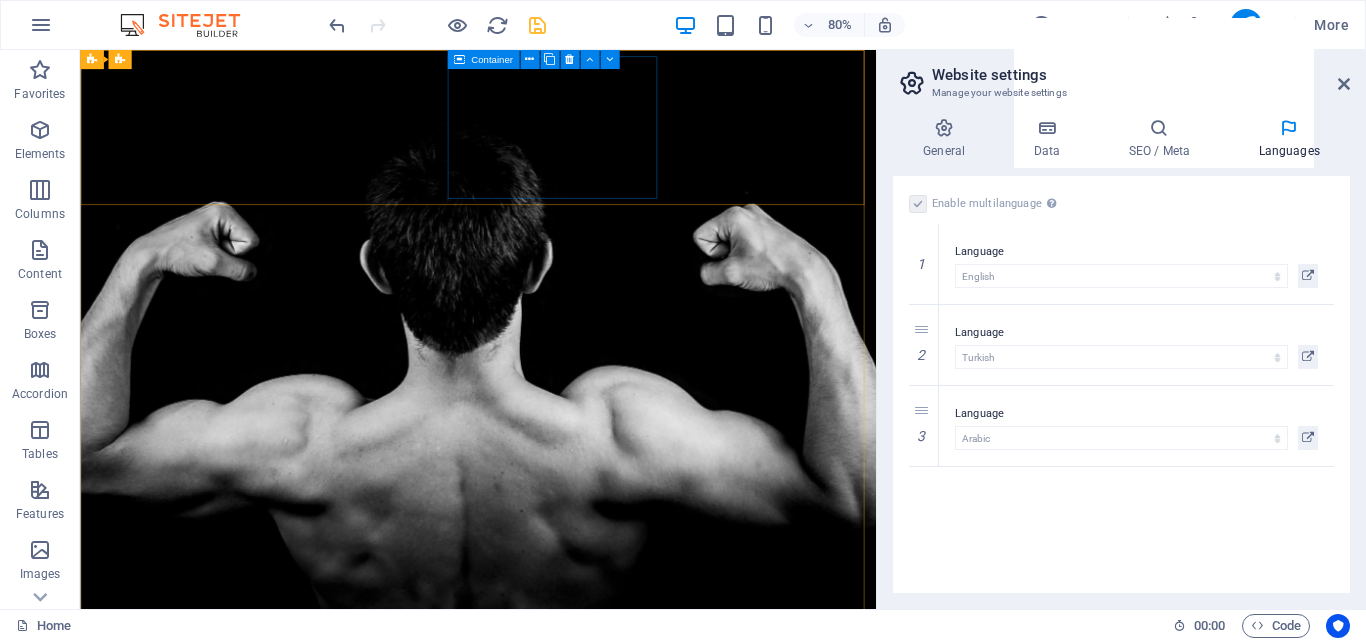 click on "Add elements" at bounding box center [510, 1032] 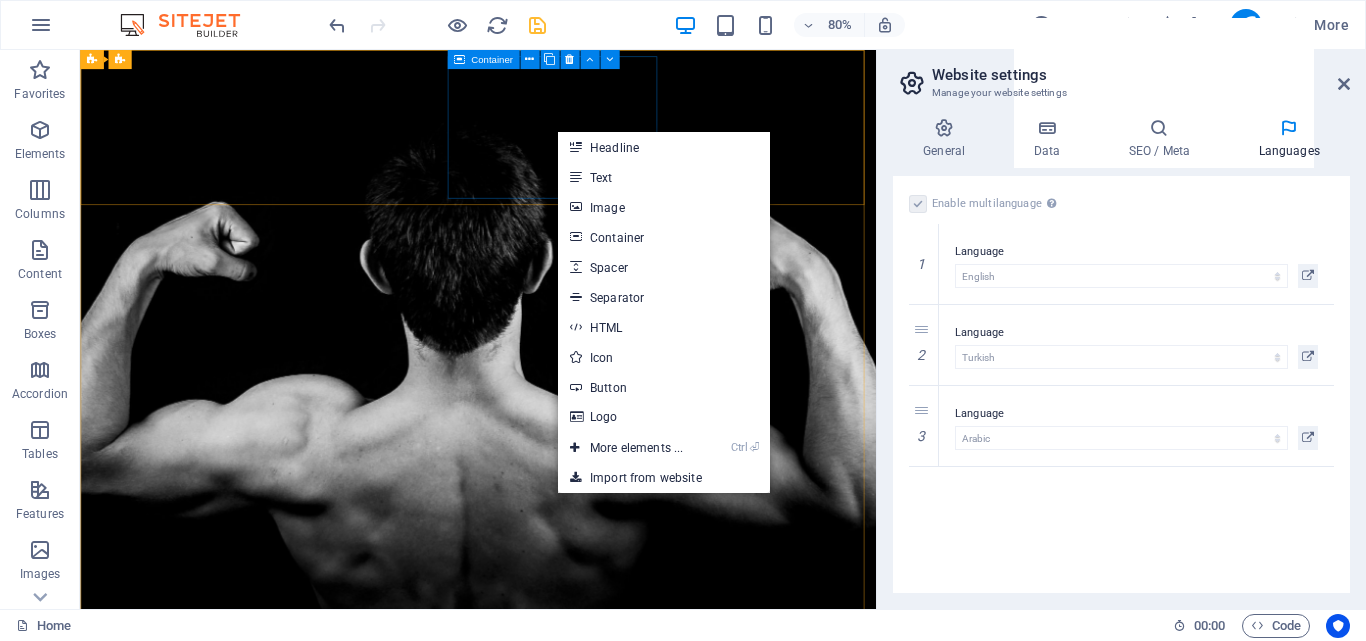 click on "Add elements" at bounding box center [510, 1032] 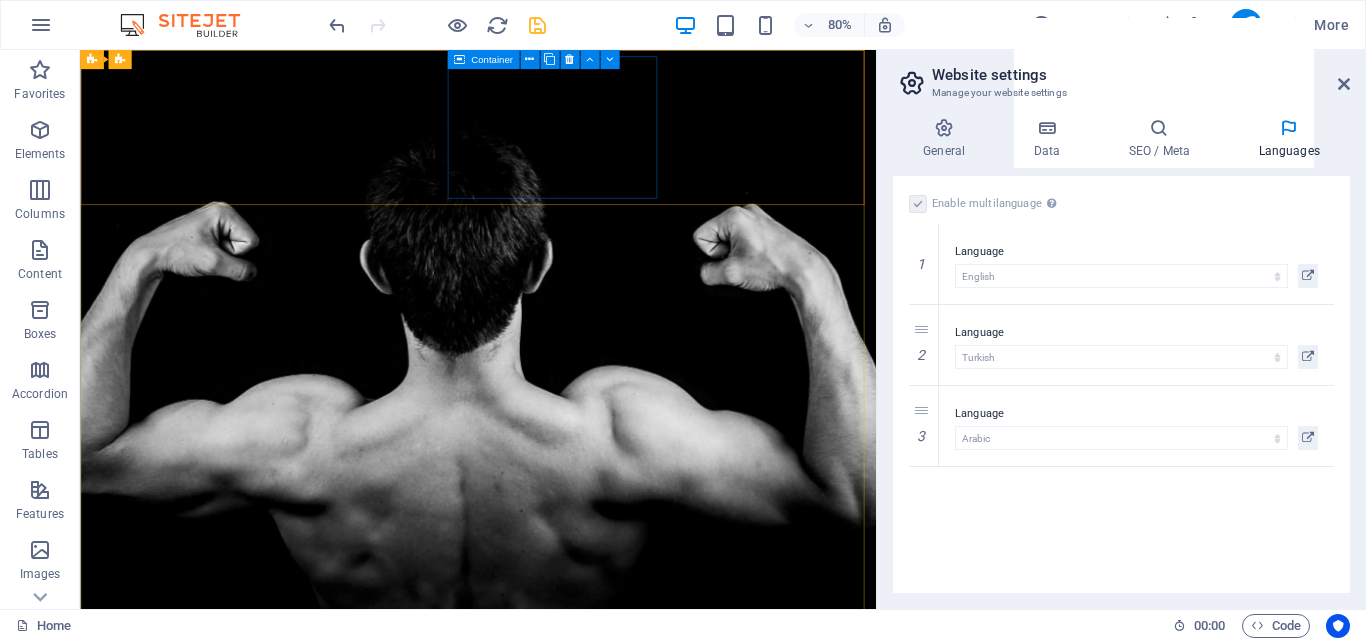 click on "Drop content here or  Add elements  Paste clipboard" at bounding box center [570, 1002] 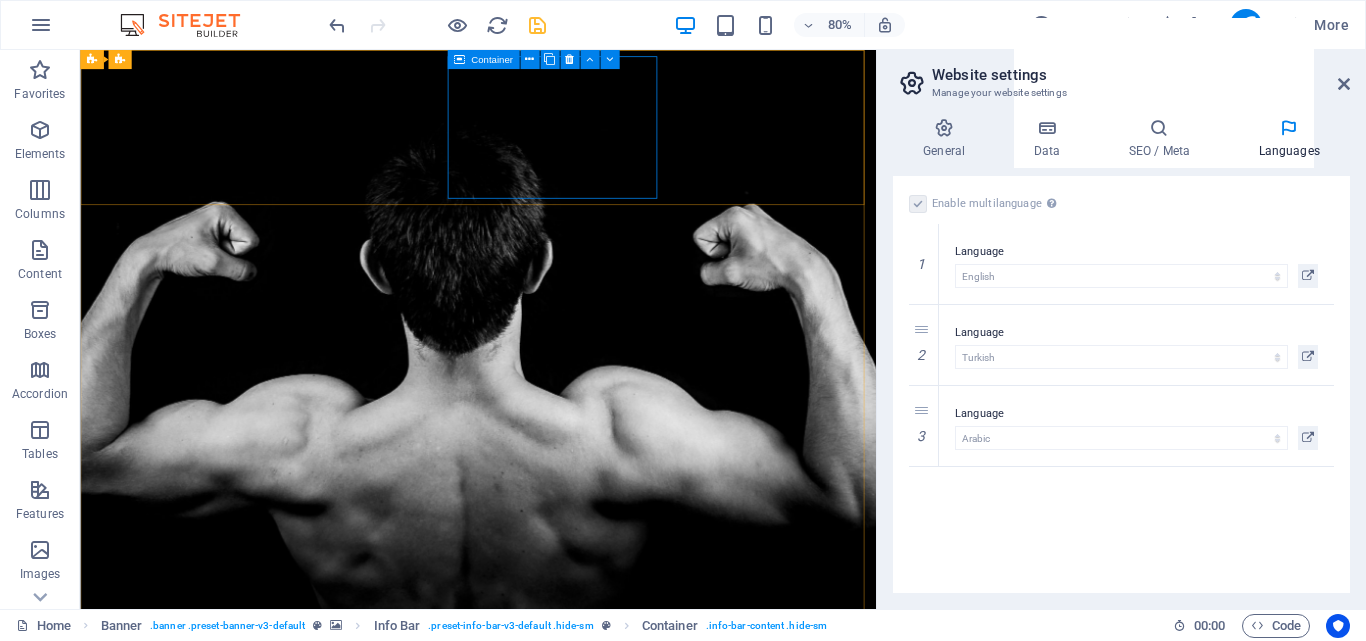 click on "Drop content here or  Add elements  Paste clipboard" at bounding box center [570, 1002] 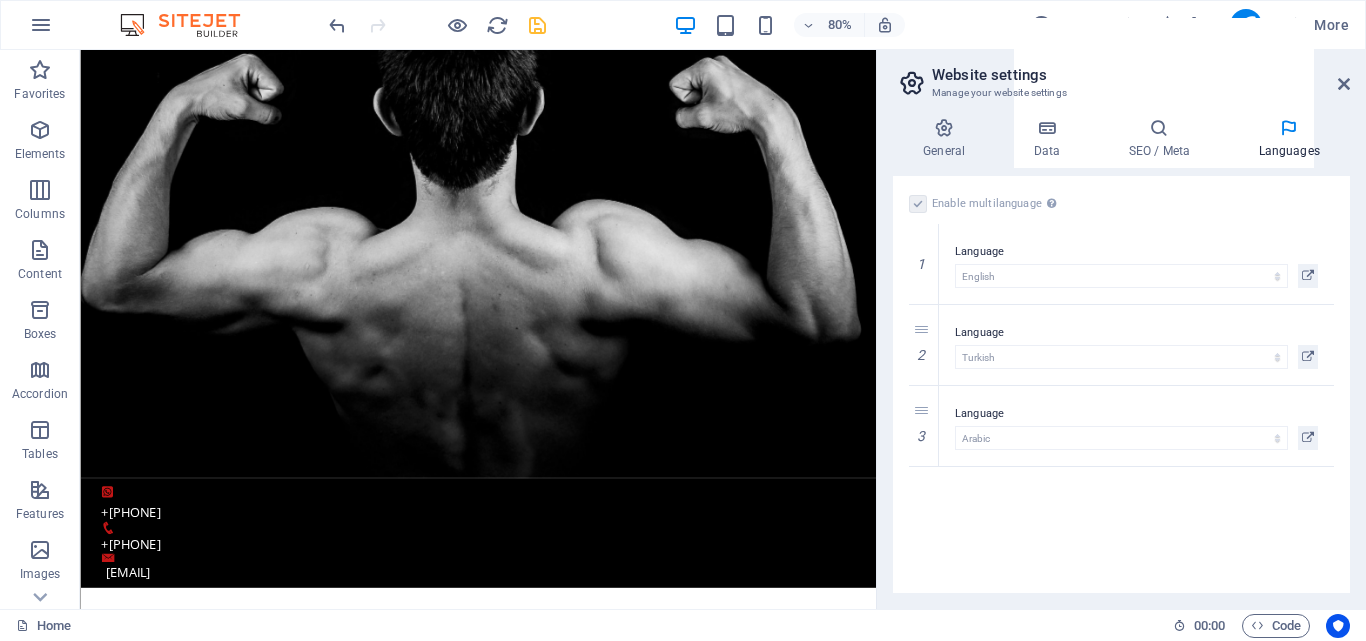 scroll, scrollTop: 127, scrollLeft: 0, axis: vertical 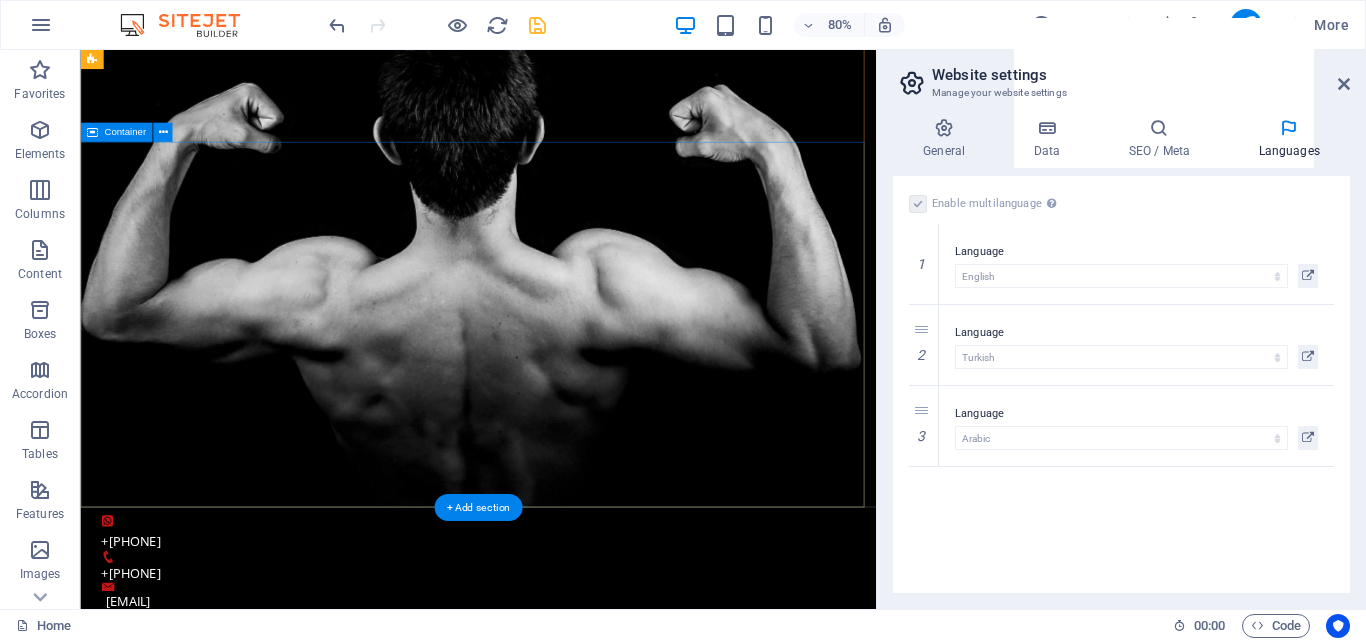 click on "EnjoyTheRide With A Quality Engine Oil [DOMAIN]" at bounding box center [577, 1212] 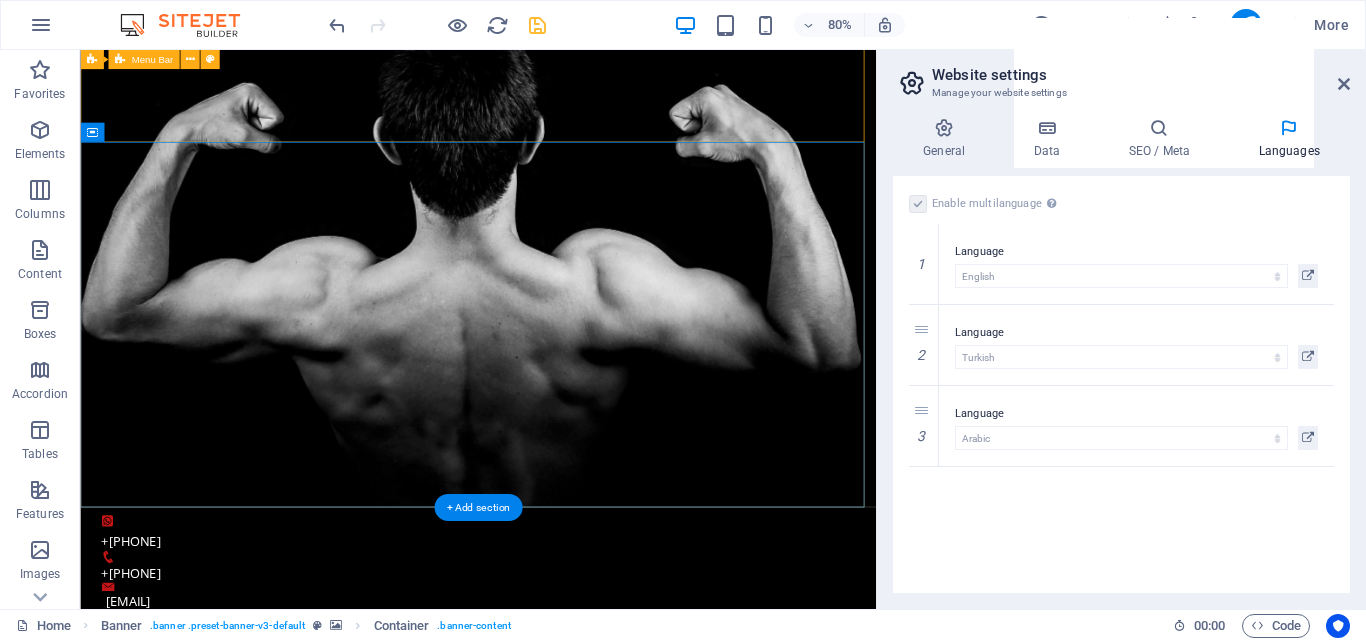 click on "Menu Home About Classes Trainers Pricing Contact" at bounding box center (577, 888) 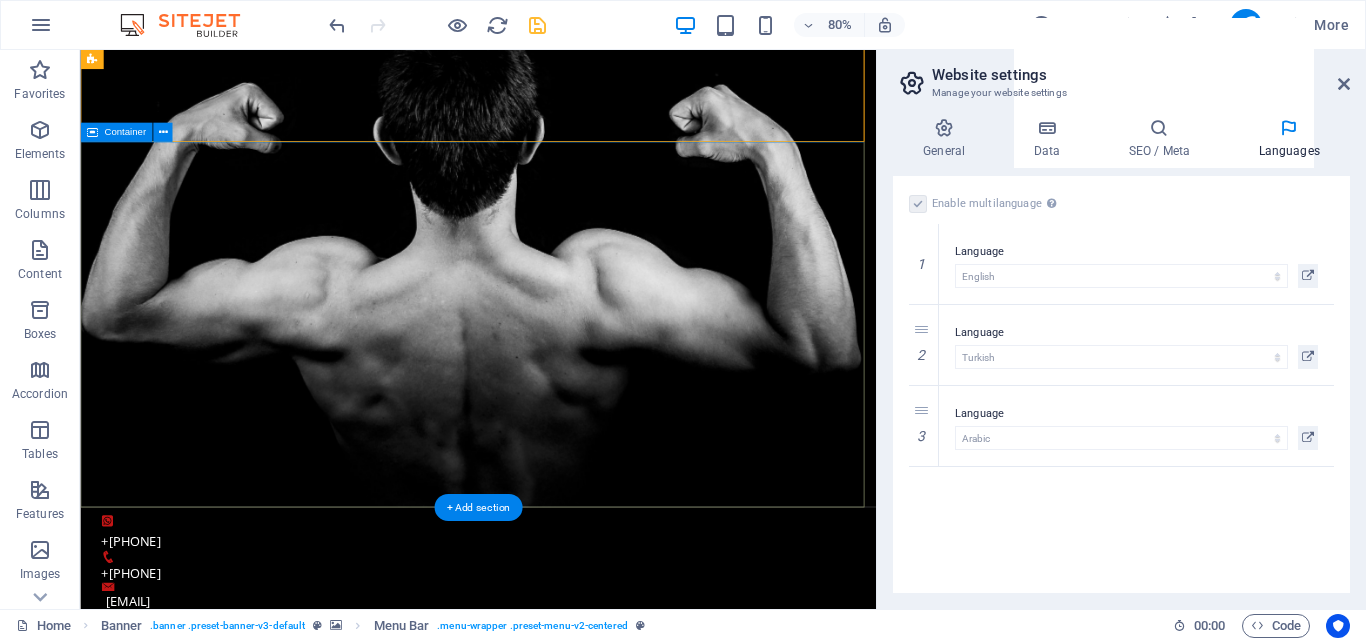 click on "EnjoyTheRide With A Quality Engine Oil [DOMAIN]" at bounding box center (577, 1212) 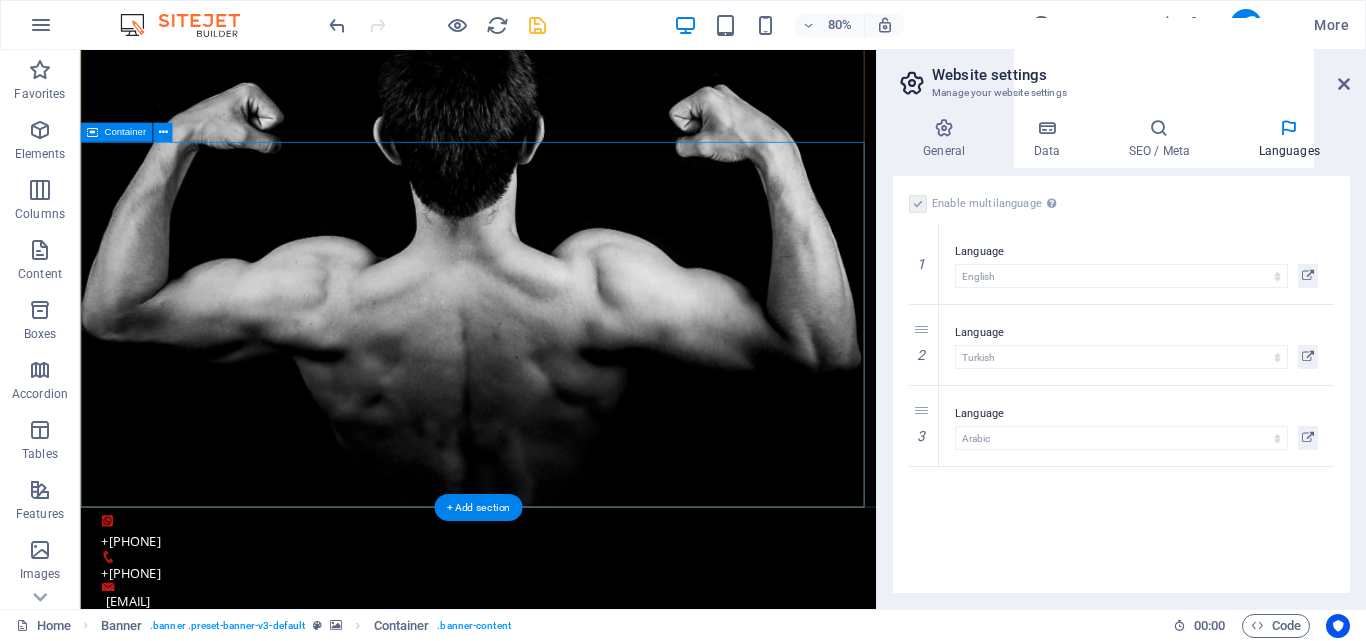 click on "EnjoyTheRide With A Quality Engine Oil [DOMAIN]" at bounding box center (577, 1212) 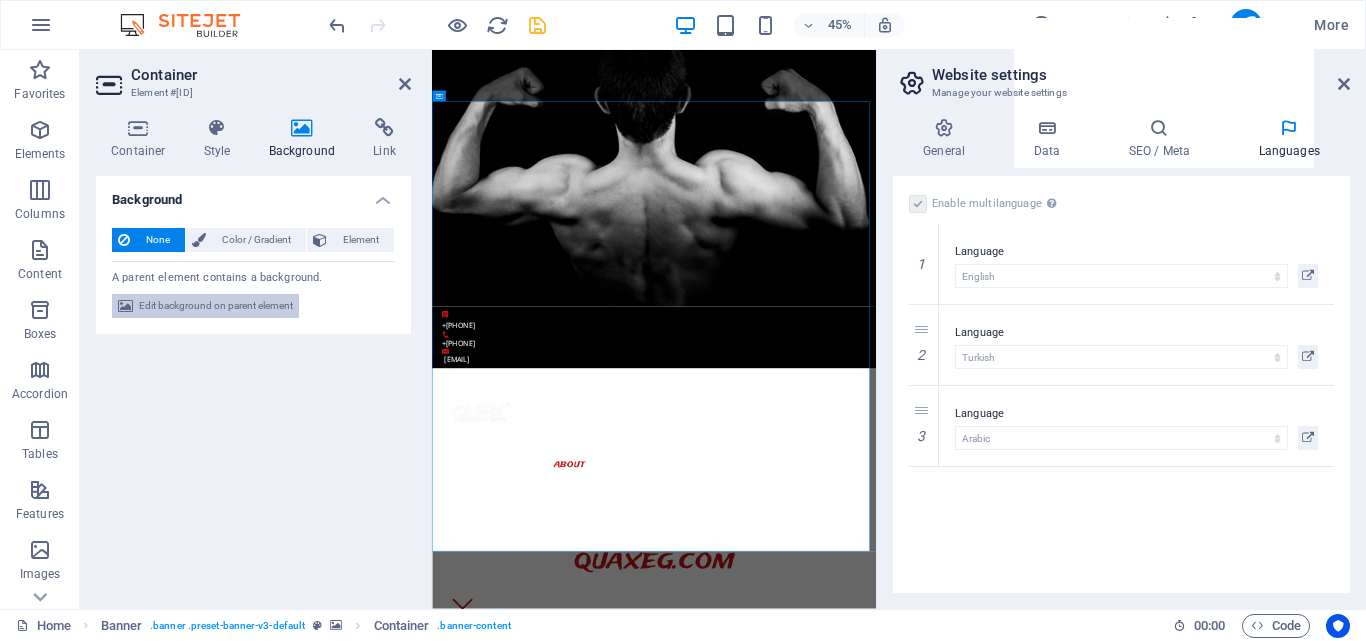 click on "Edit background on parent element" at bounding box center [216, 306] 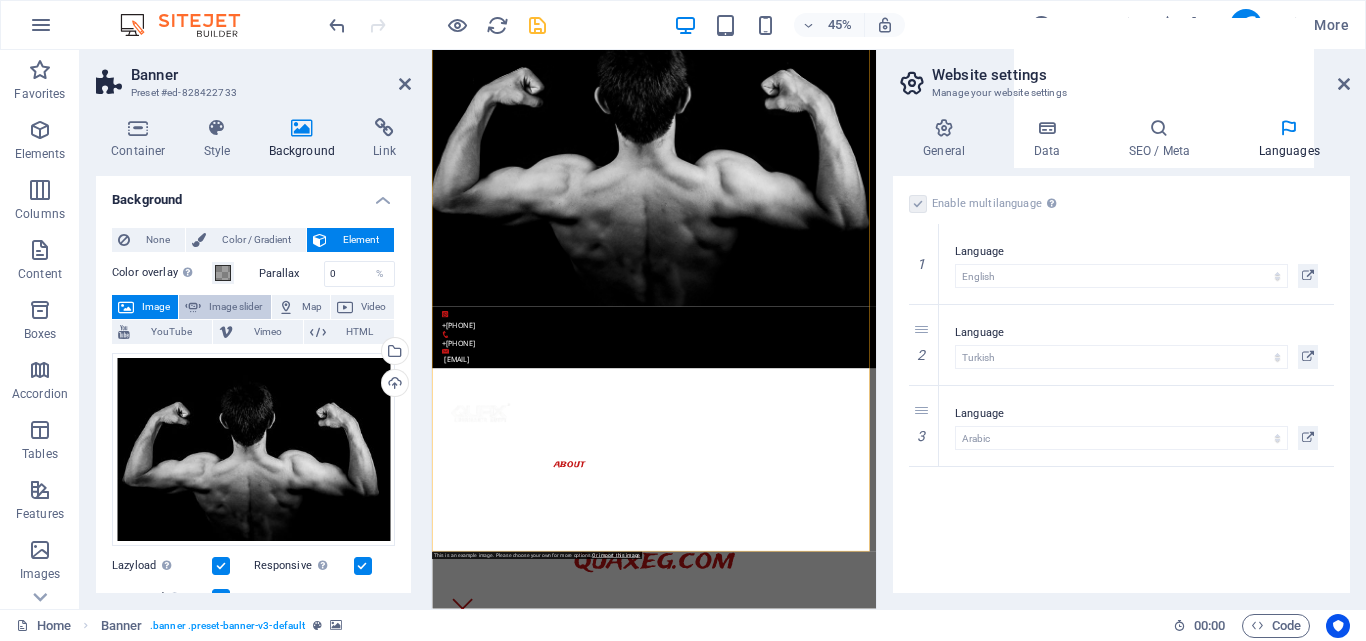 click on "Image slider" at bounding box center (235, 307) 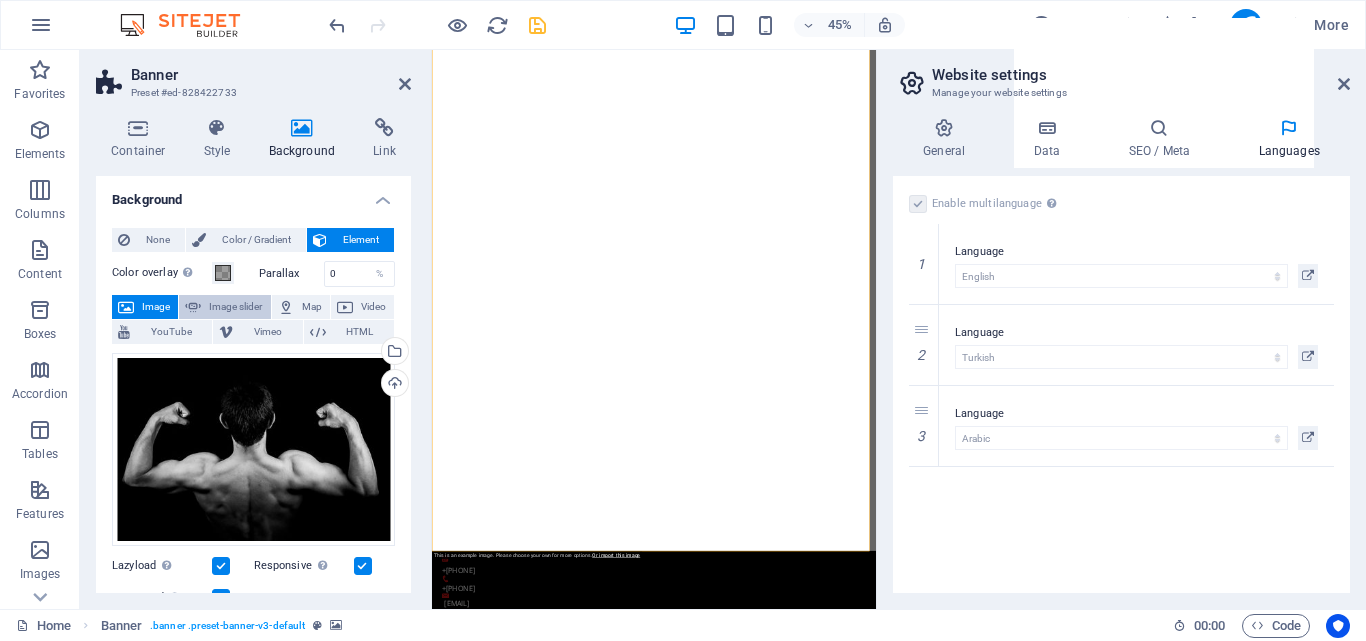select on "ms" 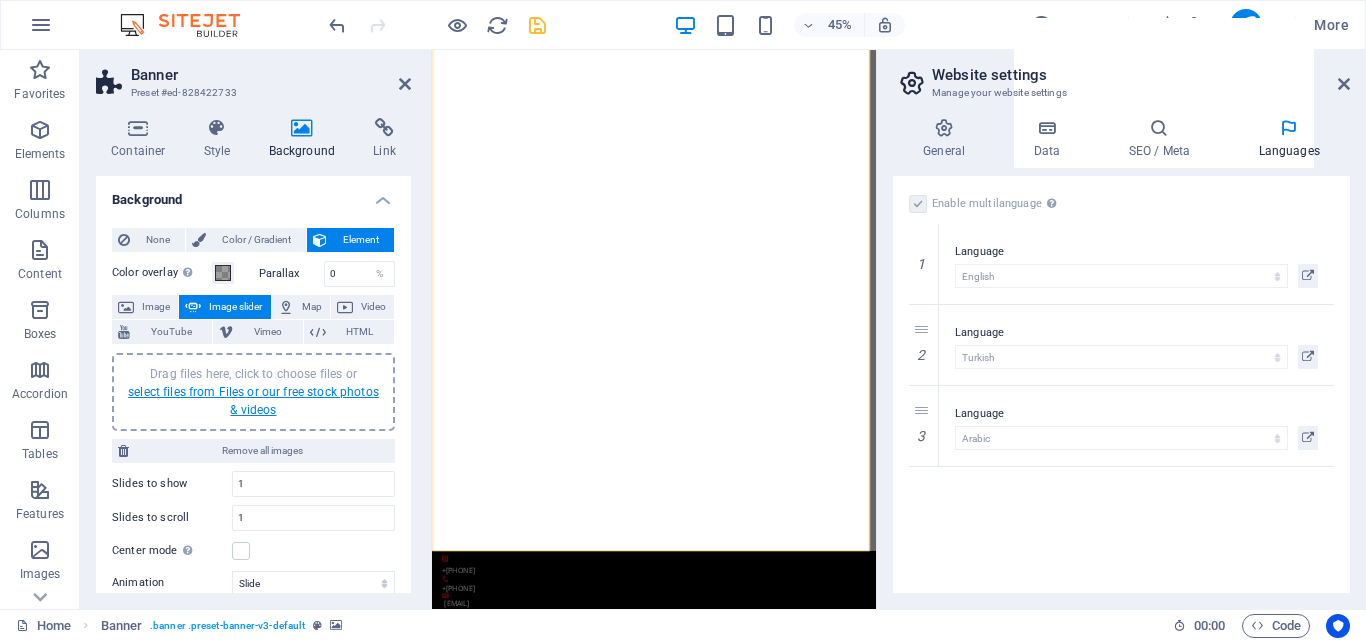 click on "select files from Files or our free stock photos & videos" at bounding box center (253, 401) 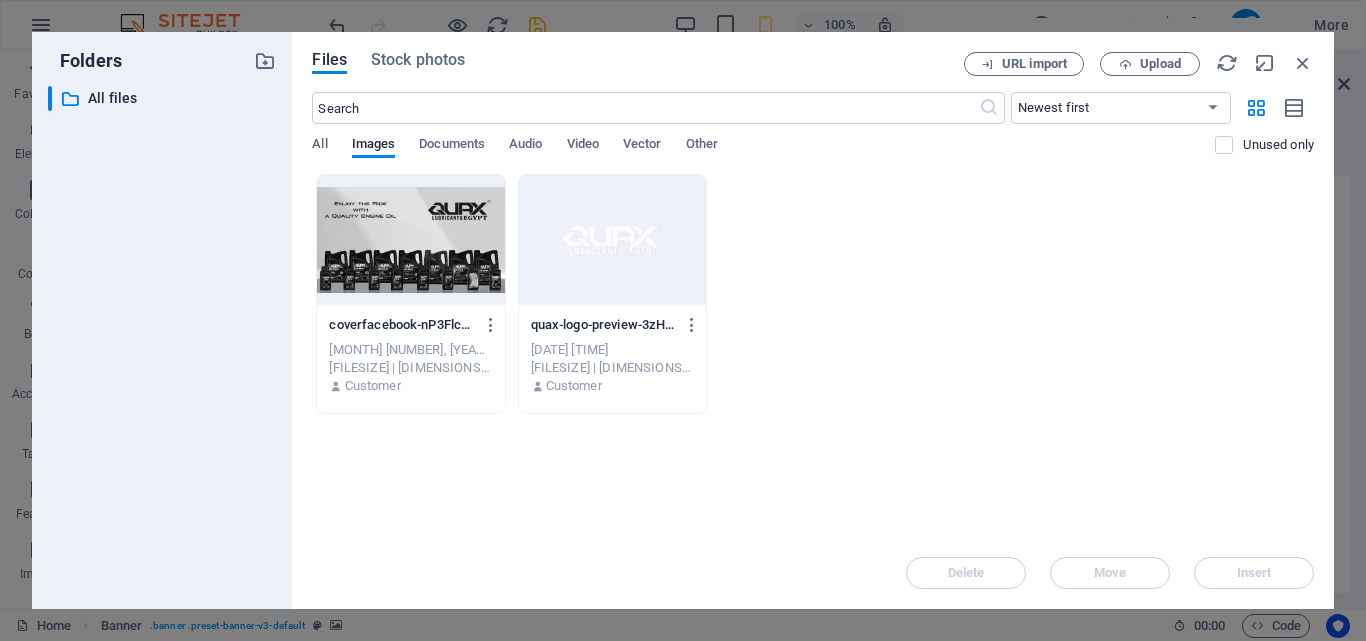 drag, startPoint x: 404, startPoint y: 262, endPoint x: 351, endPoint y: 1033, distance: 772.8195 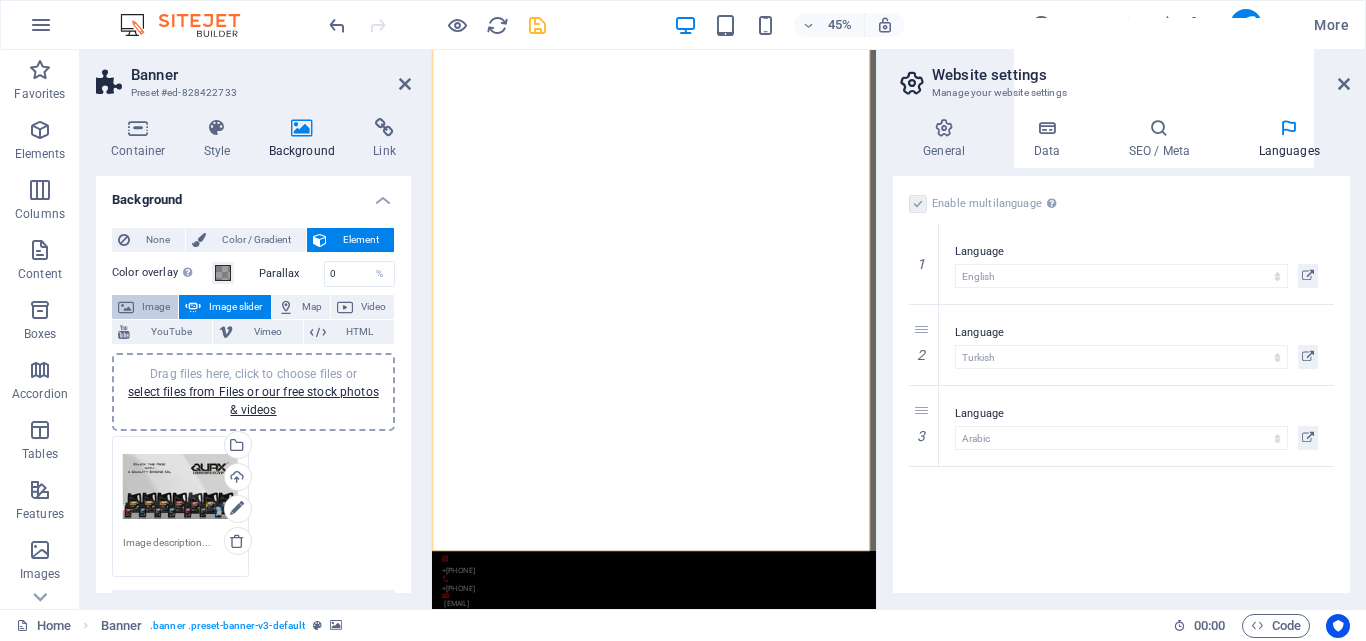 click on "Image" at bounding box center [156, 307] 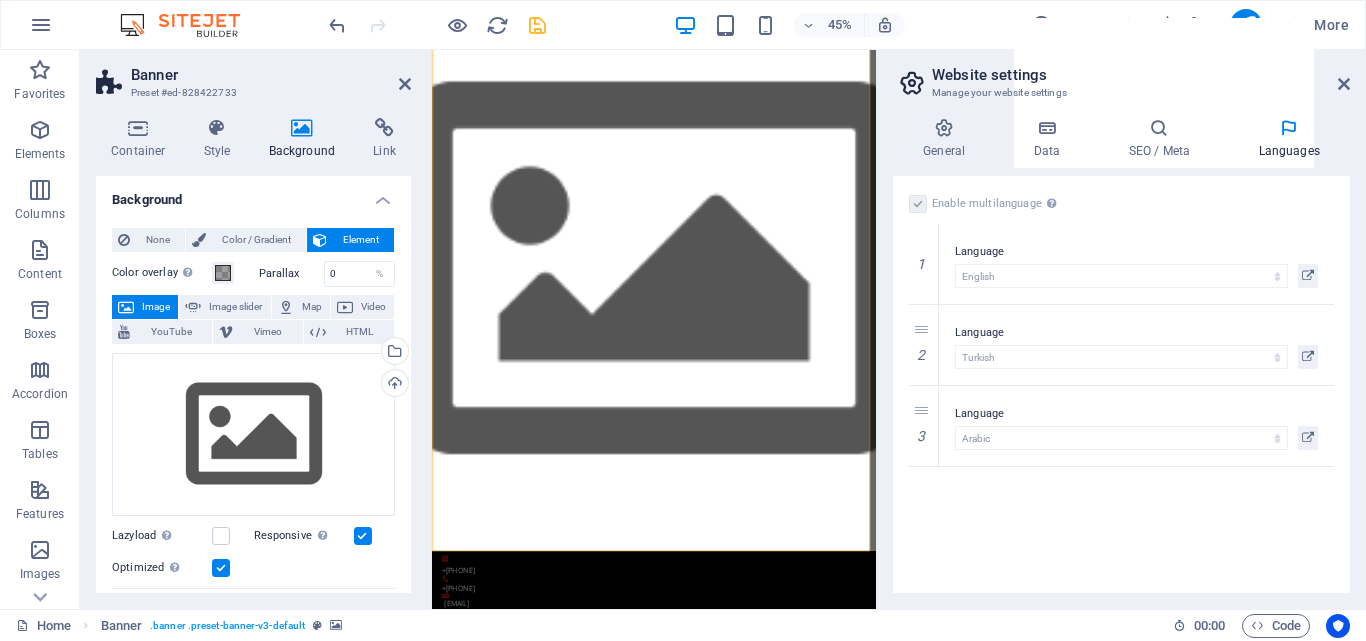 click on "Cover" at bounding box center (255, 611) 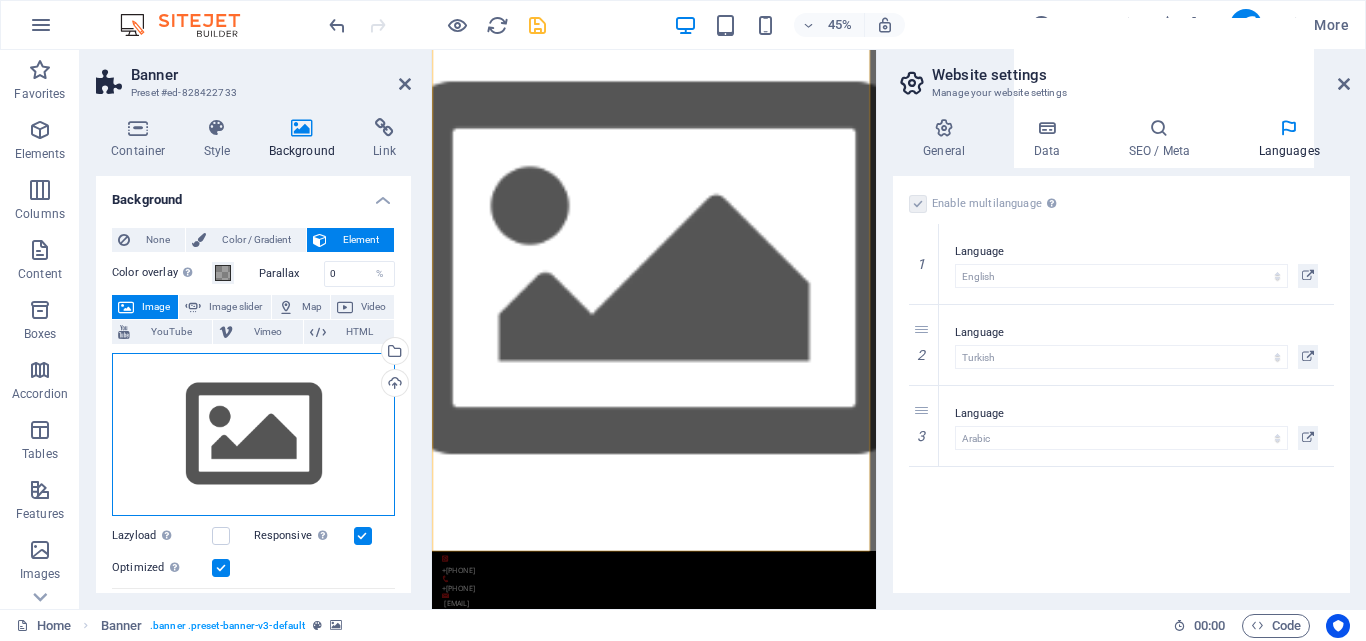 click on "Drag files here, click to choose files or select files from Files or our free stock photos & videos" at bounding box center [253, 435] 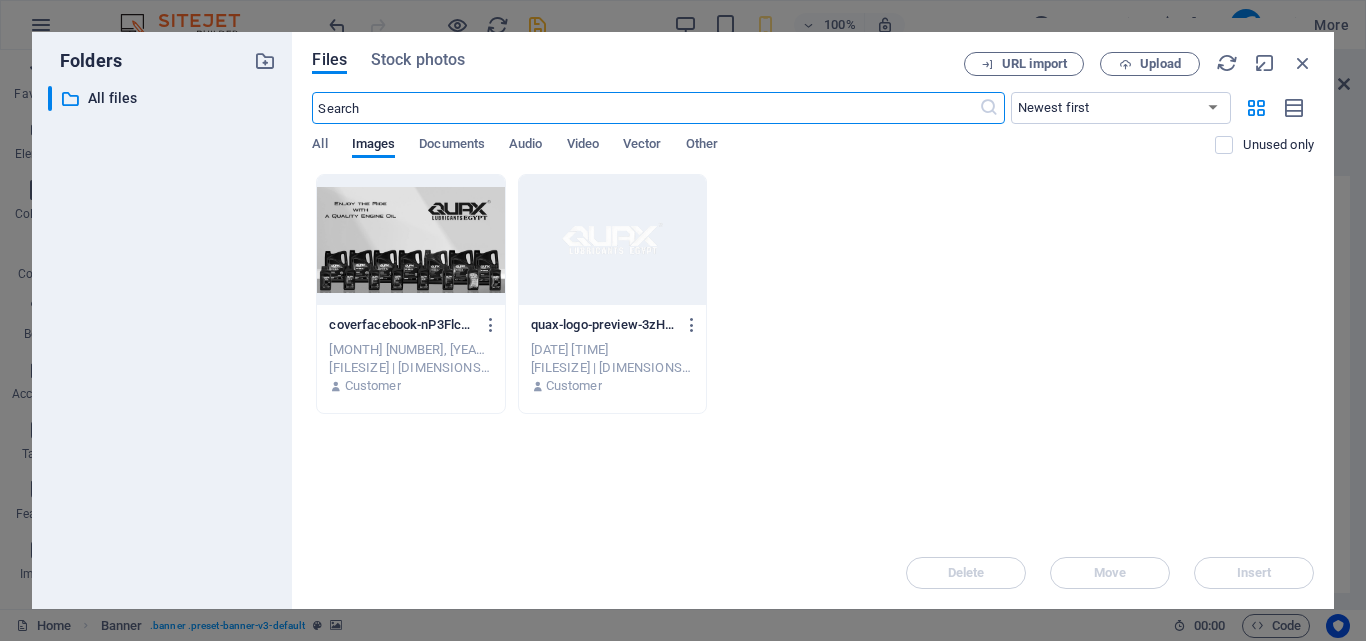click at bounding box center (410, 240) 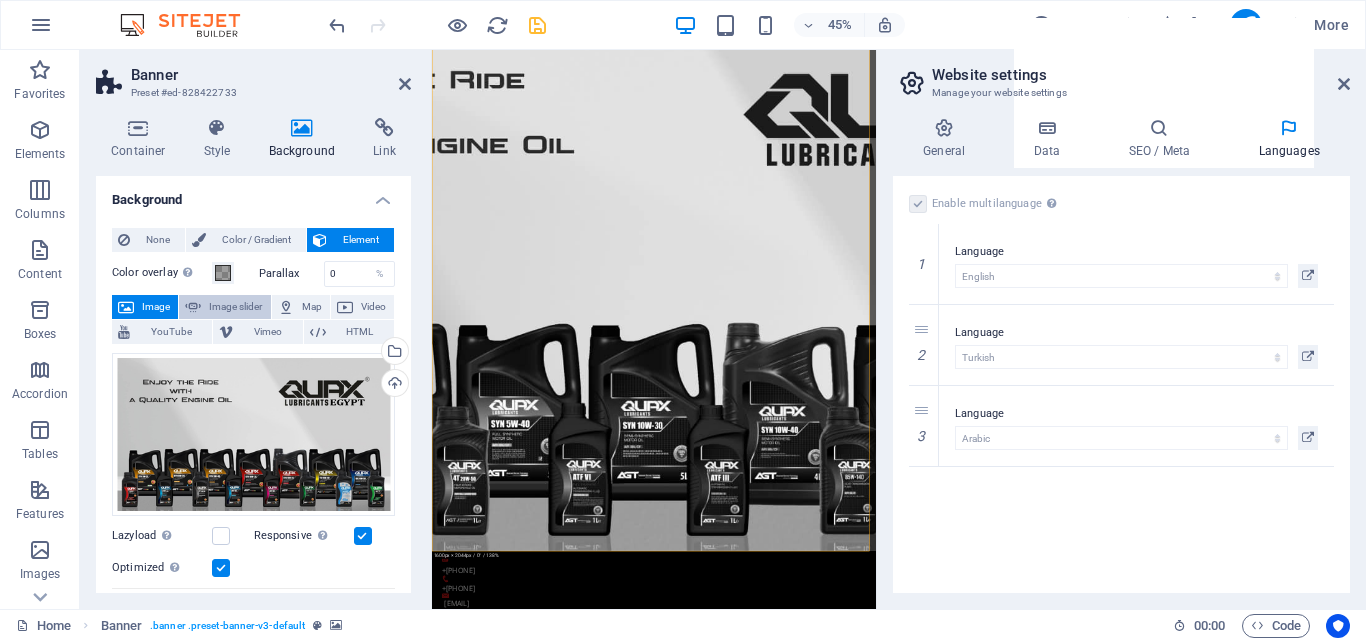 click on "Image slider" at bounding box center (235, 307) 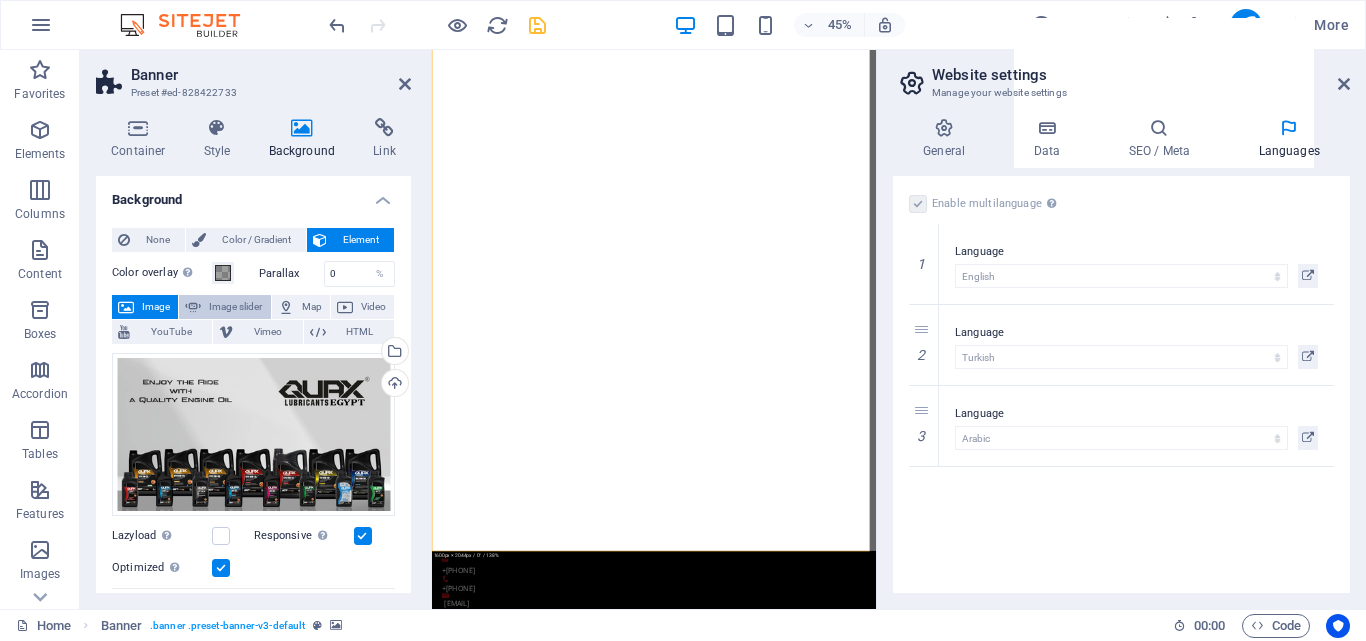 select on "ms" 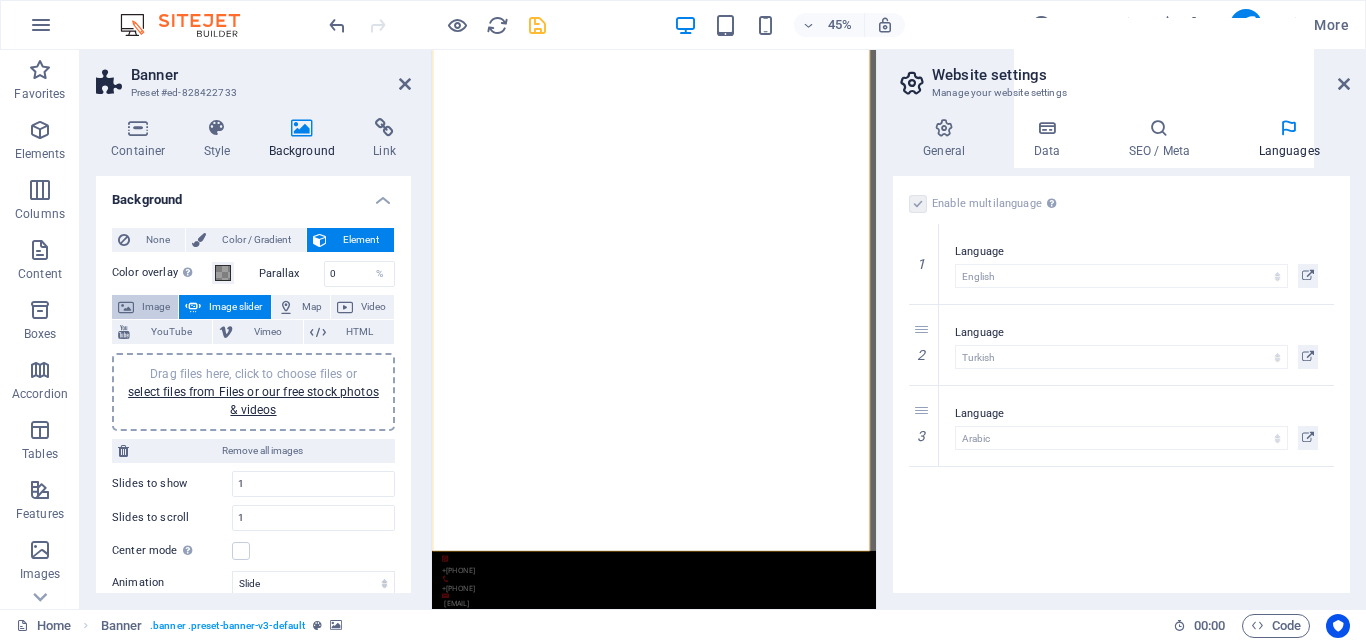 click on "Image" at bounding box center (156, 307) 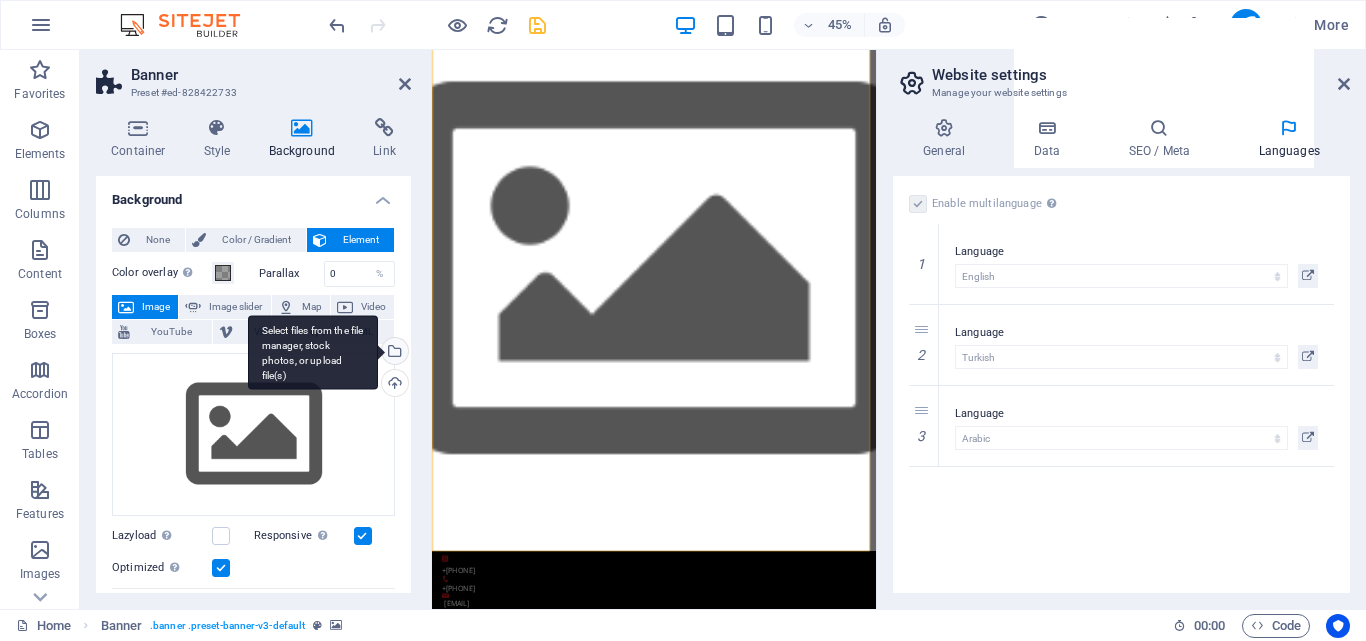 click on "Select files from the file manager, stock photos, or upload file(s)" at bounding box center [393, 353] 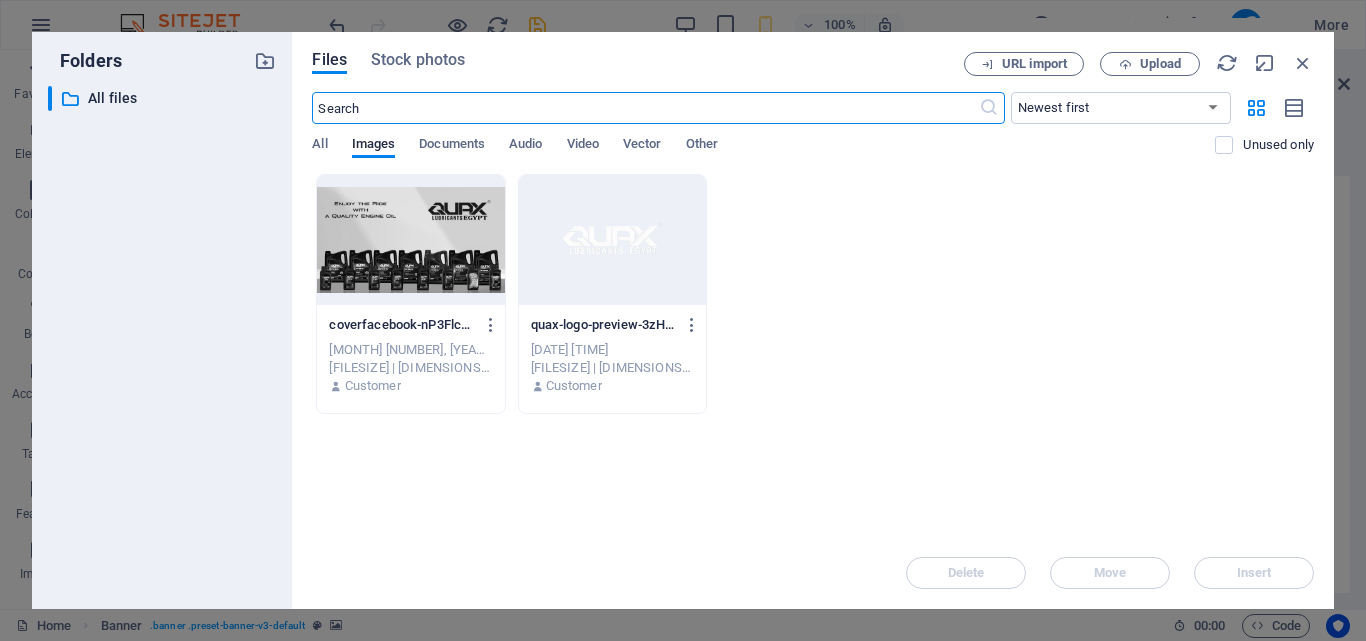click on "coverfacebook-nP3Flc7q68Kqf-n1aPH3pA.jpg" at bounding box center (401, 325) 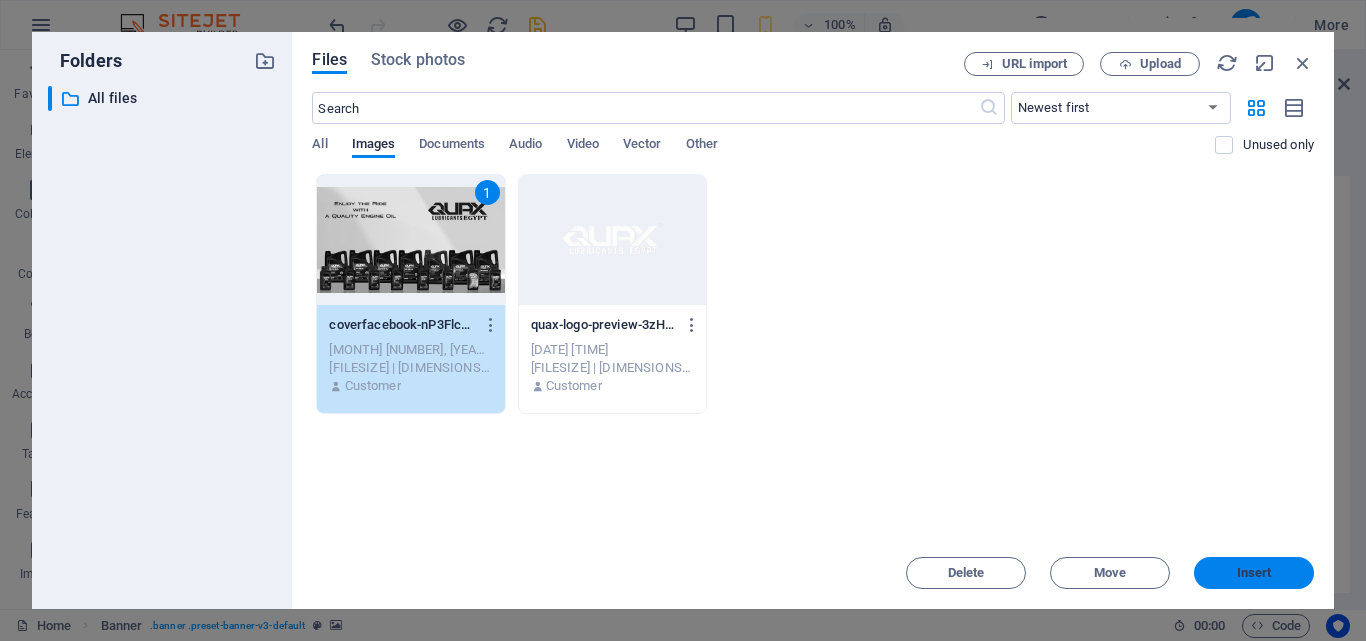 click on "Insert" at bounding box center (1254, 573) 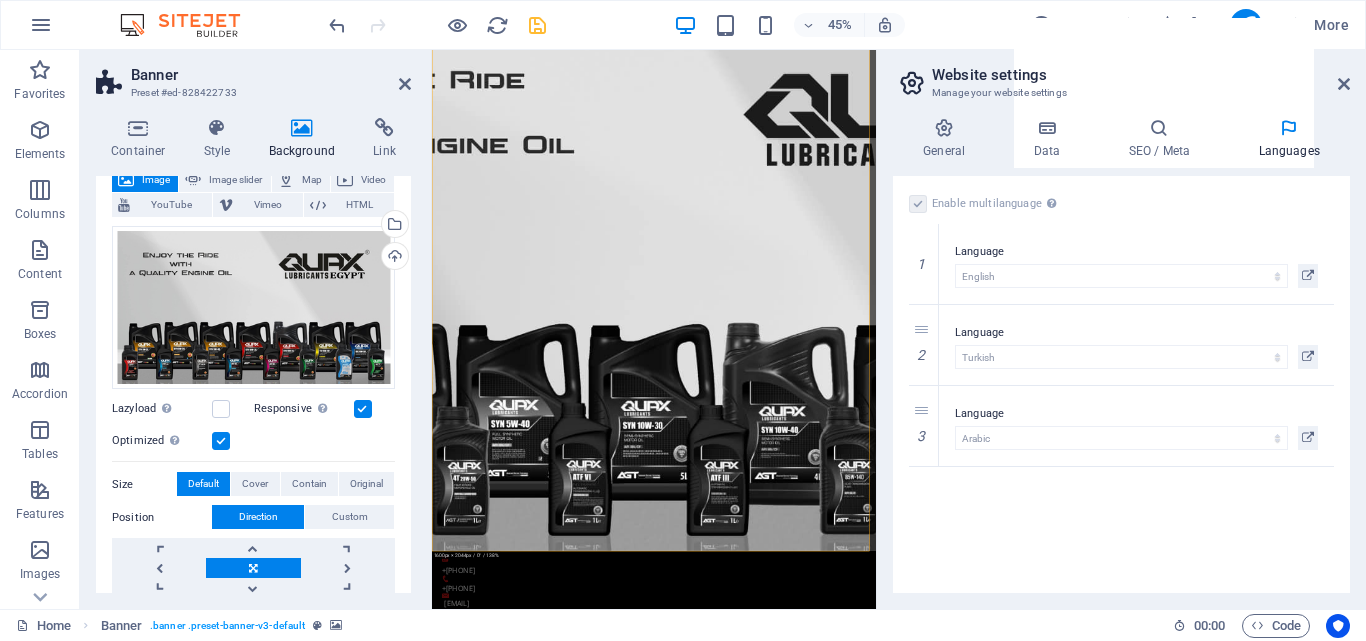 scroll, scrollTop: 173, scrollLeft: 0, axis: vertical 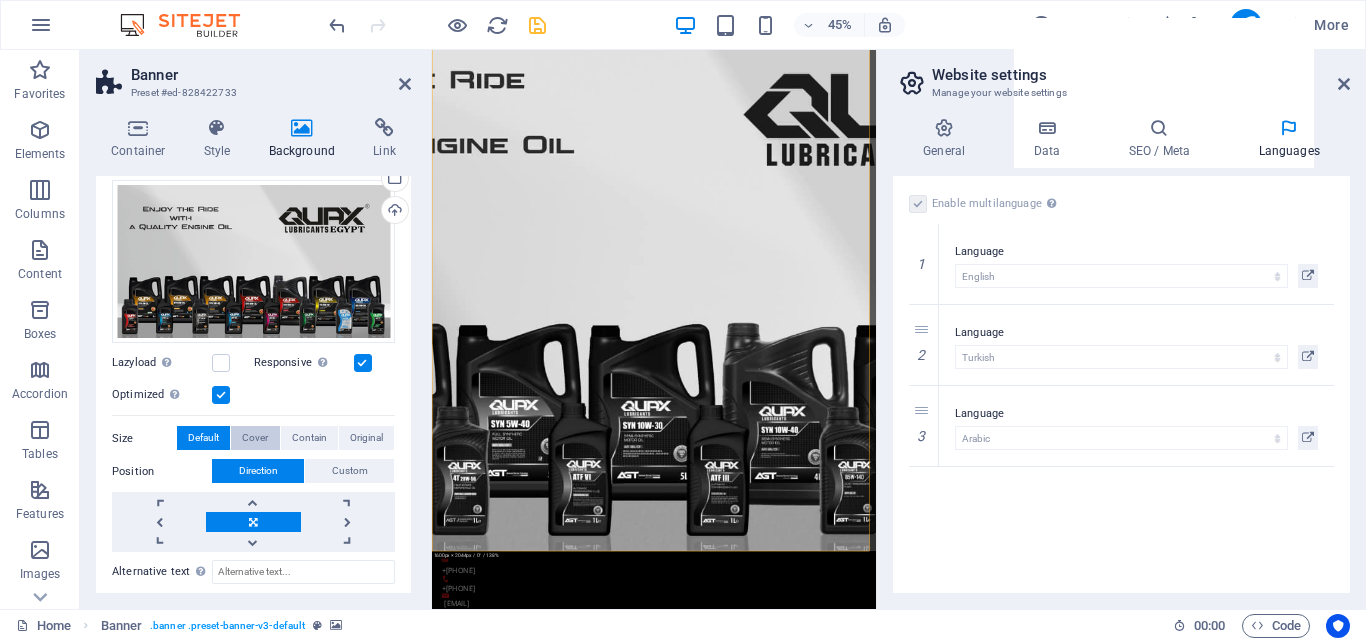 click on "Cover" at bounding box center (255, 438) 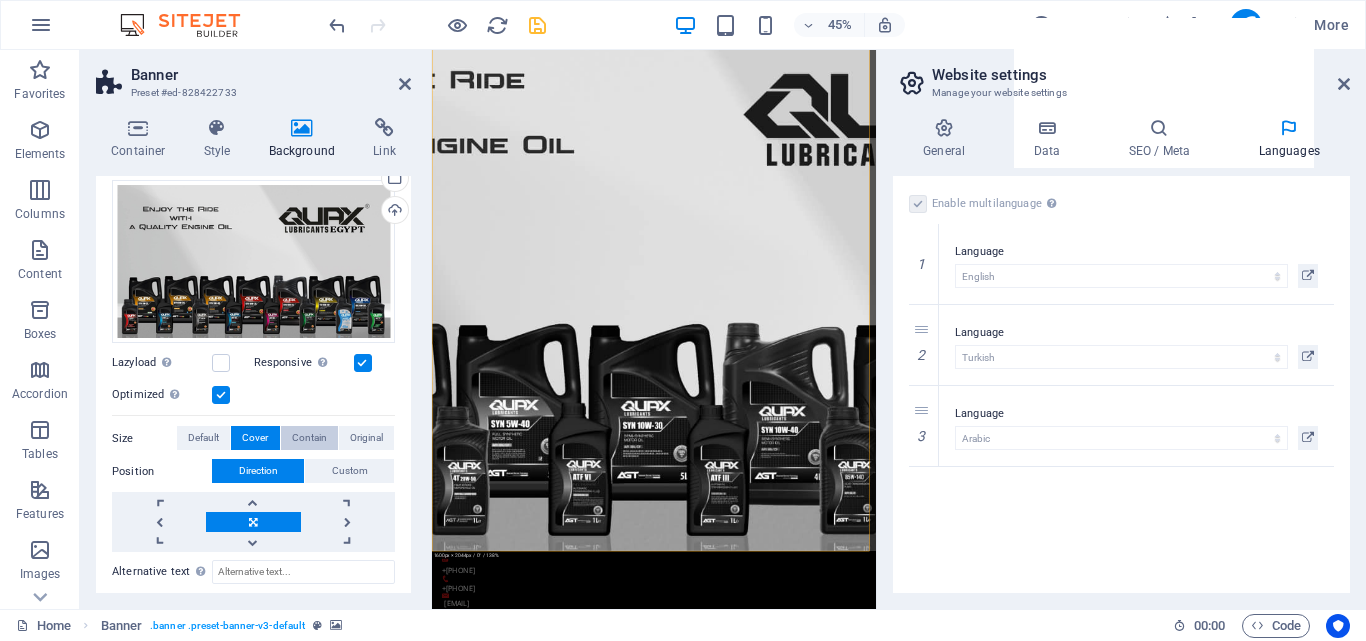 click on "Contain" at bounding box center [309, 438] 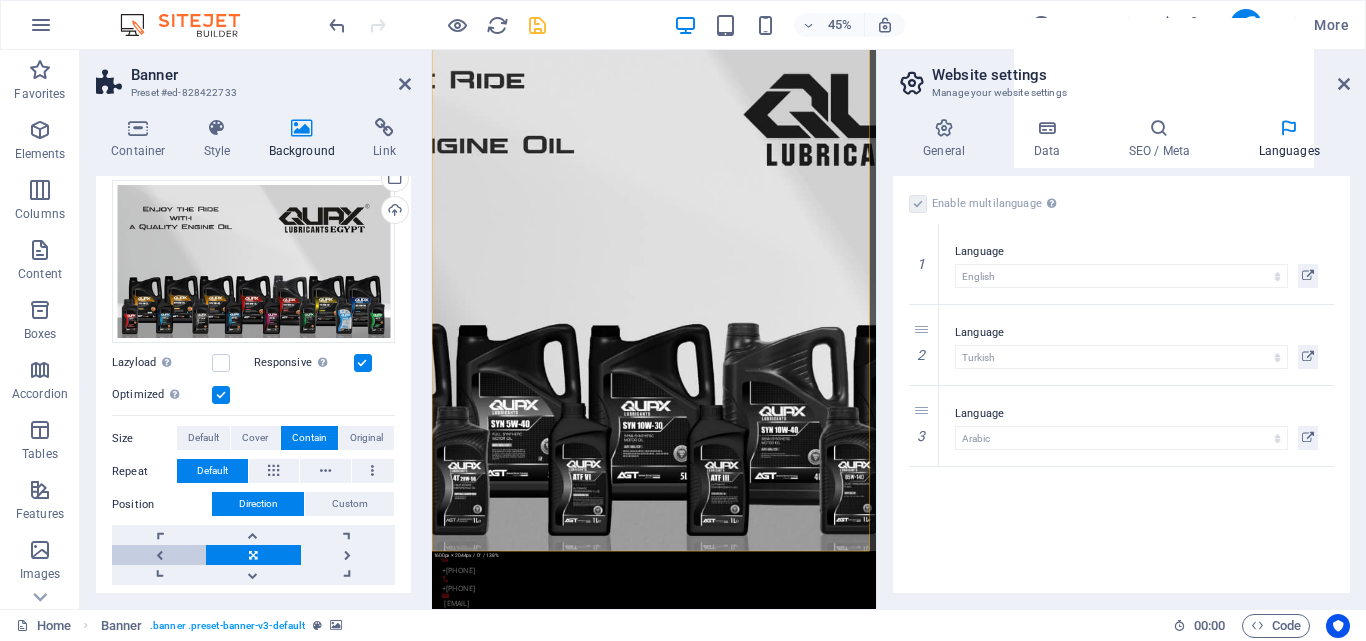 click at bounding box center [159, 555] 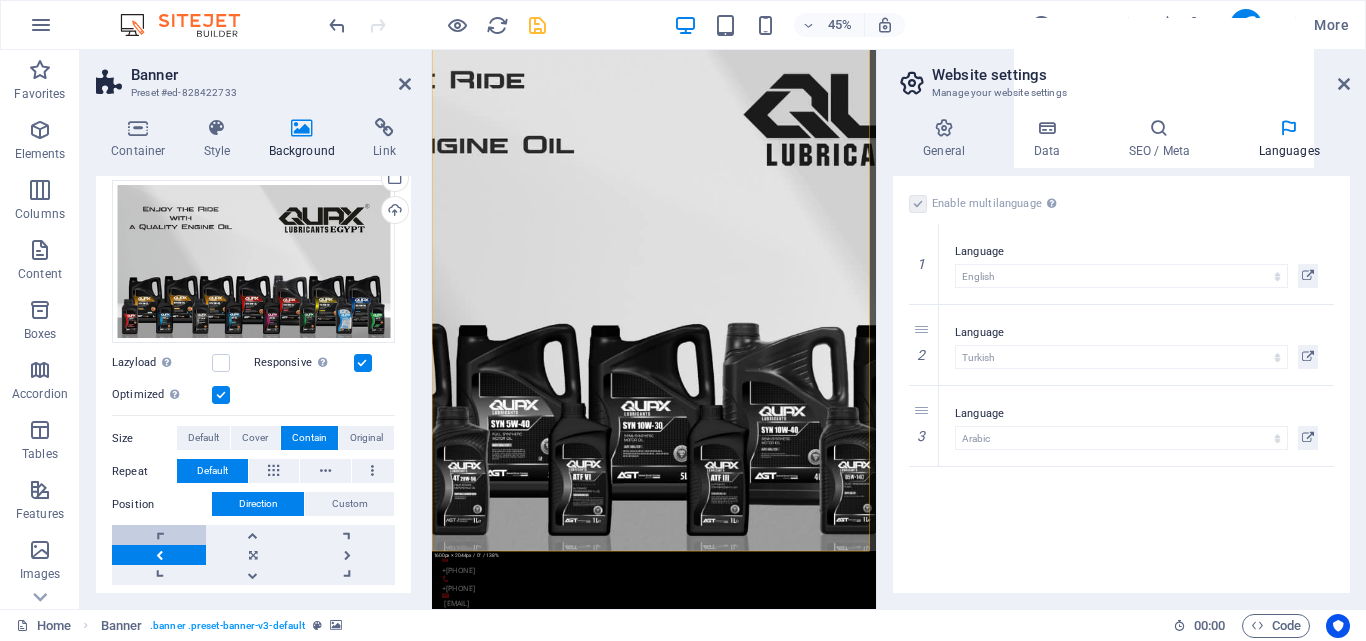 click at bounding box center [159, 535] 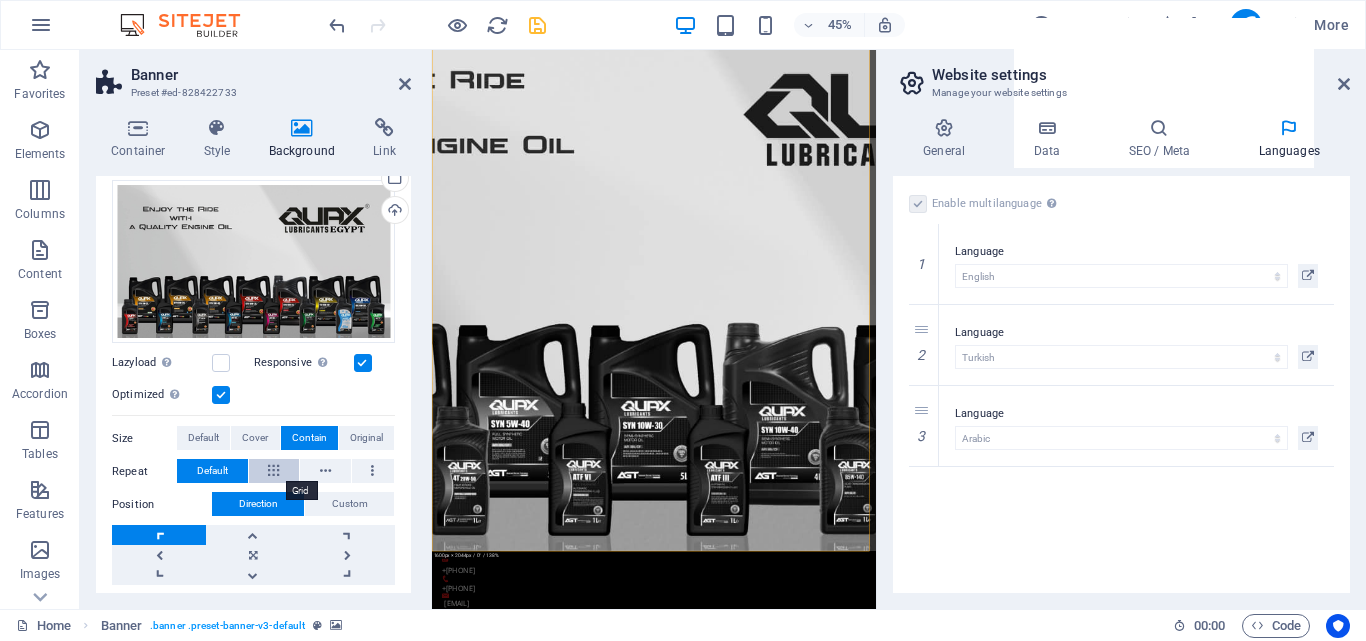 click at bounding box center [273, 471] 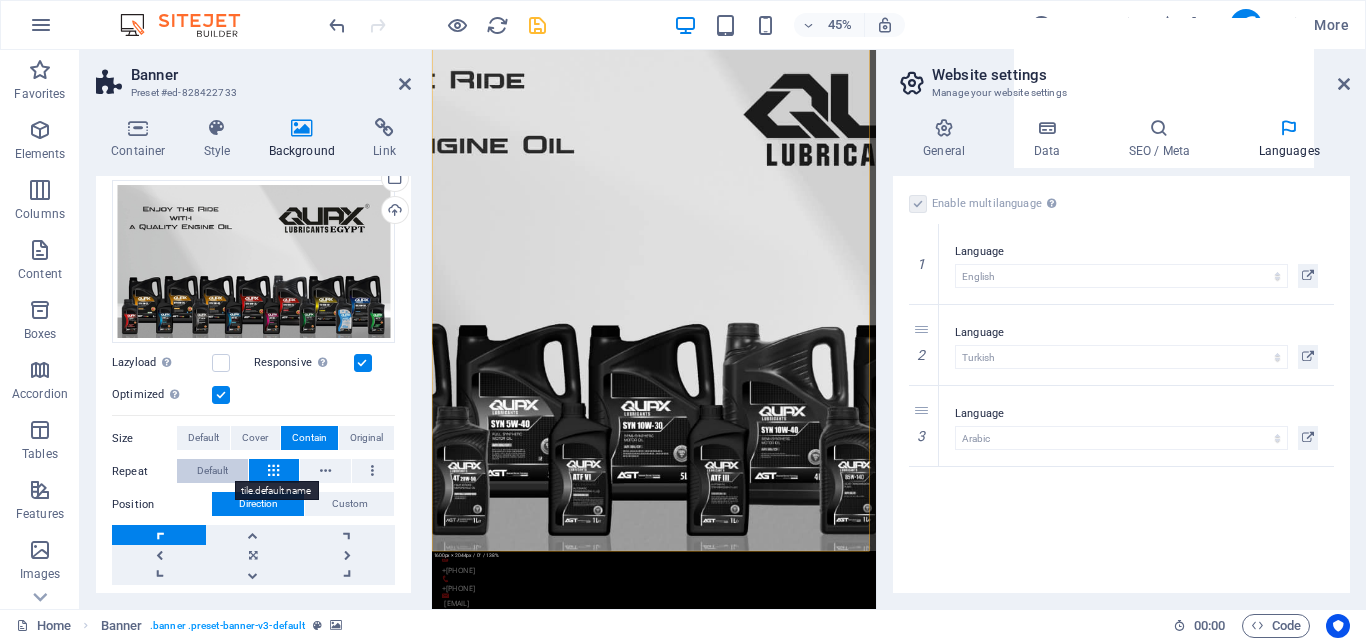 click on "Default" at bounding box center (212, 471) 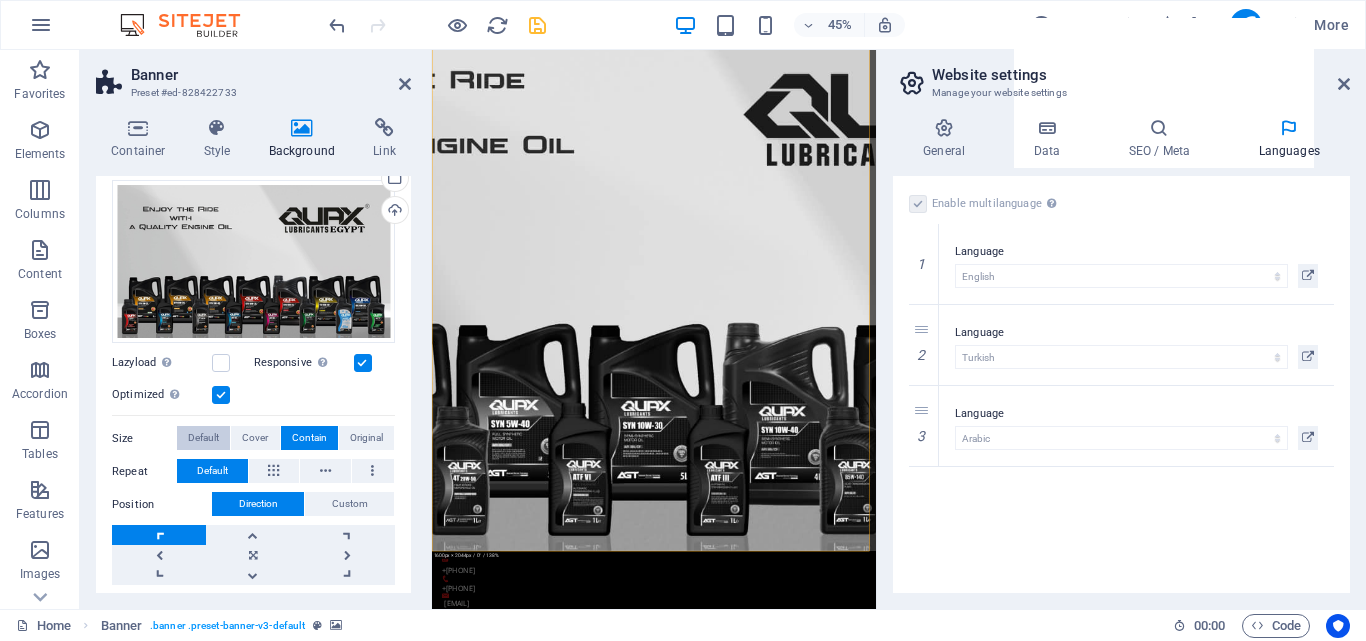 click on "Default" at bounding box center (203, 438) 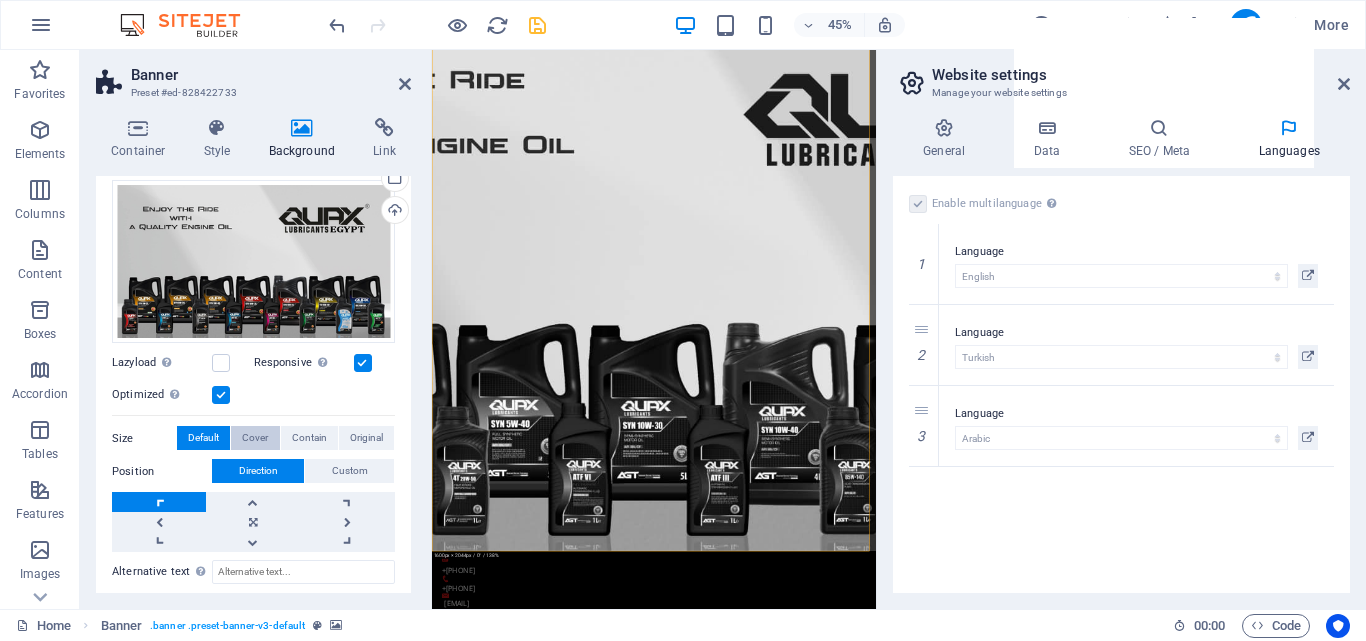 click on "Cover" at bounding box center [255, 438] 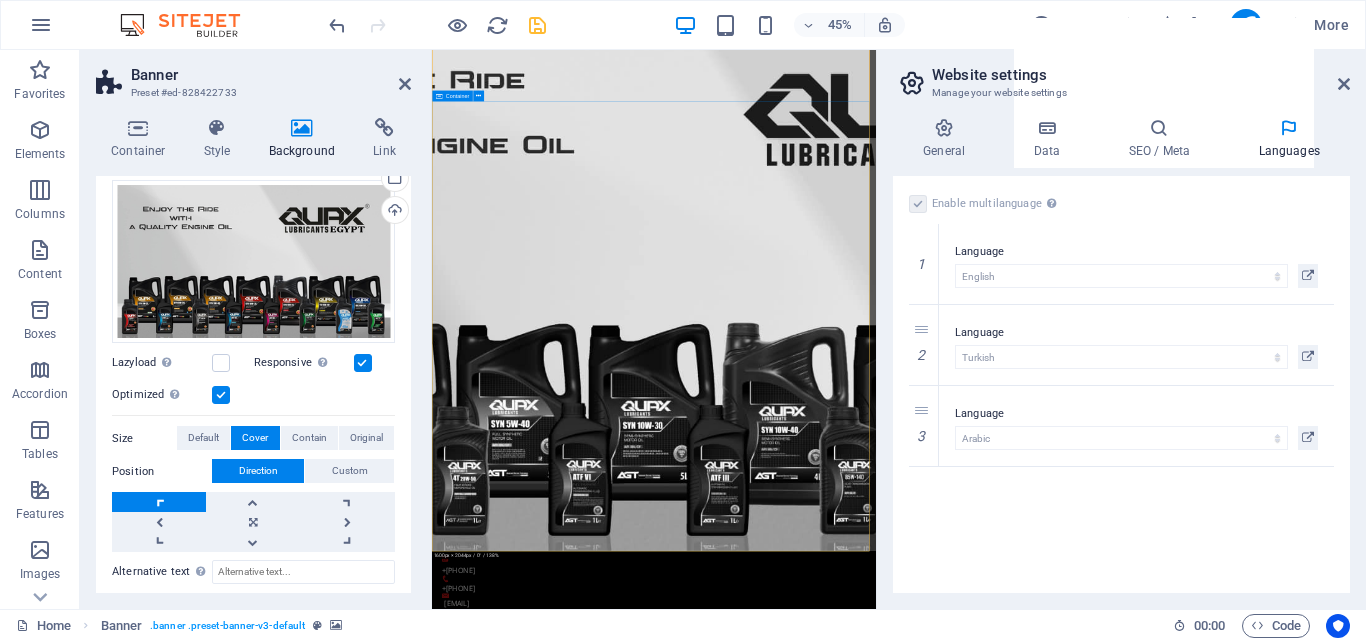 click on "EnjoyTheRide With A Quality Engine Oil [DOMAIN]" at bounding box center (925, 1755) 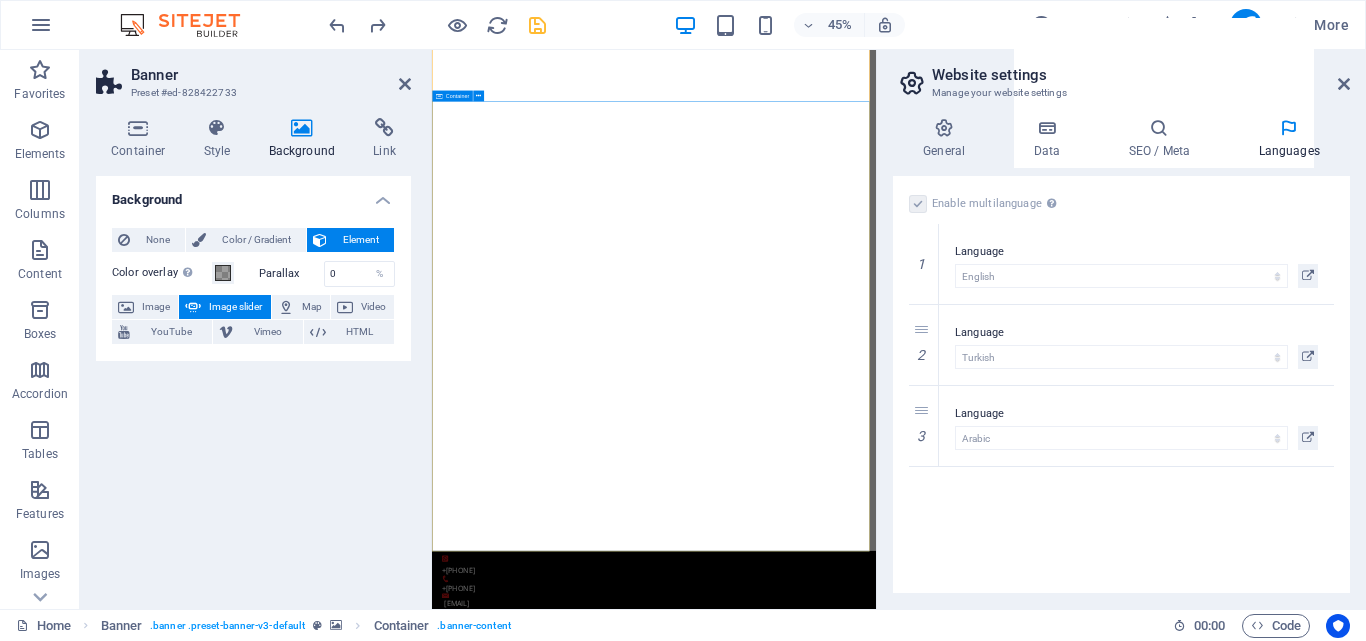 scroll, scrollTop: 0, scrollLeft: 0, axis: both 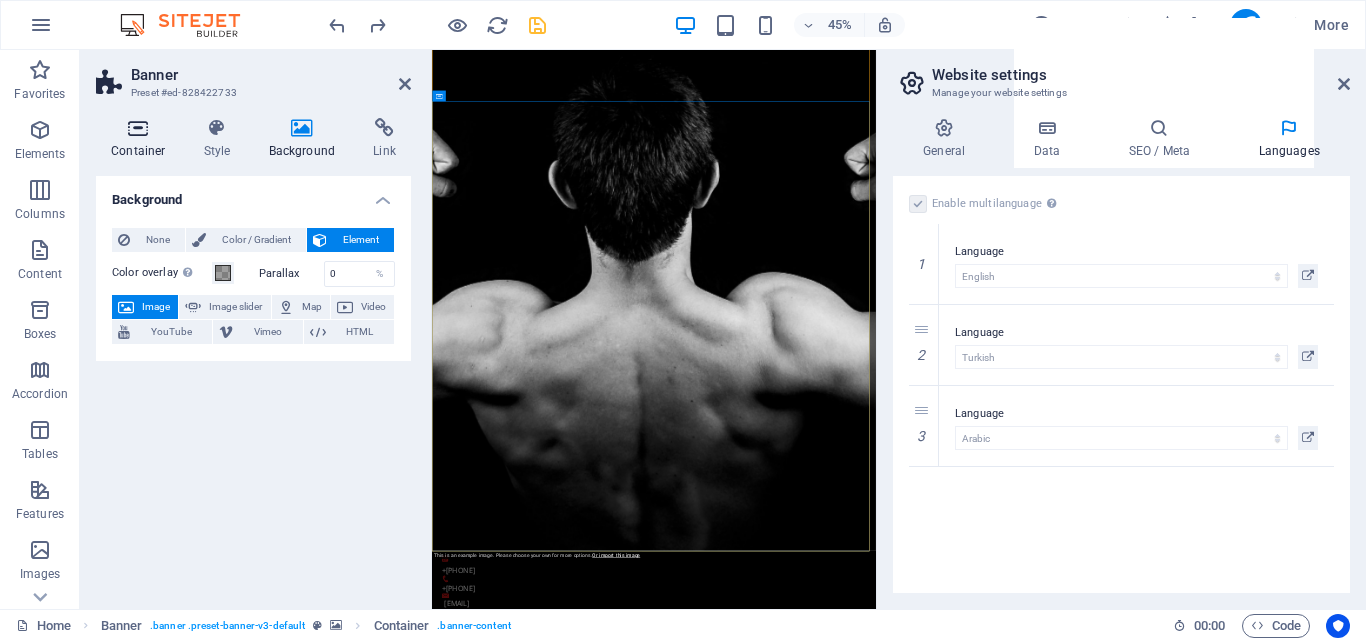 click at bounding box center (138, 128) 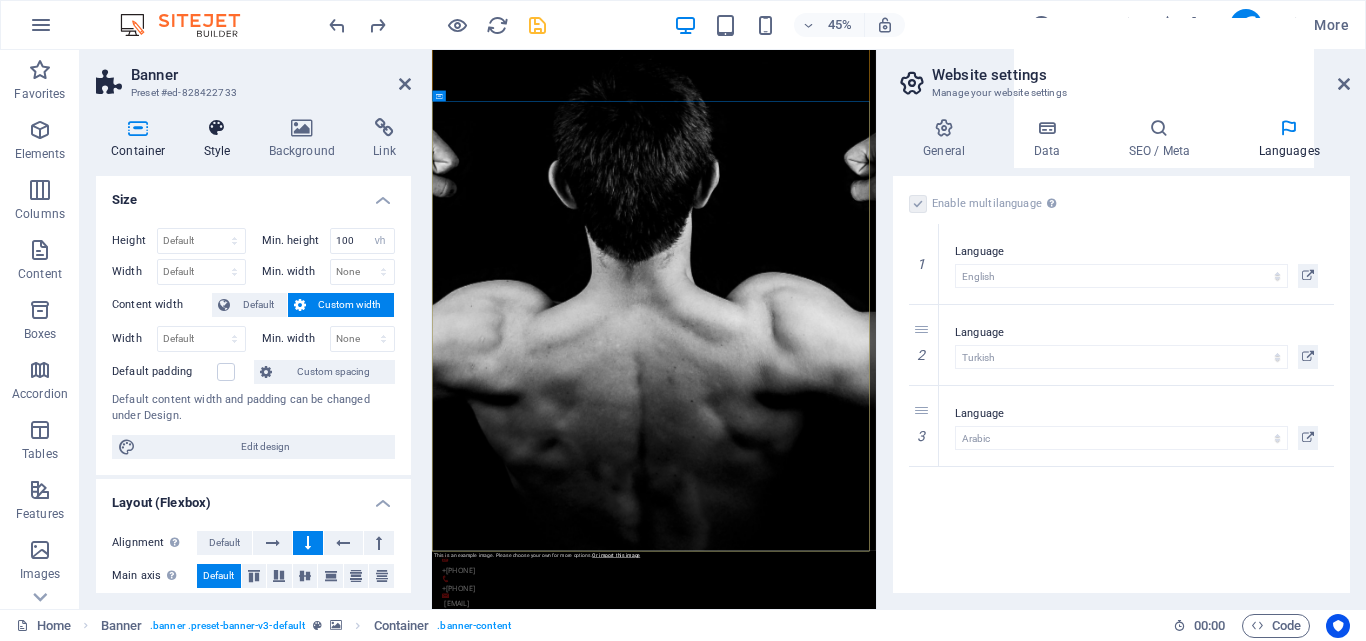 click on "Style" at bounding box center (221, 139) 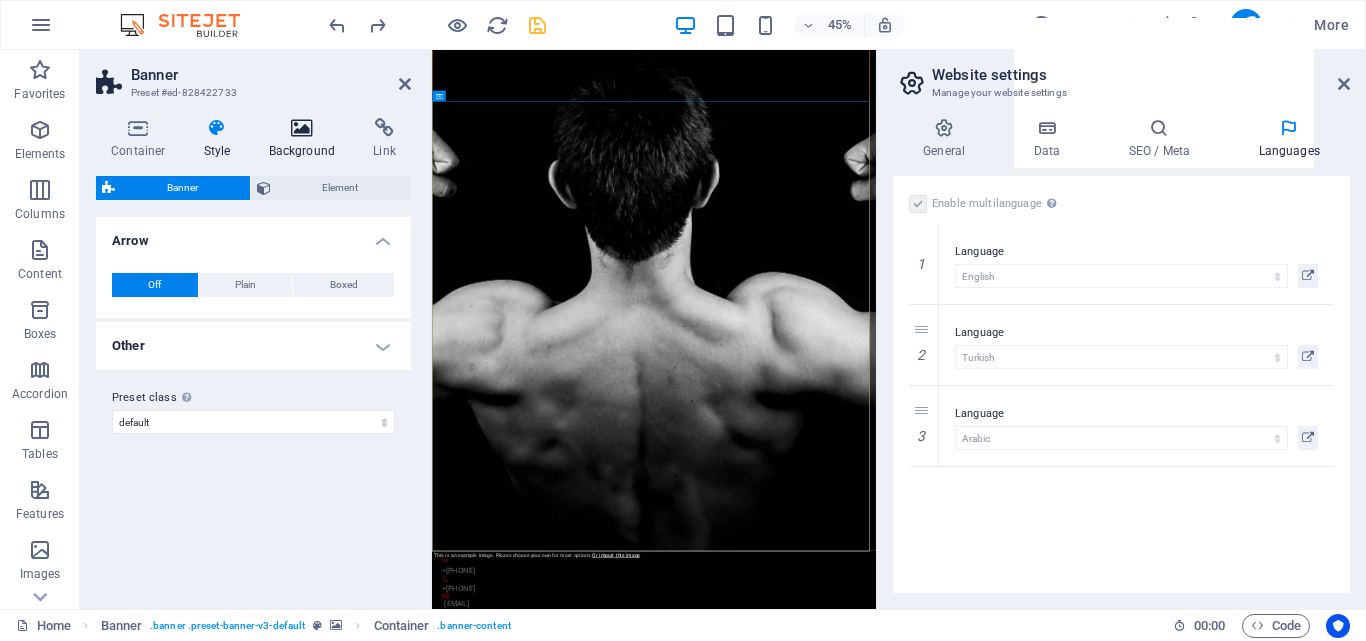 click on "Background" at bounding box center (306, 139) 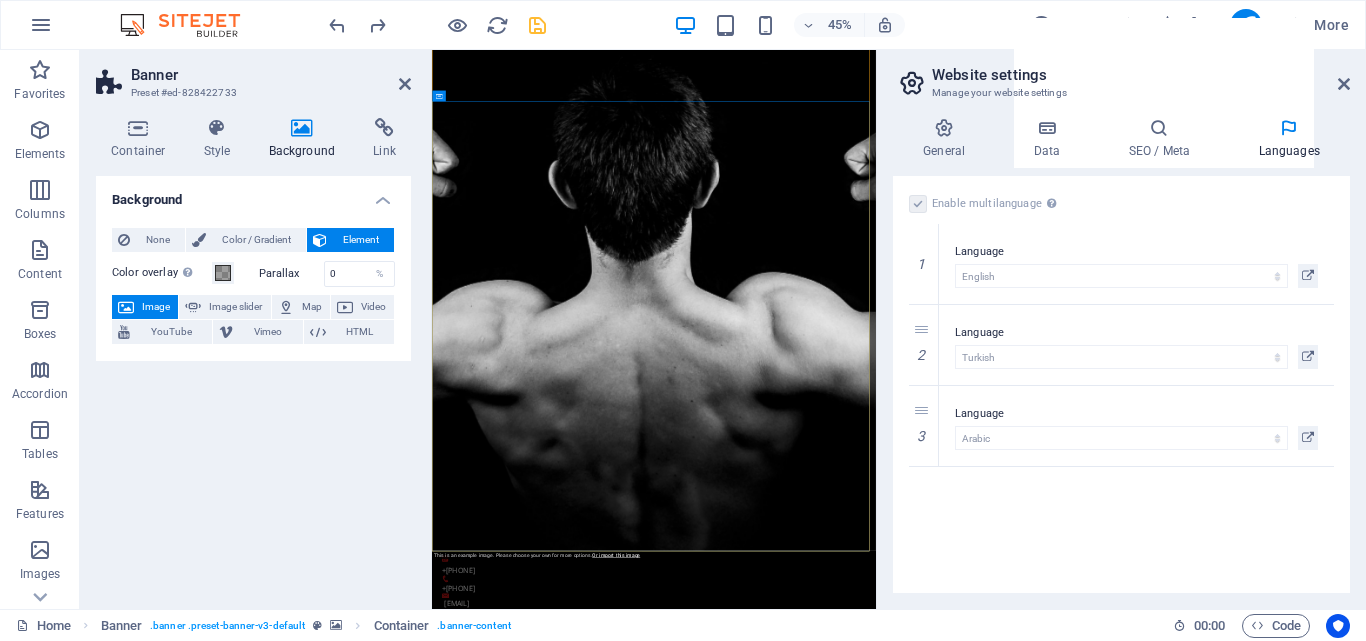 click at bounding box center (126, 307) 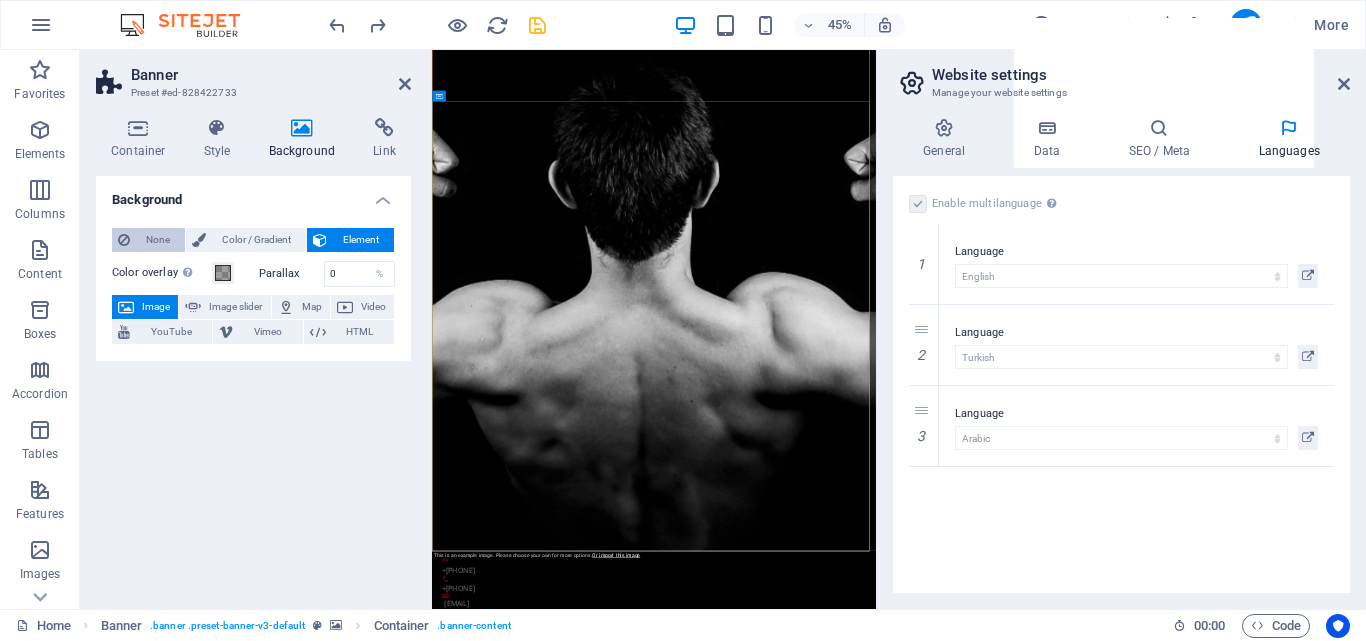 click on "None" at bounding box center (157, 240) 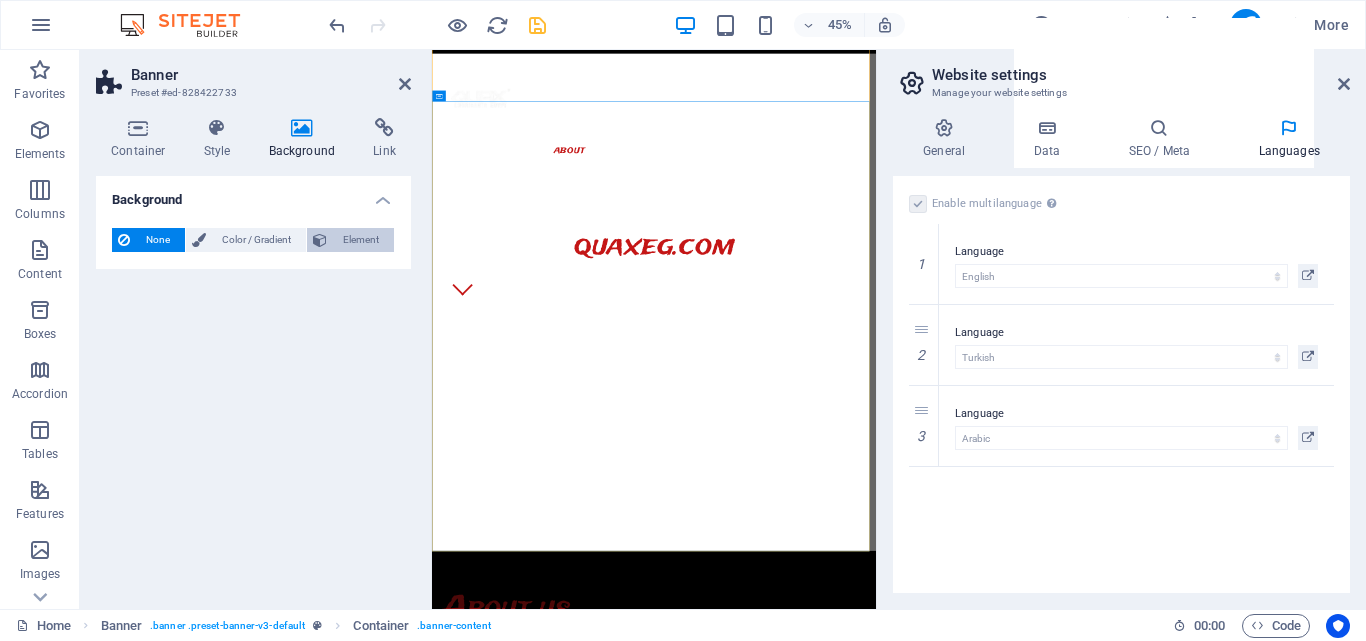 type 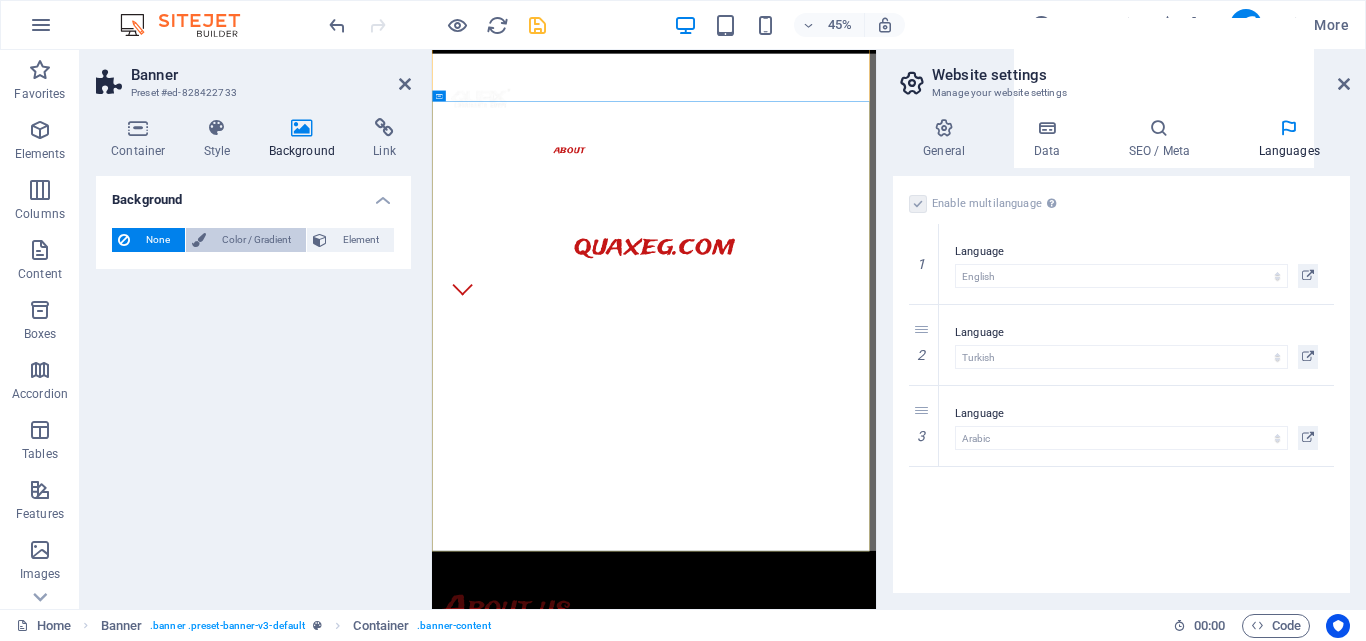 click at bounding box center (199, 240) 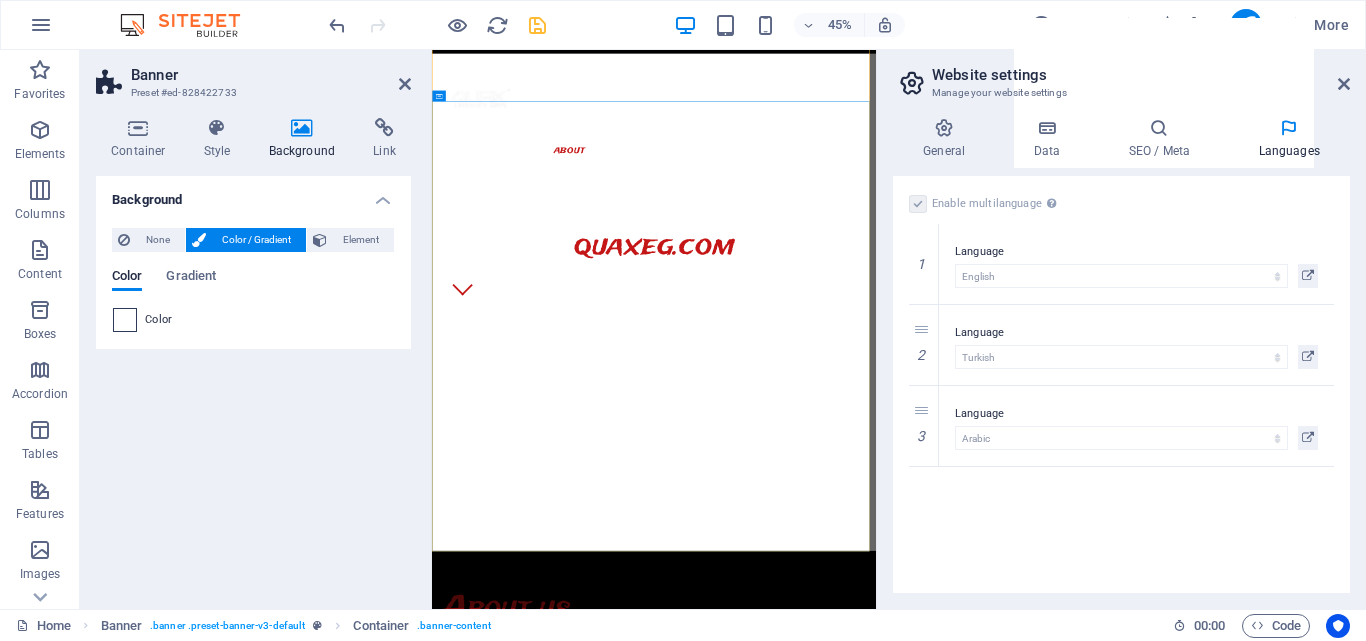 click at bounding box center [125, 320] 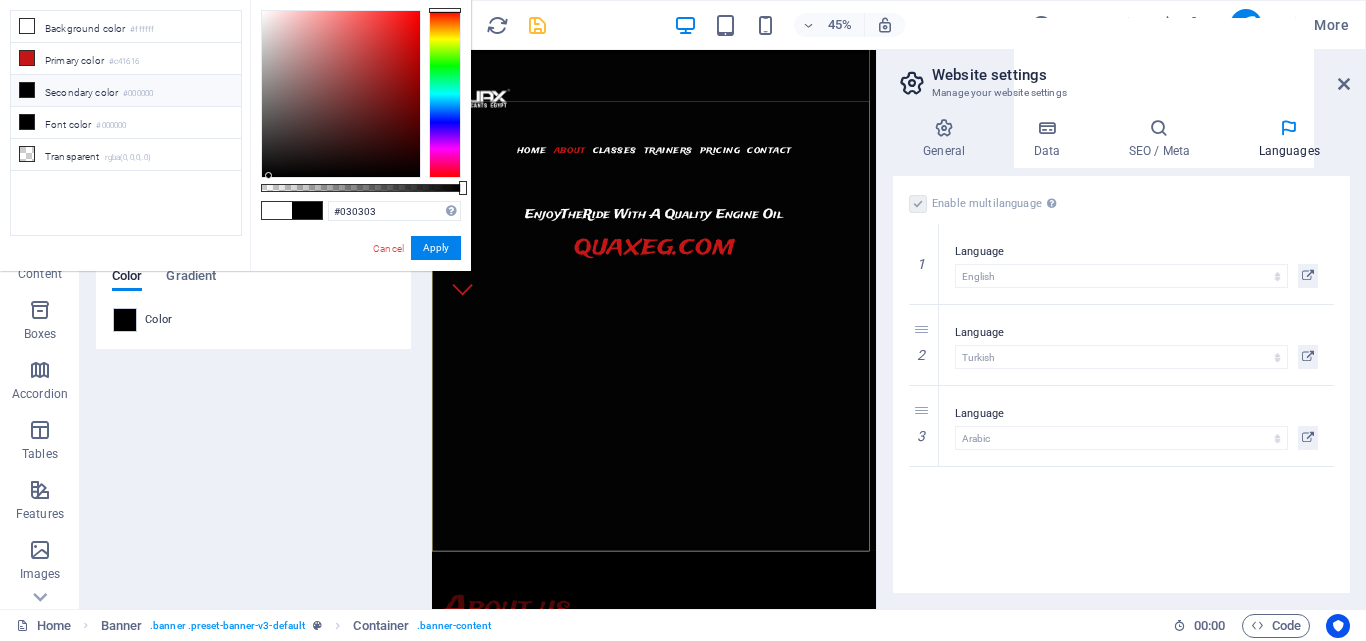 type on "#000000" 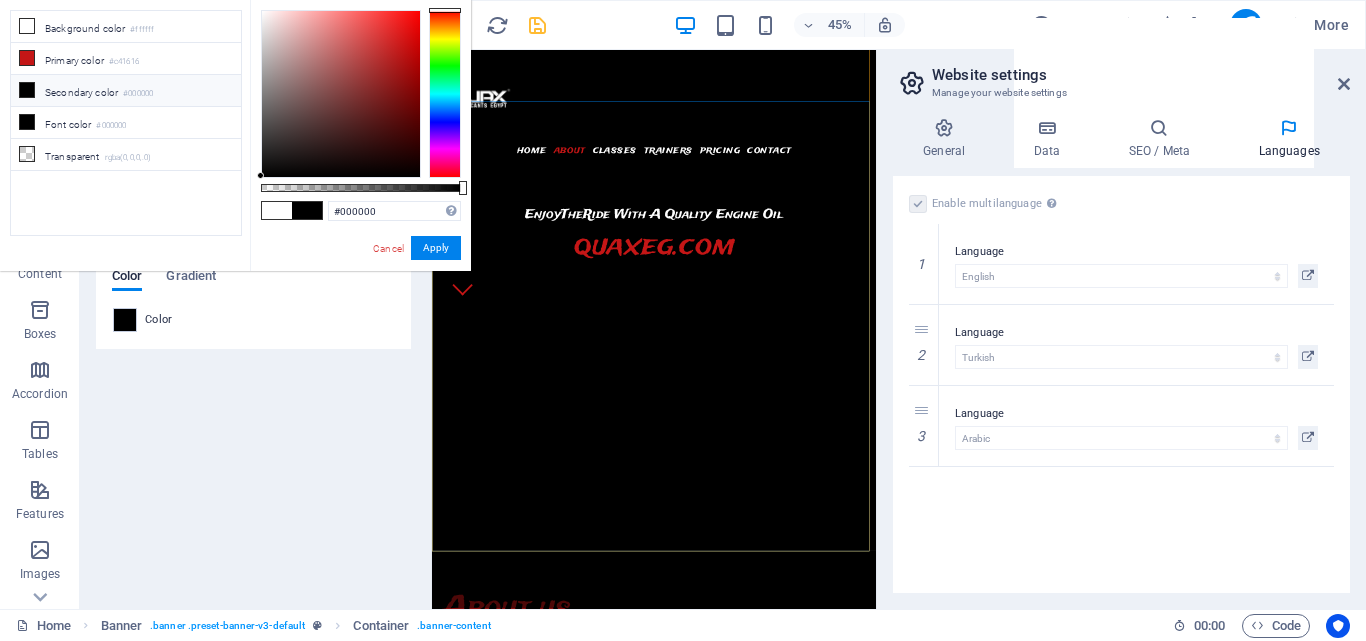 drag, startPoint x: 272, startPoint y: 199, endPoint x: 257, endPoint y: 220, distance: 25.806976 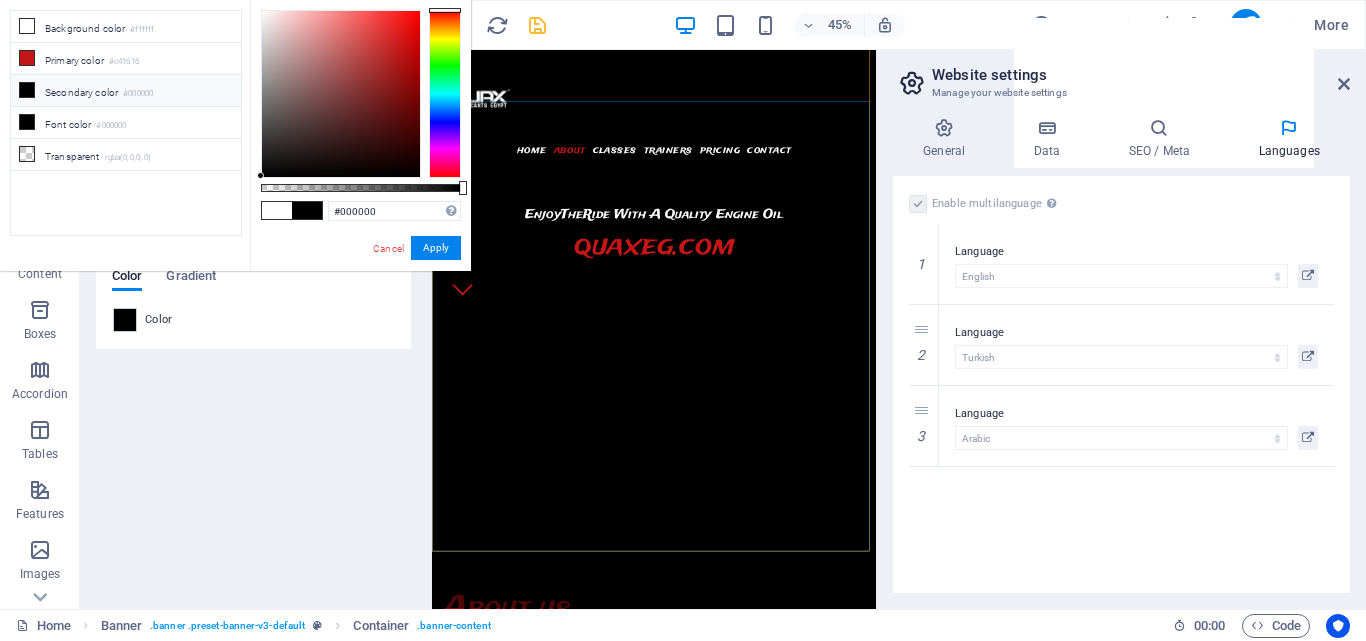 click on "Background None Color / Gradient Element Stretch background to full-width Color overlay Places an overlay over the background to colorize it Parallax 0 % Image Image slider Map Video YouTube Vimeo HTML Color Gradient Color A parent element contains a background. Edit background on parent element" at bounding box center (253, 384) 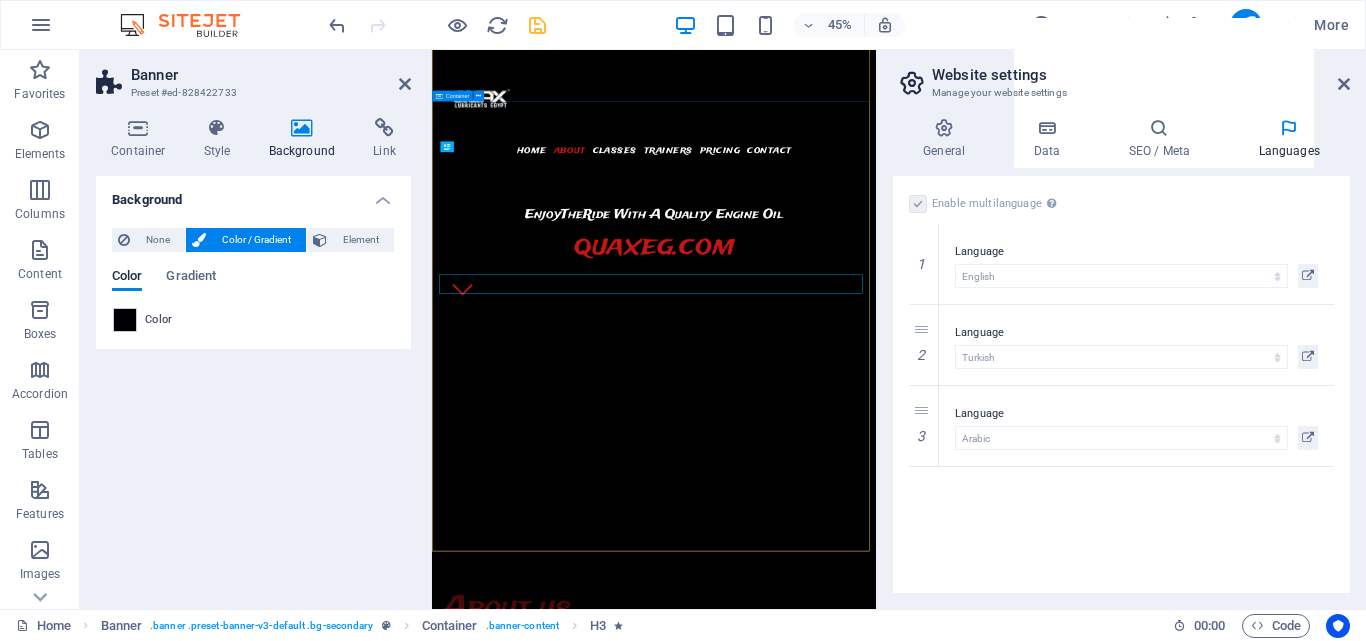 drag, startPoint x: 747, startPoint y: 305, endPoint x: 1050, endPoint y: 192, distance: 323.38522 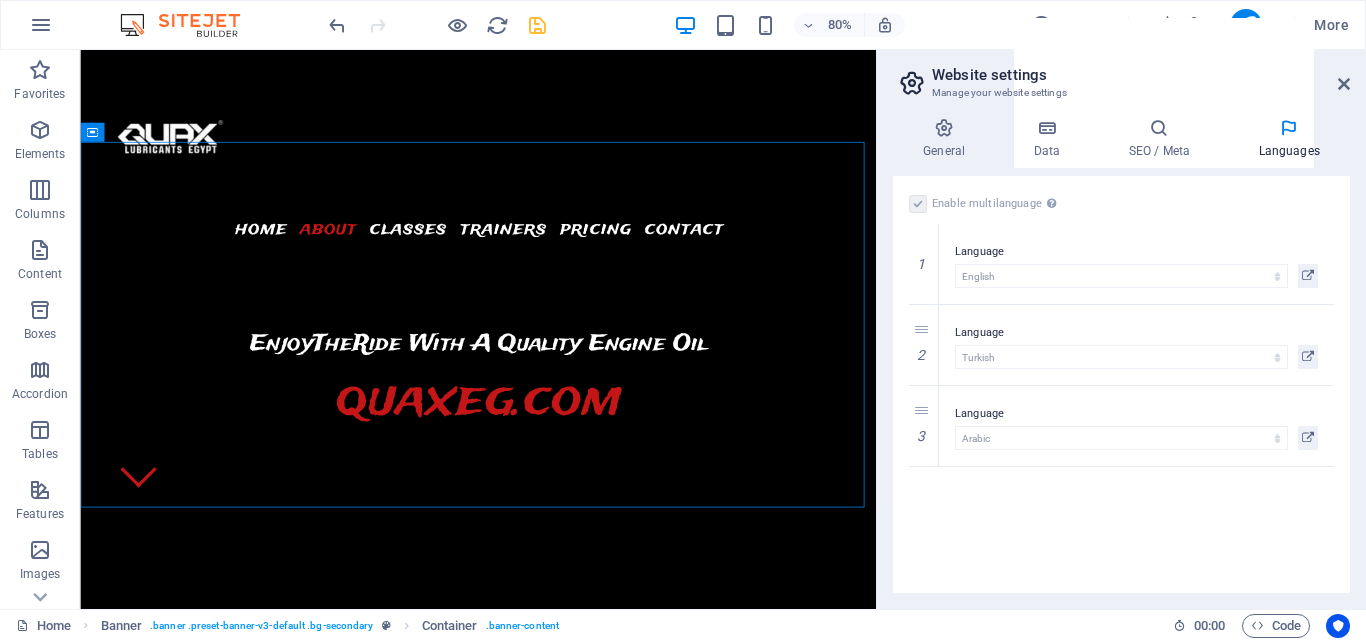 scroll, scrollTop: 688, scrollLeft: 0, axis: vertical 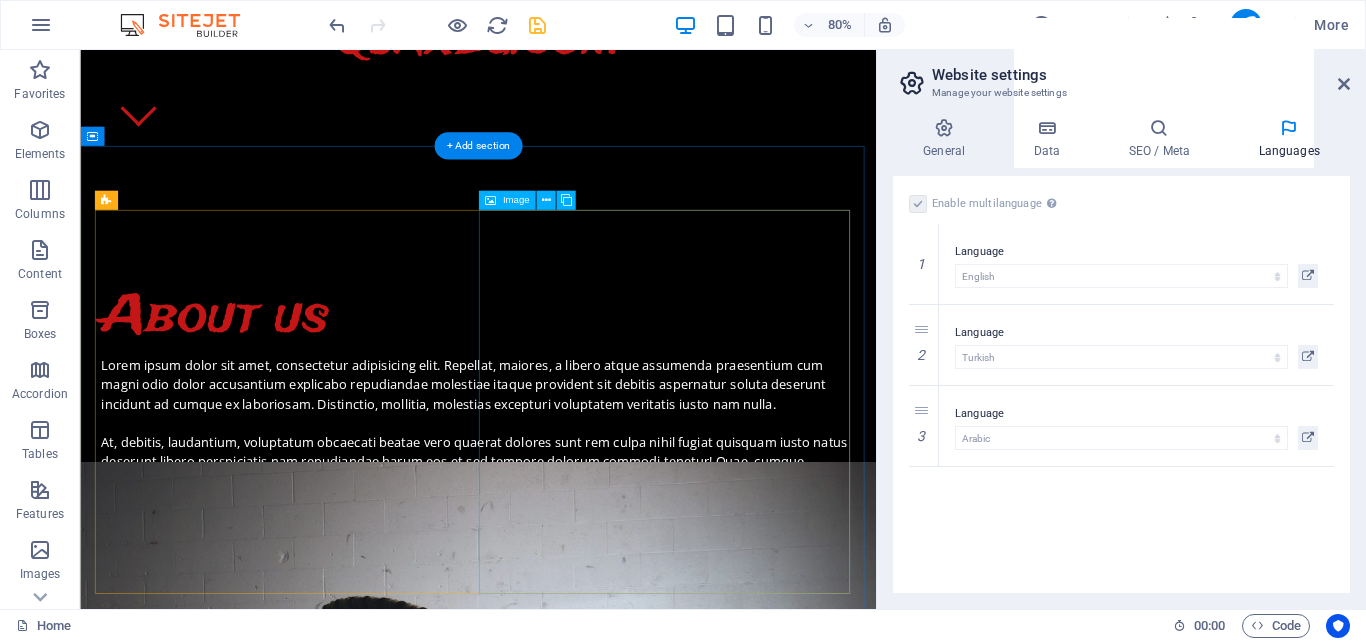 click at bounding box center [250, 778] 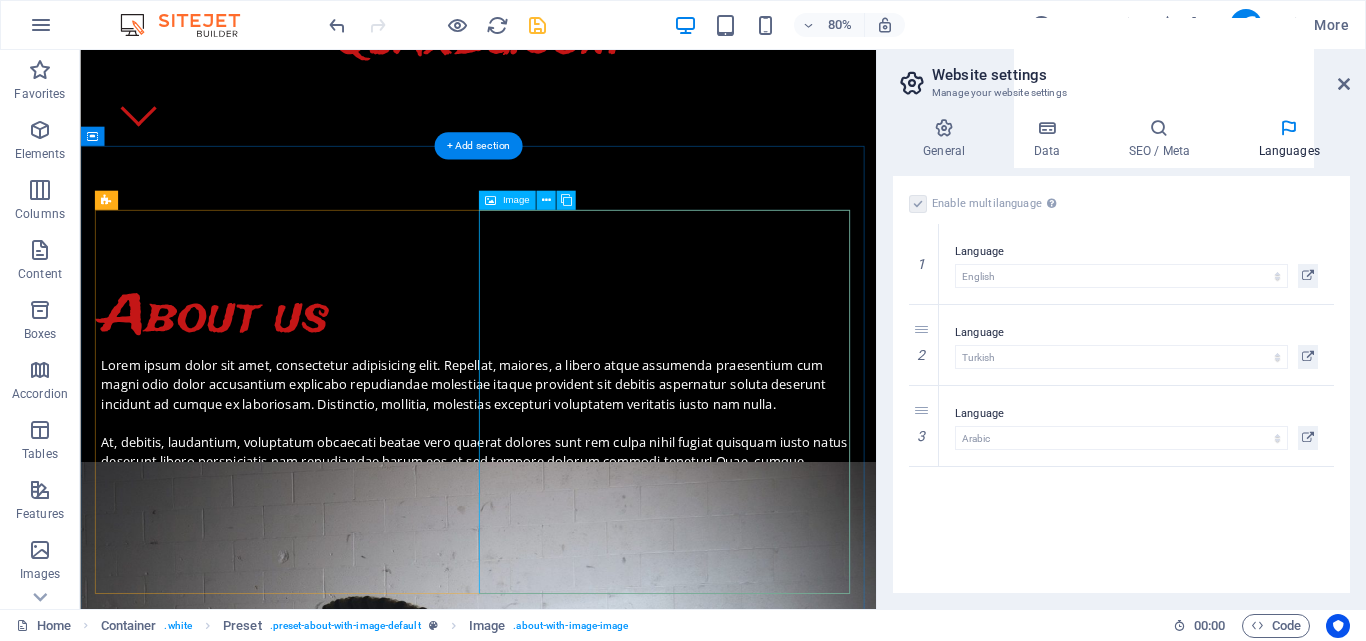 click at bounding box center (250, 778) 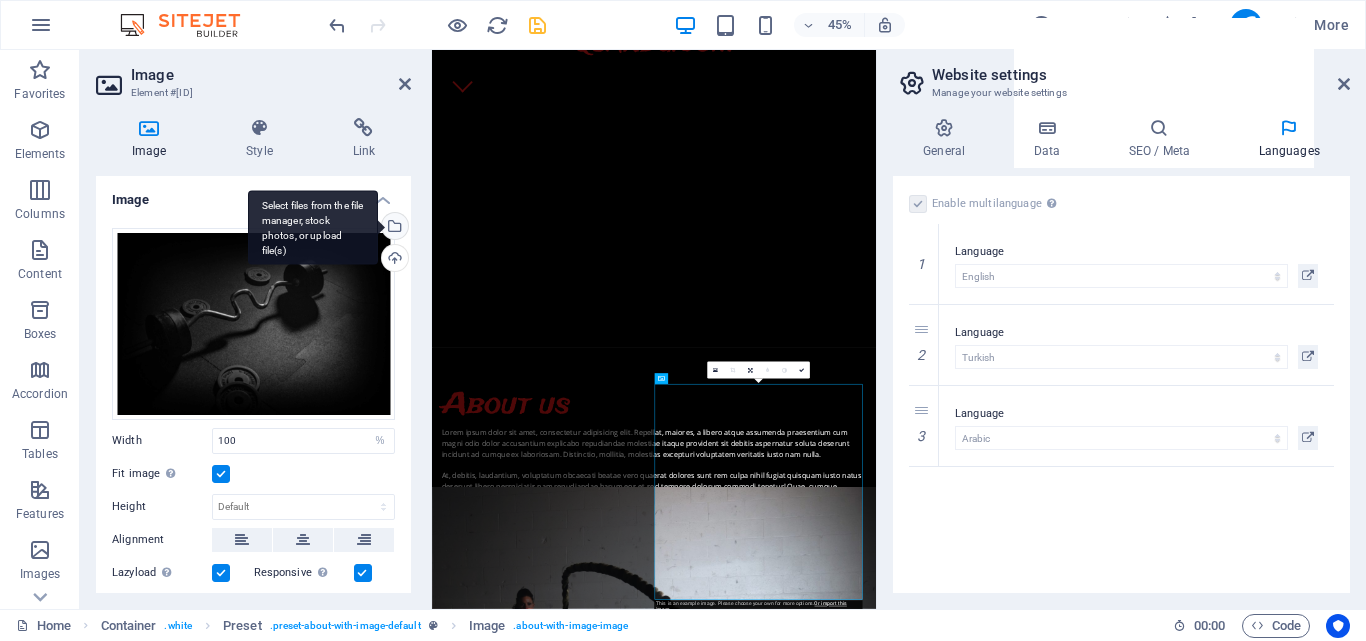 click on "Select files from the file manager, stock photos, or upload file(s)" at bounding box center (393, 228) 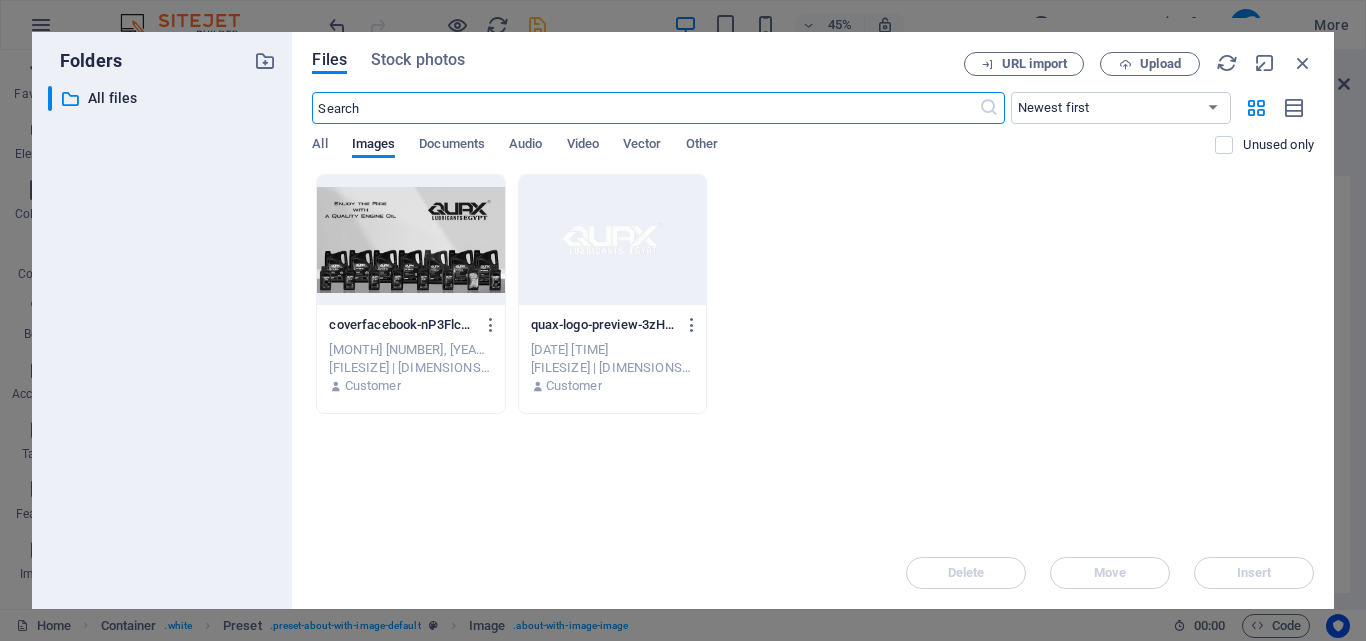 scroll, scrollTop: 2906, scrollLeft: 0, axis: vertical 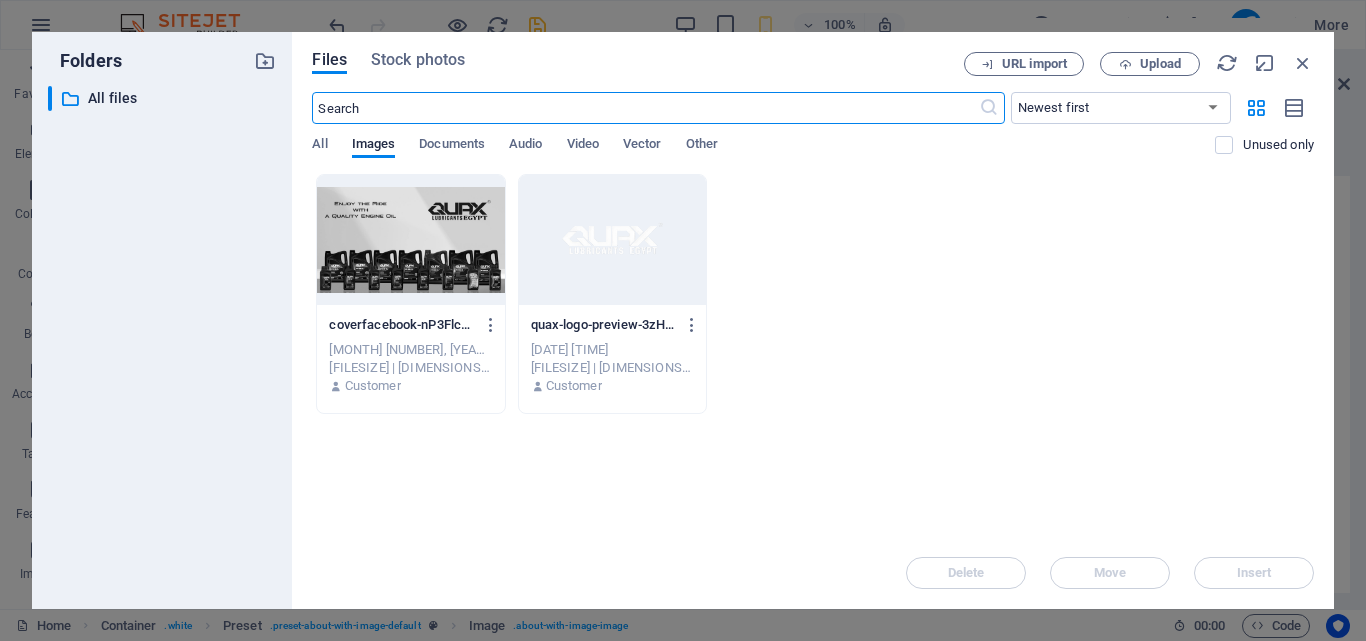 click at bounding box center (410, 240) 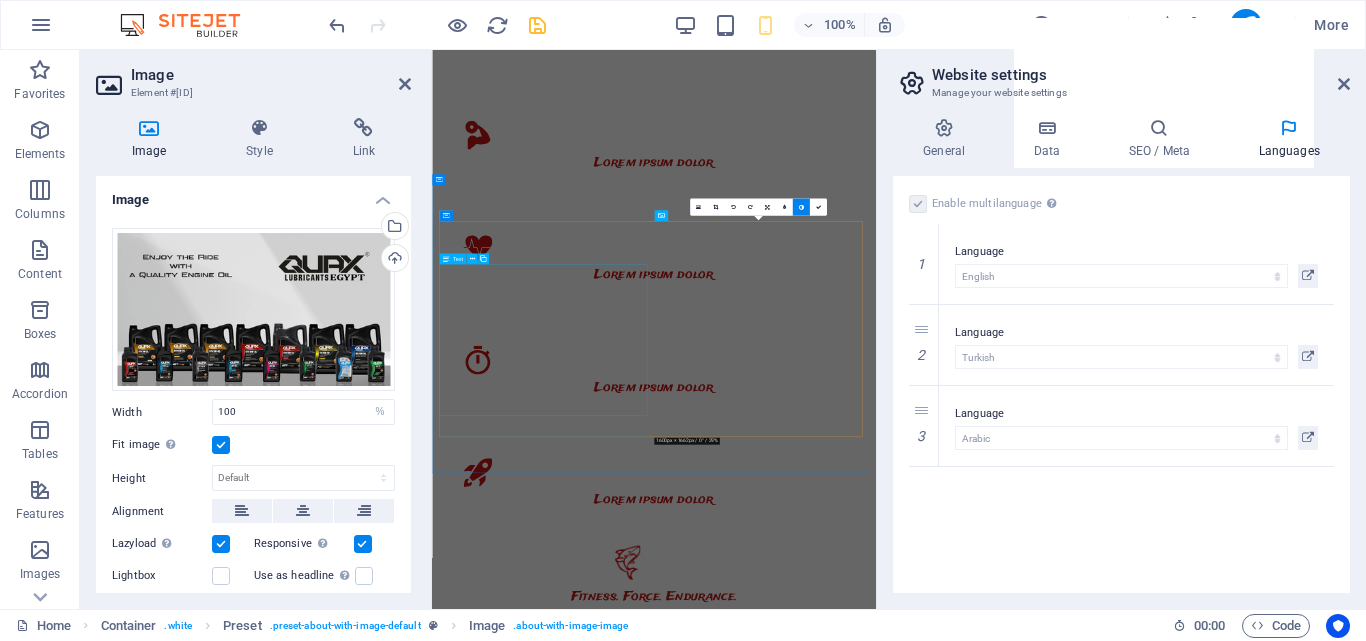 scroll, scrollTop: 941, scrollLeft: 0, axis: vertical 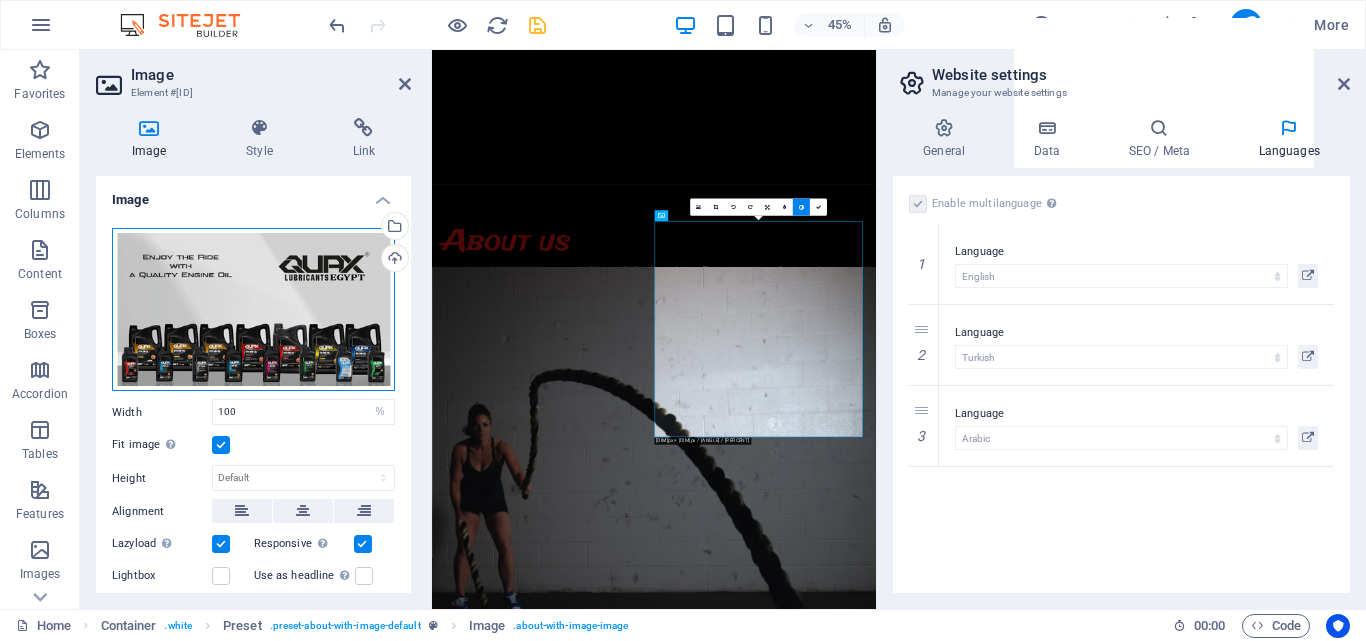 click on "Drag files here, click to choose files or select files from Files or our free stock photos & videos" at bounding box center [253, 310] 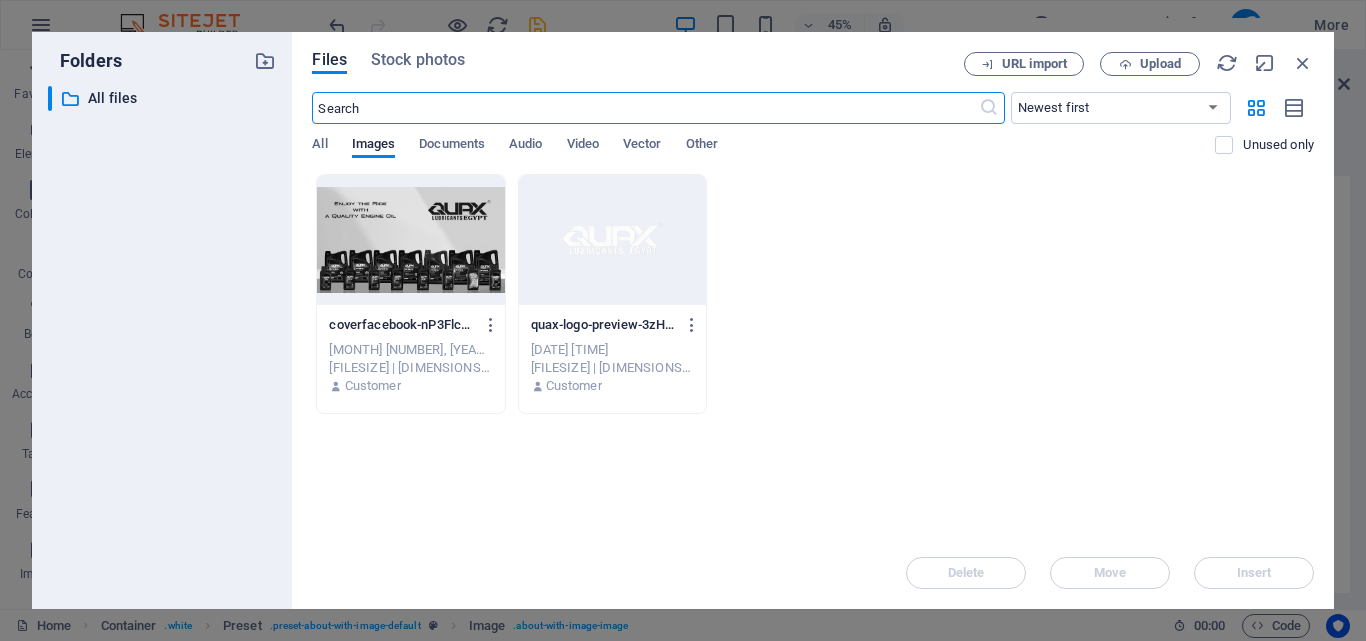 scroll, scrollTop: 2906, scrollLeft: 0, axis: vertical 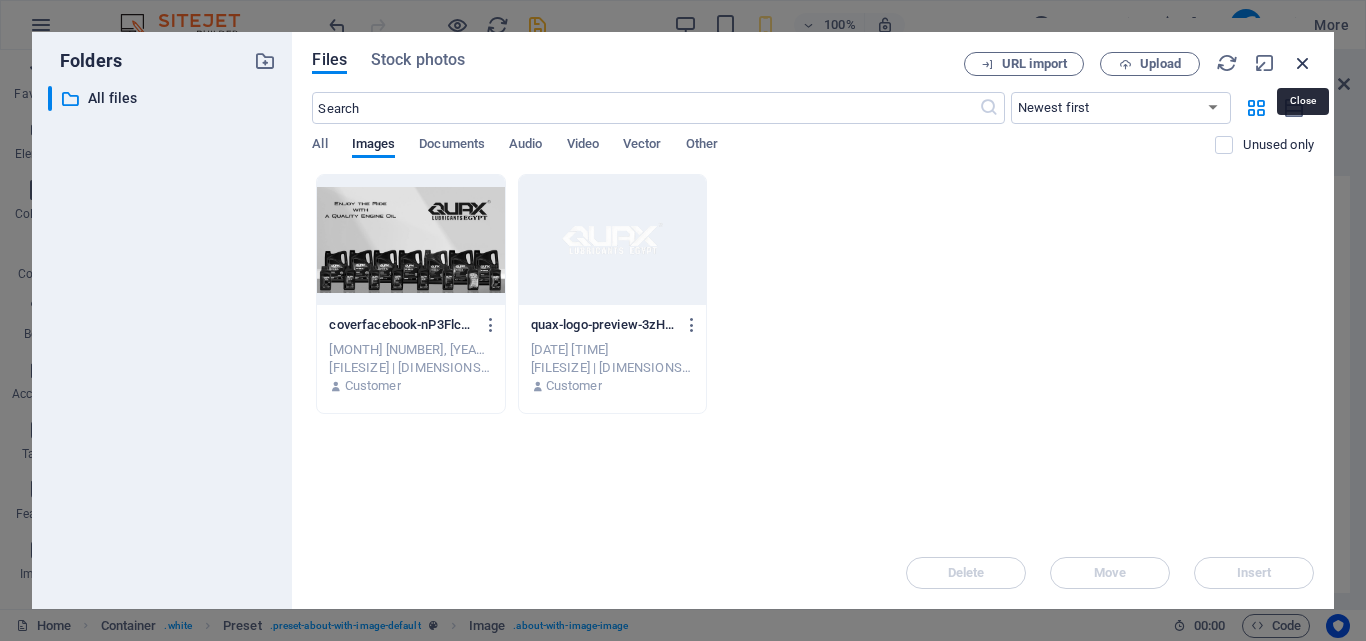 drag, startPoint x: 1292, startPoint y: 59, endPoint x: 722, endPoint y: 622, distance: 801.1673 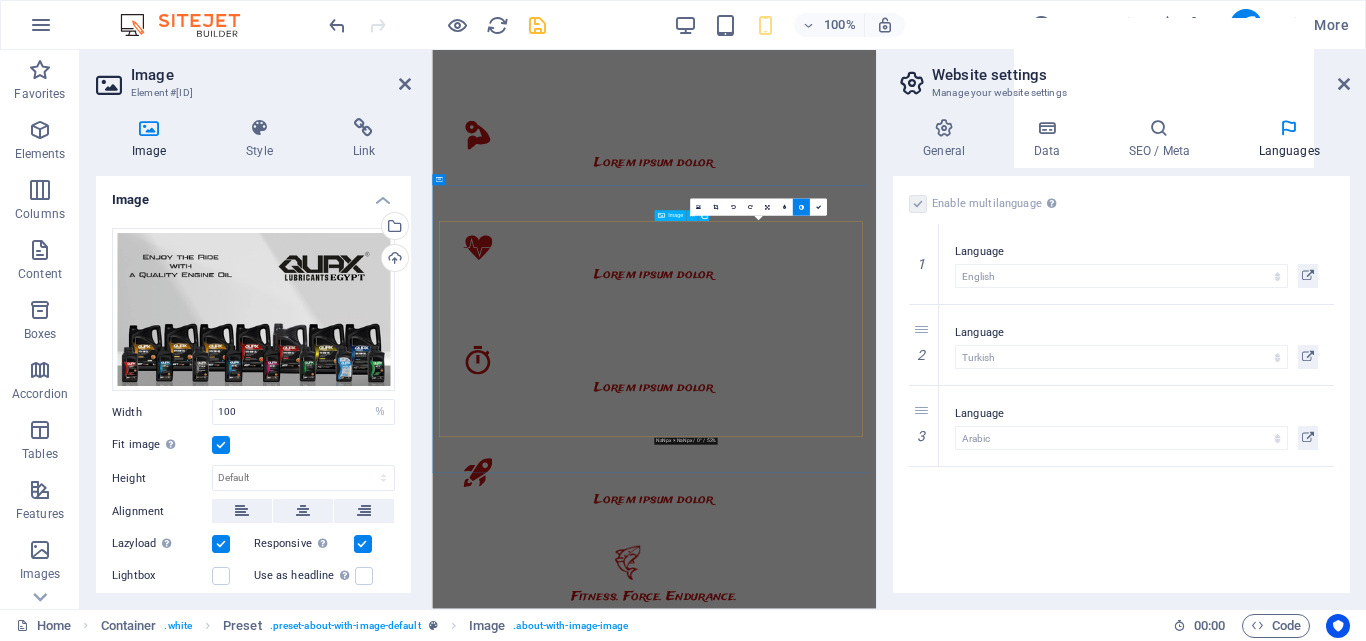 scroll, scrollTop: 941, scrollLeft: 0, axis: vertical 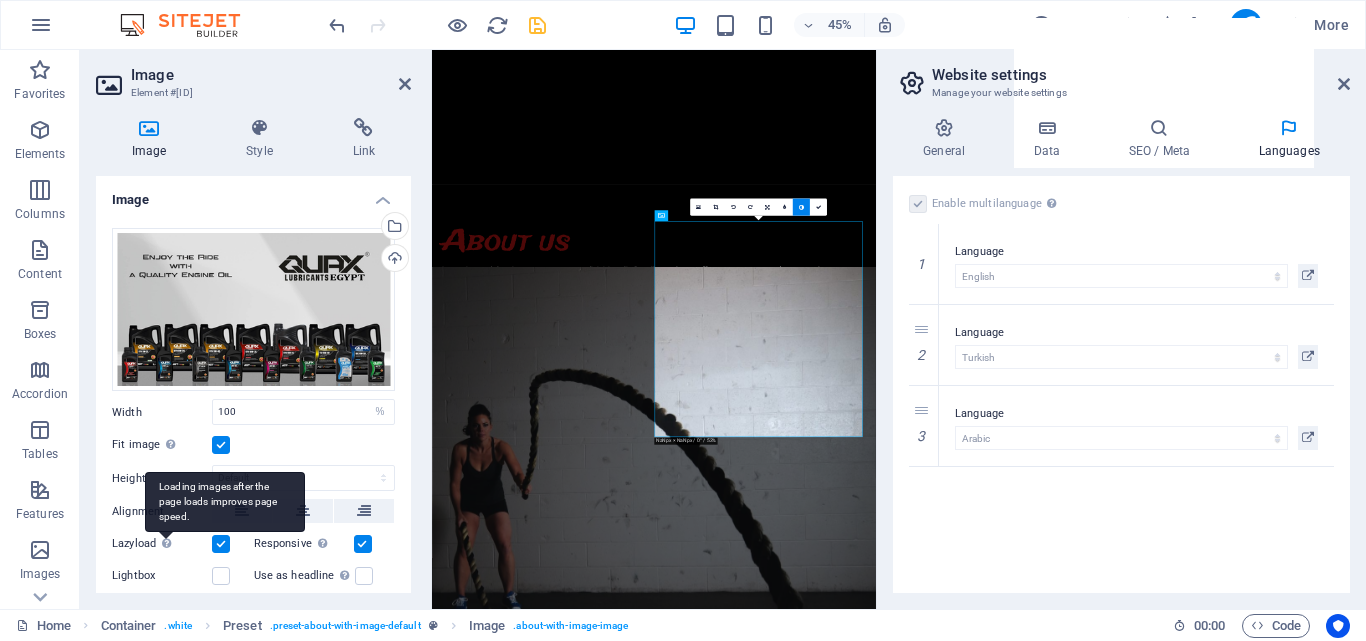 click on "Loading images after the page loads improves page speed." at bounding box center [225, 502] 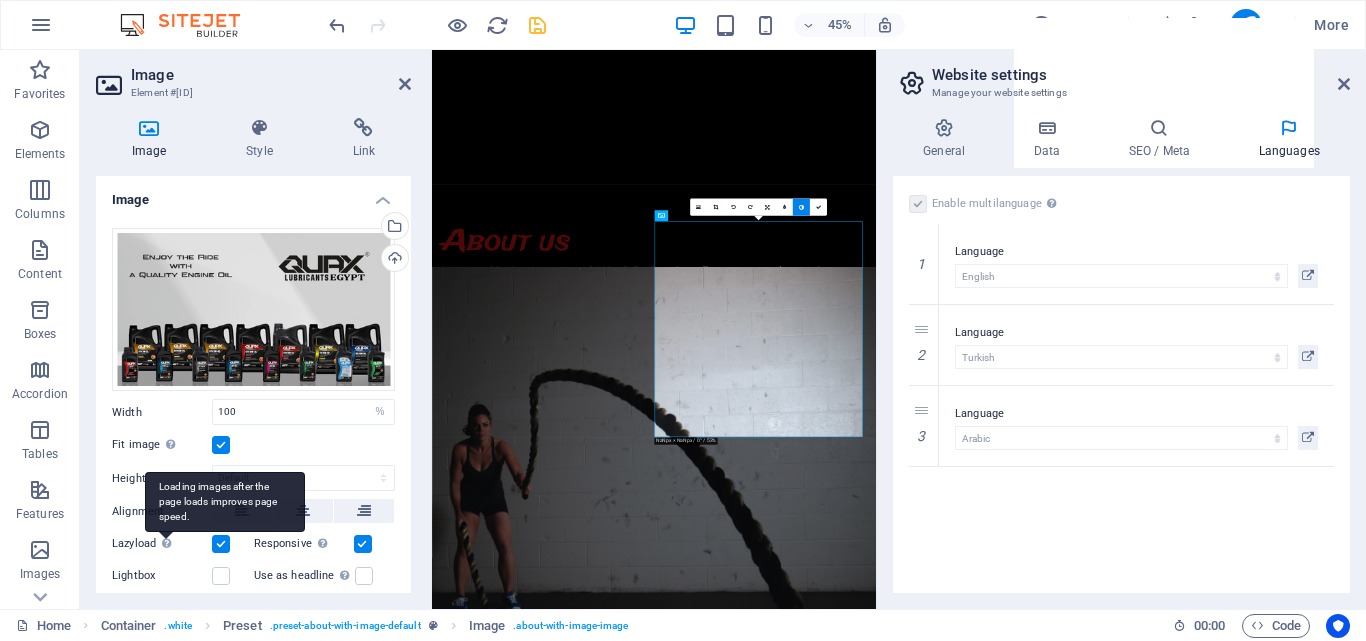 click on "Lazyload Loading images after the page loads improves page speed." at bounding box center [0, 0] 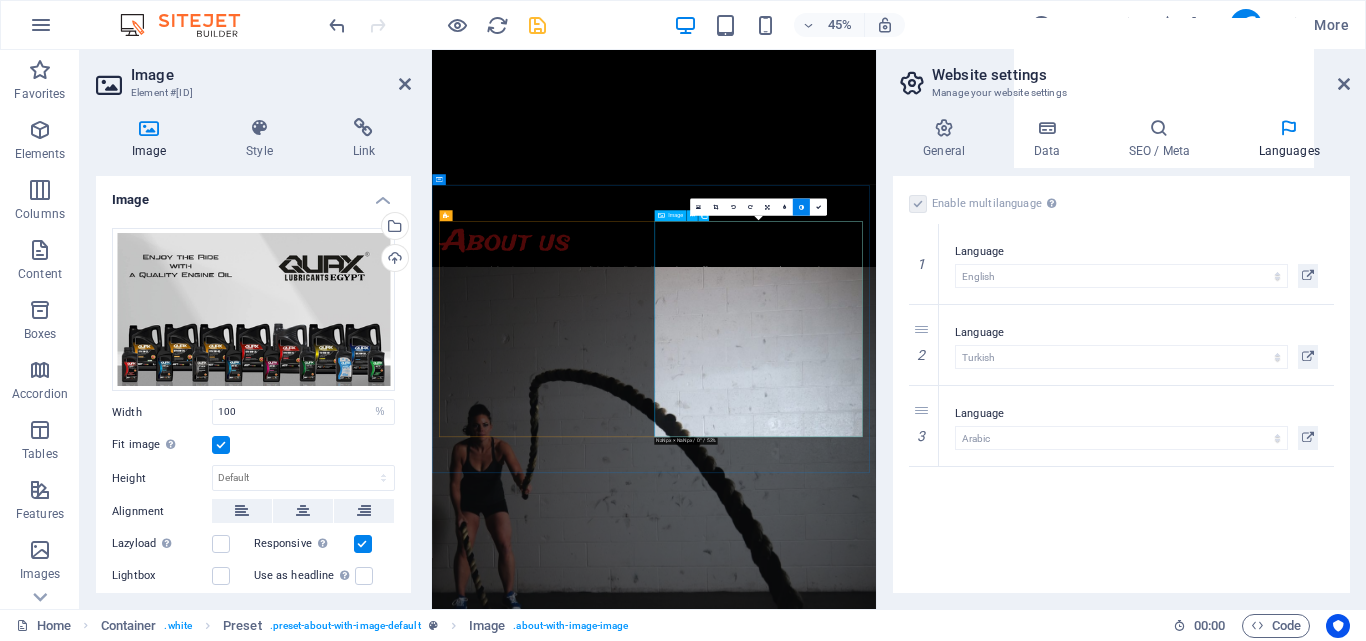 click at bounding box center [598, 873] 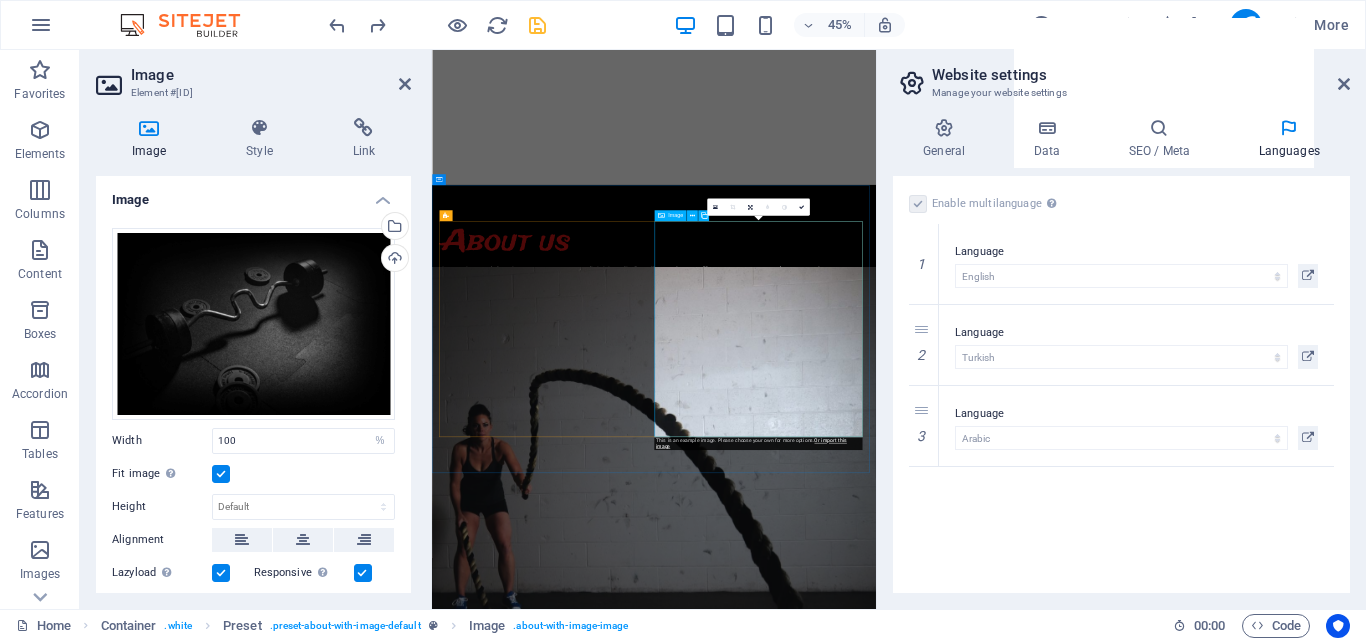 click at bounding box center [598, 873] 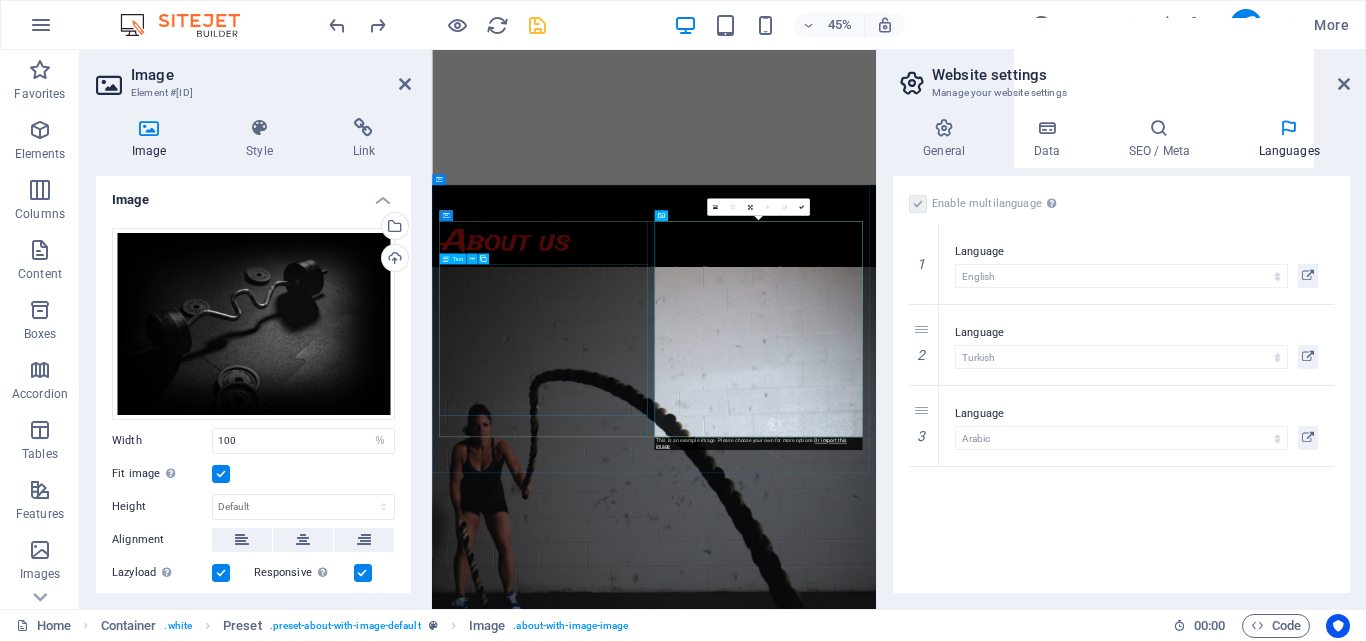 click on "Lorem ipsum dolor sit amet, consectetur adipisicing elit. Repellat, maiores, a libero atque assumenda praesentium cum magni odio dolor accusantium explicabo repudiandae molestiae itaque provident sit debitis aspernatur soluta deserunt incidunt ad cumque ex laboriosam. Distinctio, mollitia, molestias excepturi voluptatem veritatis iusto nam nulla.    At, debitis, laudantium, voluptatum obcaecati beatae vero quaerat dolores sunt rem culpa nihil fugiat quisquam iusto natus deserunt libero perspiciatis nam repudiandae harum eos et sed tempore dolorum commodi tenetur! Quae, cumque, repellat, sit, accusamus sed placeat aspernatur id eveniet nemo veritatis officia nostrum." at bounding box center [926, 611] 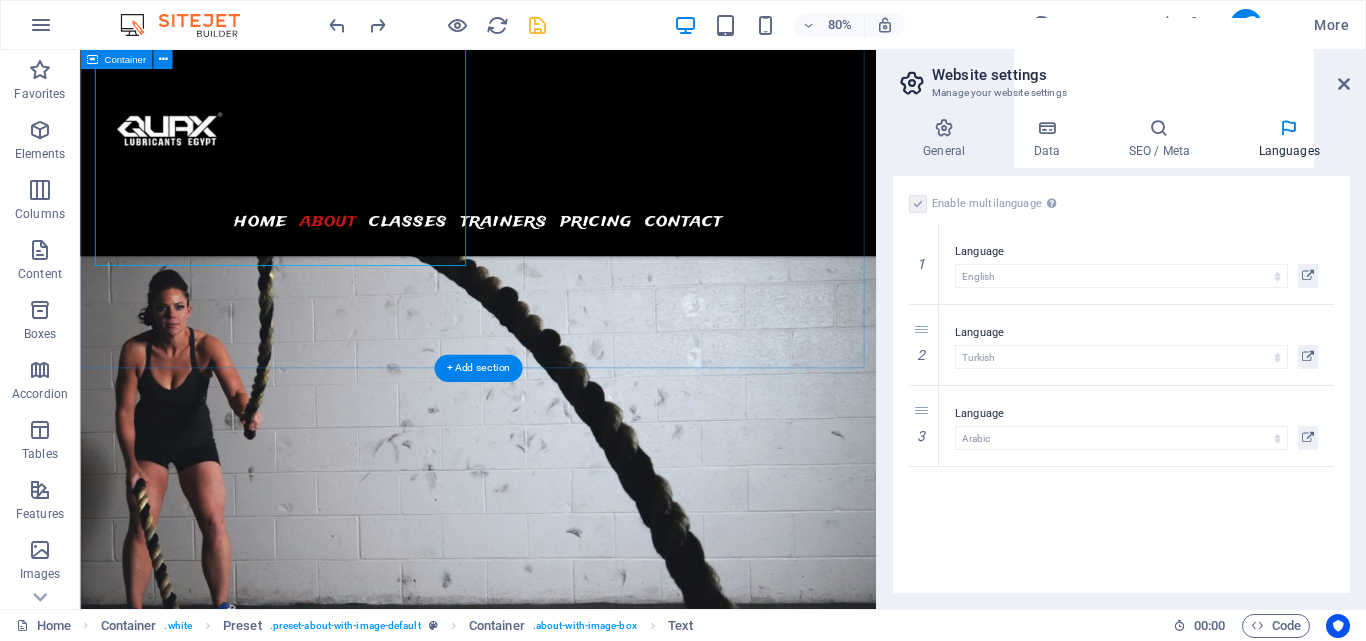 click on "About us Lorem ipsum dolor sit amet, consectetur adipisicing elit. Repellat, maiores, a libero atque assumenda praesentium cum magni odio dolor accusantium explicabo repudiandae molestiae itaque provident sit debitis aspernatur soluta deserunt incidunt ad cumque ex laboriosam. Distinctio, mollitia, molestias excepturi voluptatem veritatis iusto nam nulla.    At, debitis, laudantium, voluptatum obcaecati beatae vero quaerat dolores sunt rem culpa nihil fugiat quisquam iusto natus deserunt libero perspiciatis nam repudiandae harum eos et sed tempore dolorum commodi tenetur! Quae, cumque, repellat, sit, accusamus sed placeat aspernatur id eveniet nemo veritatis officia nostrum." at bounding box center [577, 164] 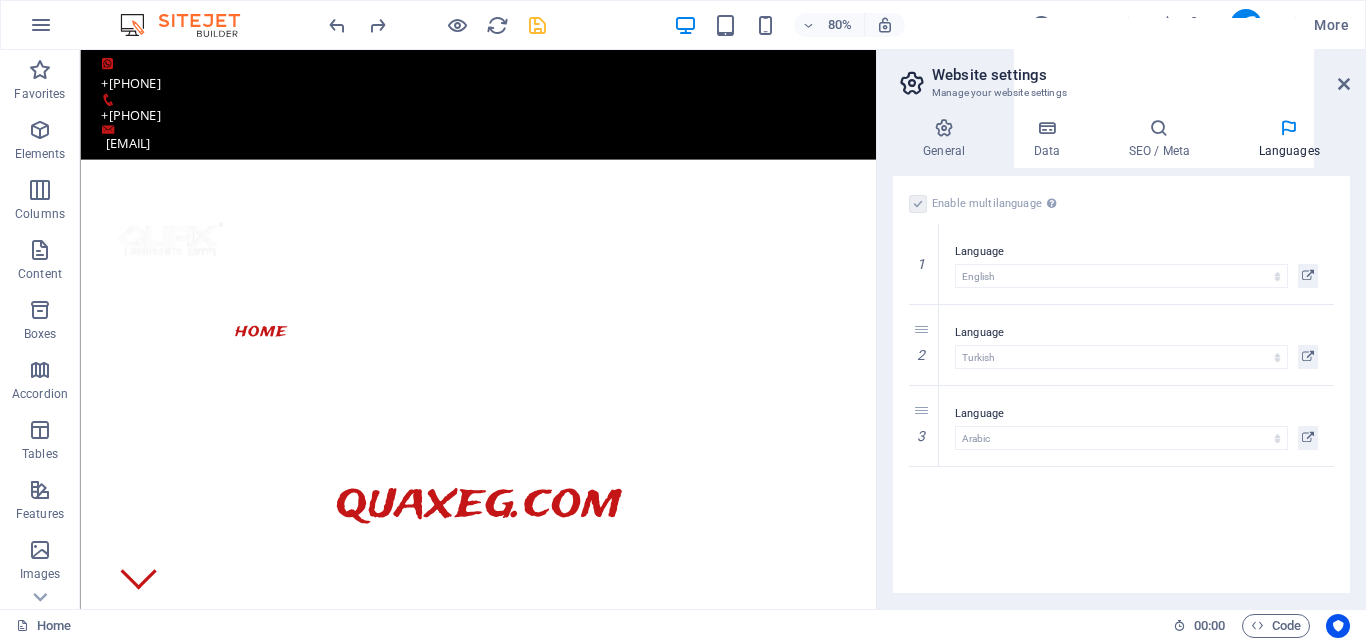scroll, scrollTop: 431, scrollLeft: 0, axis: vertical 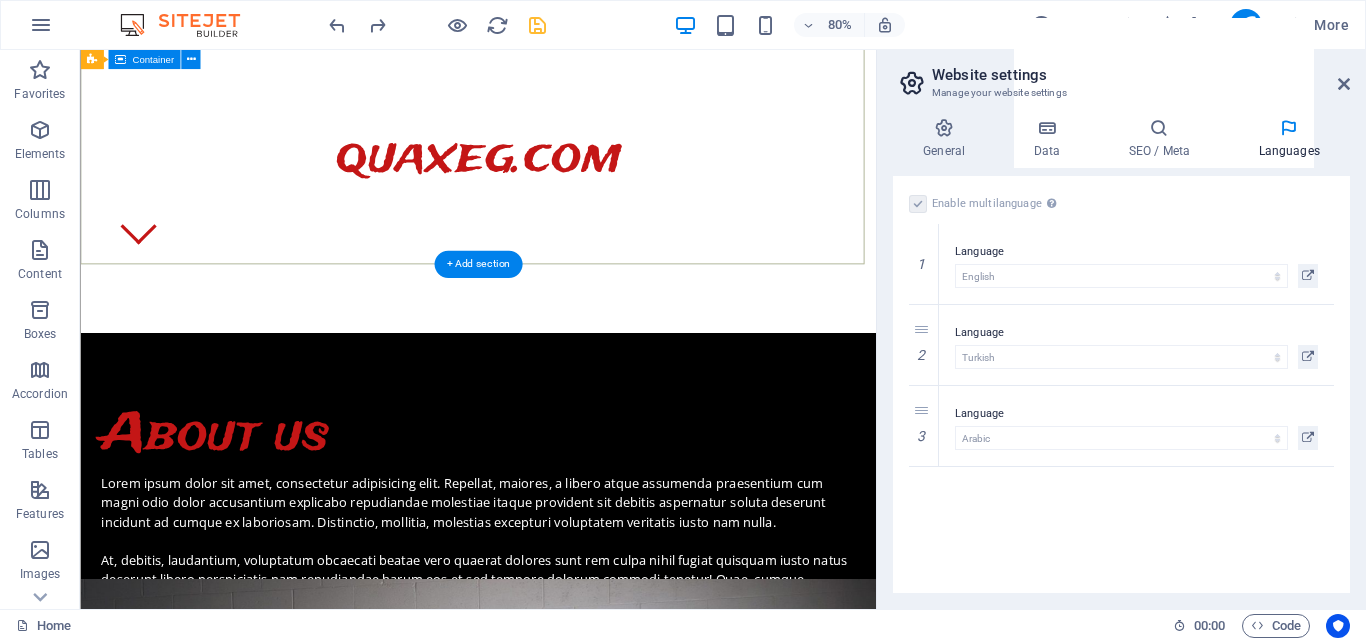 click on "EnjoyTheRide With A Quality Engine Oil [DOMAIN]" at bounding box center [577, 209] 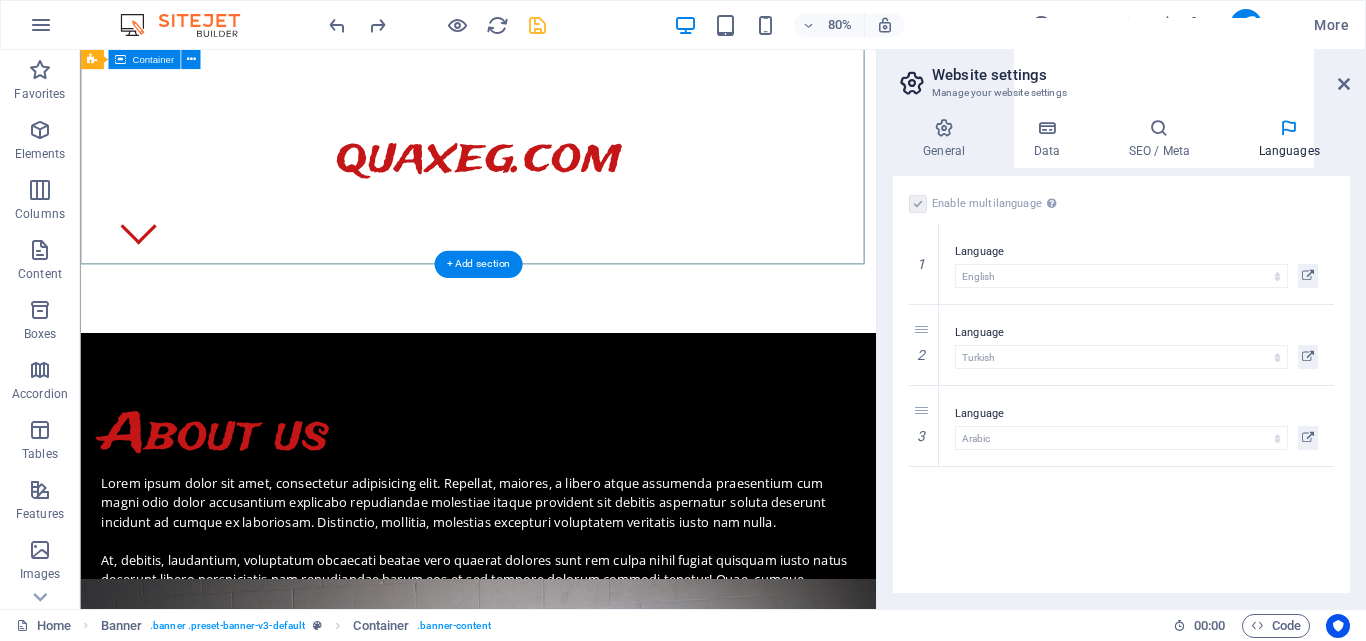click on "EnjoyTheRide With A Quality Engine Oil [DOMAIN]" at bounding box center (577, 209) 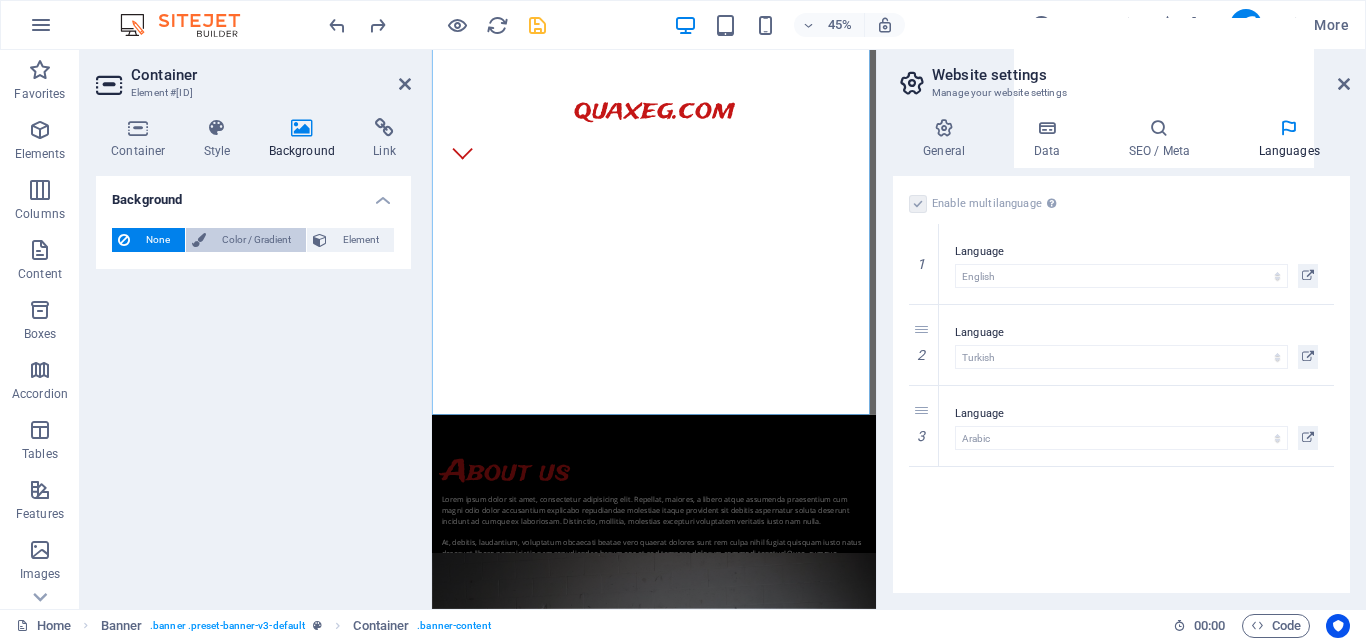 click on "Color / Gradient" at bounding box center (256, 240) 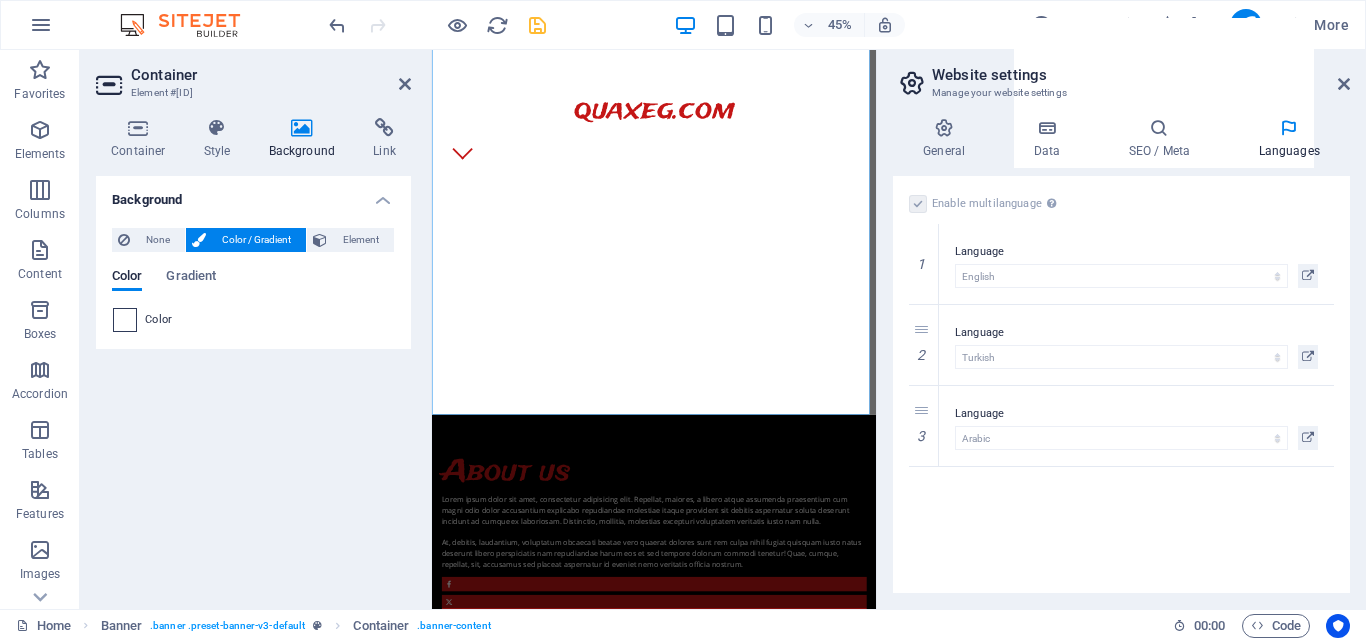 click at bounding box center (125, 320) 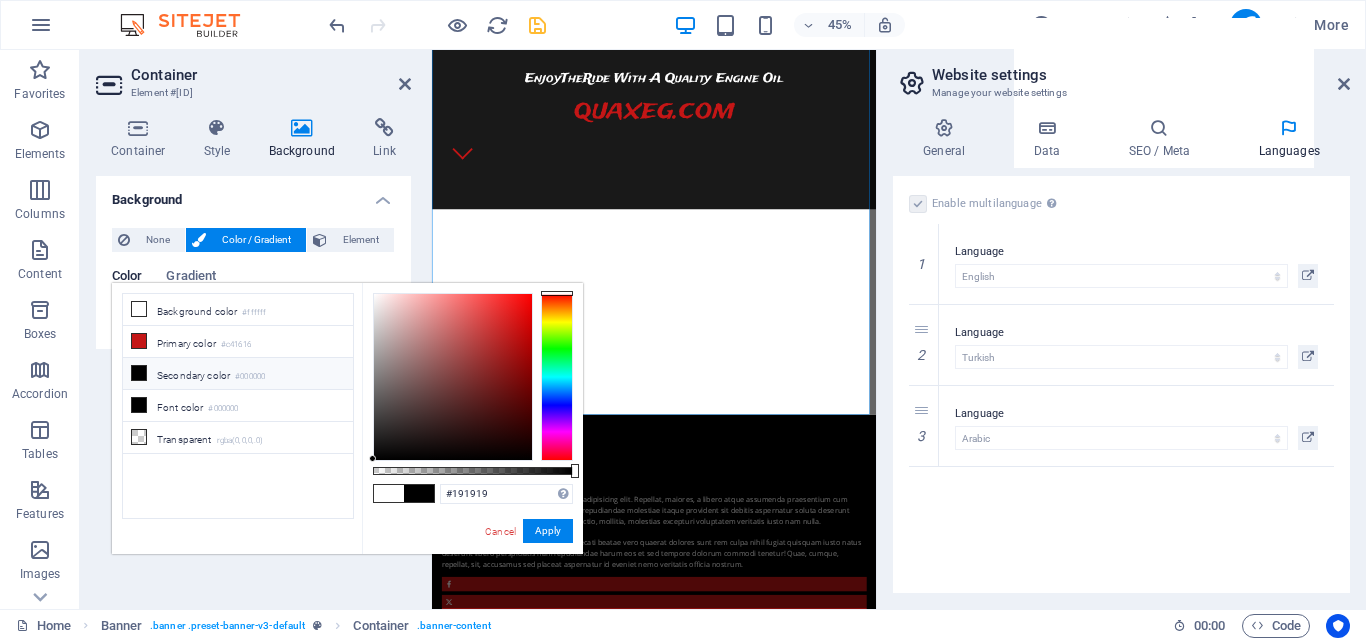 type on "#000000" 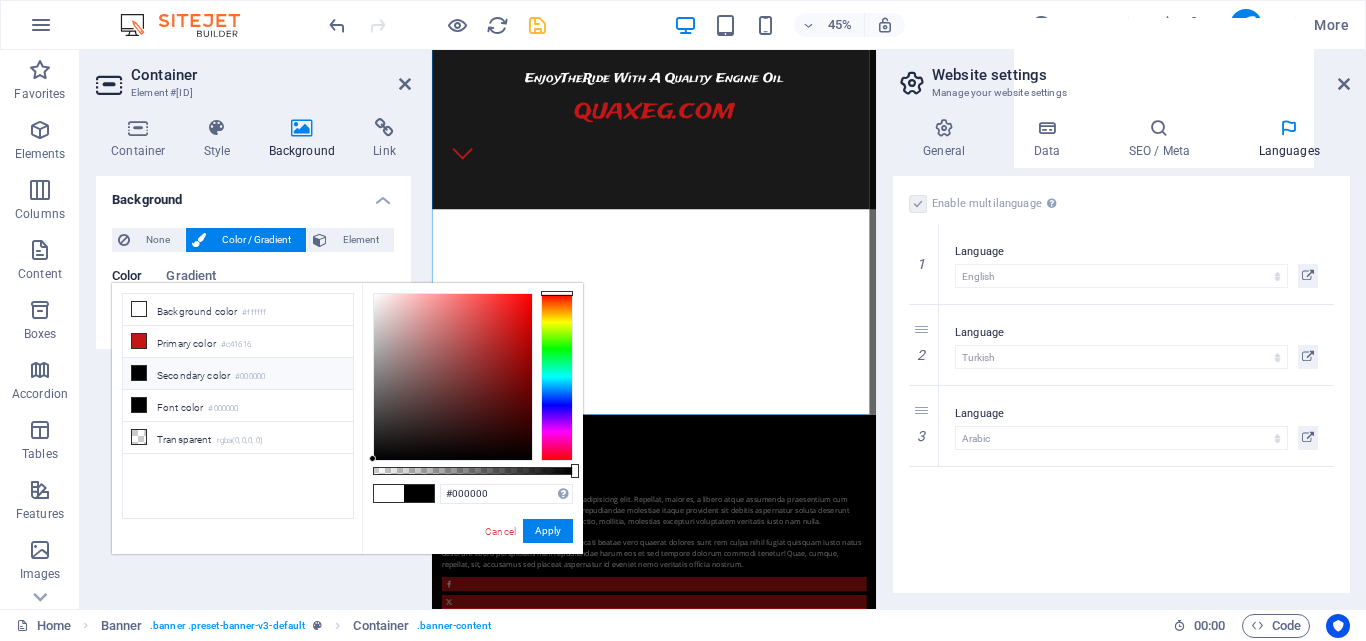 drag, startPoint x: 395, startPoint y: 414, endPoint x: 432, endPoint y: 533, distance: 124.61942 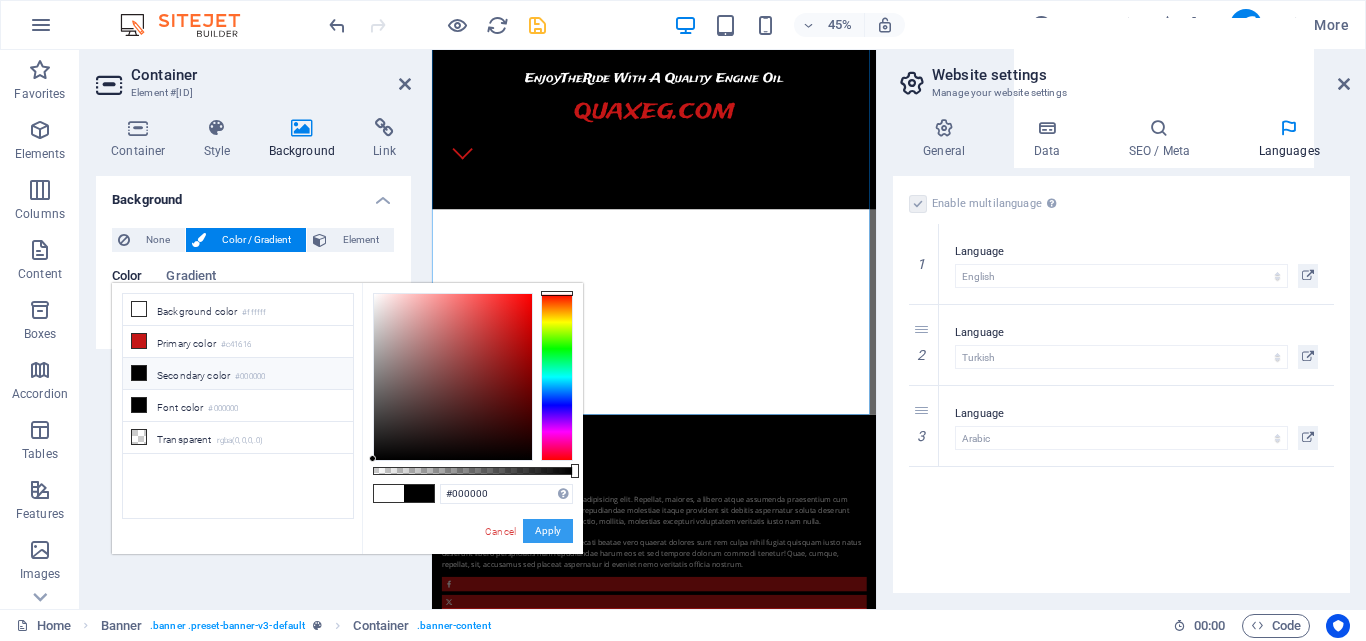 drag, startPoint x: 255, startPoint y: 1088, endPoint x: 547, endPoint y: 540, distance: 620.9412 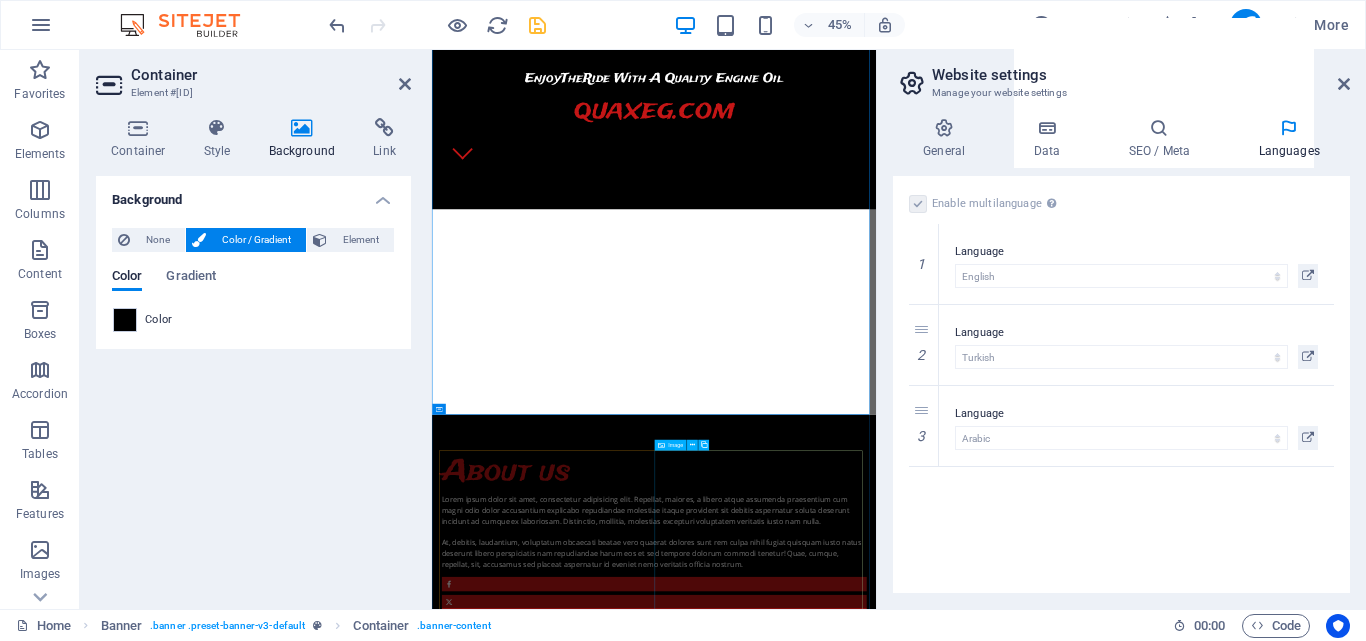 click at bounding box center (598, 1383) 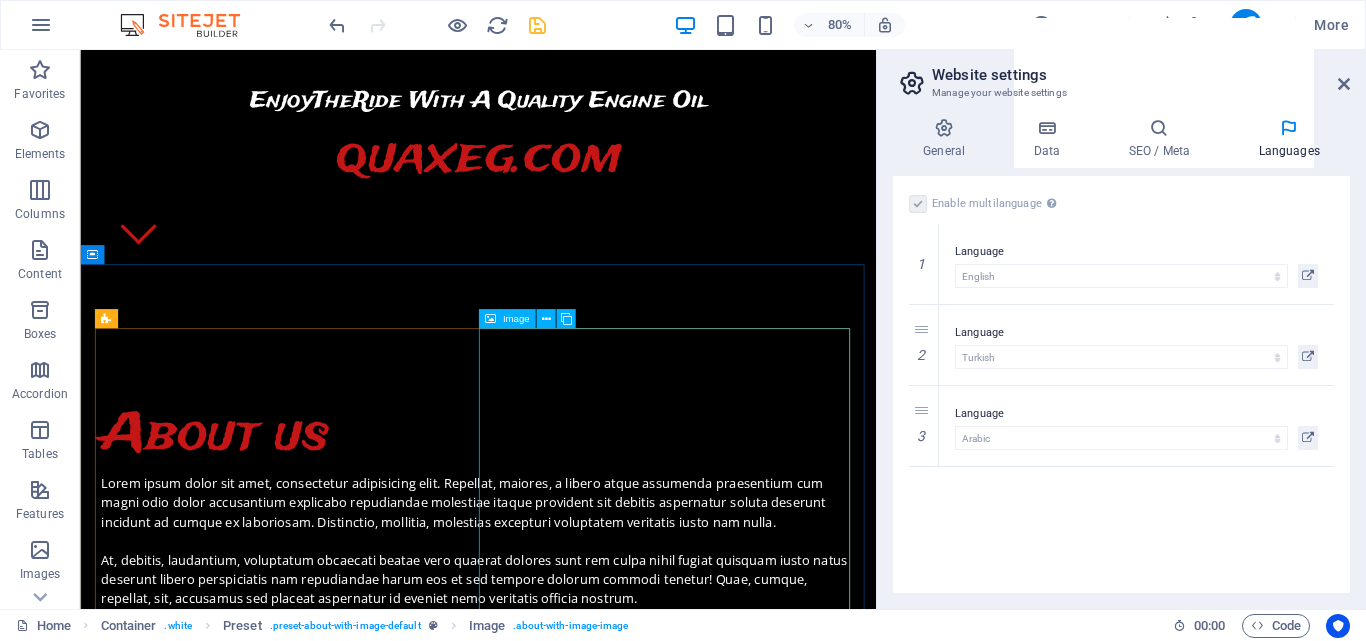 click on "Image" at bounding box center [515, 319] 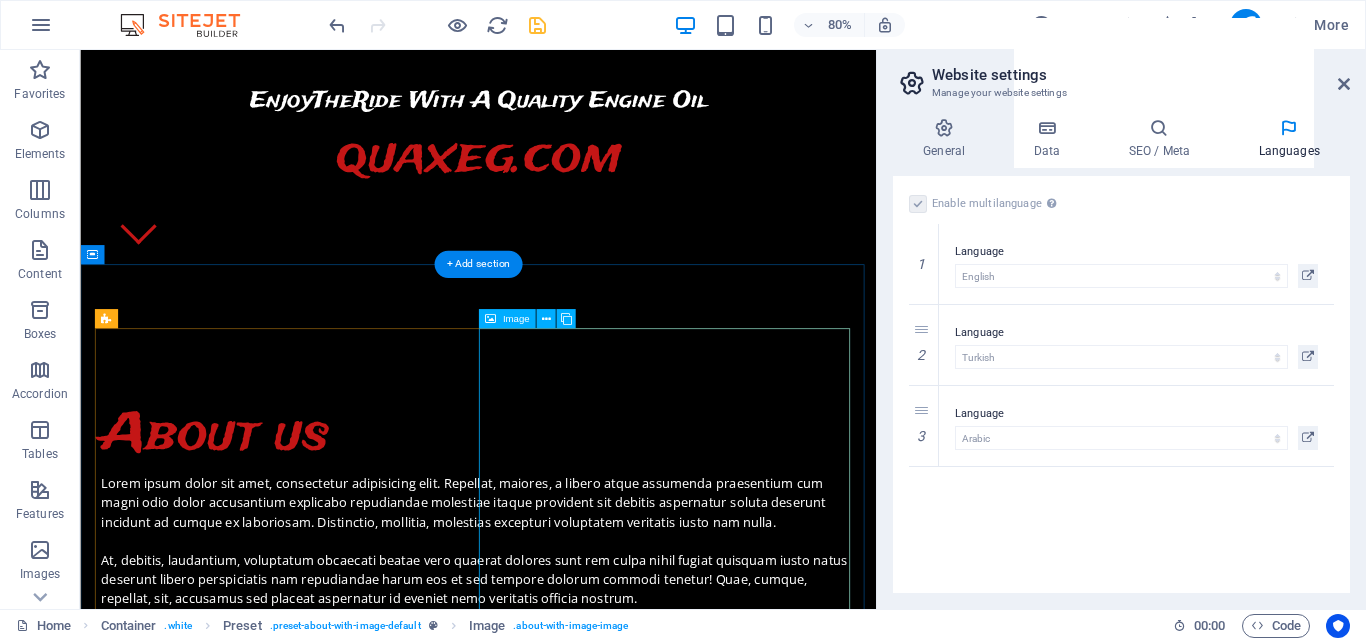click at bounding box center (250, 926) 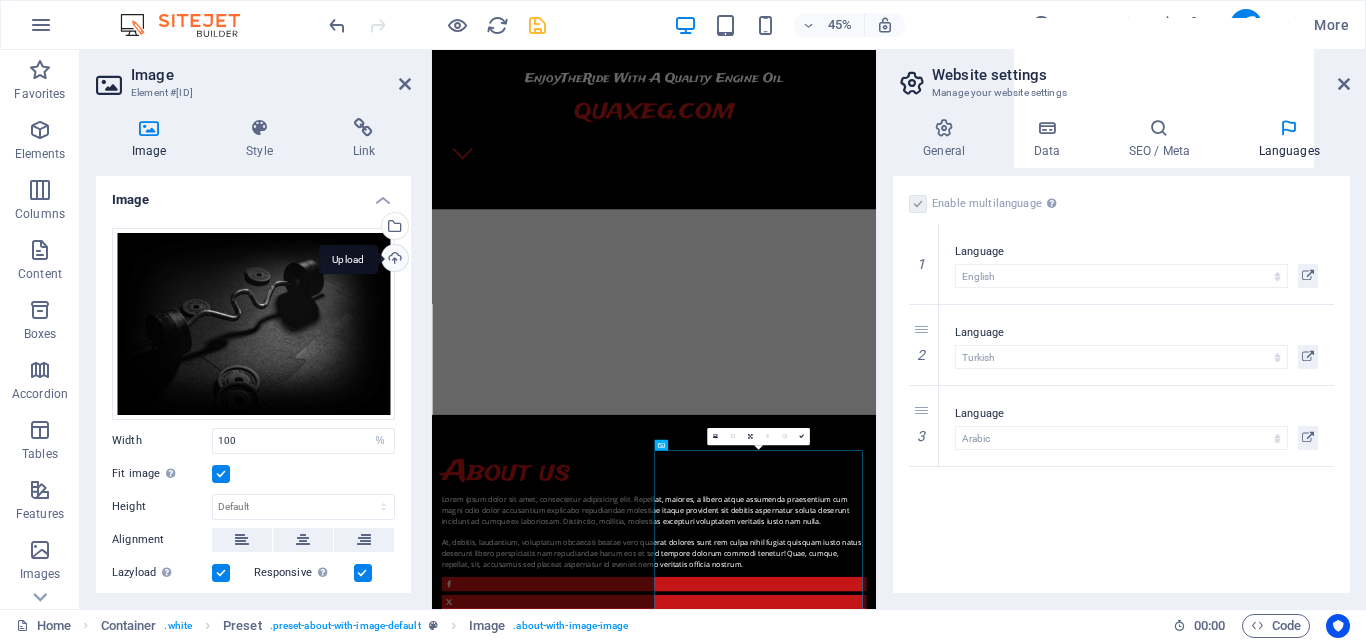 click on "Upload" at bounding box center [393, 260] 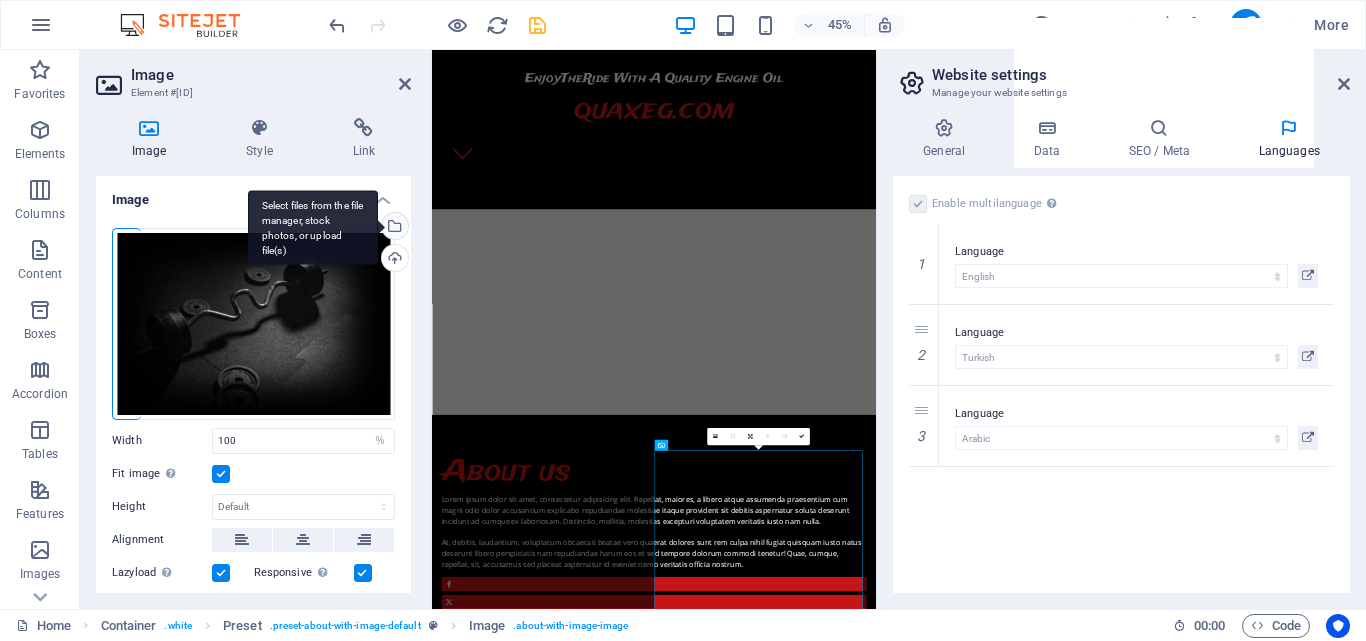 click on "Select files from the file manager, stock photos, or upload file(s)" at bounding box center (393, 228) 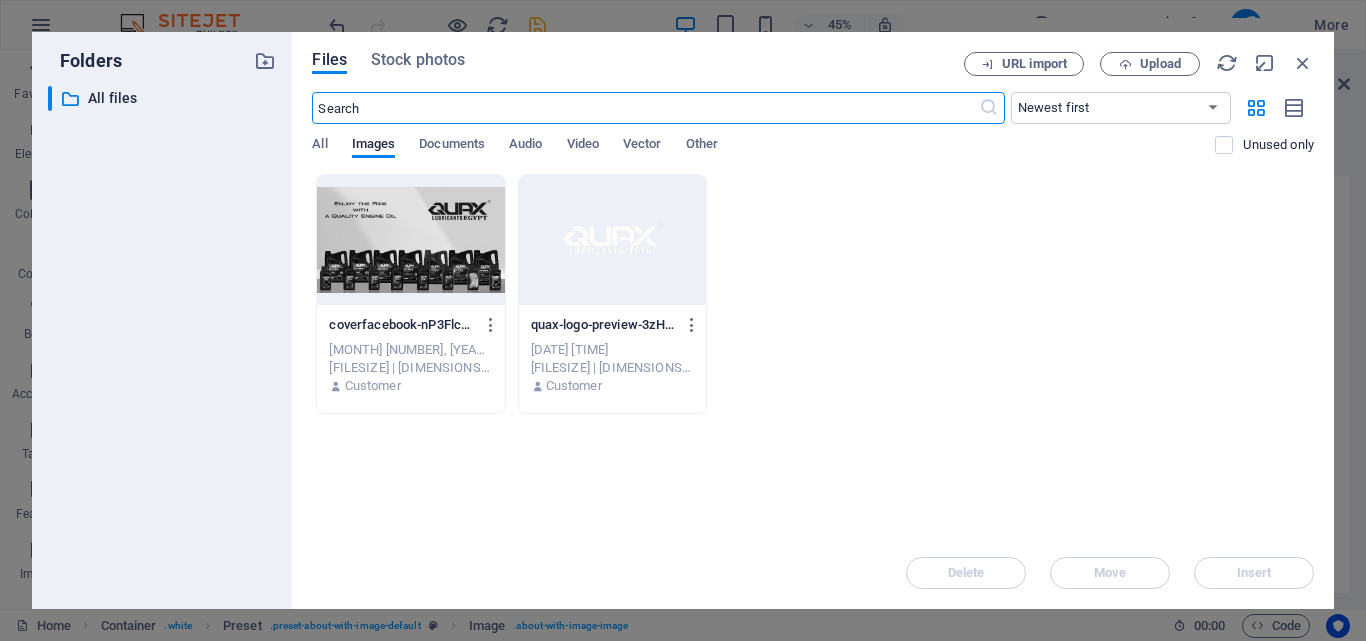 scroll, scrollTop: 2906, scrollLeft: 0, axis: vertical 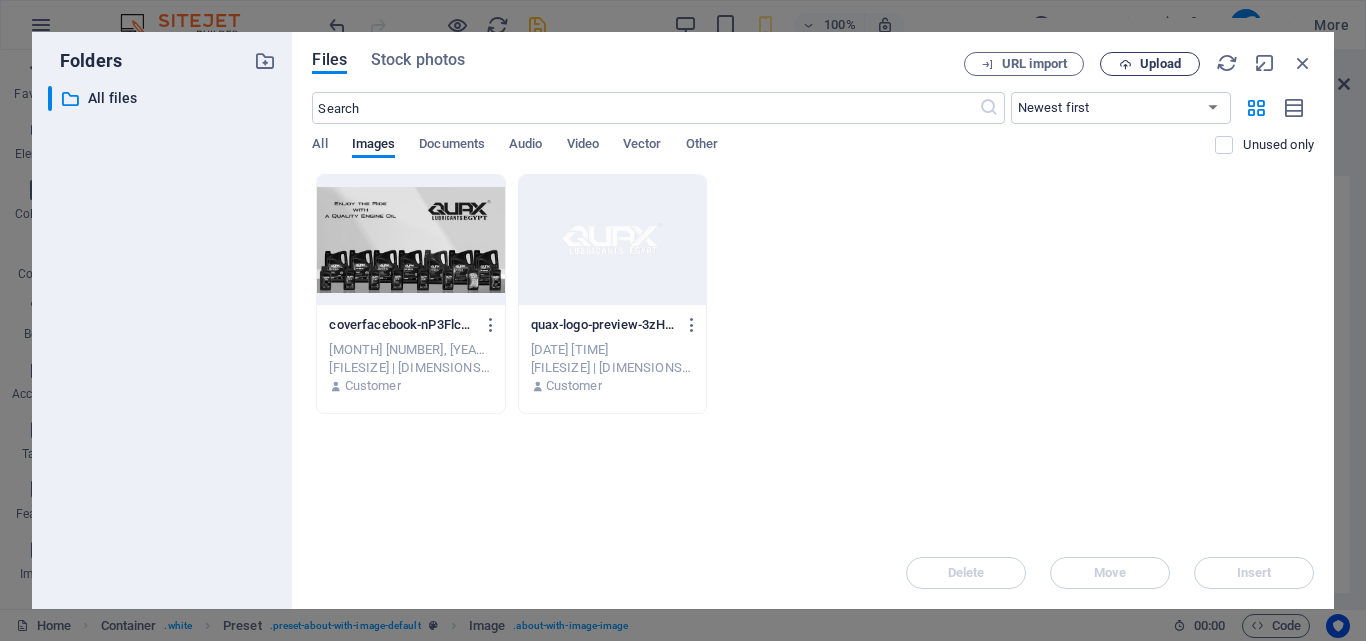 click on "Upload" at bounding box center [1150, 64] 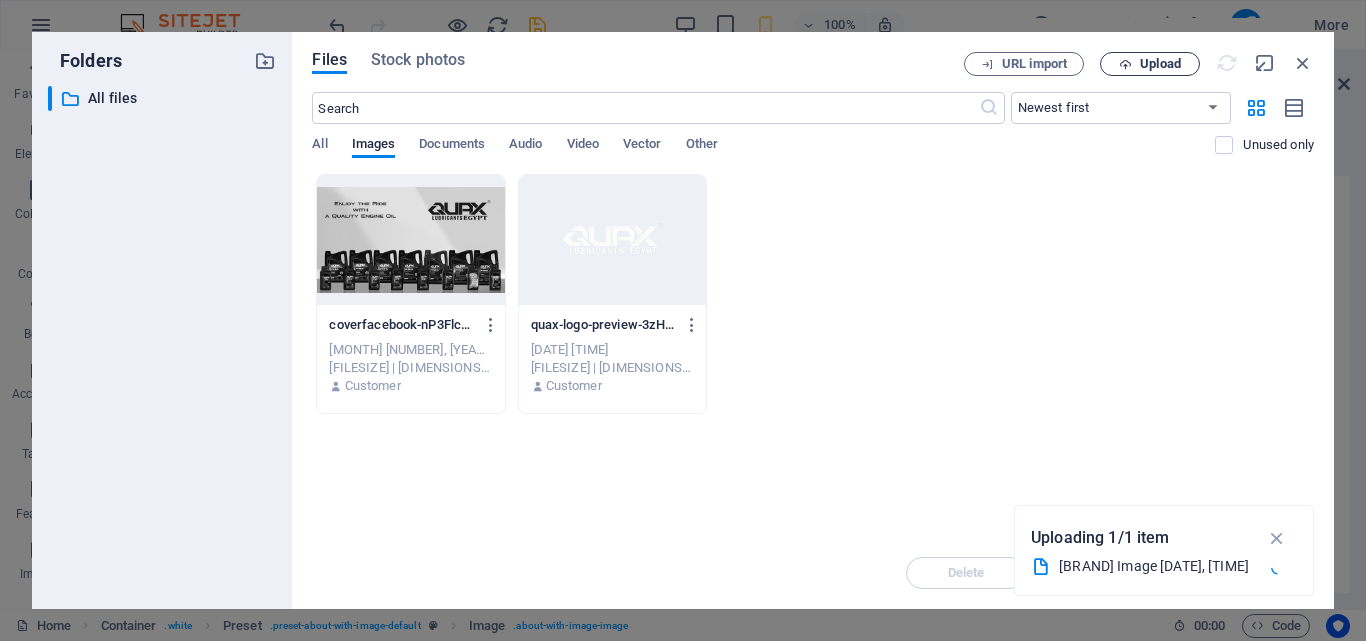click on "Upload" at bounding box center [1160, 64] 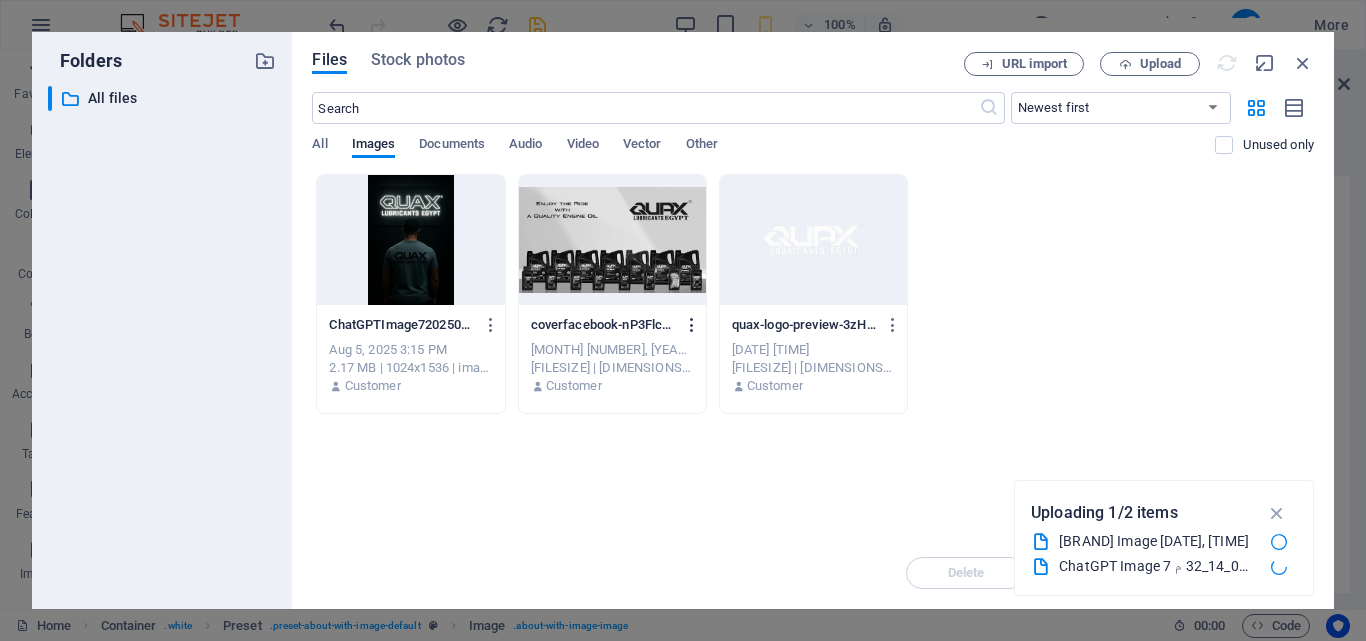 click at bounding box center [692, 325] 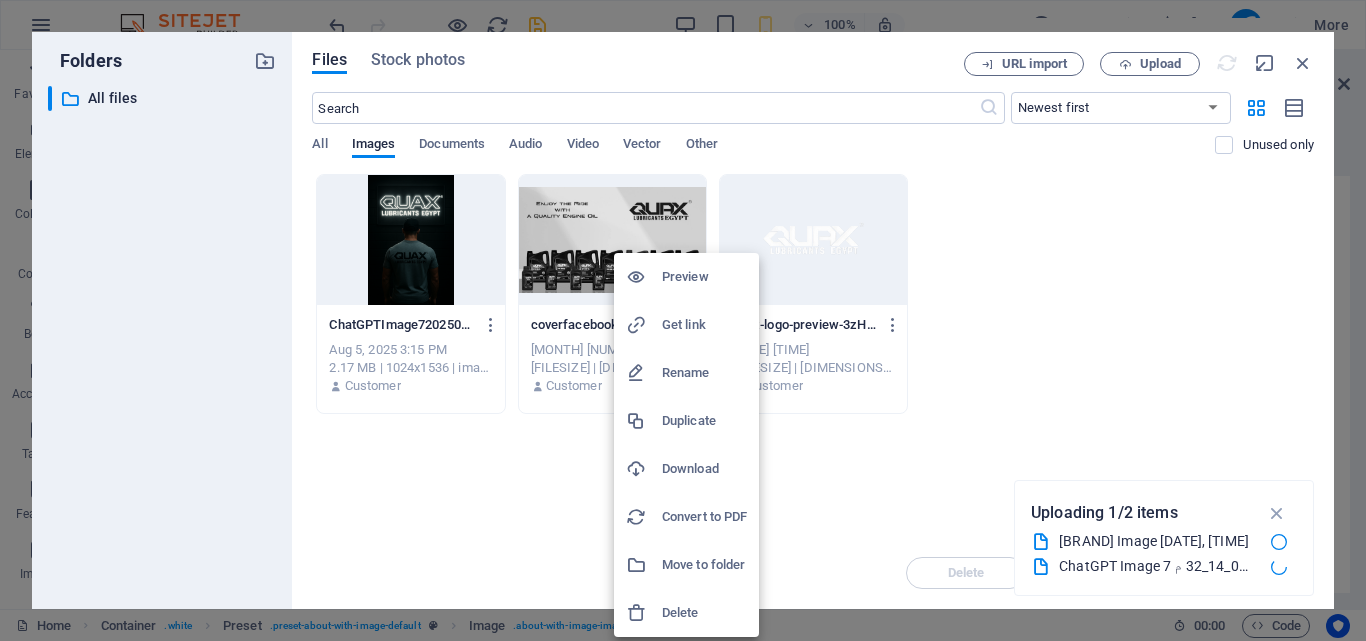 click on "Delete" at bounding box center [704, 613] 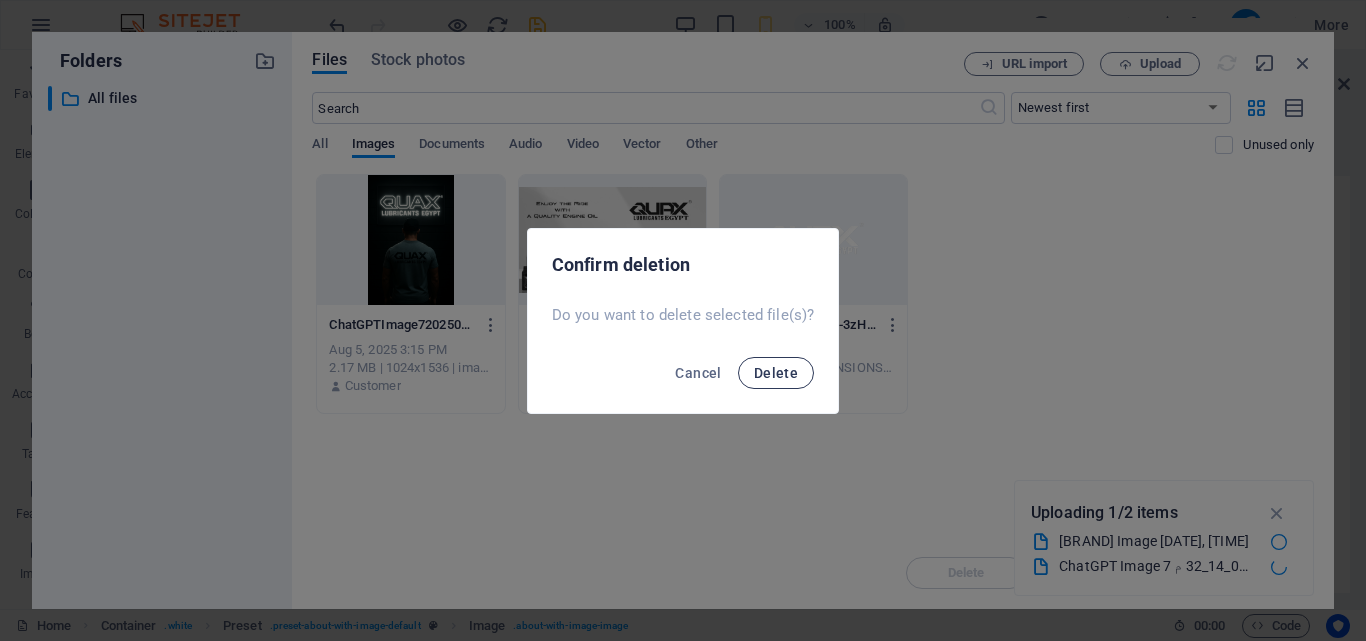 click on "Delete" at bounding box center [776, 373] 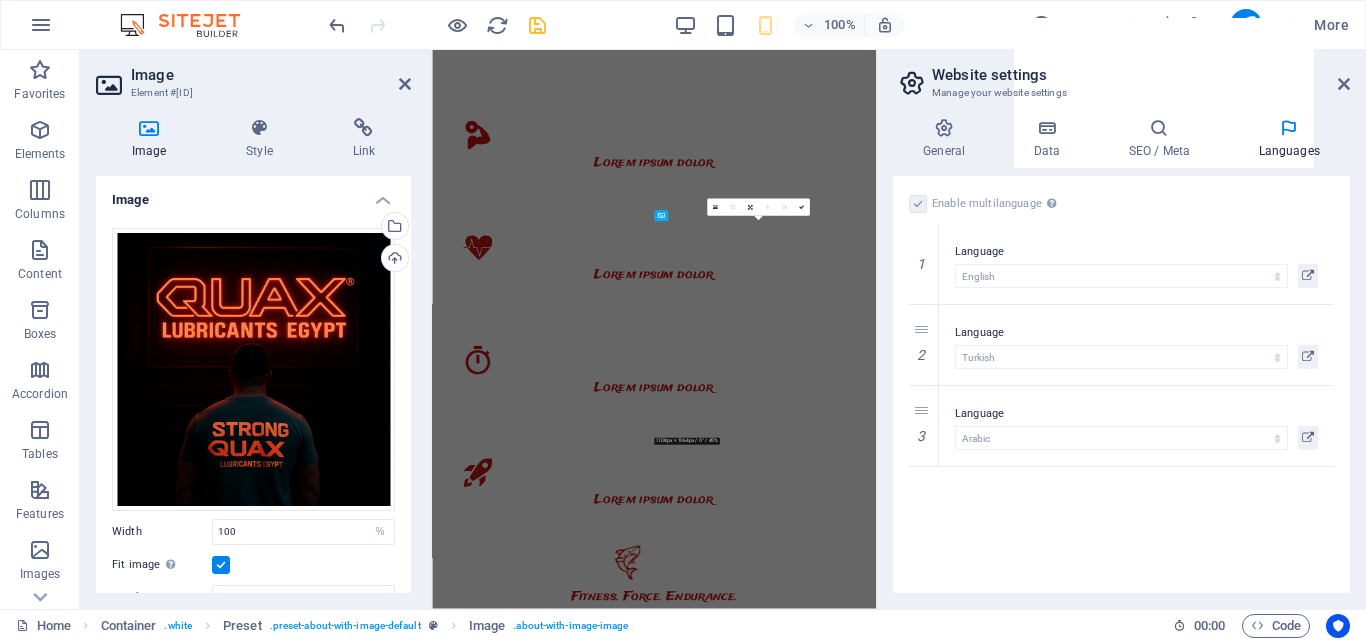 click on "Website settings" at bounding box center [1141, 75] 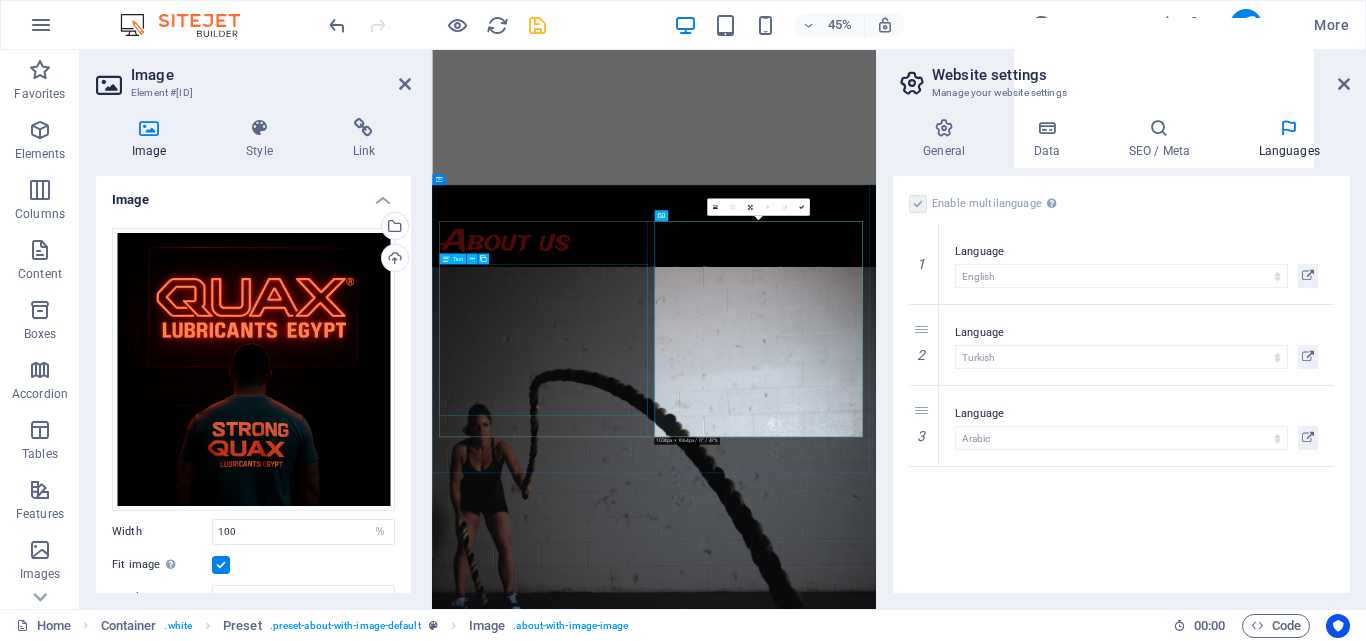 click on "Lorem ipsum dolor sit amet, consectetur adipisicing elit. Repellat, maiores, a libero atque assumenda praesentium cum magni odio dolor accusantium explicabo repudiandae molestiae itaque provident sit debitis aspernatur soluta deserunt incidunt ad cumque ex laboriosam. Distinctio, mollitia, molestias excepturi voluptatem veritatis iusto nam nulla.    At, debitis, laudantium, voluptatum obcaecati beatae vero quaerat dolores sunt rem culpa nihil fugiat quisquam iusto natus deserunt libero perspiciatis nam repudiandae harum eos et sed tempore dolorum commodi tenetur! Quae, cumque, repellat, sit, accusamus sed placeat aspernatur id eveniet nemo veritatis officia nostrum." at bounding box center (926, 611) 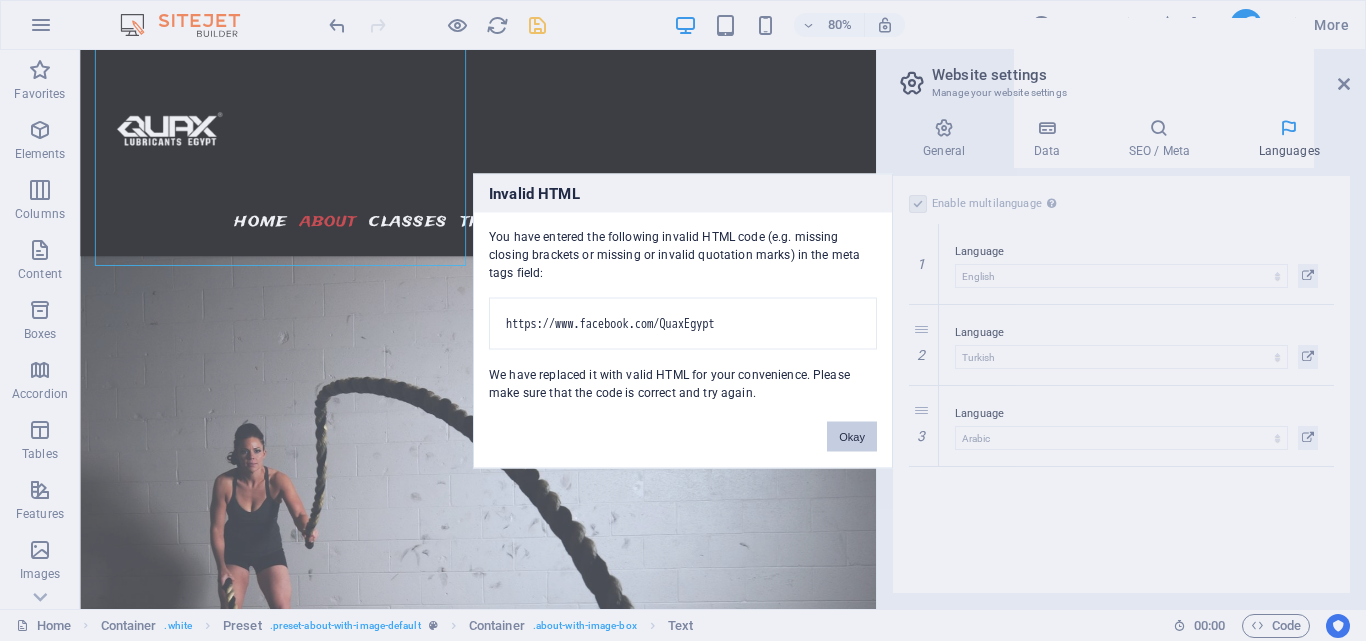 click on "Okay" at bounding box center [852, 436] 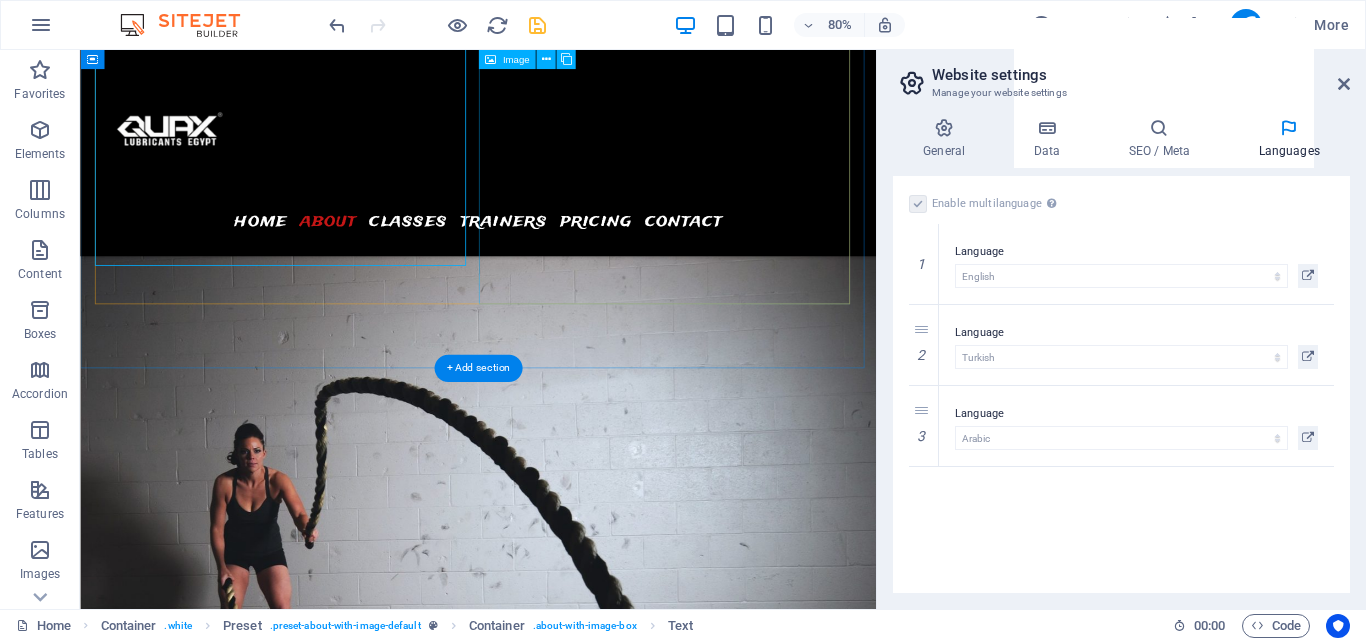 click at bounding box center (250, 360) 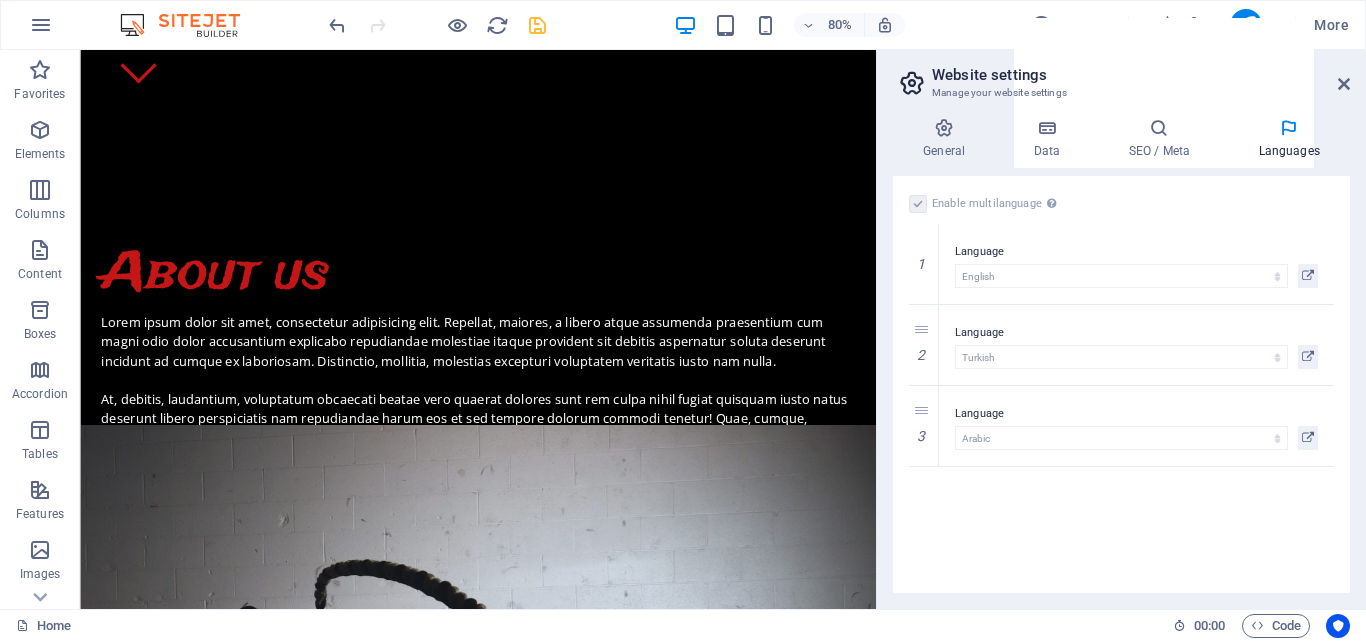 scroll, scrollTop: 614, scrollLeft: 0, axis: vertical 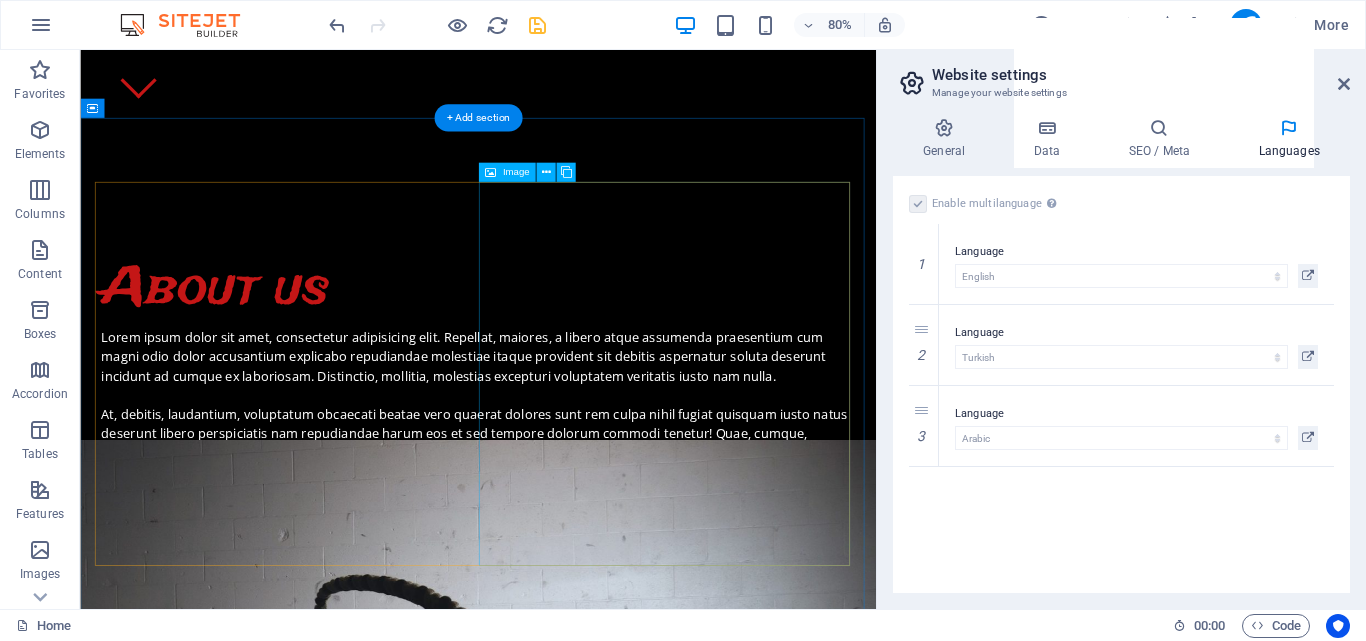 click at bounding box center (250, 743) 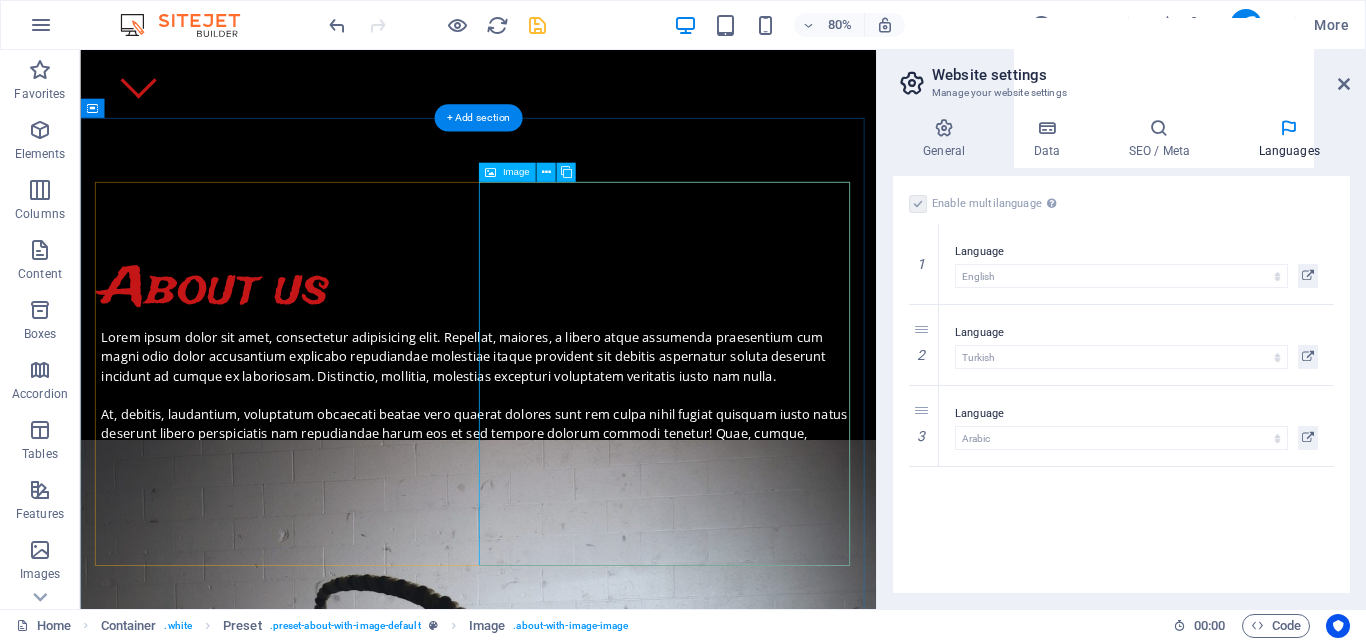 click at bounding box center [250, 743] 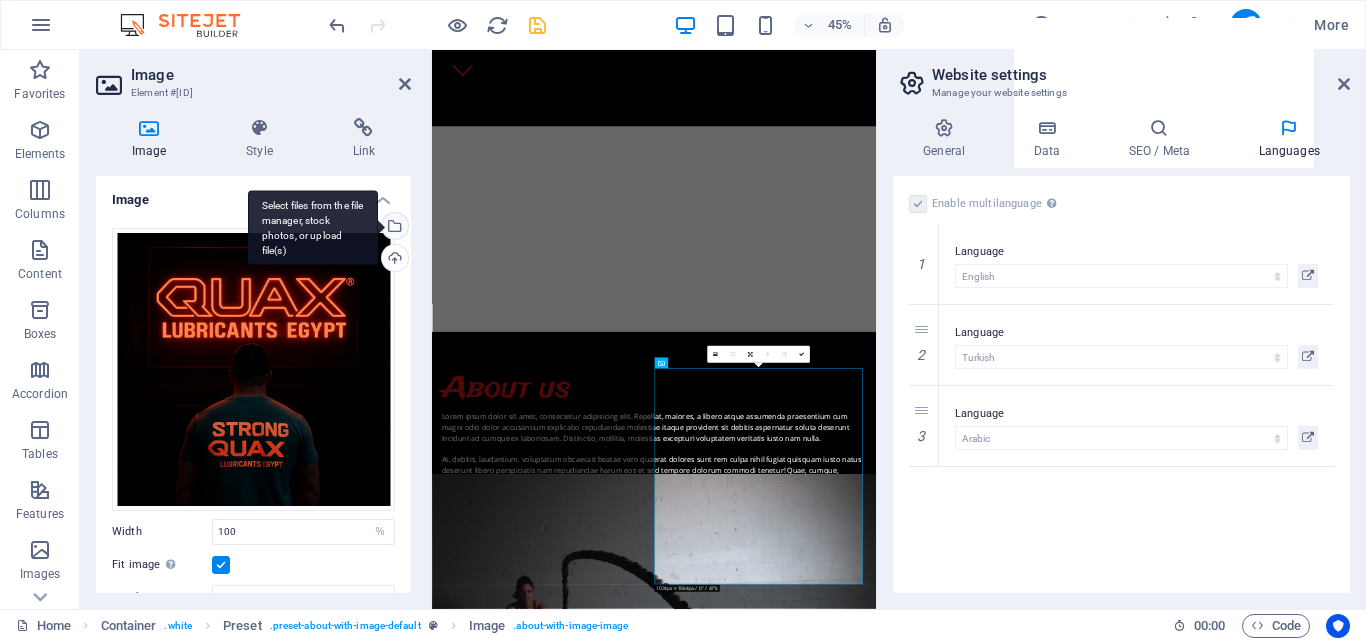 click on "Select files from the file manager, stock photos, or upload file(s)" at bounding box center (313, 227) 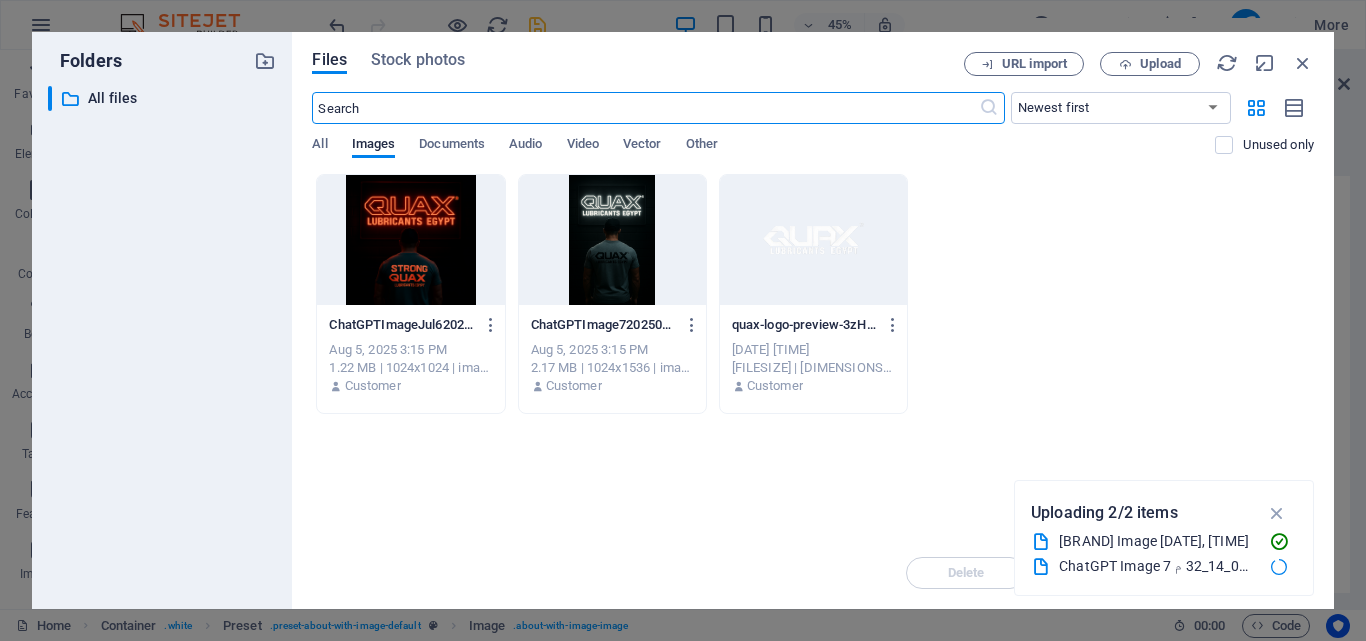 scroll, scrollTop: 2906, scrollLeft: 0, axis: vertical 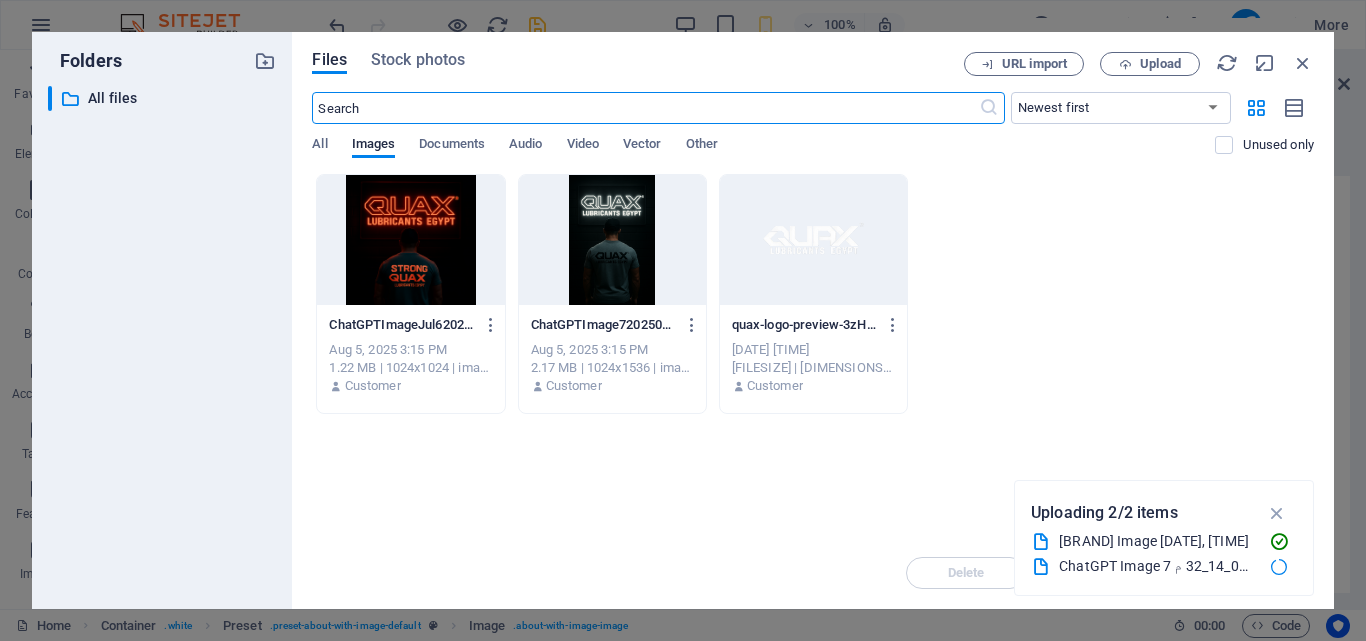 click at bounding box center [612, 240] 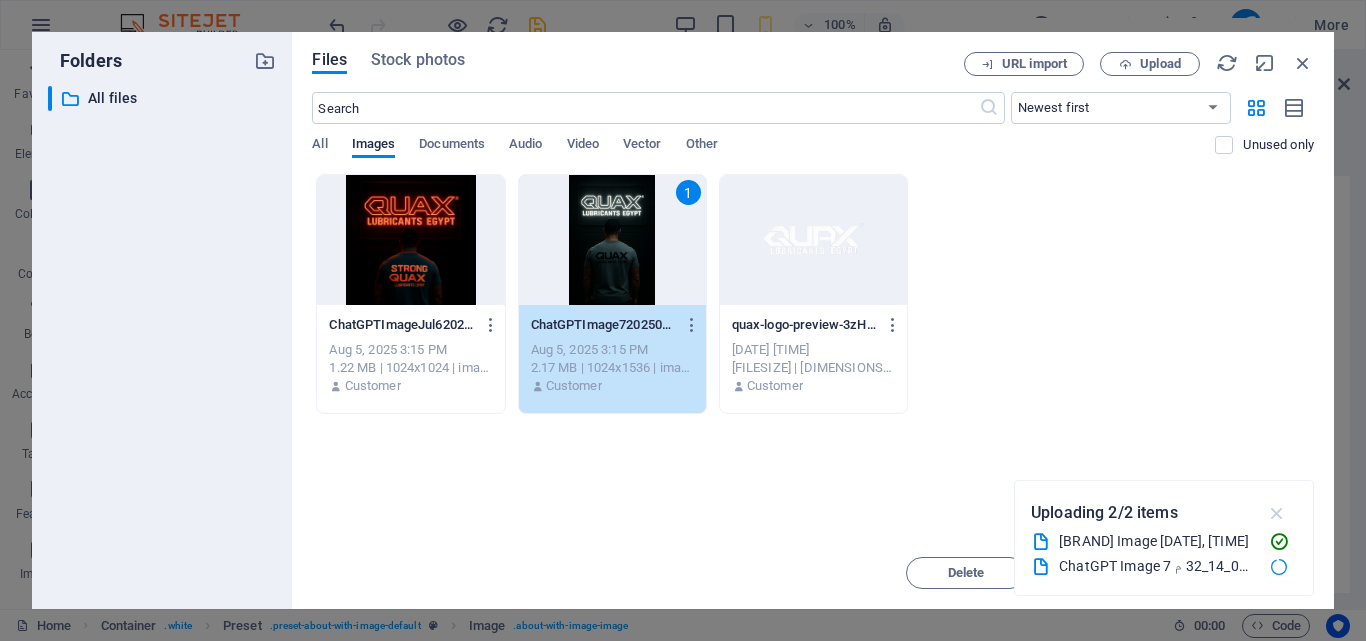 click at bounding box center [1277, 513] 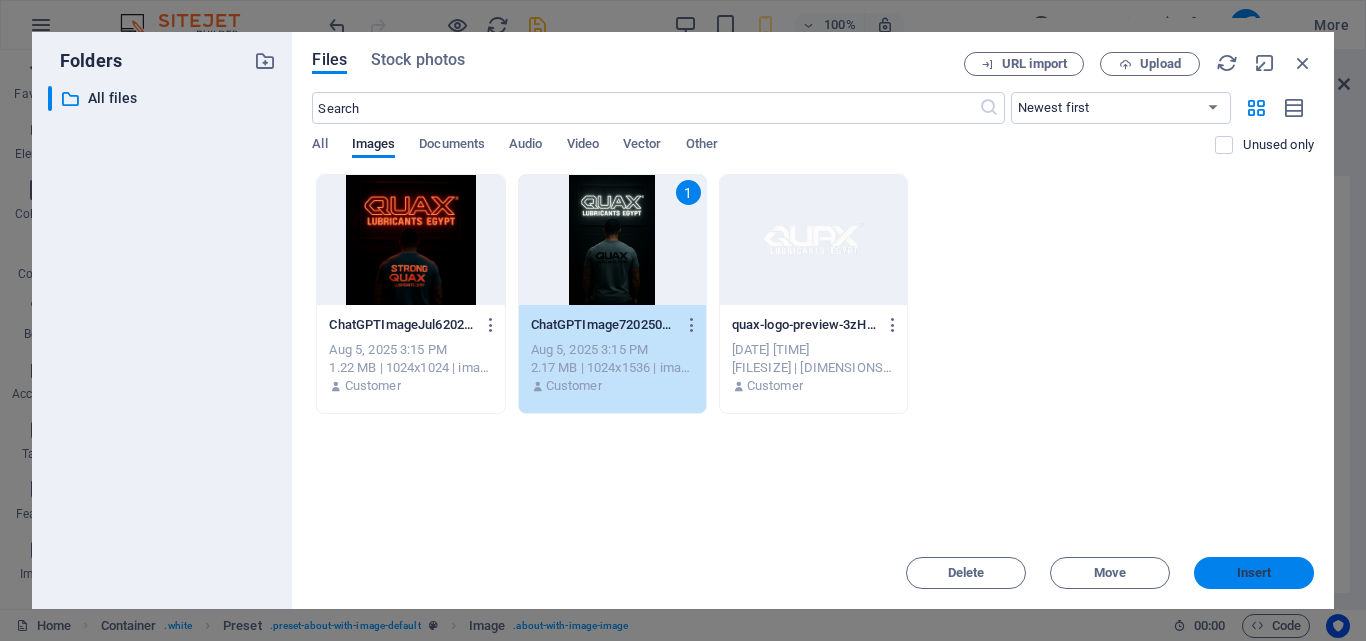click on "Insert" at bounding box center [1254, 573] 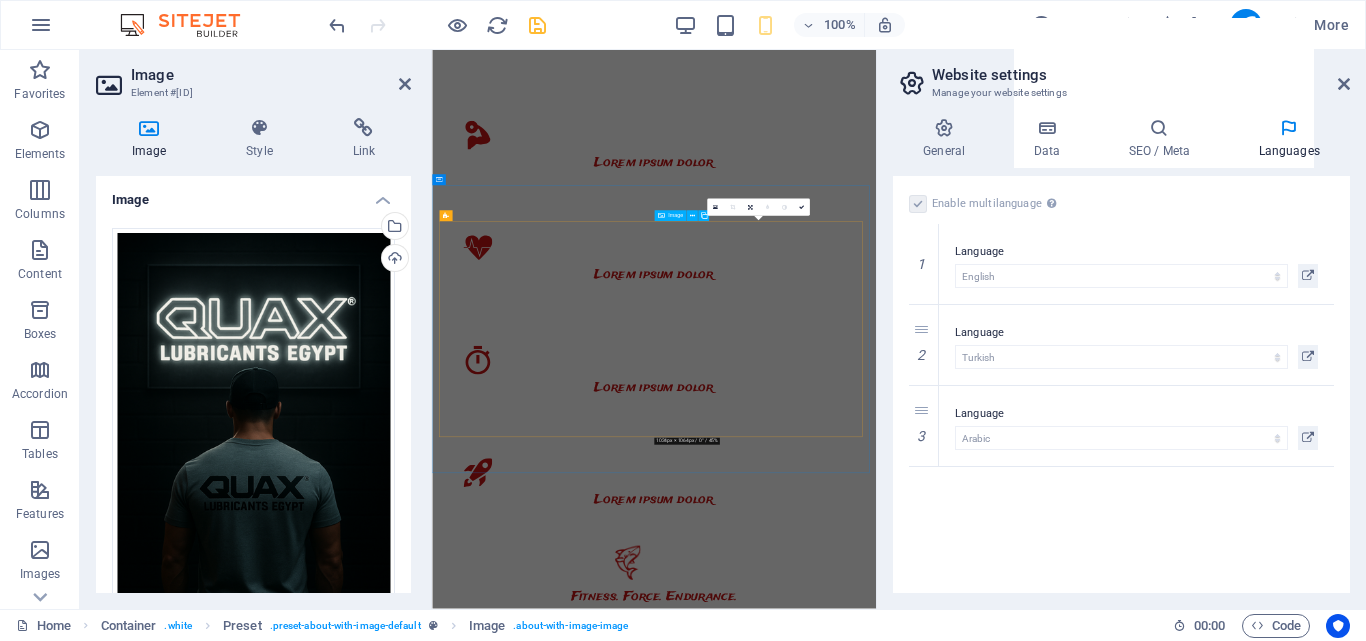 scroll, scrollTop: 941, scrollLeft: 0, axis: vertical 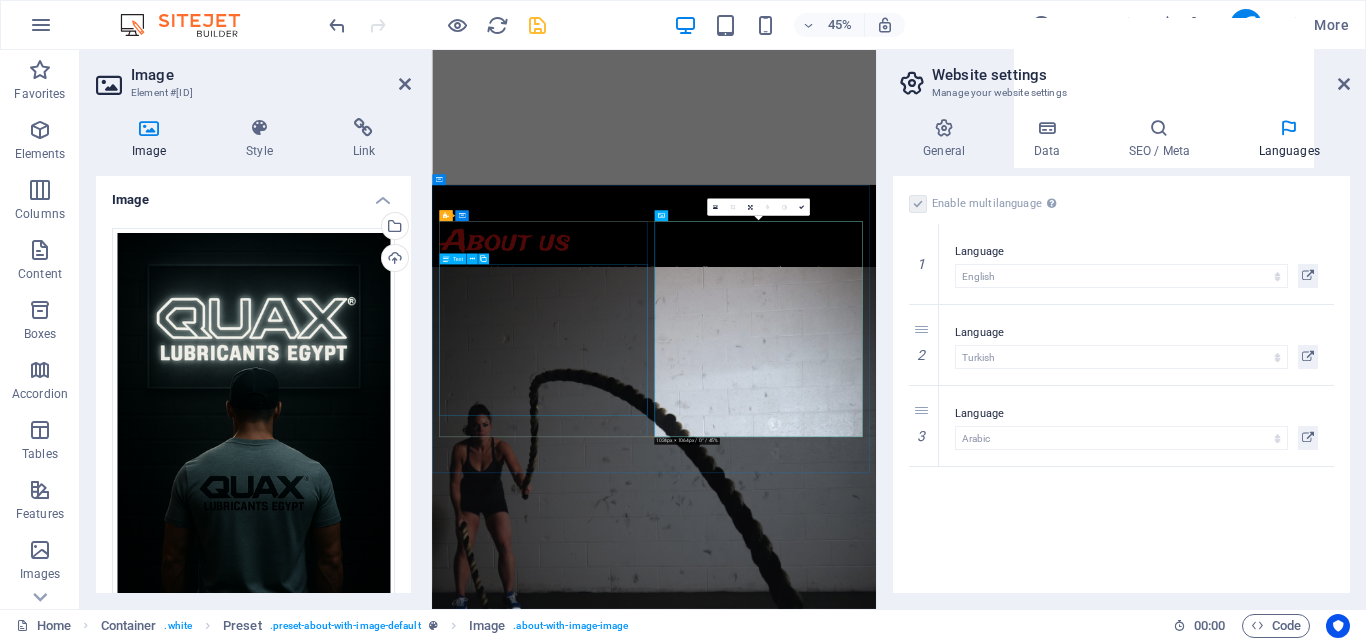 click on "Lorem ipsum dolor sit amet, consectetur adipisicing elit. Repellat, maiores, a libero atque assumenda praesentium cum magni odio dolor accusantium explicabo repudiandae molestiae itaque provident sit debitis aspernatur soluta deserunt incidunt ad cumque ex laboriosam. Distinctio, mollitia, molestias excepturi voluptatem veritatis iusto nam nulla.    At, debitis, laudantium, voluptatum obcaecati beatae vero quaerat dolores sunt rem culpa nihil fugiat quisquam iusto natus deserunt libero perspiciatis nam repudiandae harum eos et sed tempore dolorum commodi tenetur! Quae, cumque, repellat, sit, accusamus sed placeat aspernatur id eveniet nemo veritatis officia nostrum." at bounding box center [926, 611] 